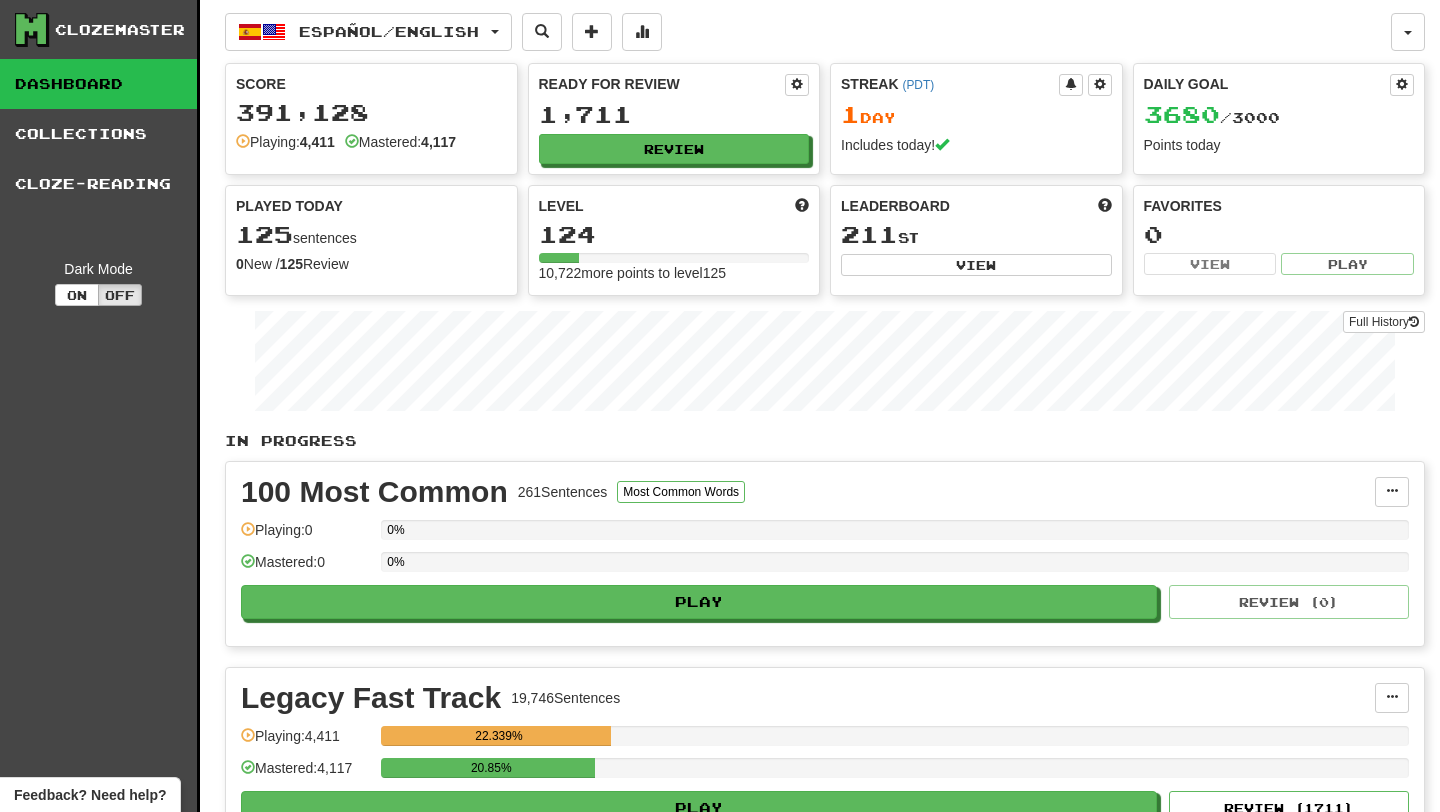 scroll, scrollTop: 0, scrollLeft: 0, axis: both 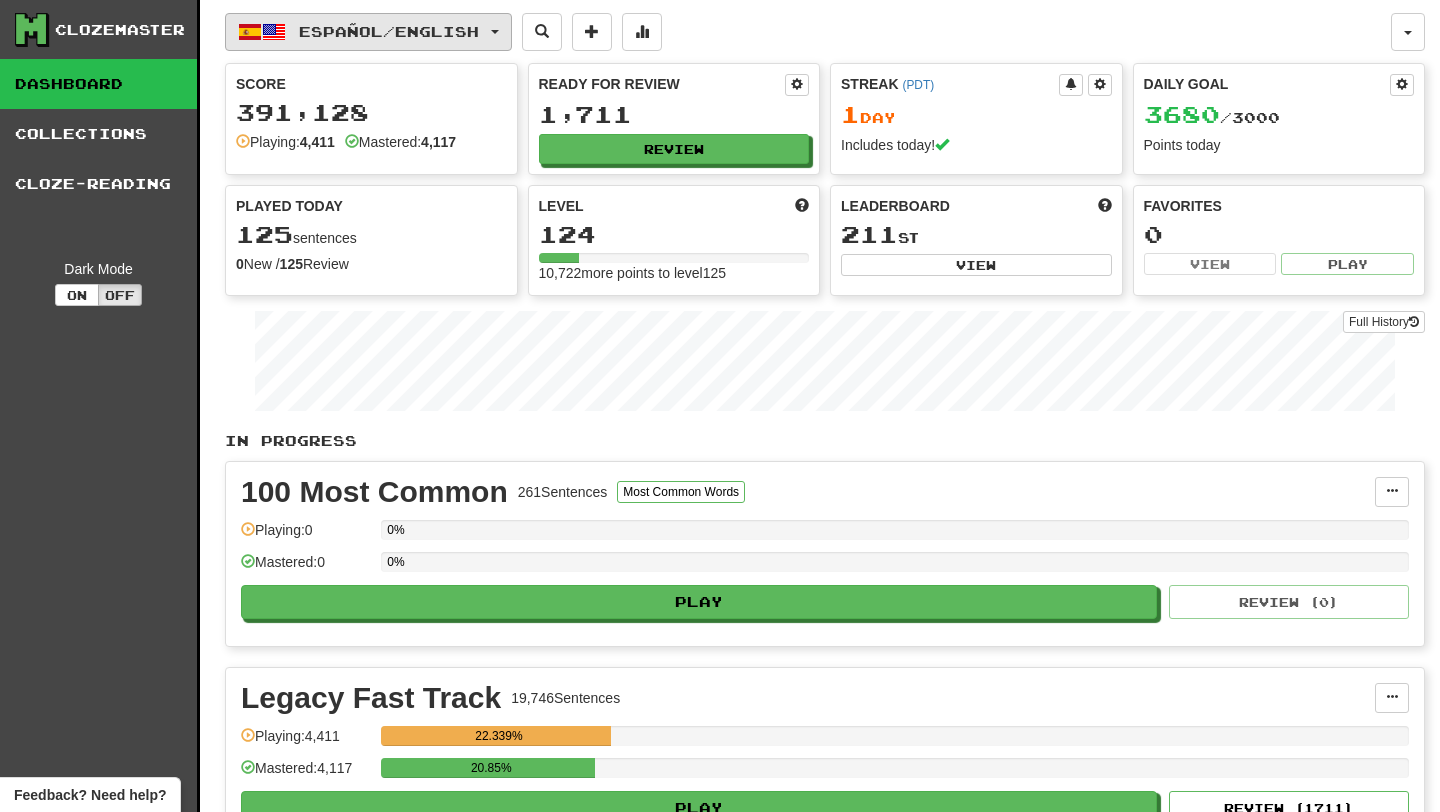 click on "Español  /  English" at bounding box center (389, 31) 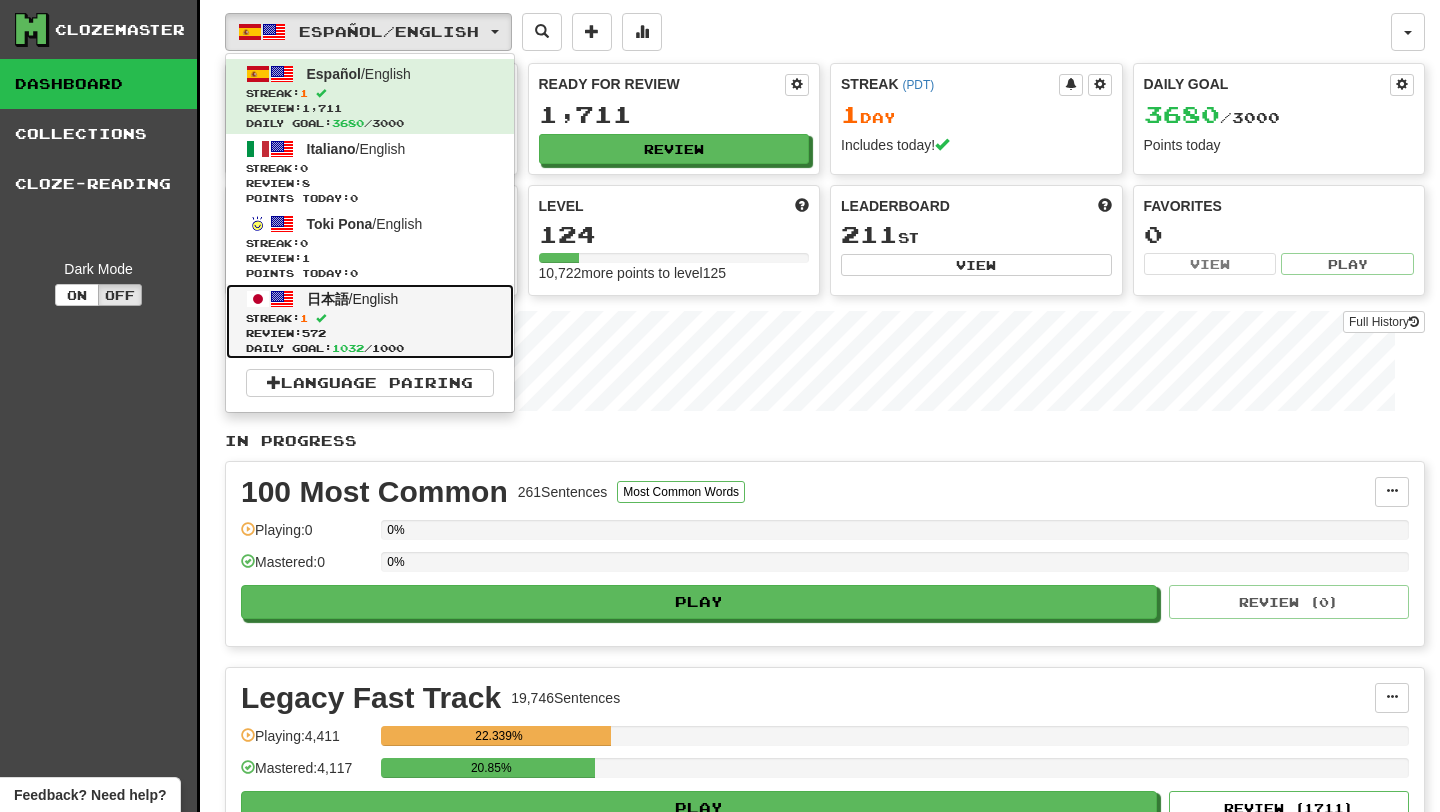 click on "Streak:  1" at bounding box center [370, 318] 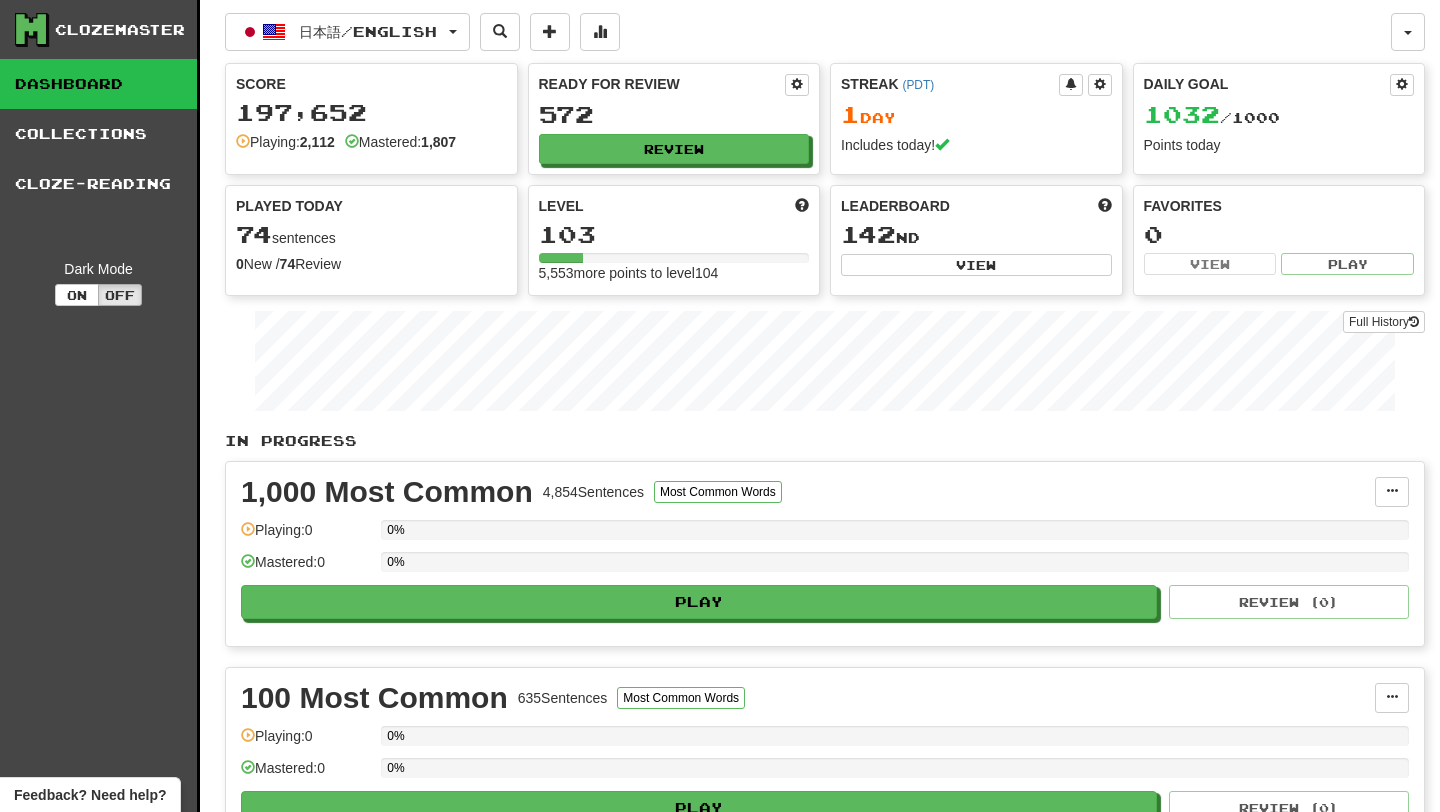 scroll, scrollTop: 0, scrollLeft: 0, axis: both 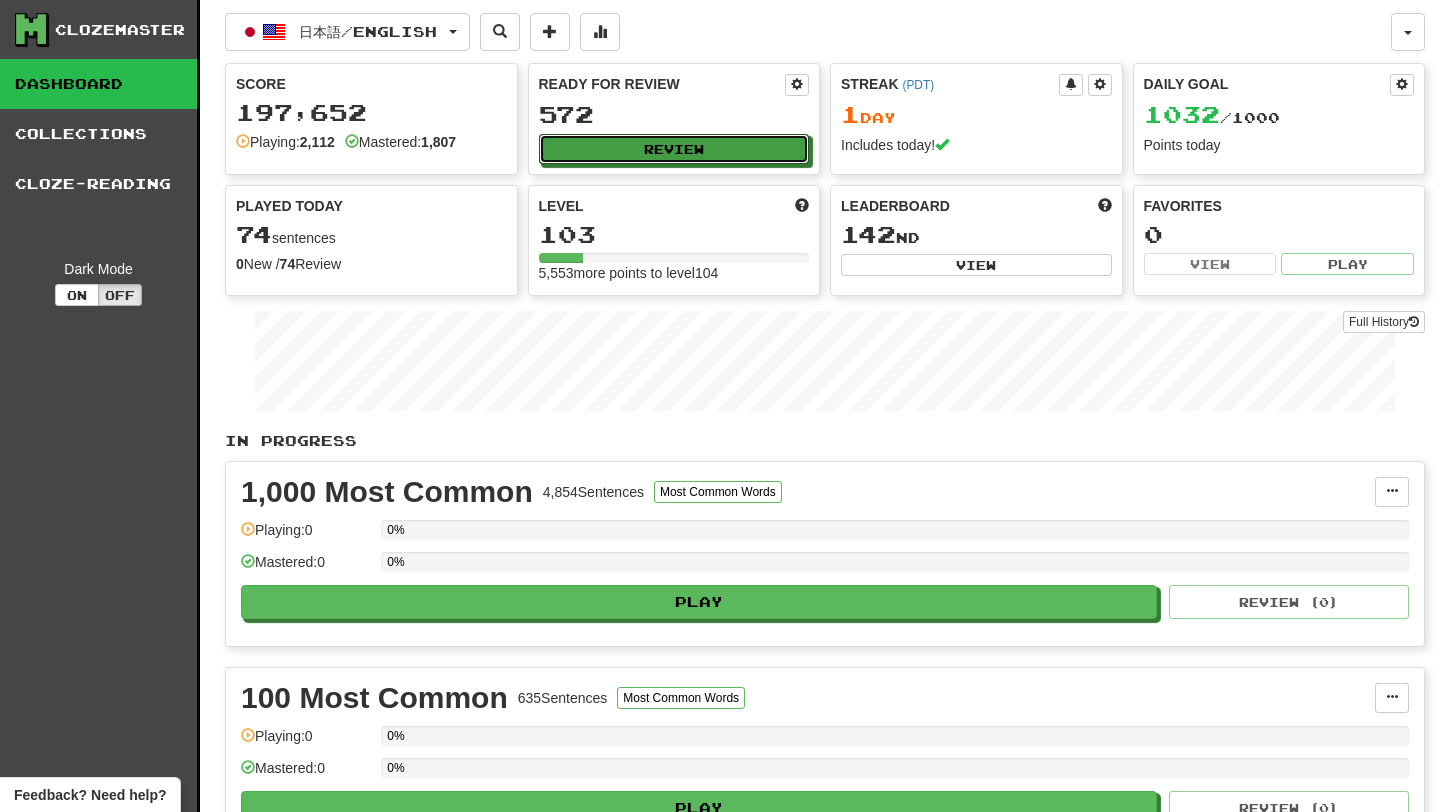 click on "Review" at bounding box center [674, 149] 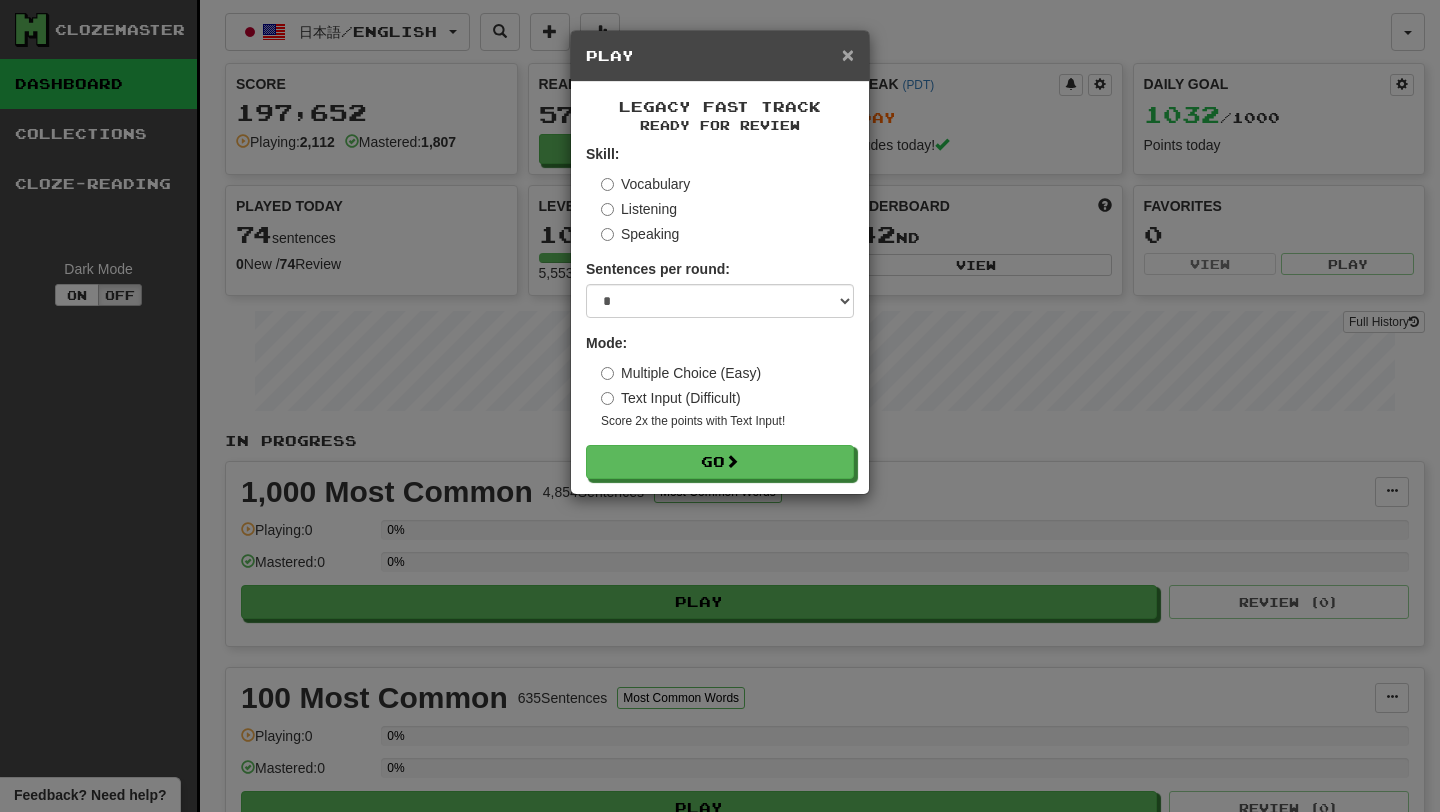 click on "×" at bounding box center [848, 54] 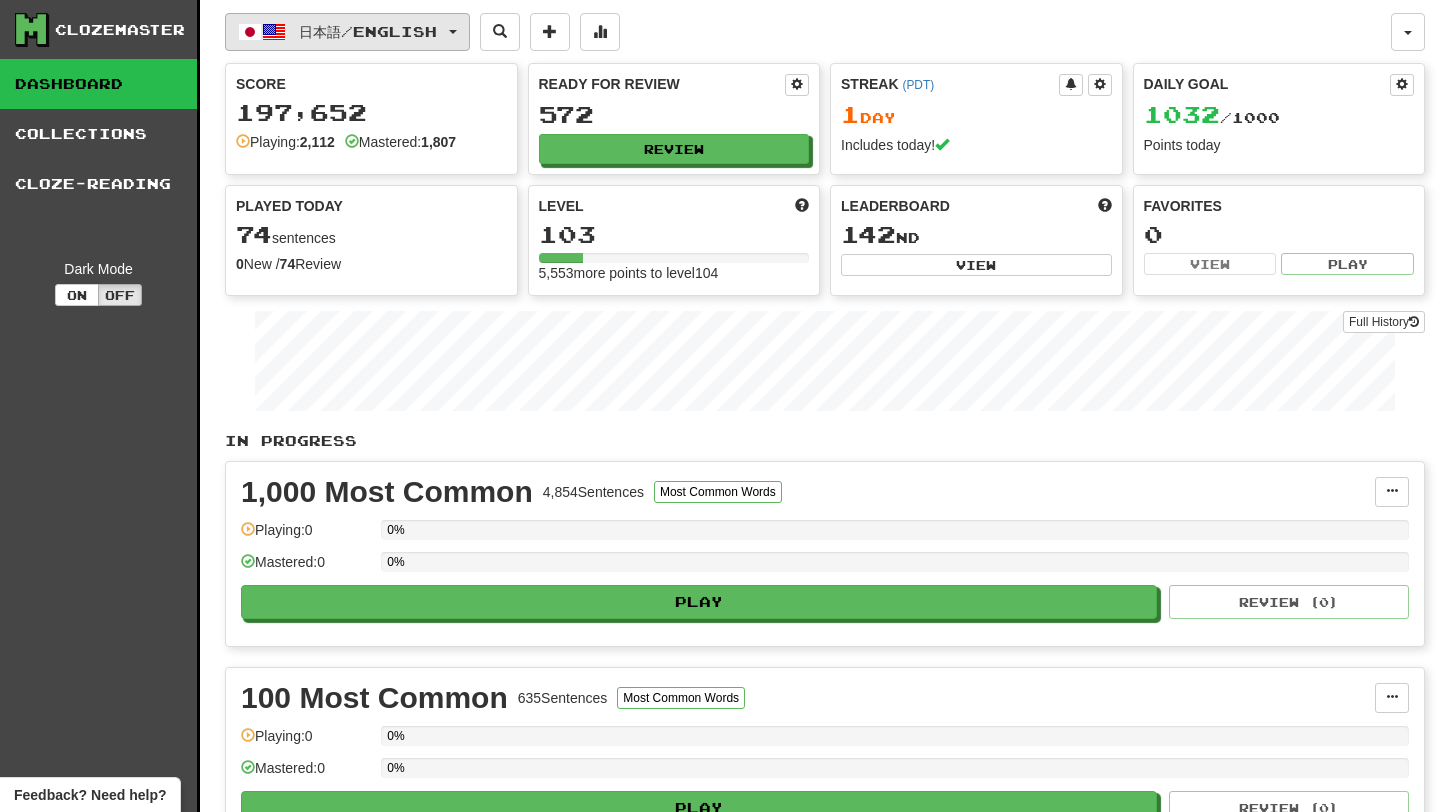 click on "日本語  /  English" at bounding box center [347, 32] 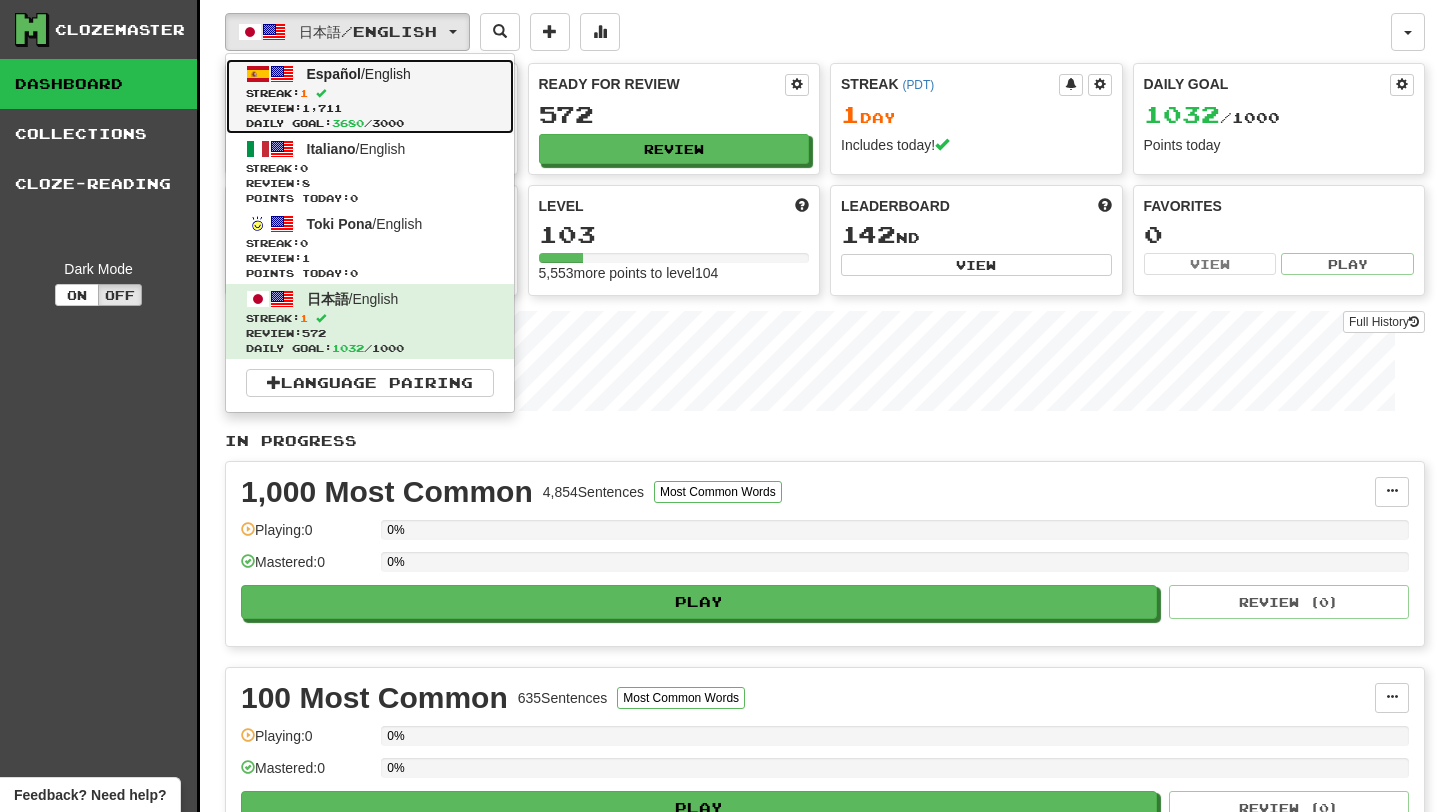 click on "Review:  1,711" at bounding box center [370, 108] 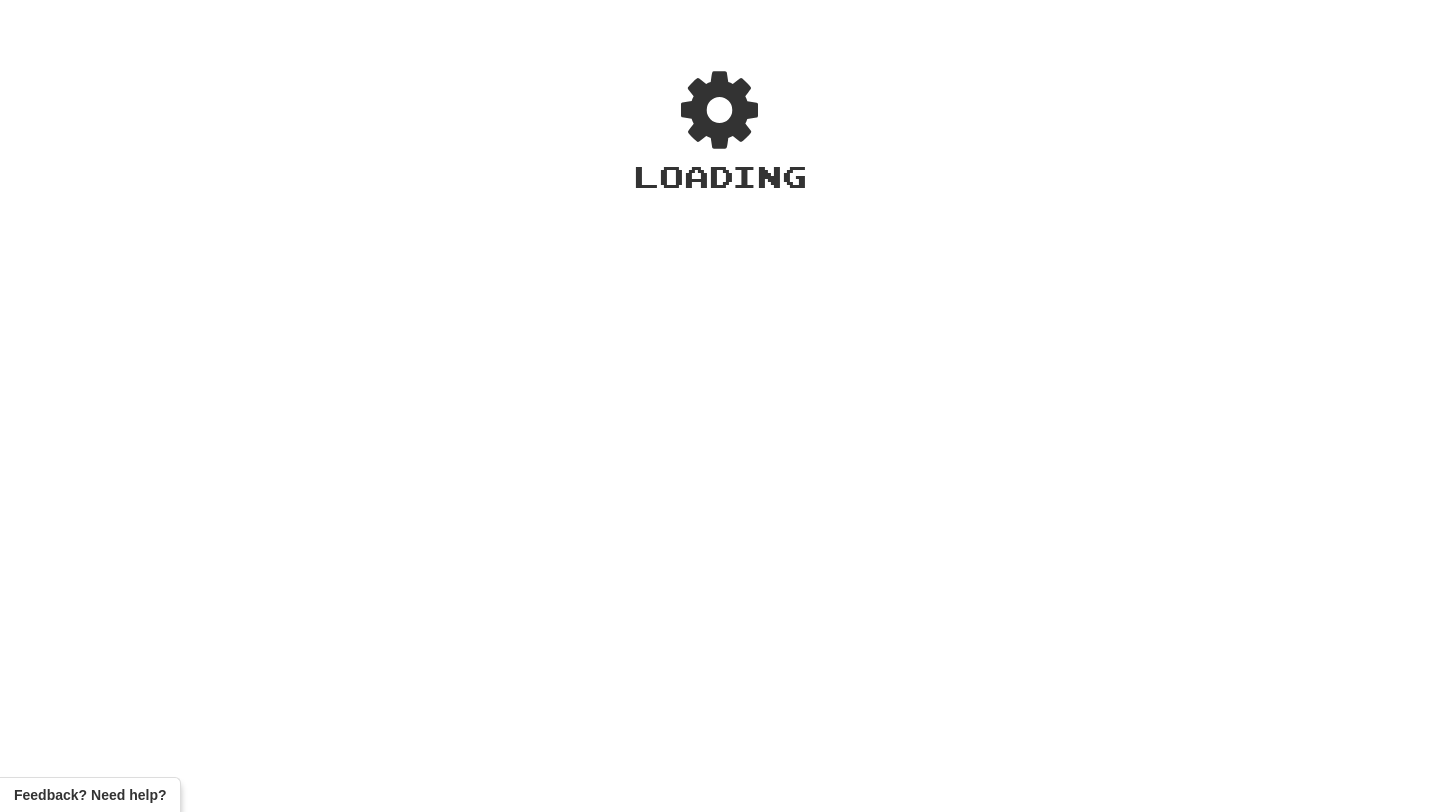 scroll, scrollTop: 0, scrollLeft: 0, axis: both 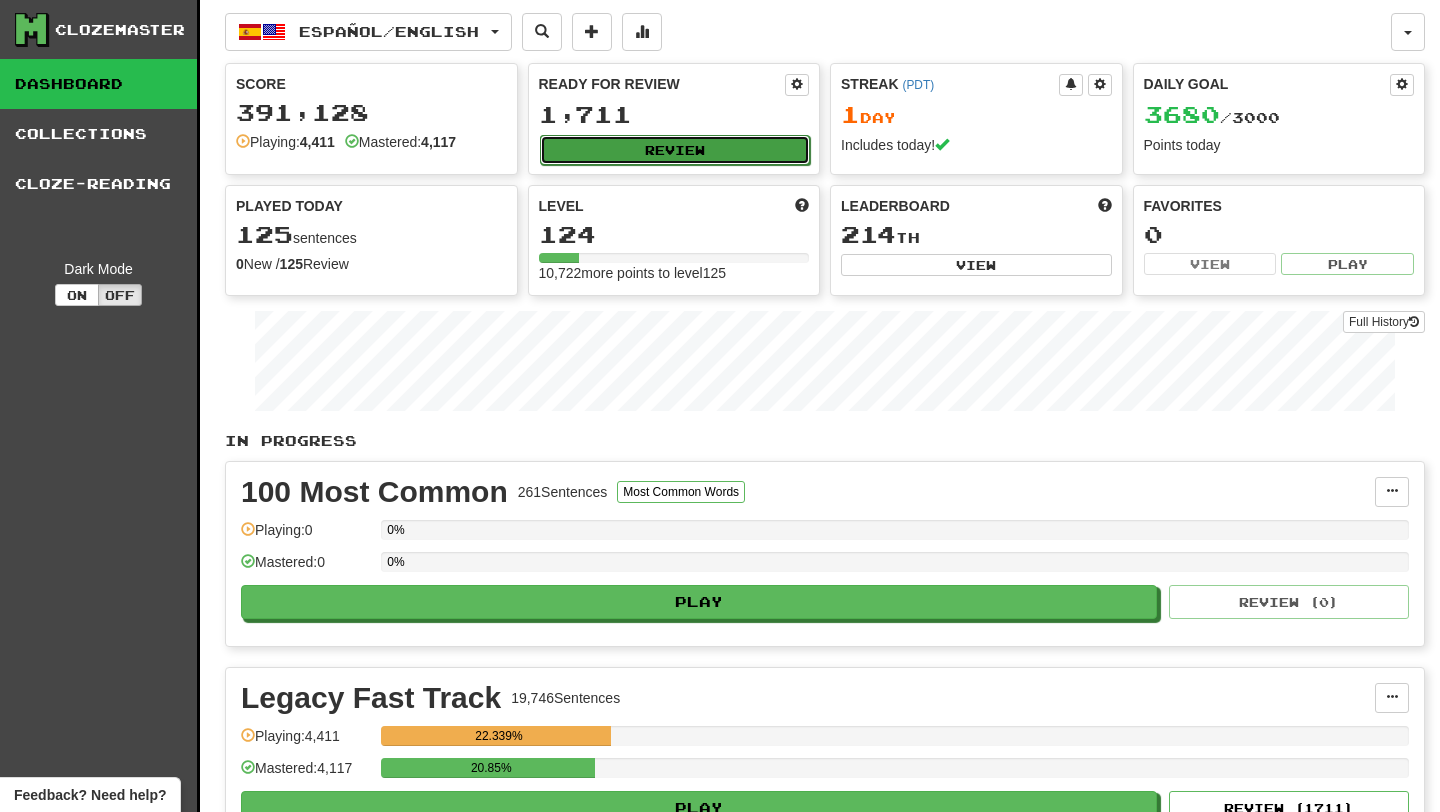 click on "Review" at bounding box center [675, 150] 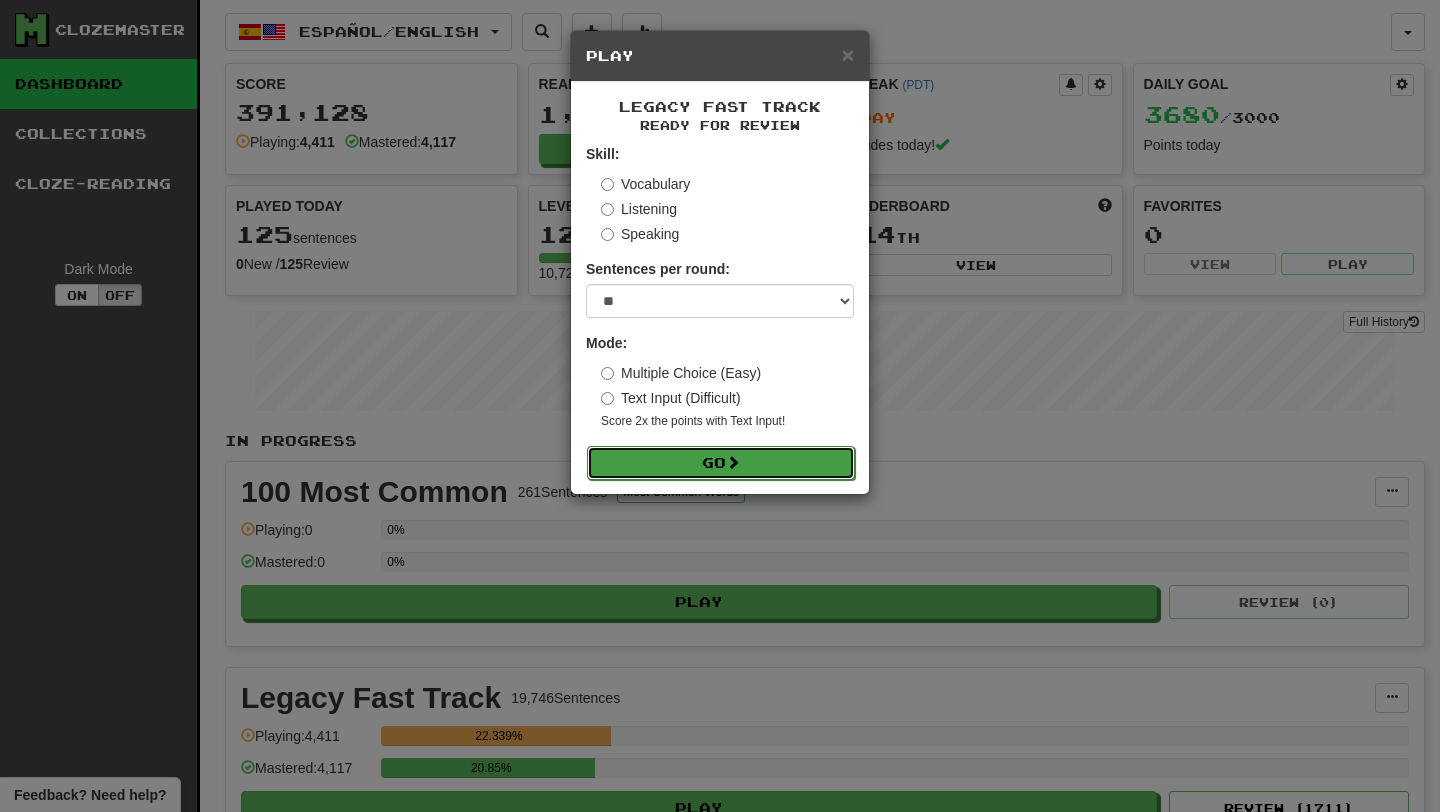 click on "Go" at bounding box center (721, 463) 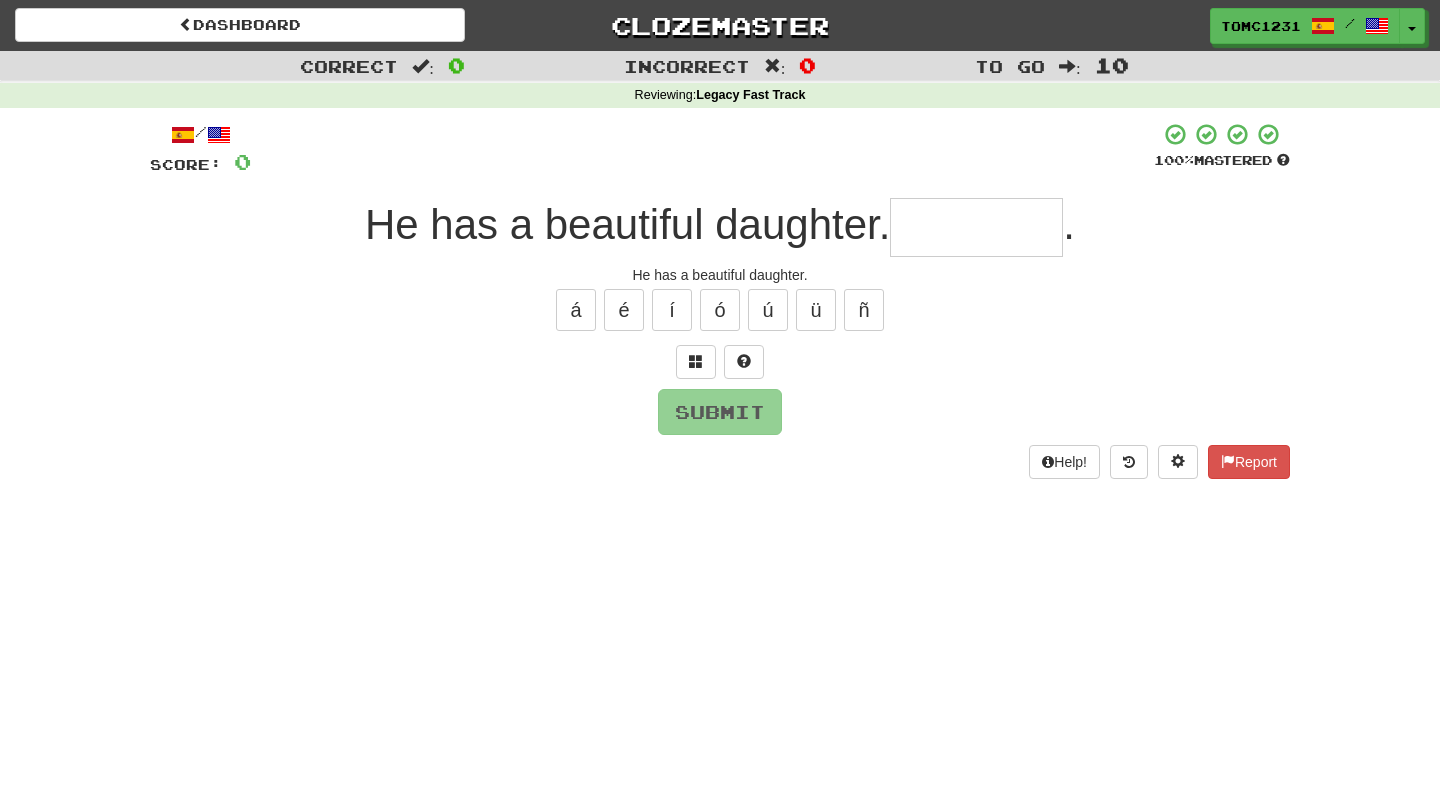 scroll, scrollTop: 0, scrollLeft: 0, axis: both 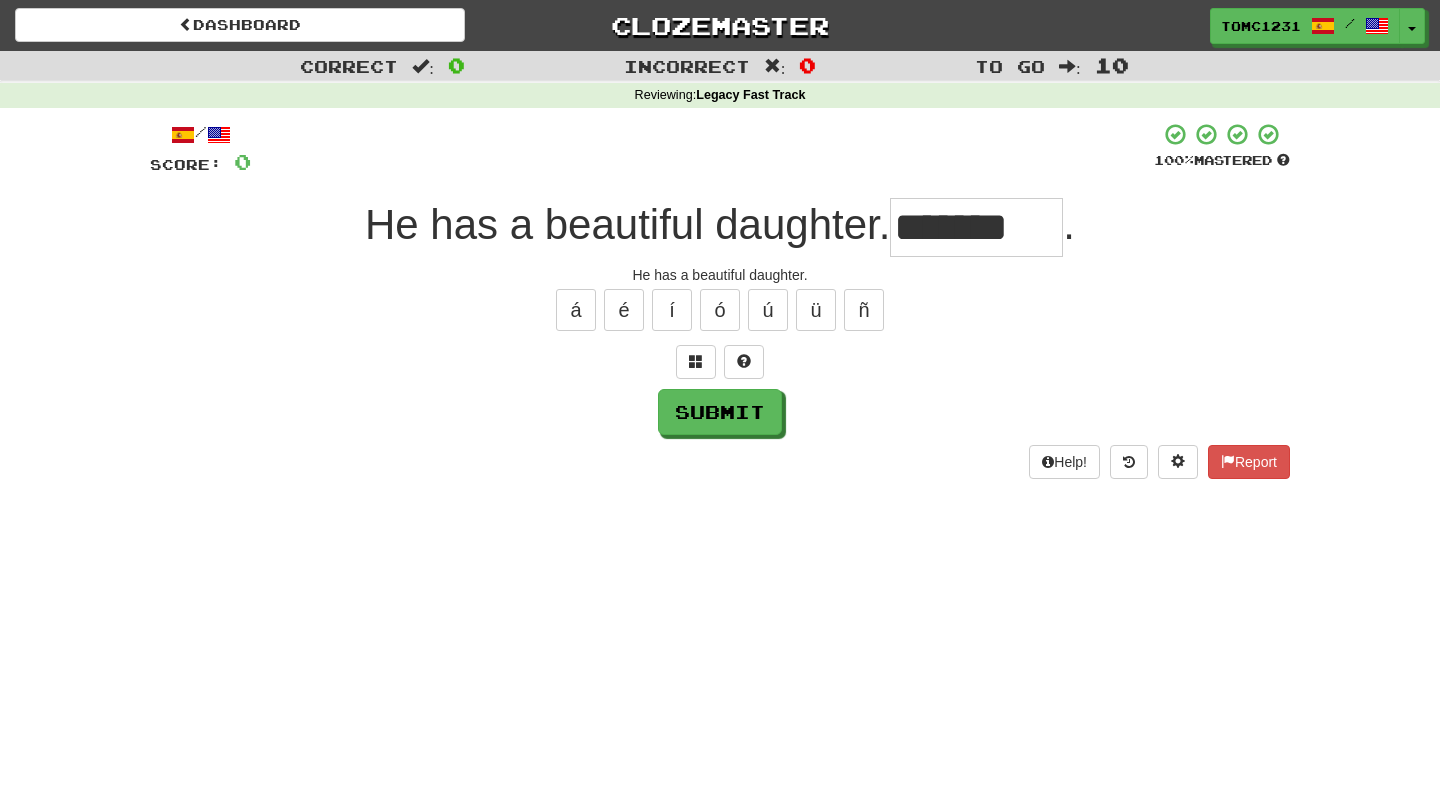 type on "*******" 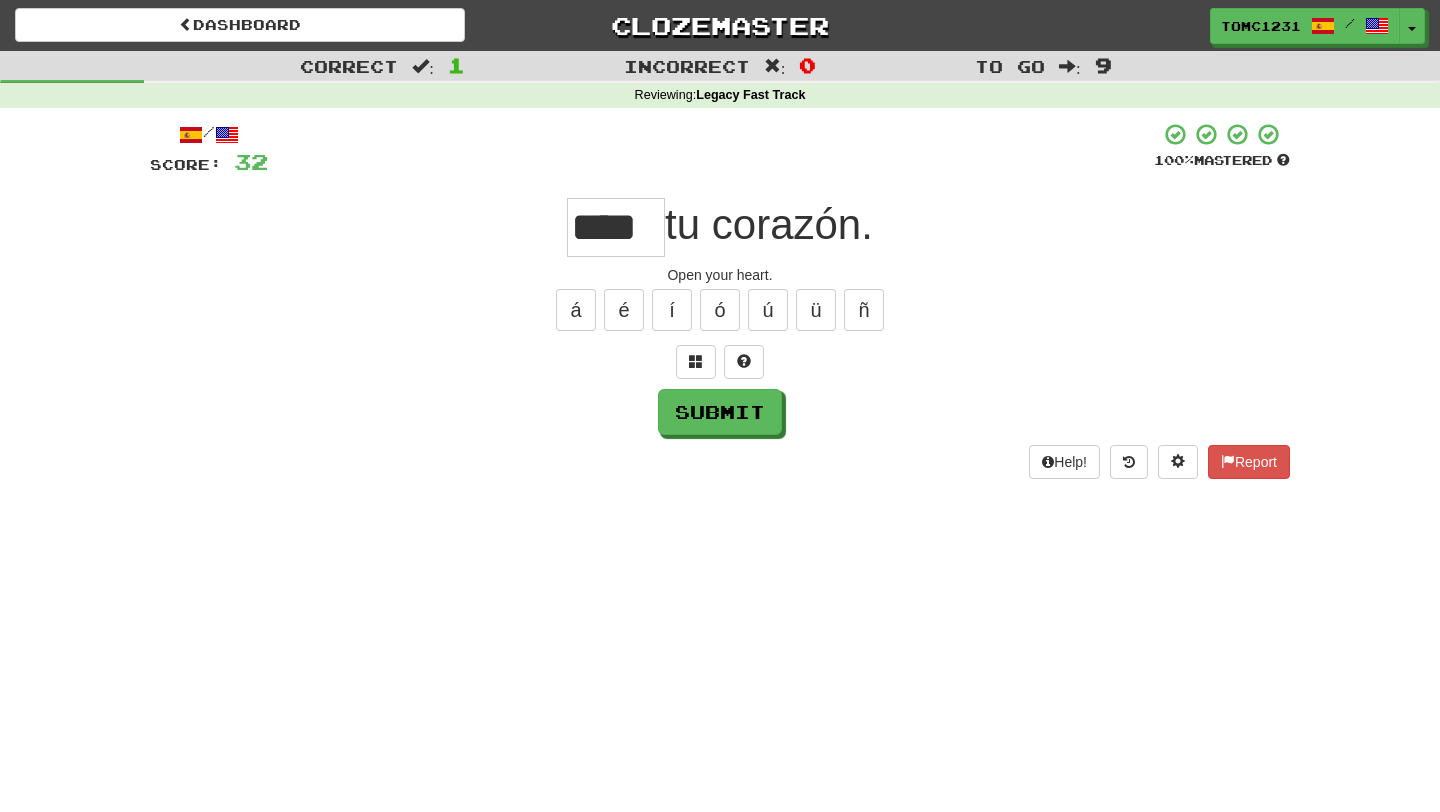 type on "****" 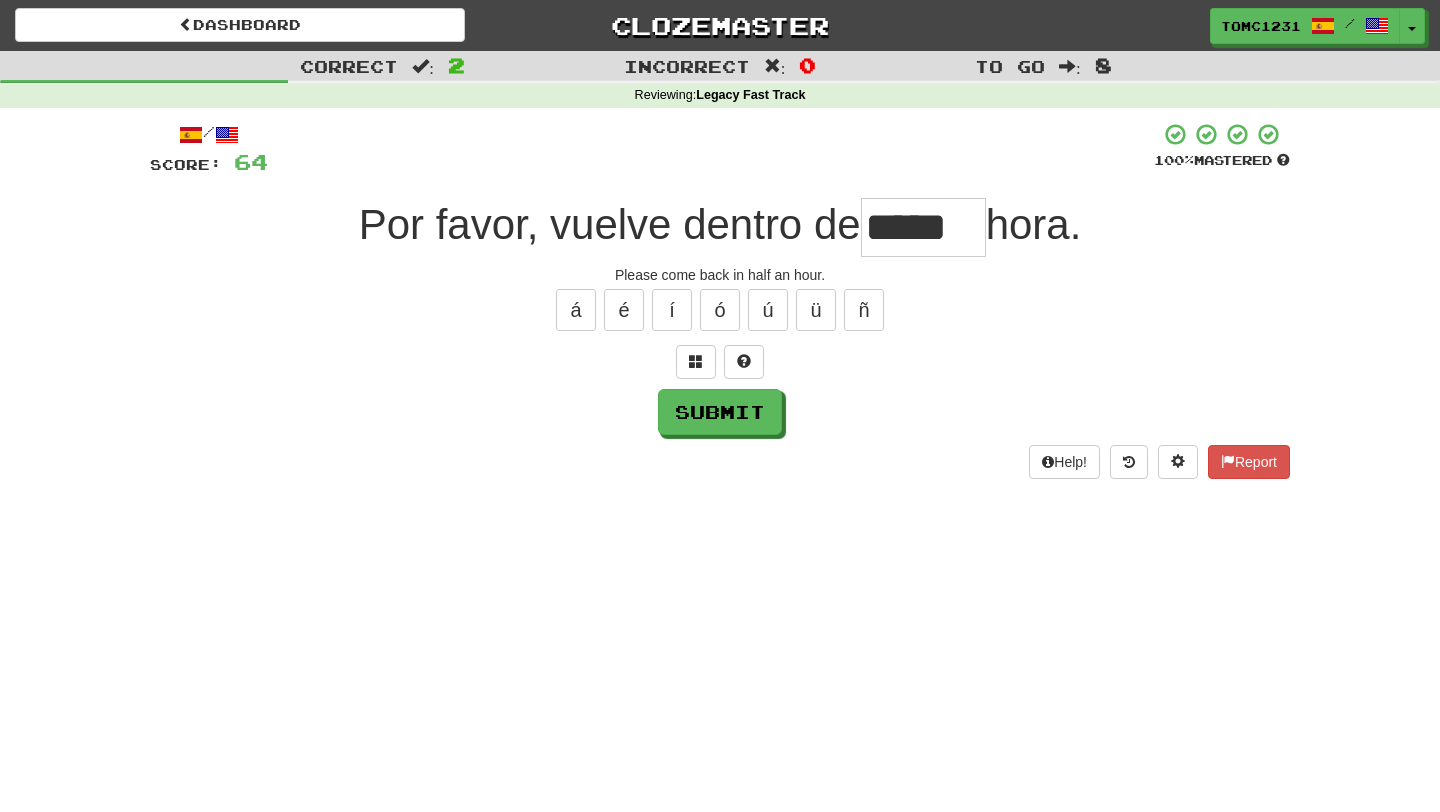 type on "*****" 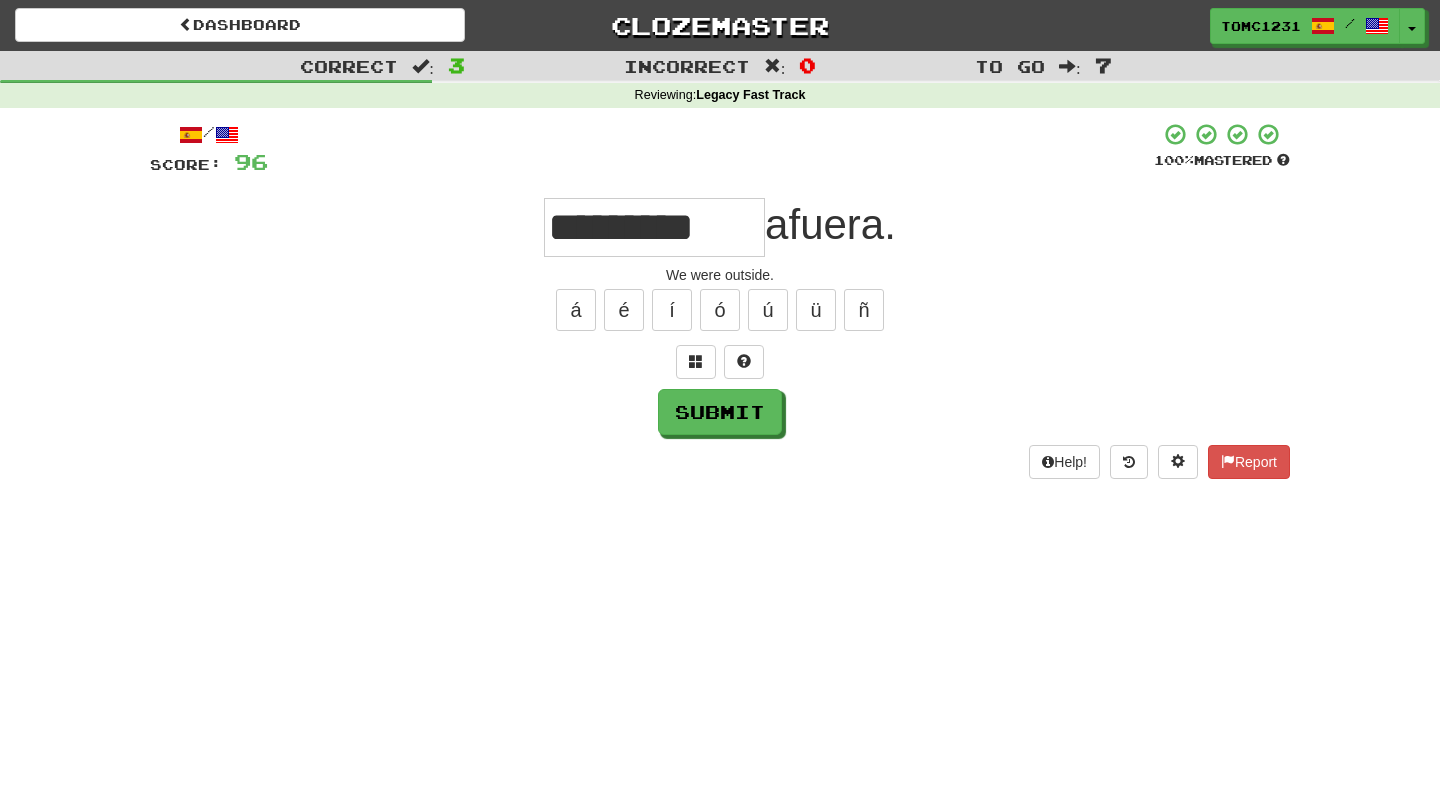 type on "*********" 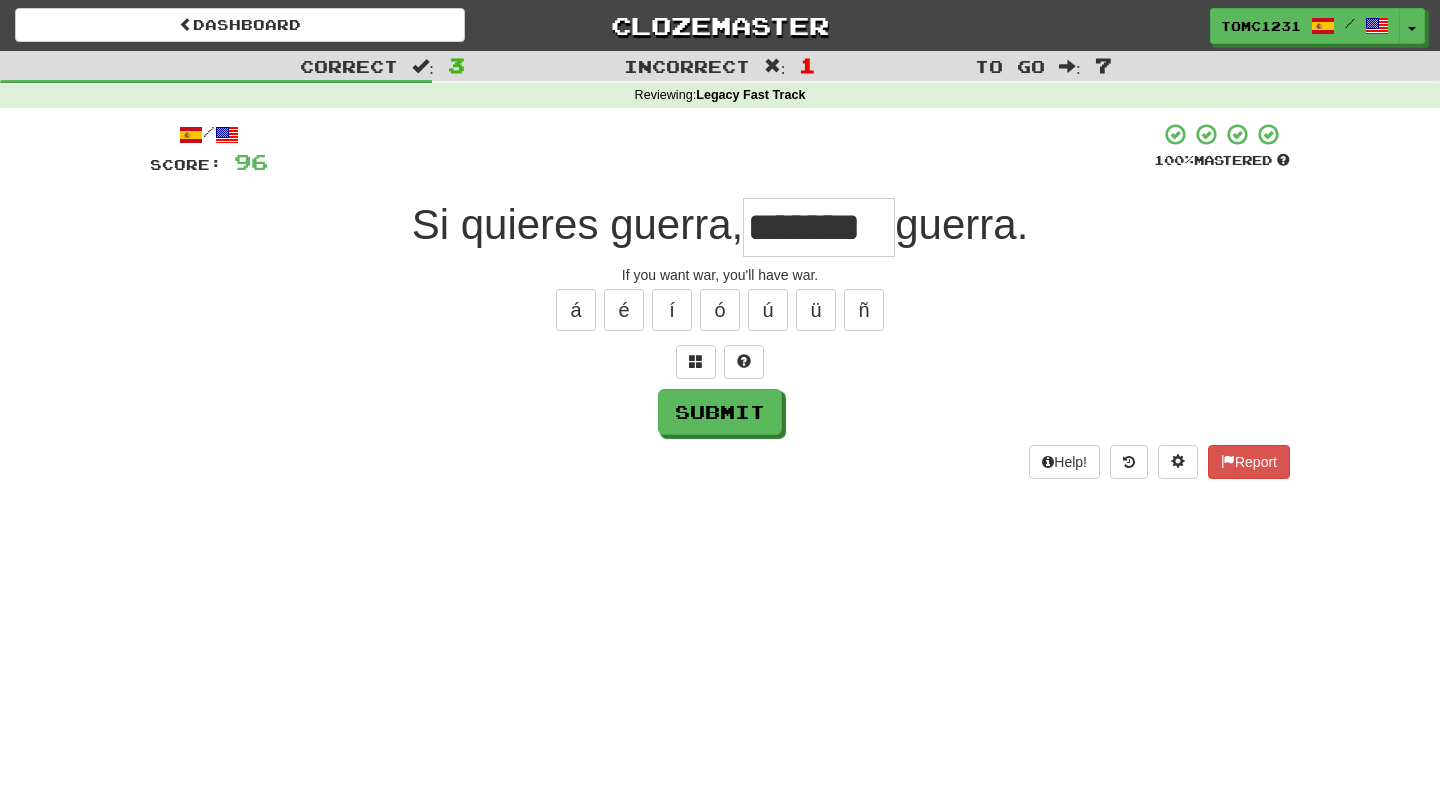 type on "*******" 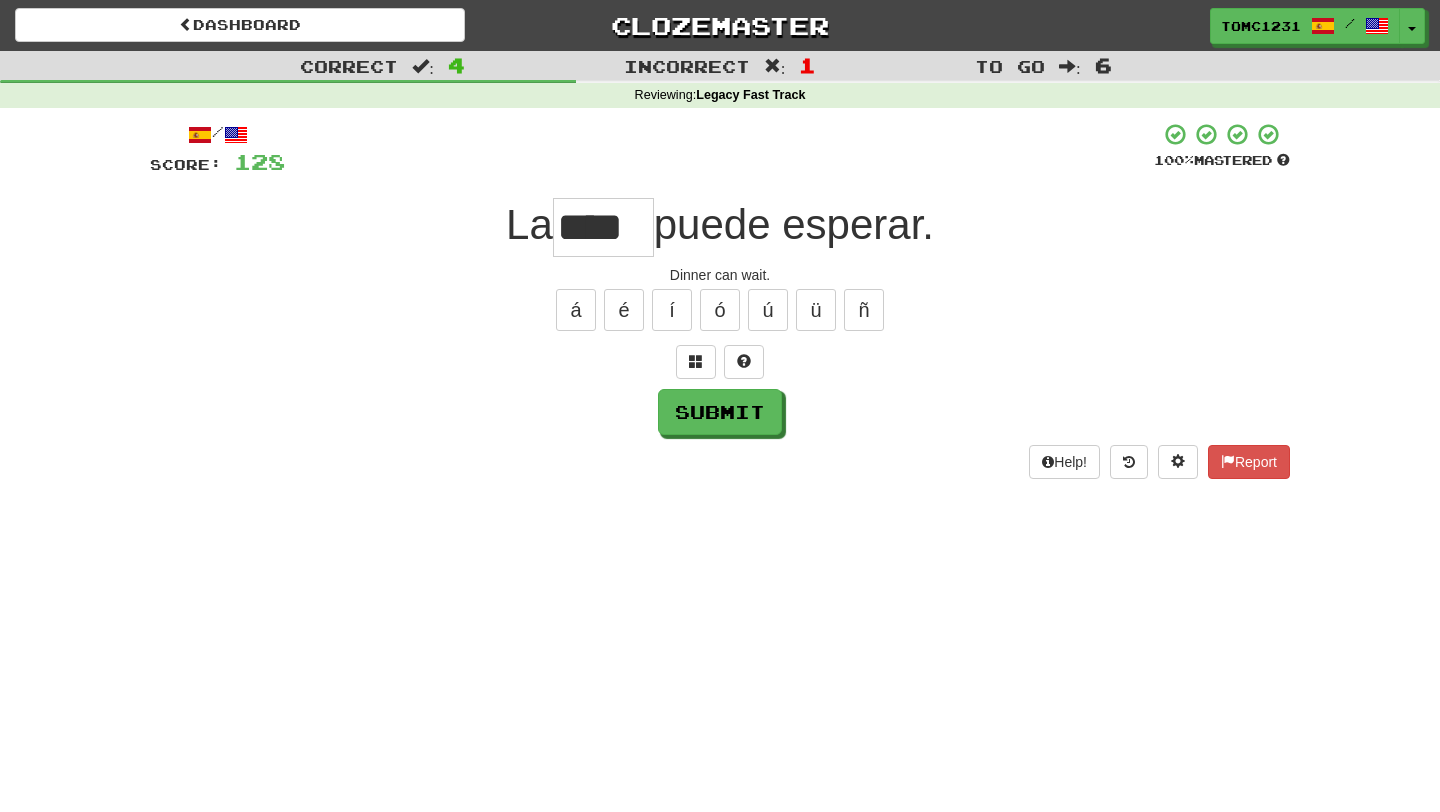 type on "****" 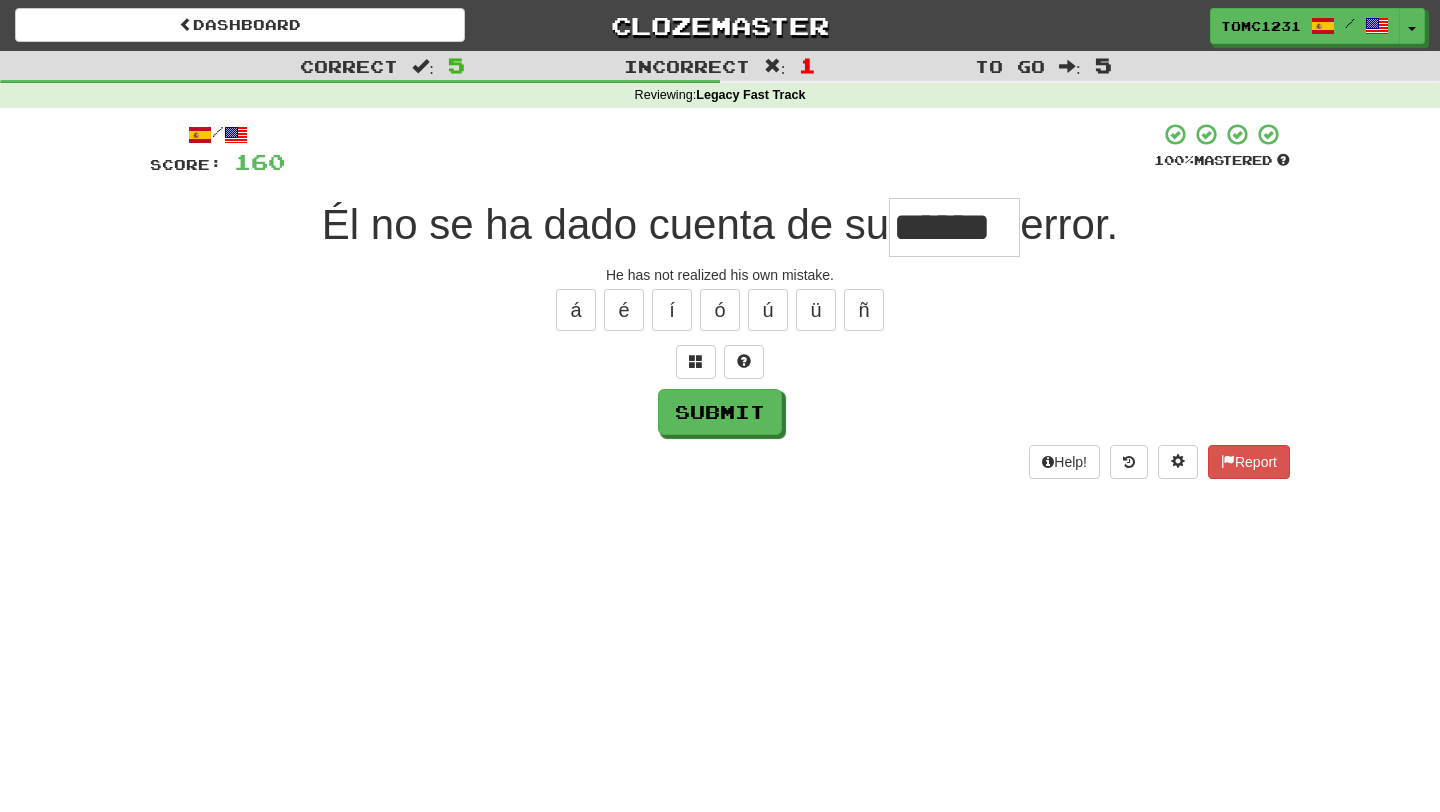 type on "******" 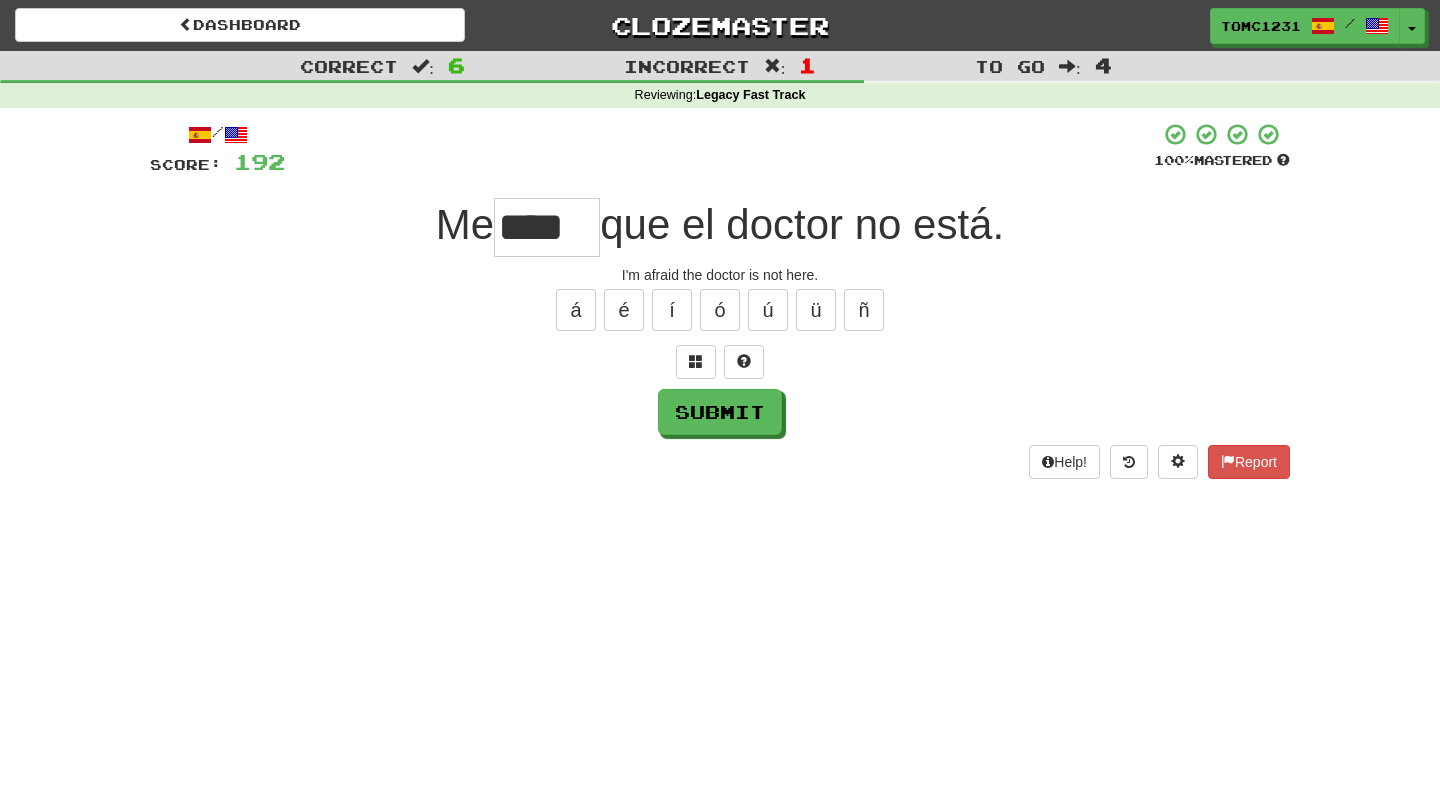type on "****" 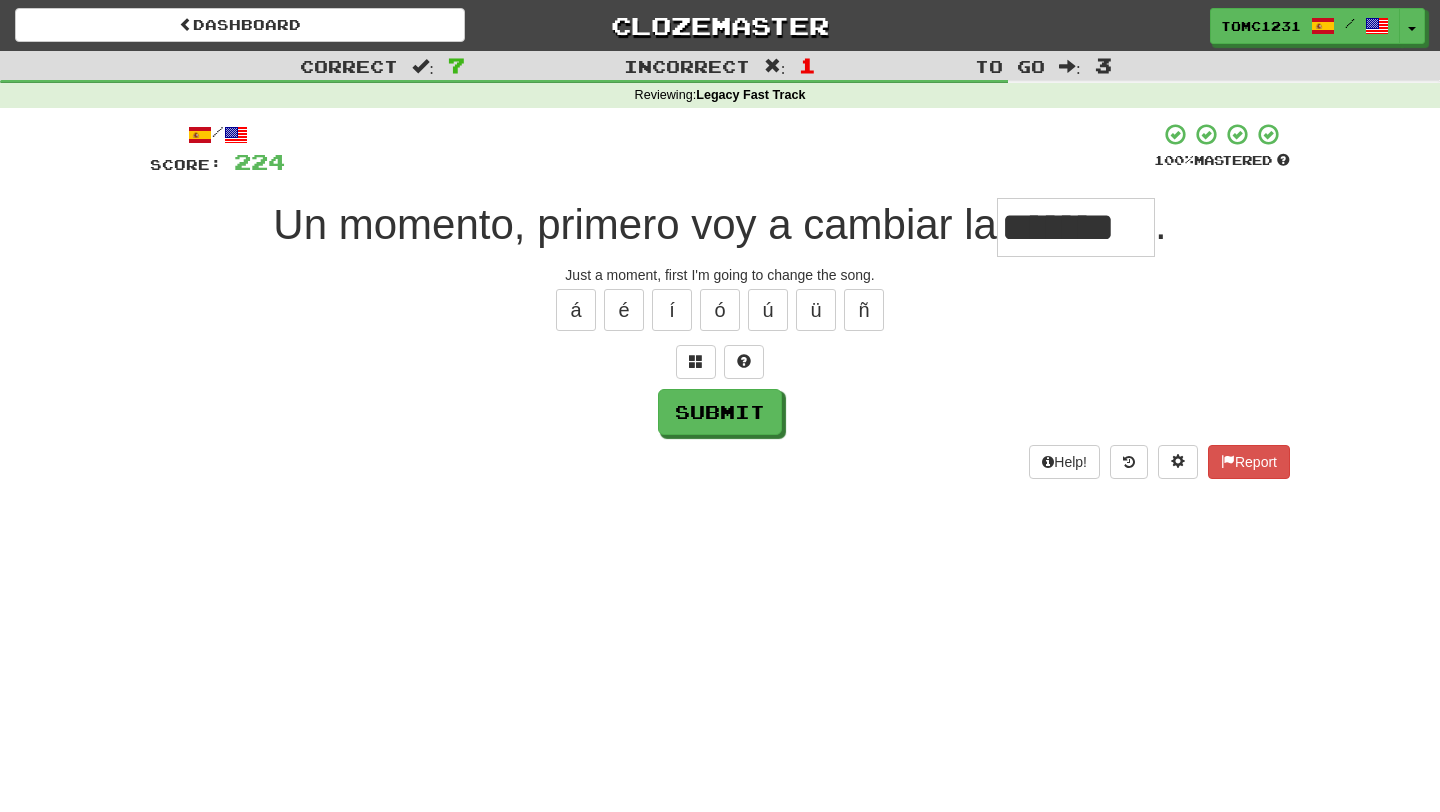 type on "*******" 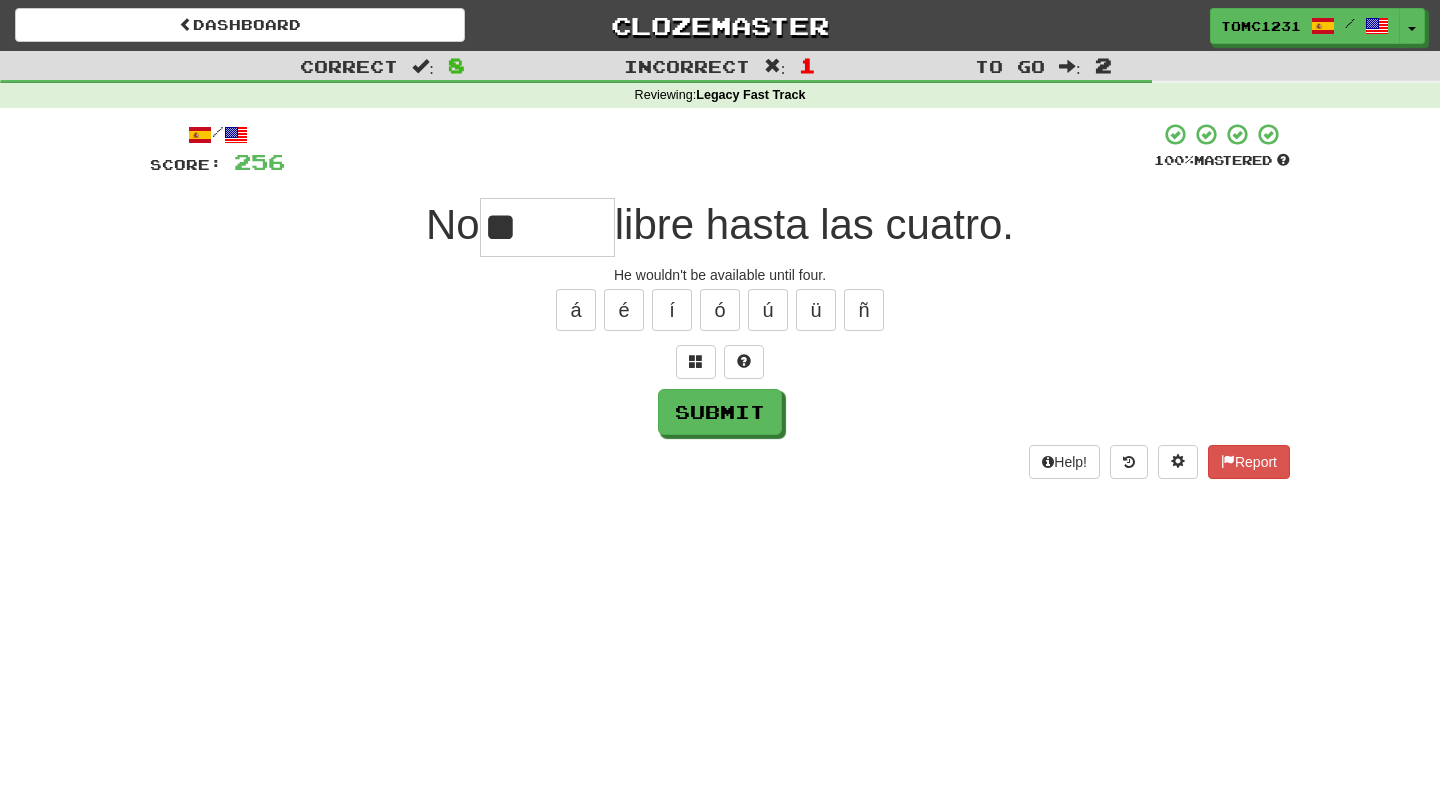 type on "*" 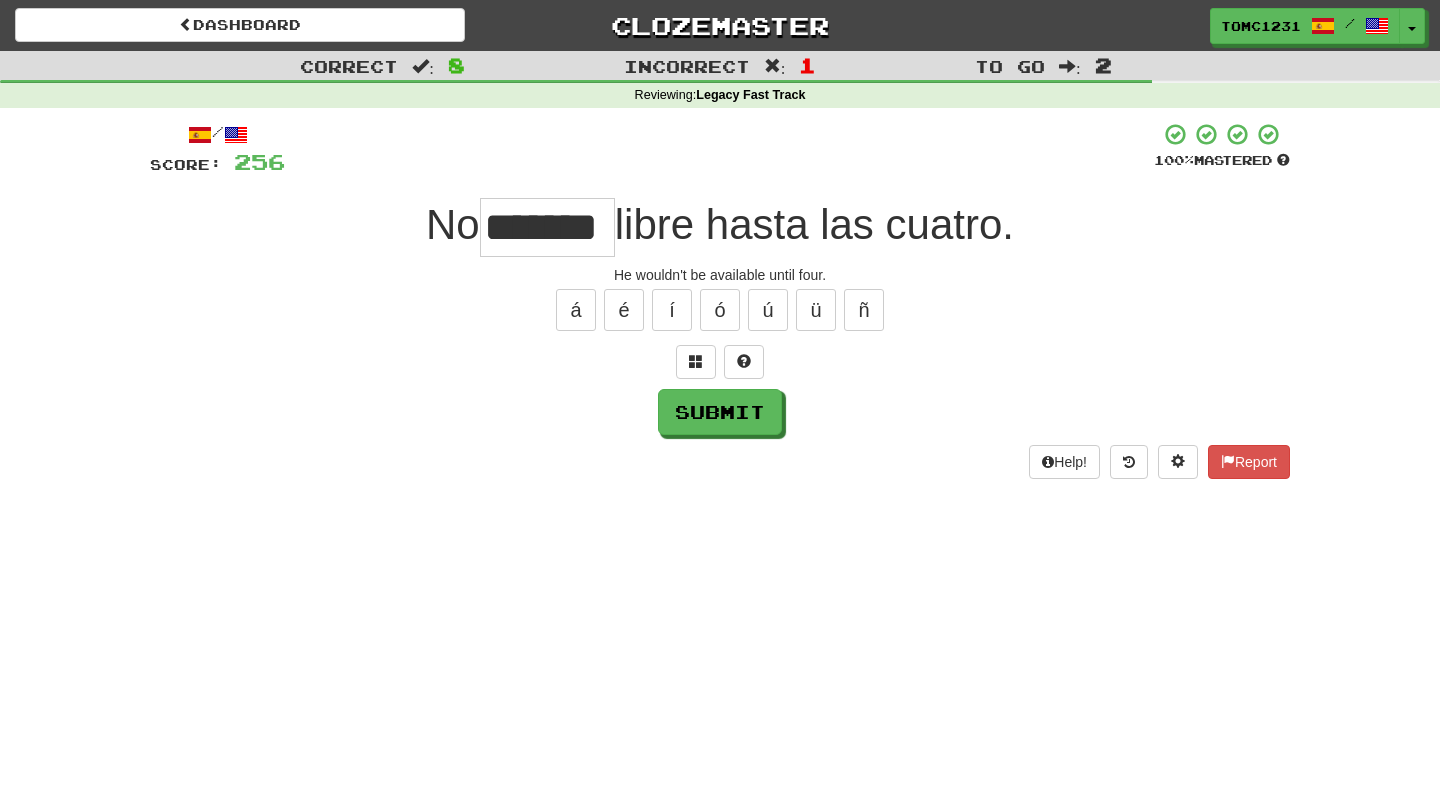 type on "*******" 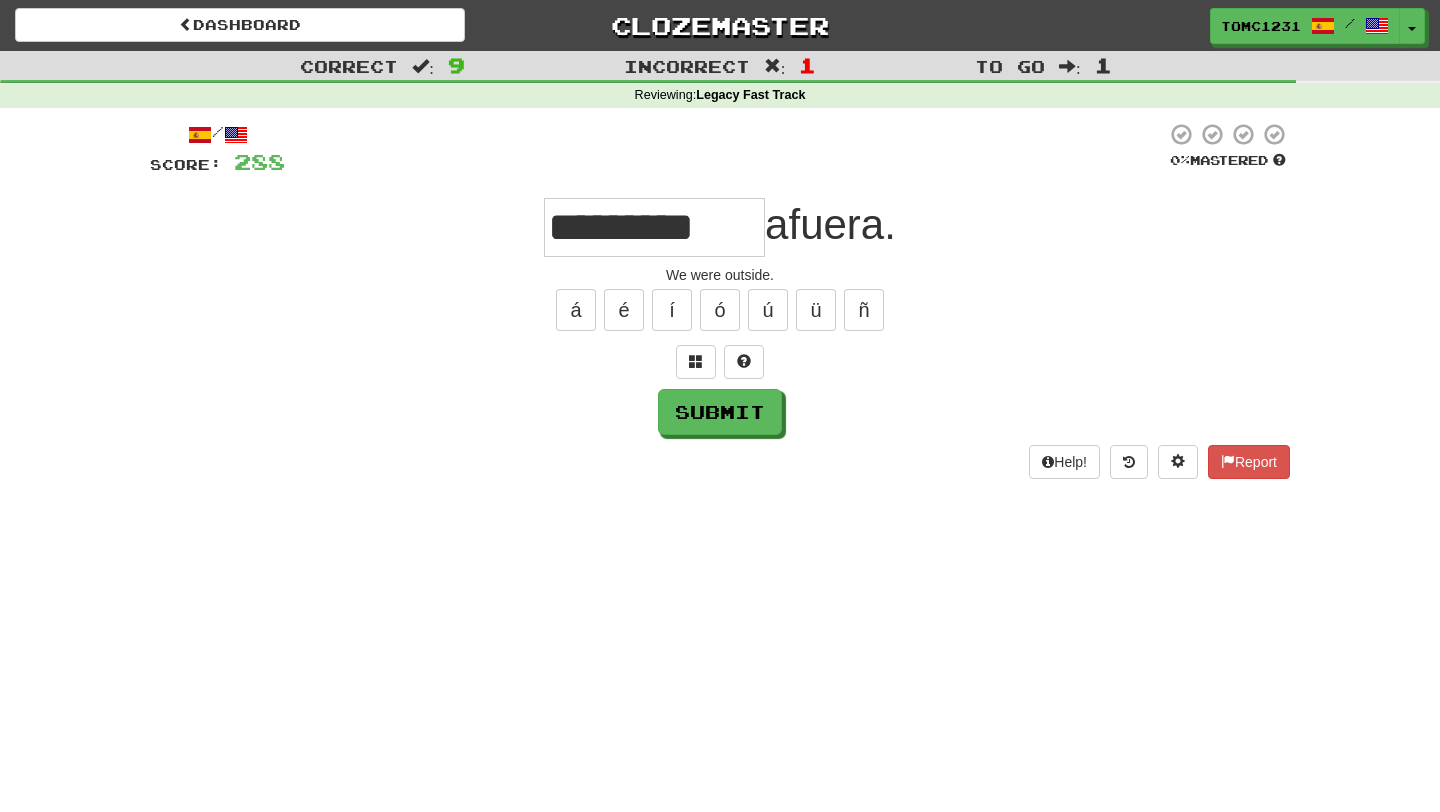 type on "*********" 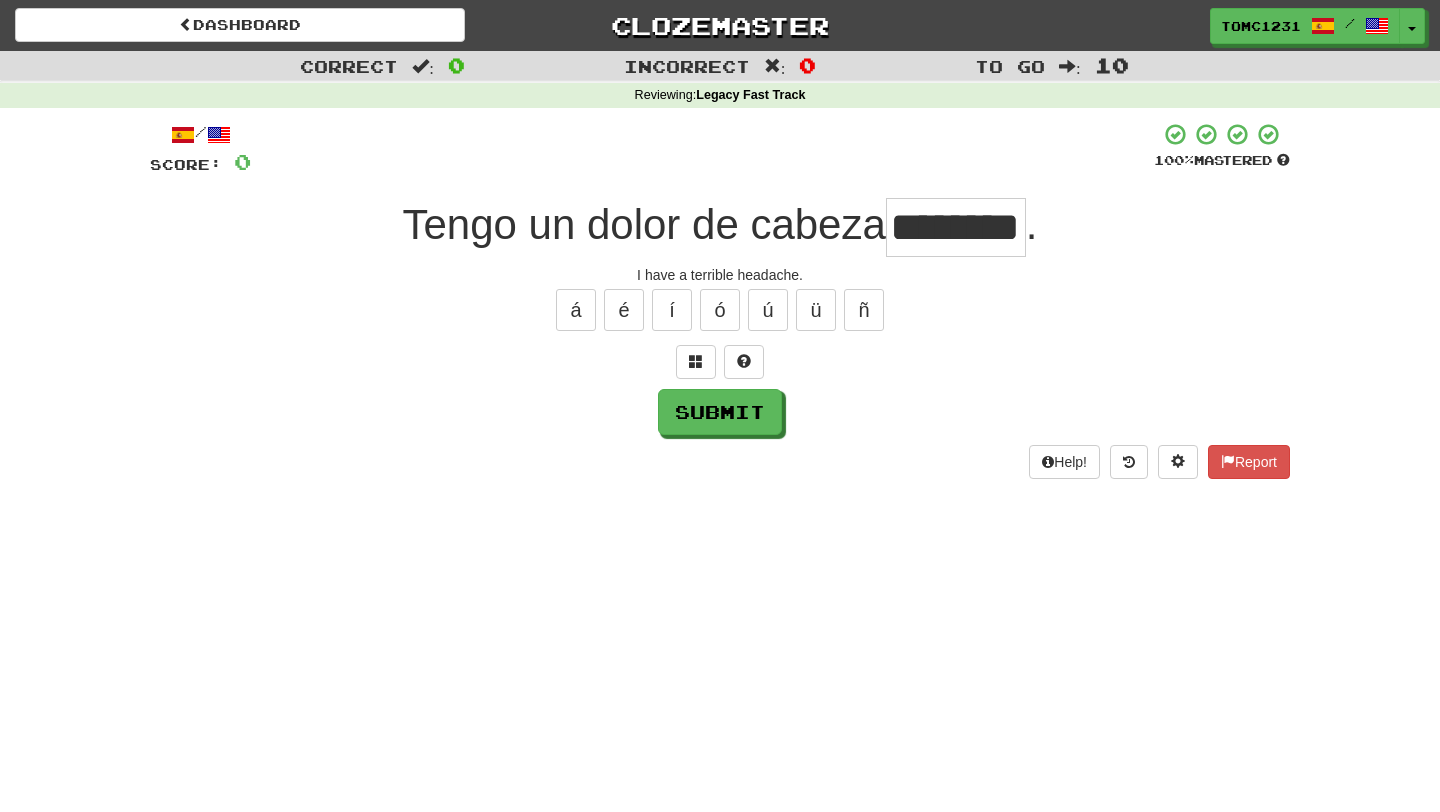 type on "********" 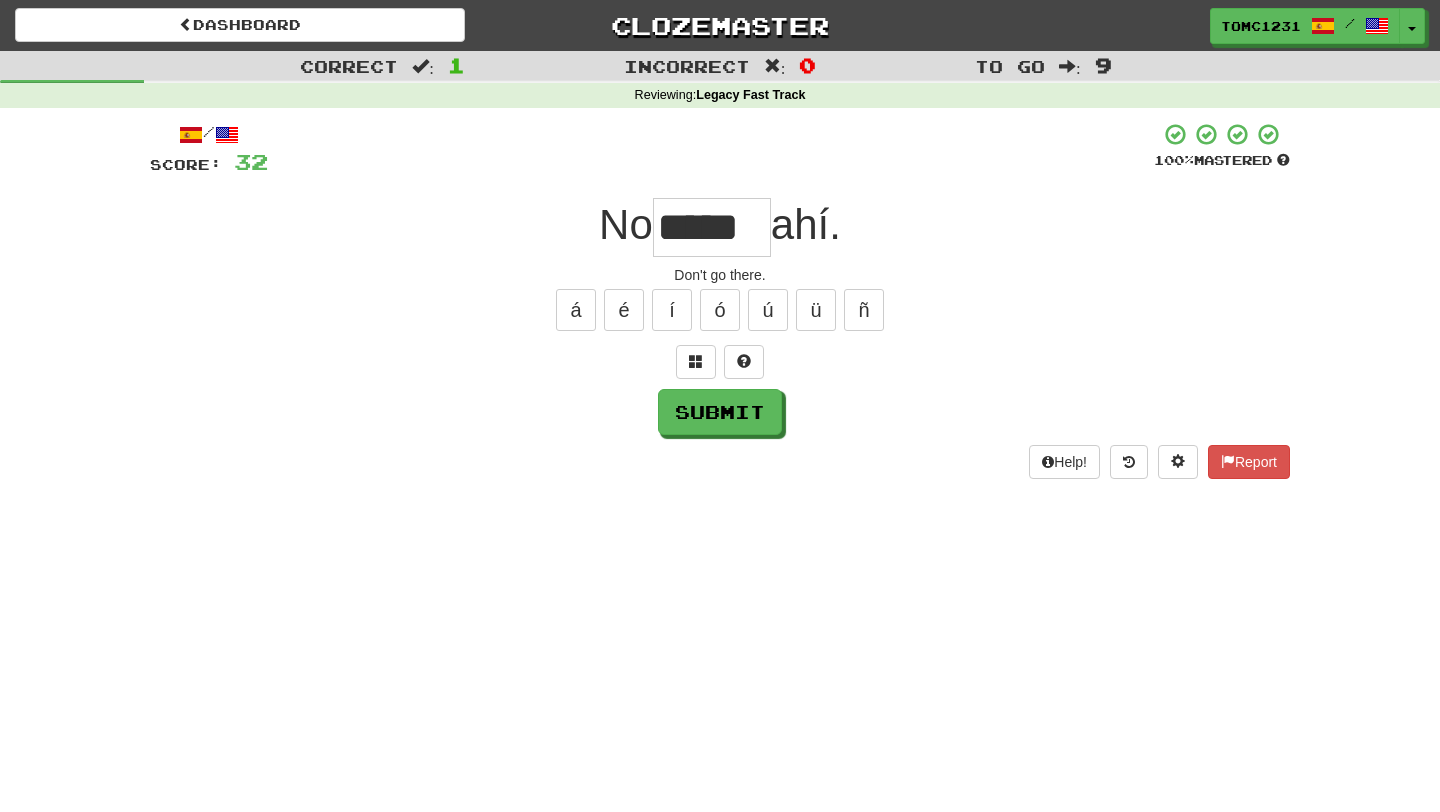 type on "*****" 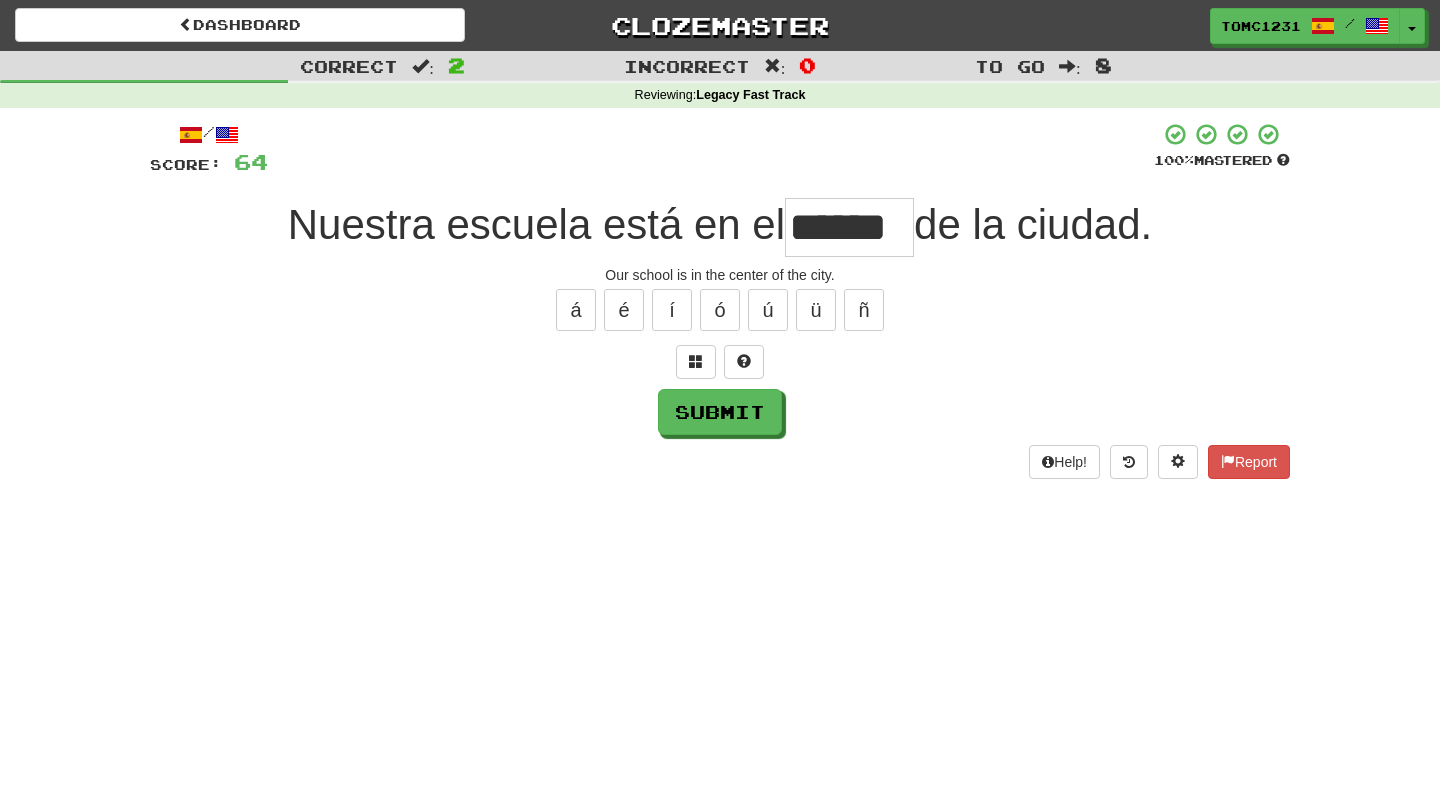 type on "******" 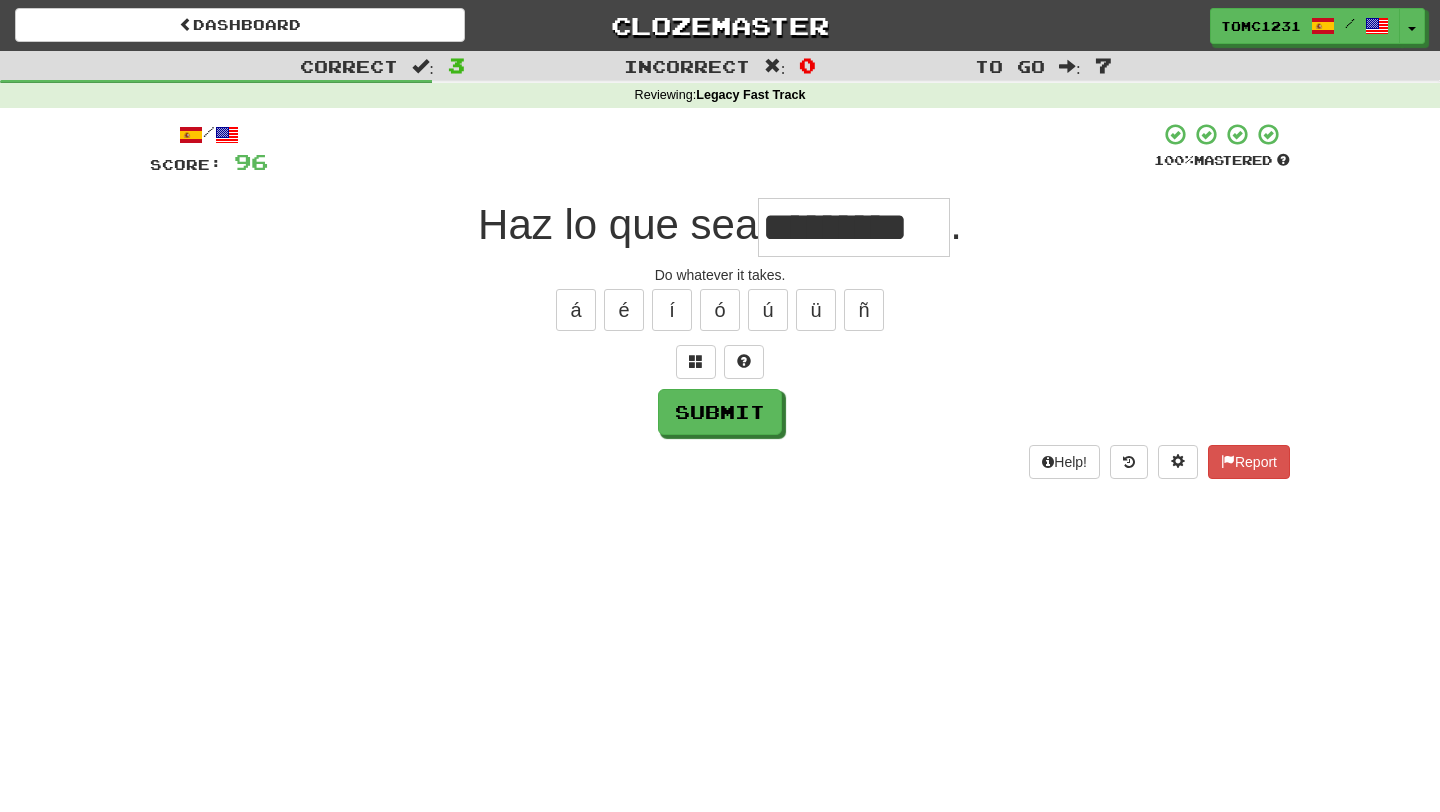 type on "*********" 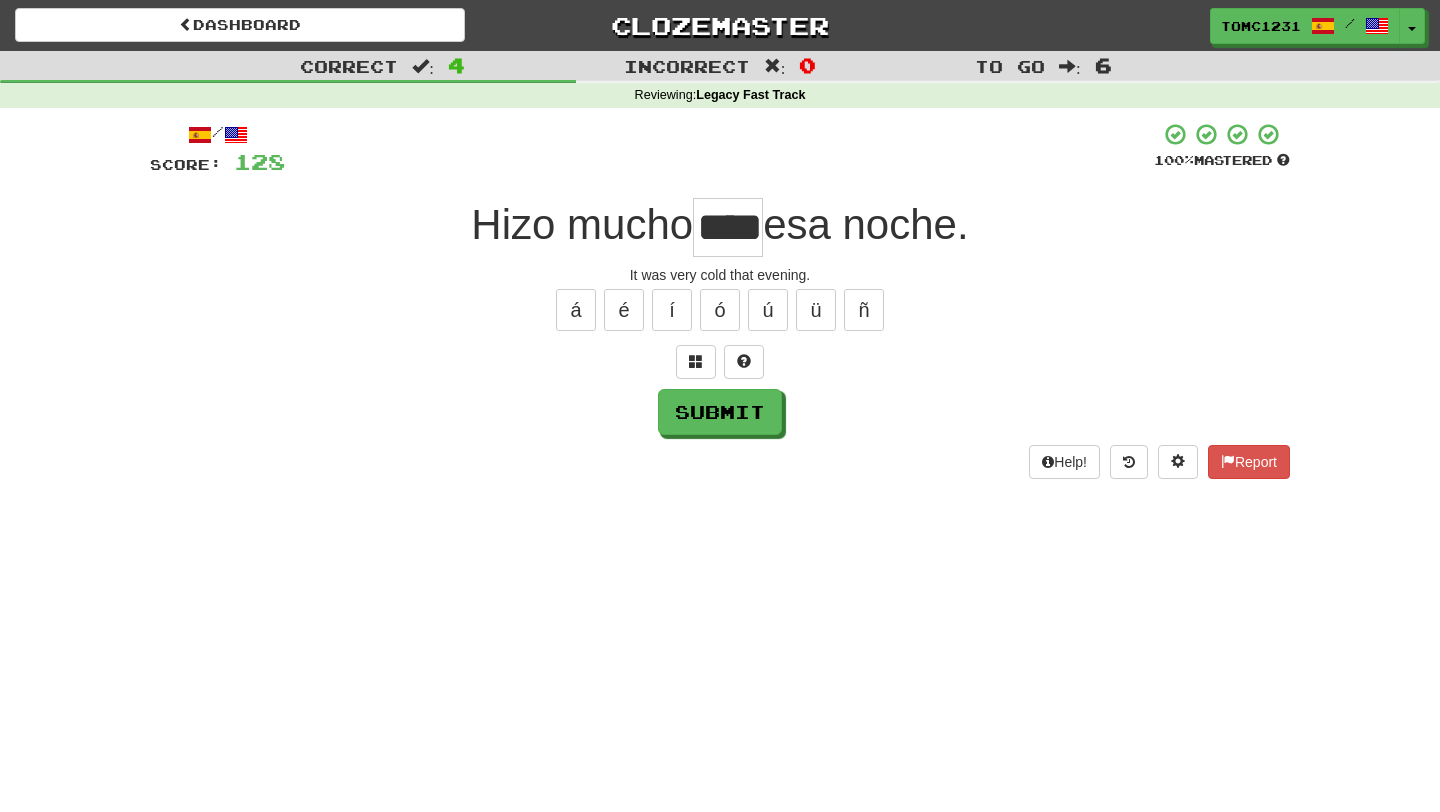 type on "****" 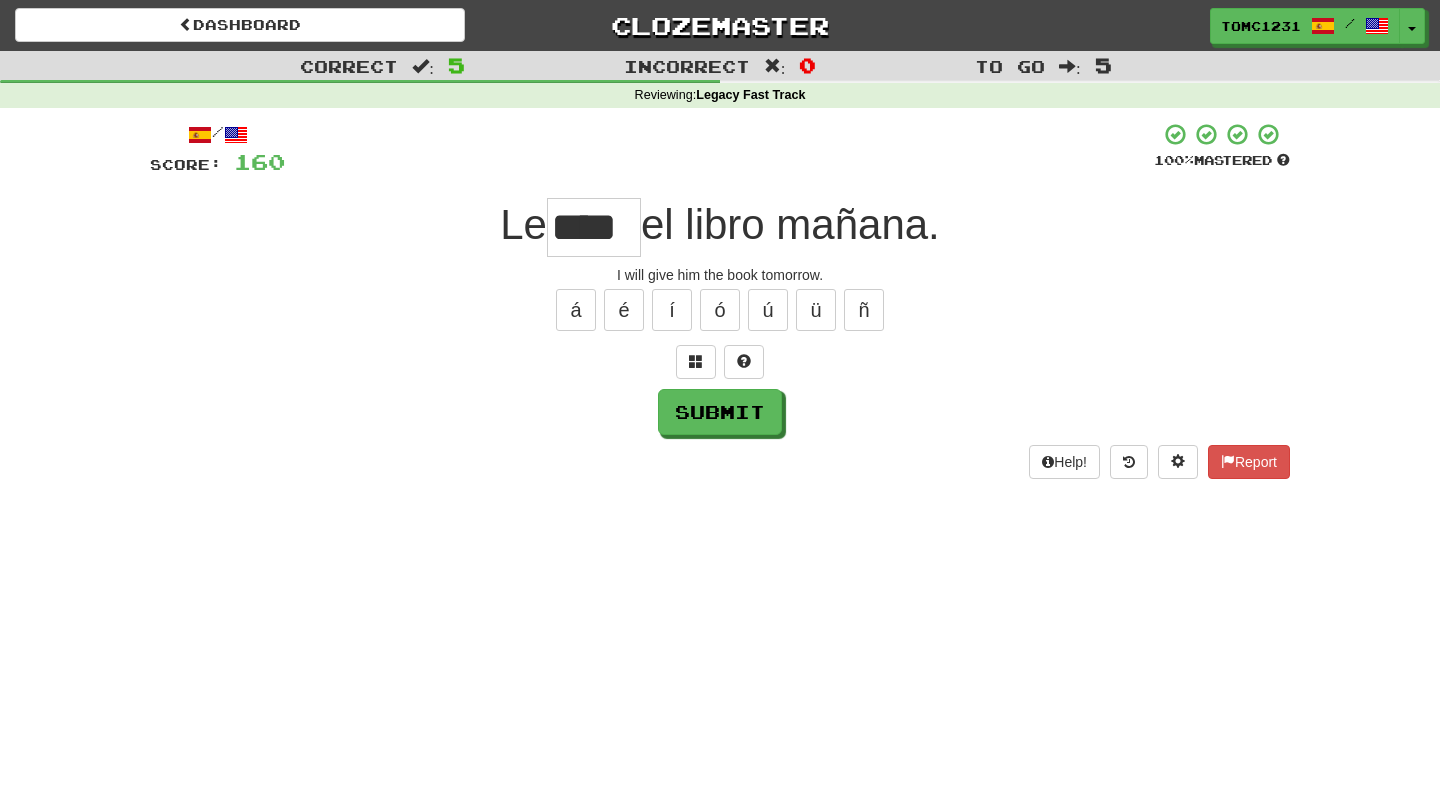 type on "****" 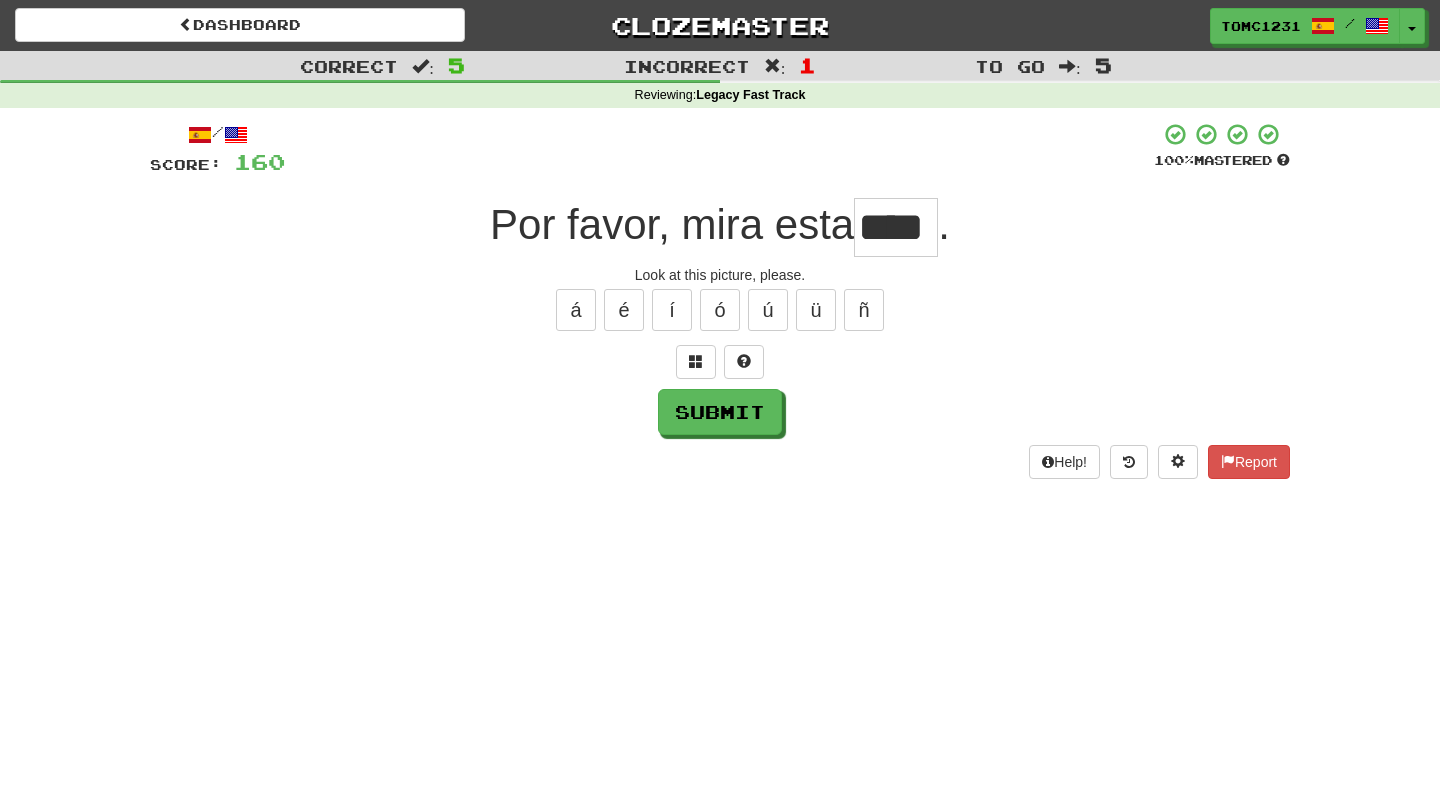 type on "****" 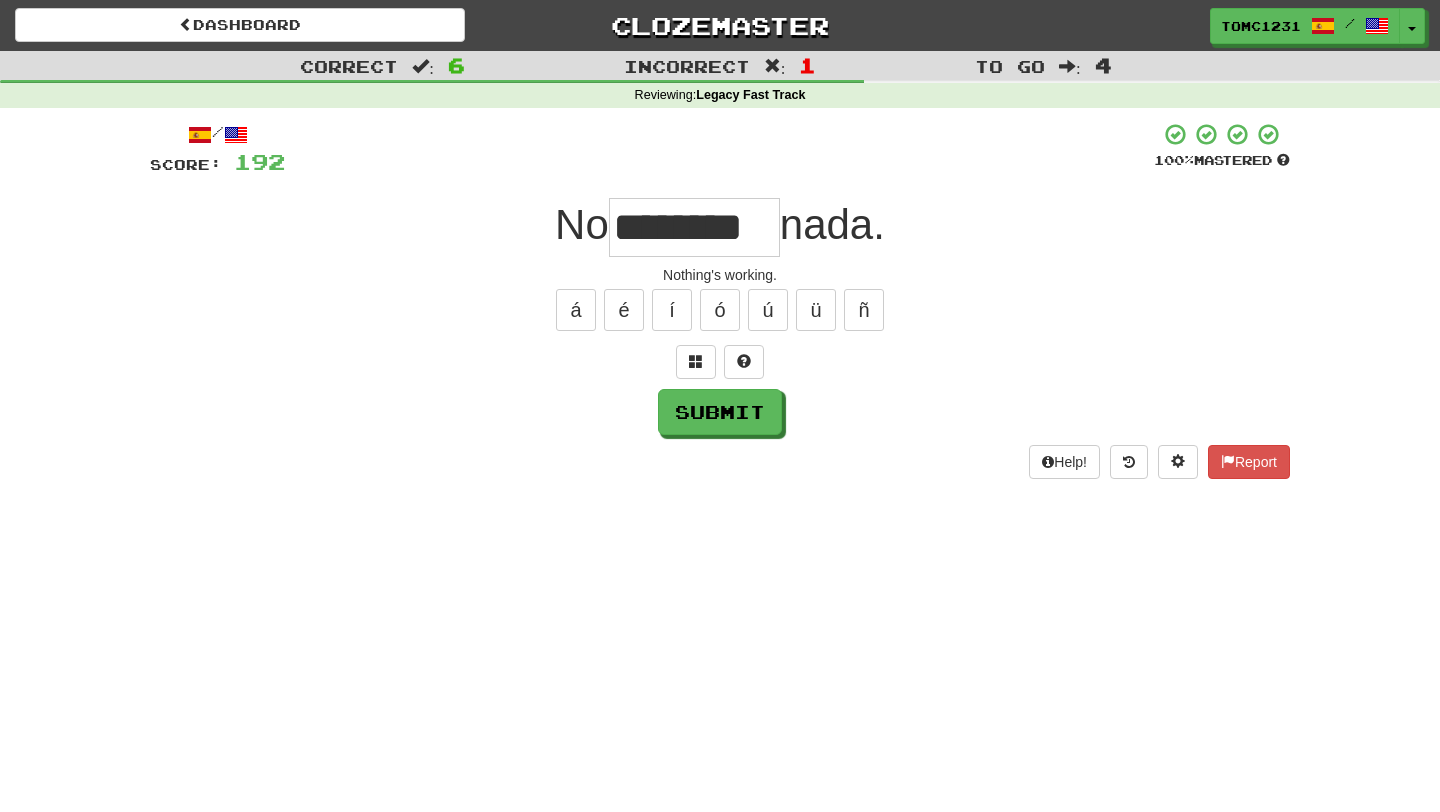 type on "********" 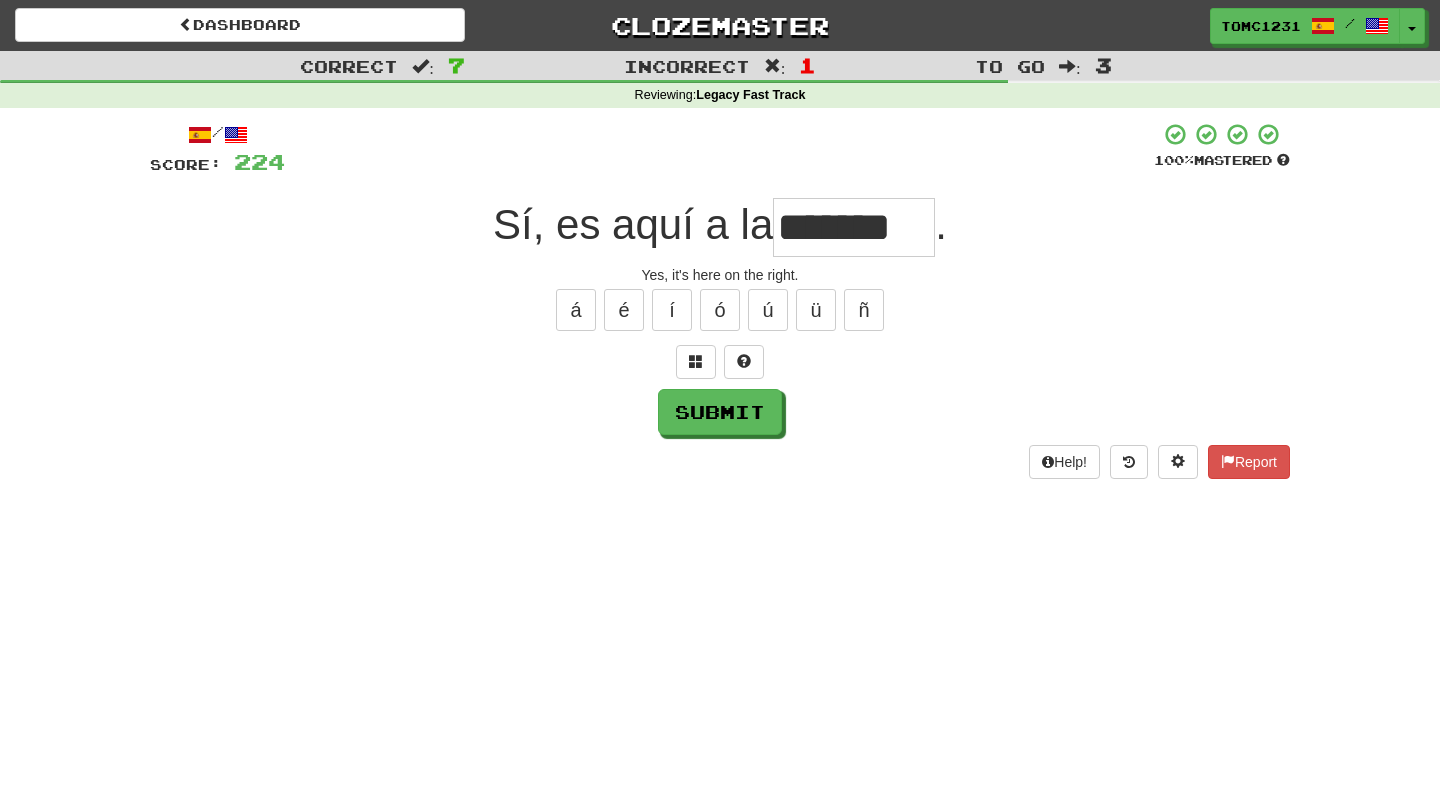 type on "*******" 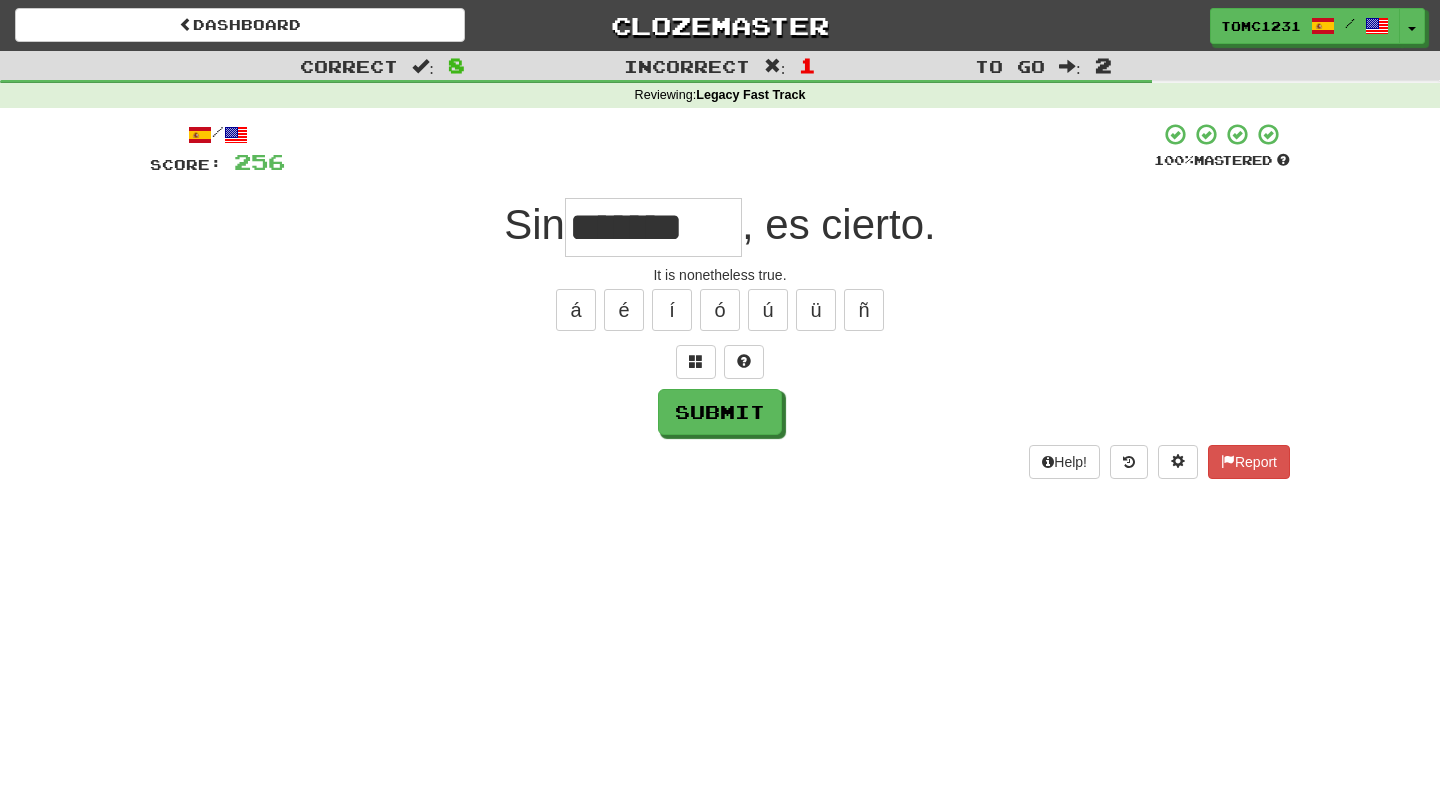 type on "*******" 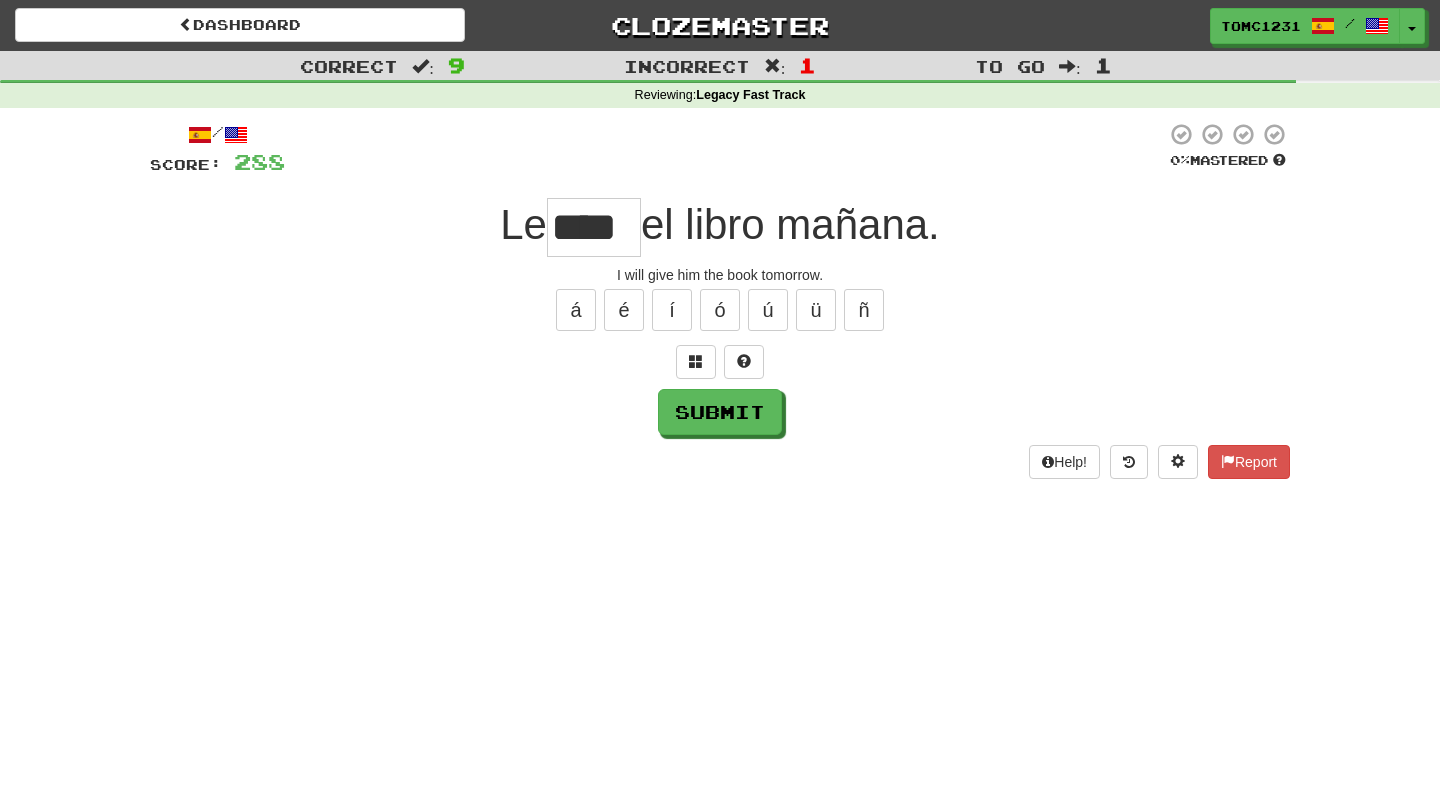 type on "****" 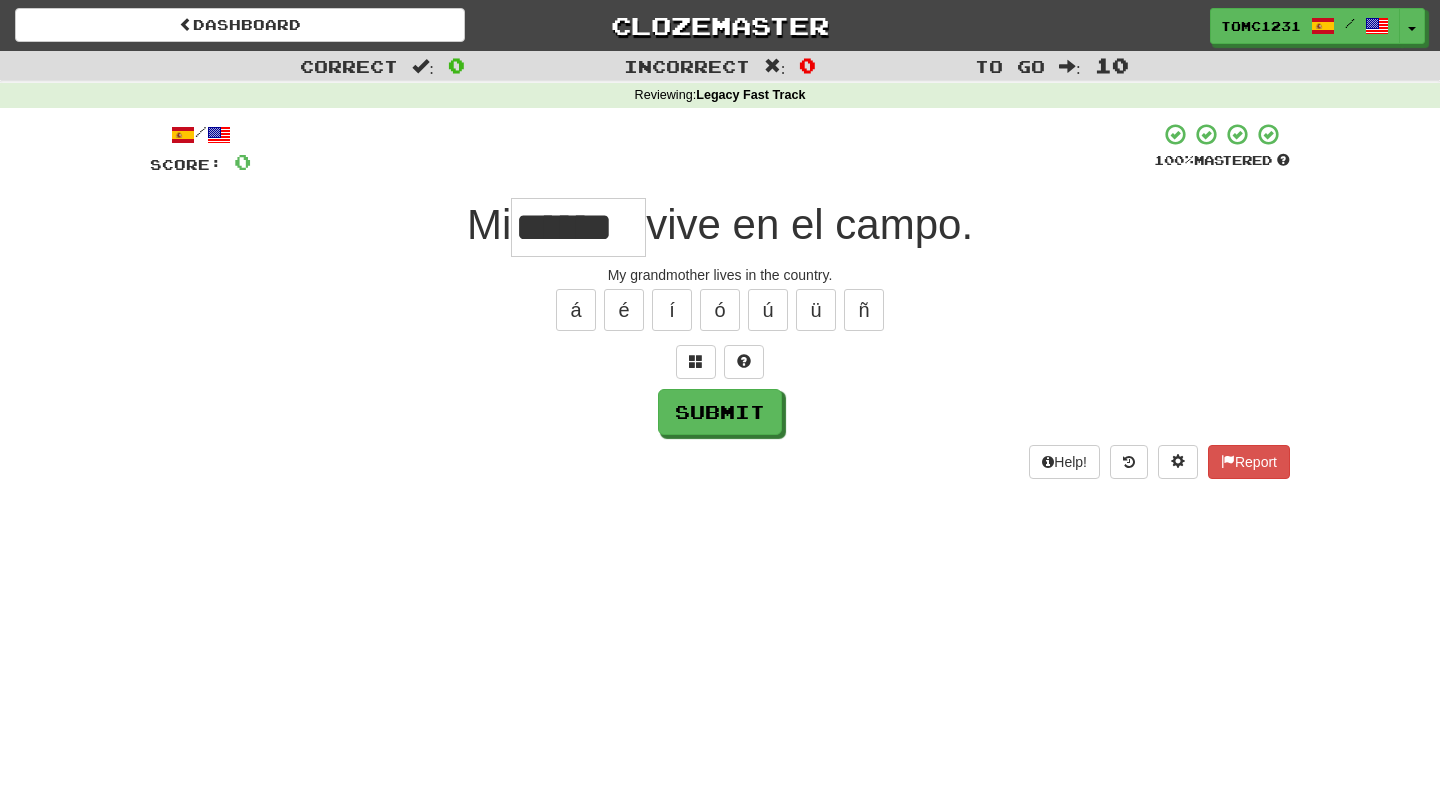type on "******" 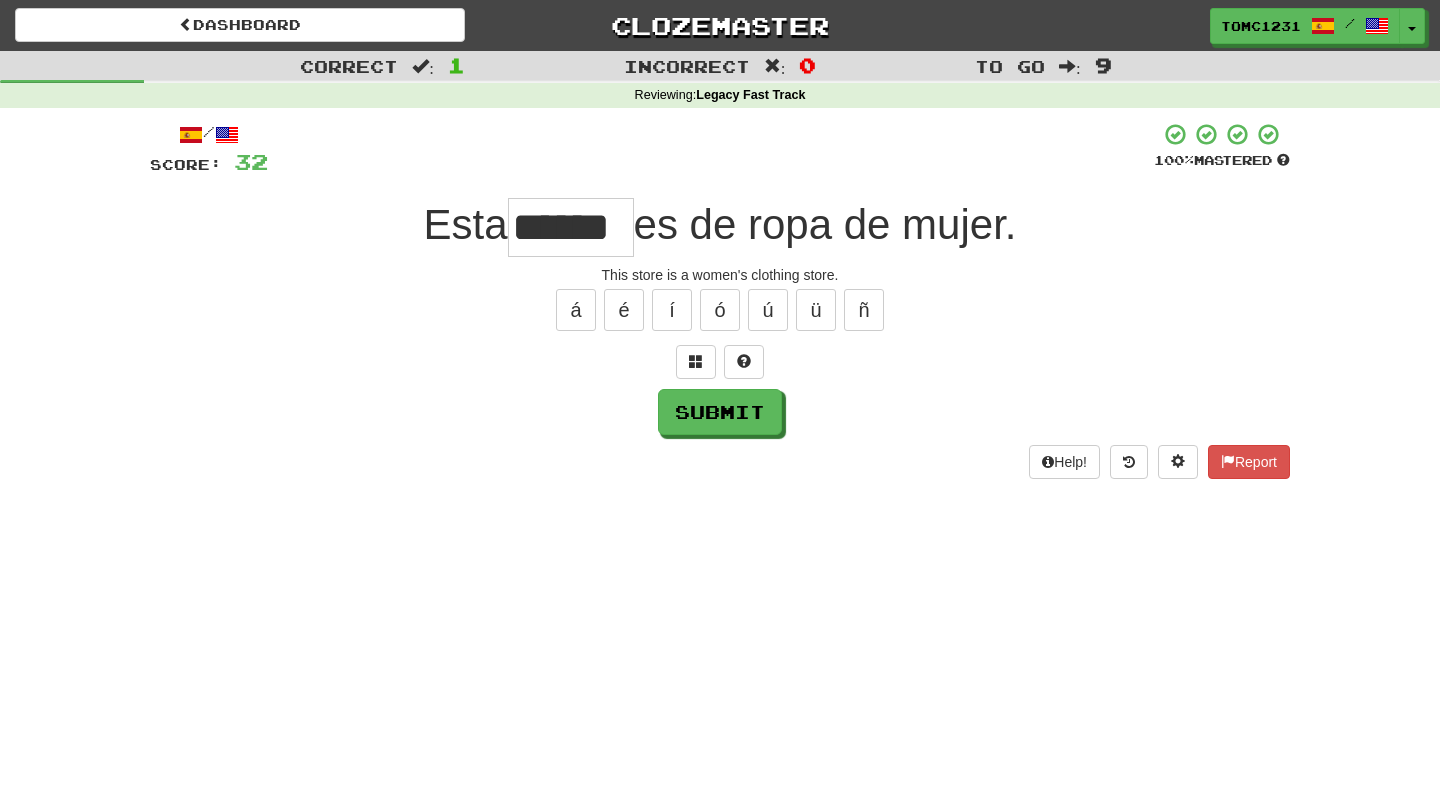 type on "******" 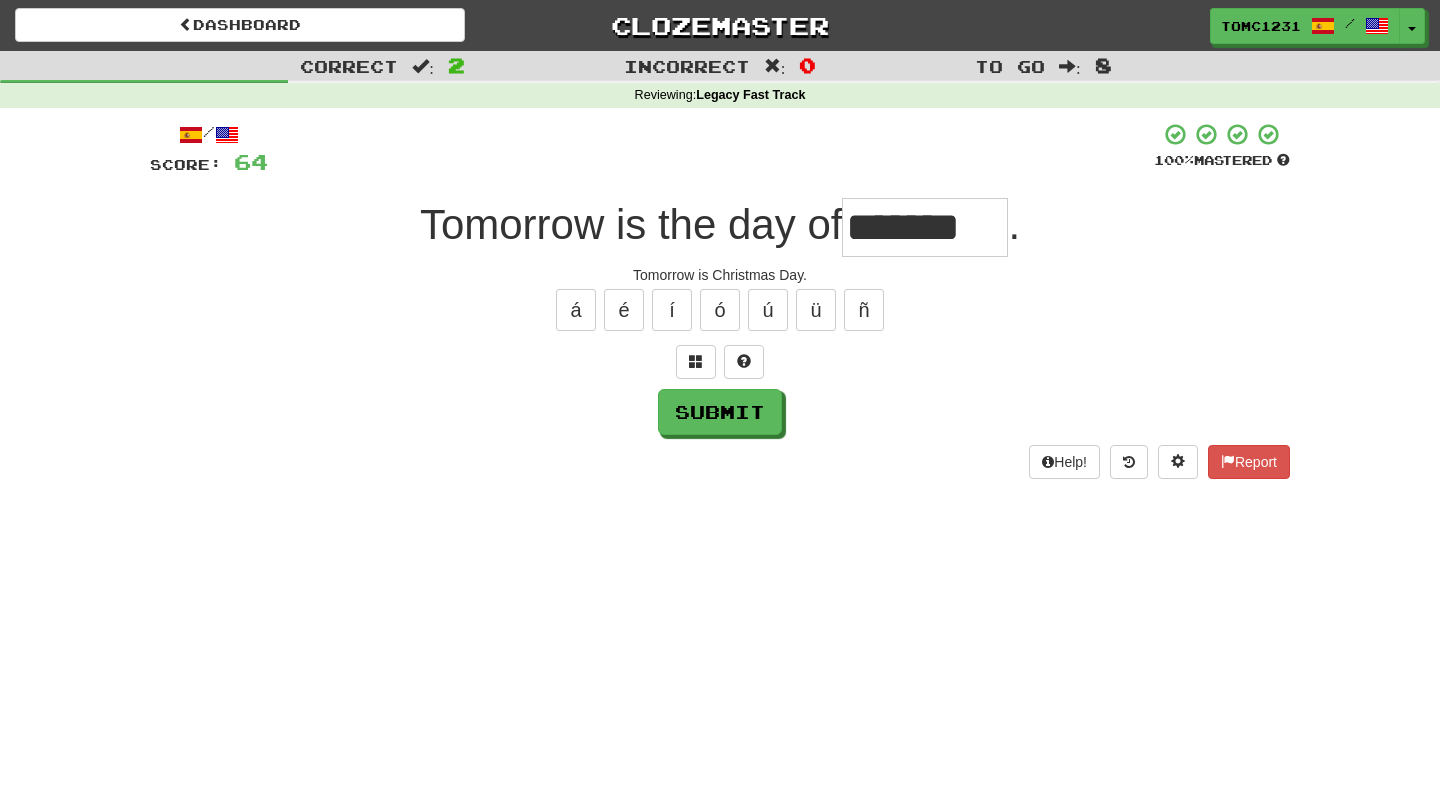 type on "*******" 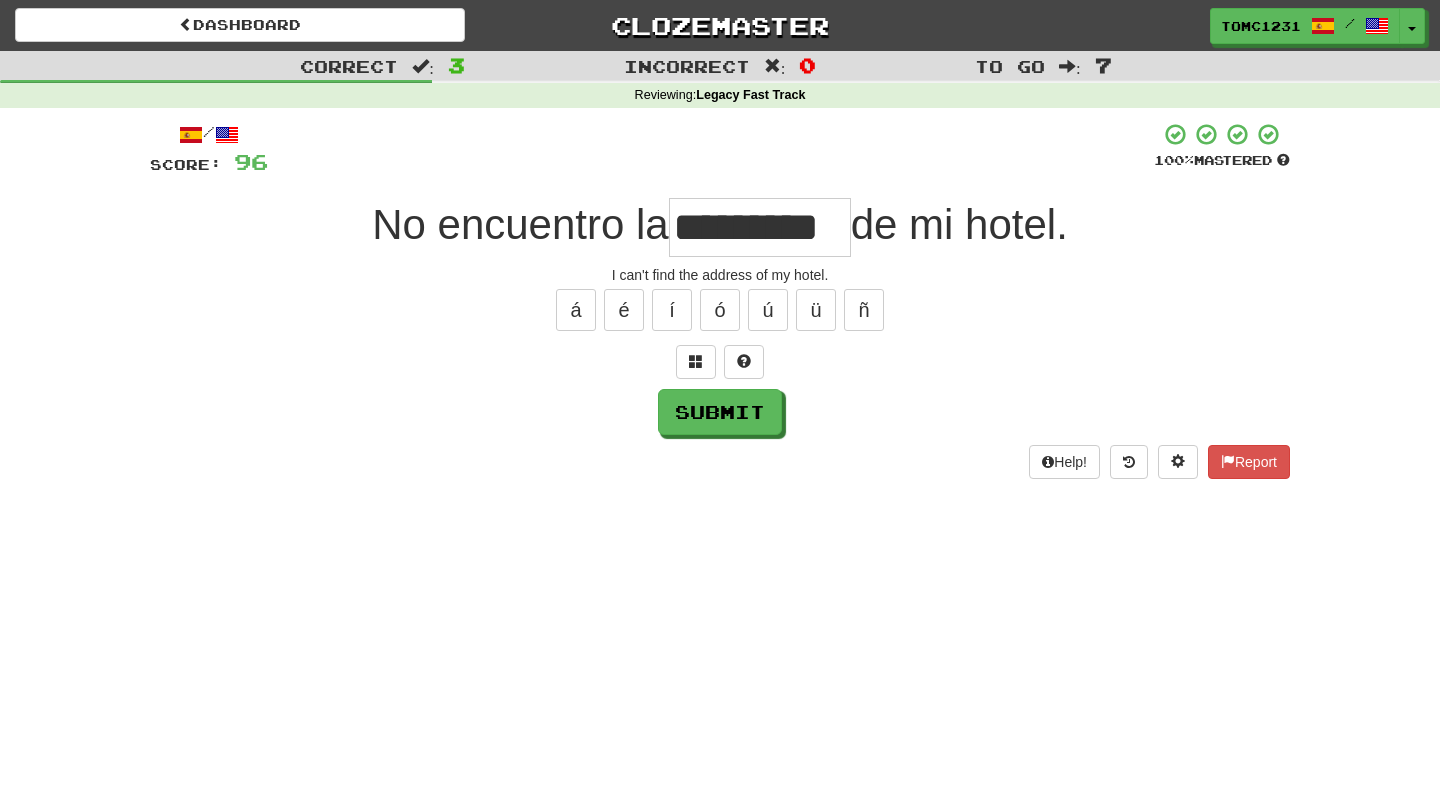 type on "*********" 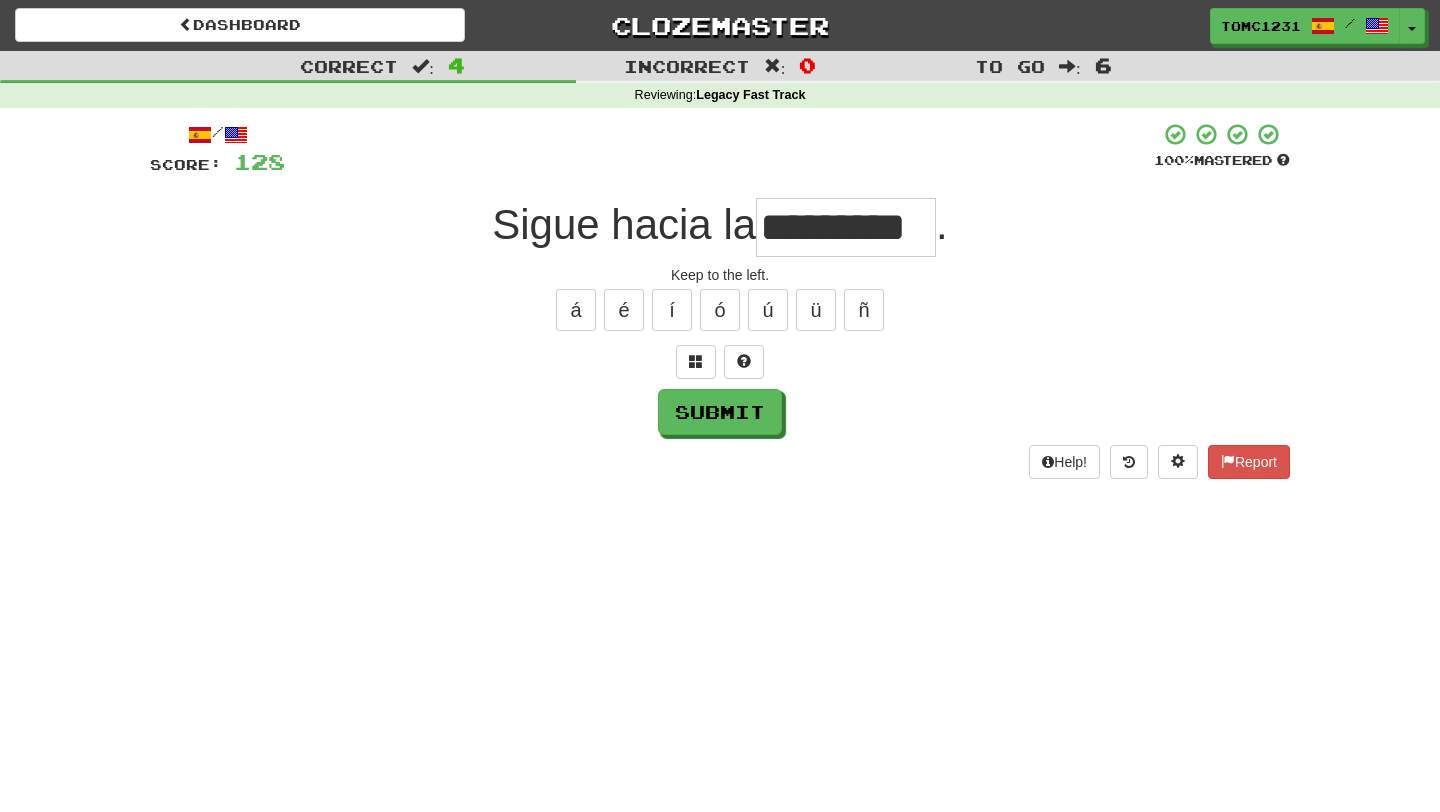 type on "*********" 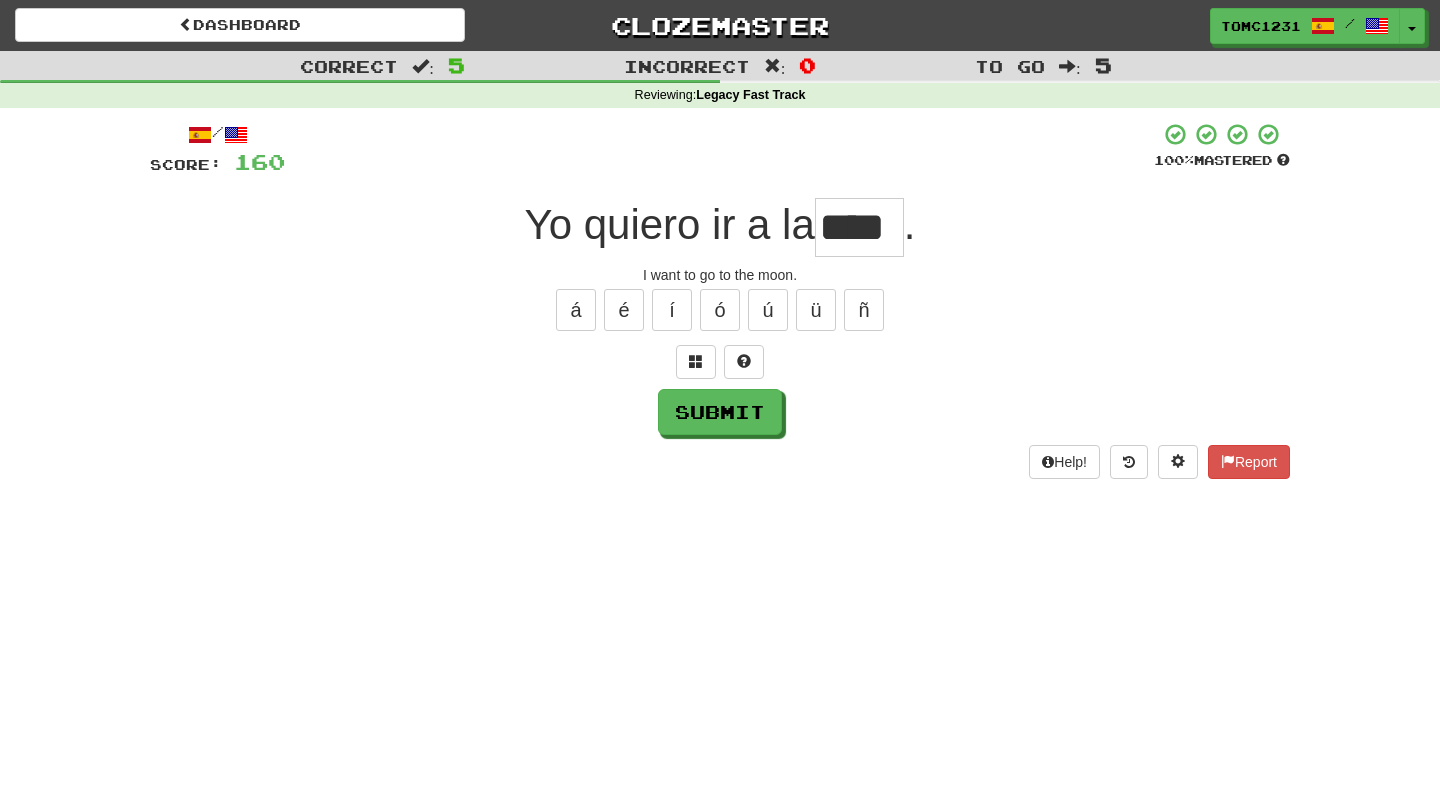 type on "****" 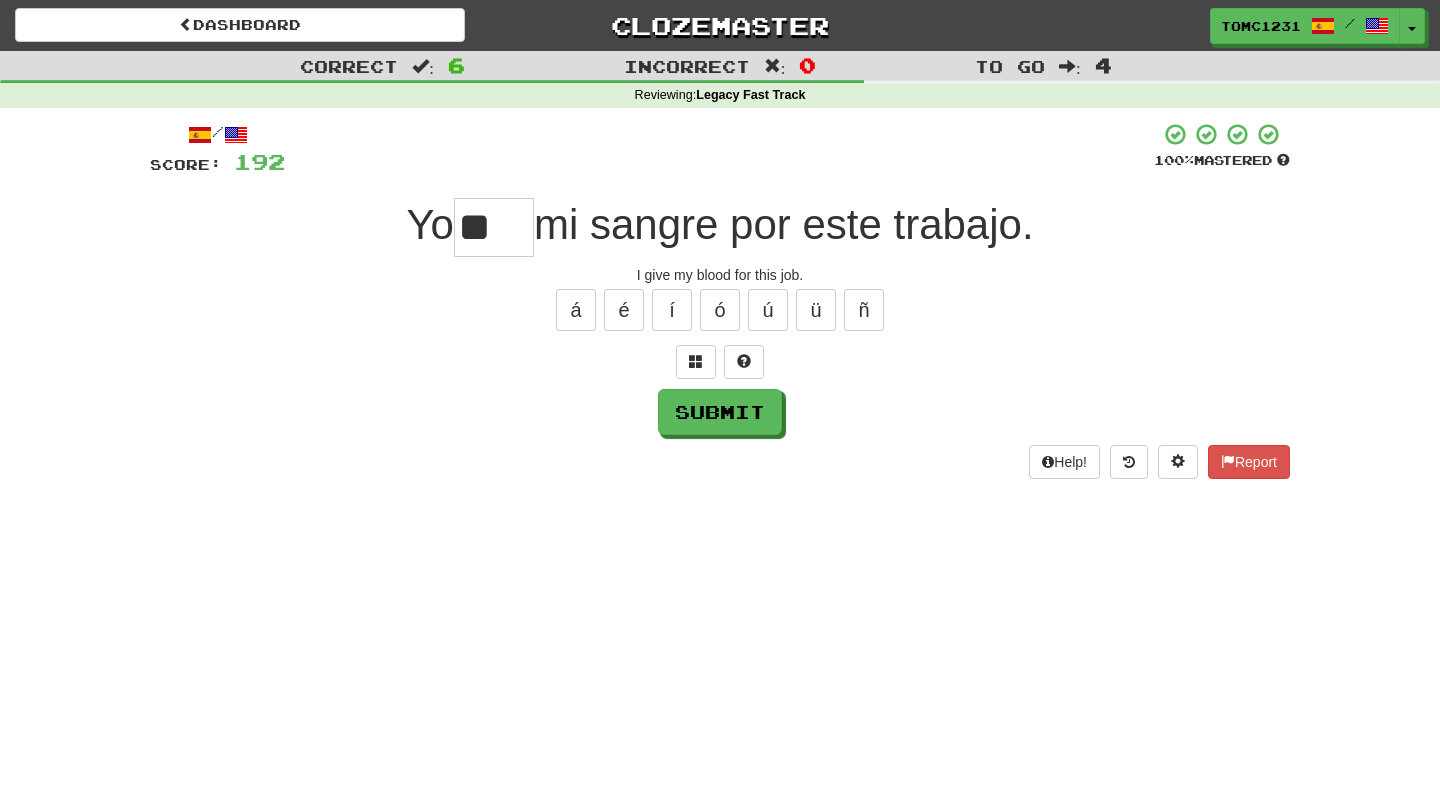 type on "*" 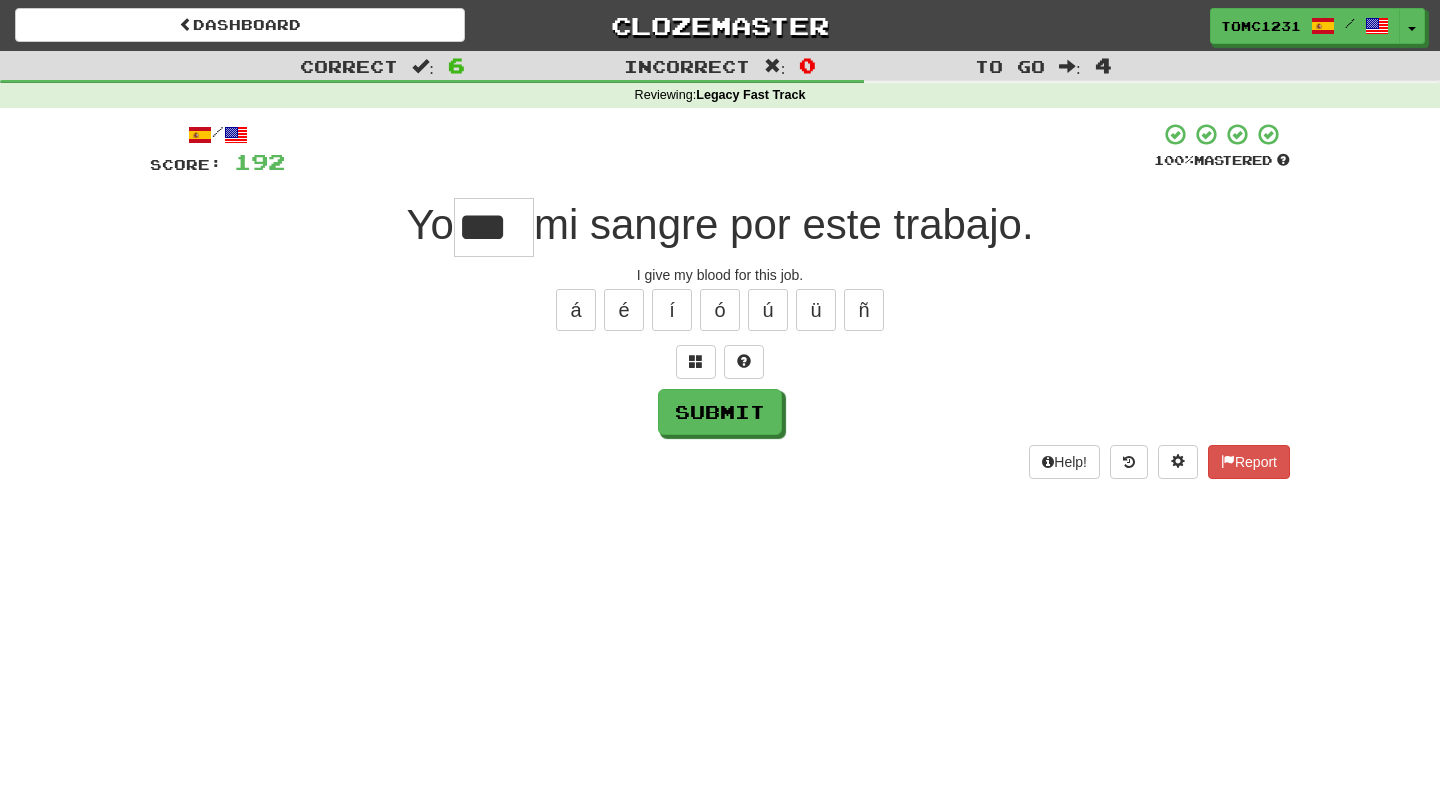 type on "***" 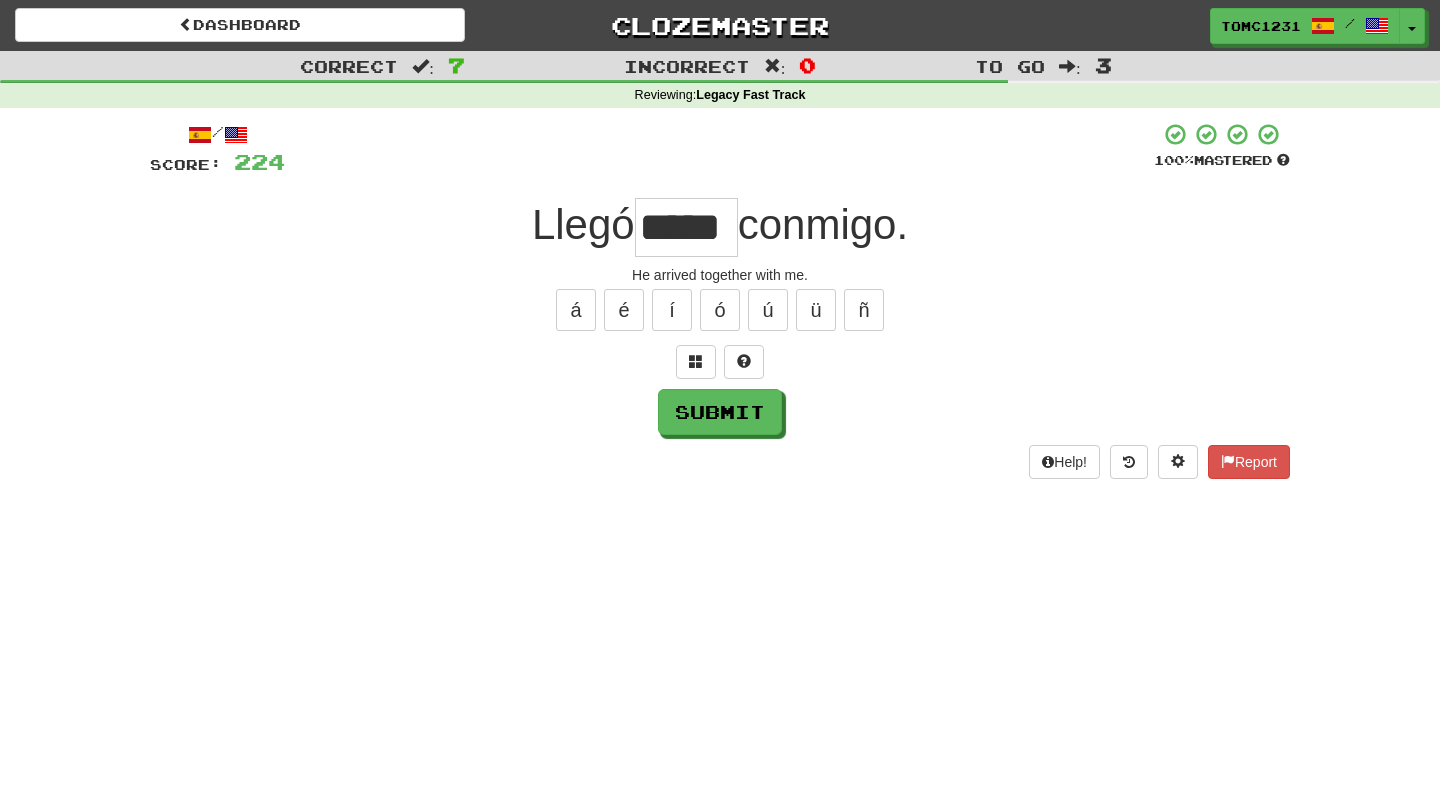 type on "*****" 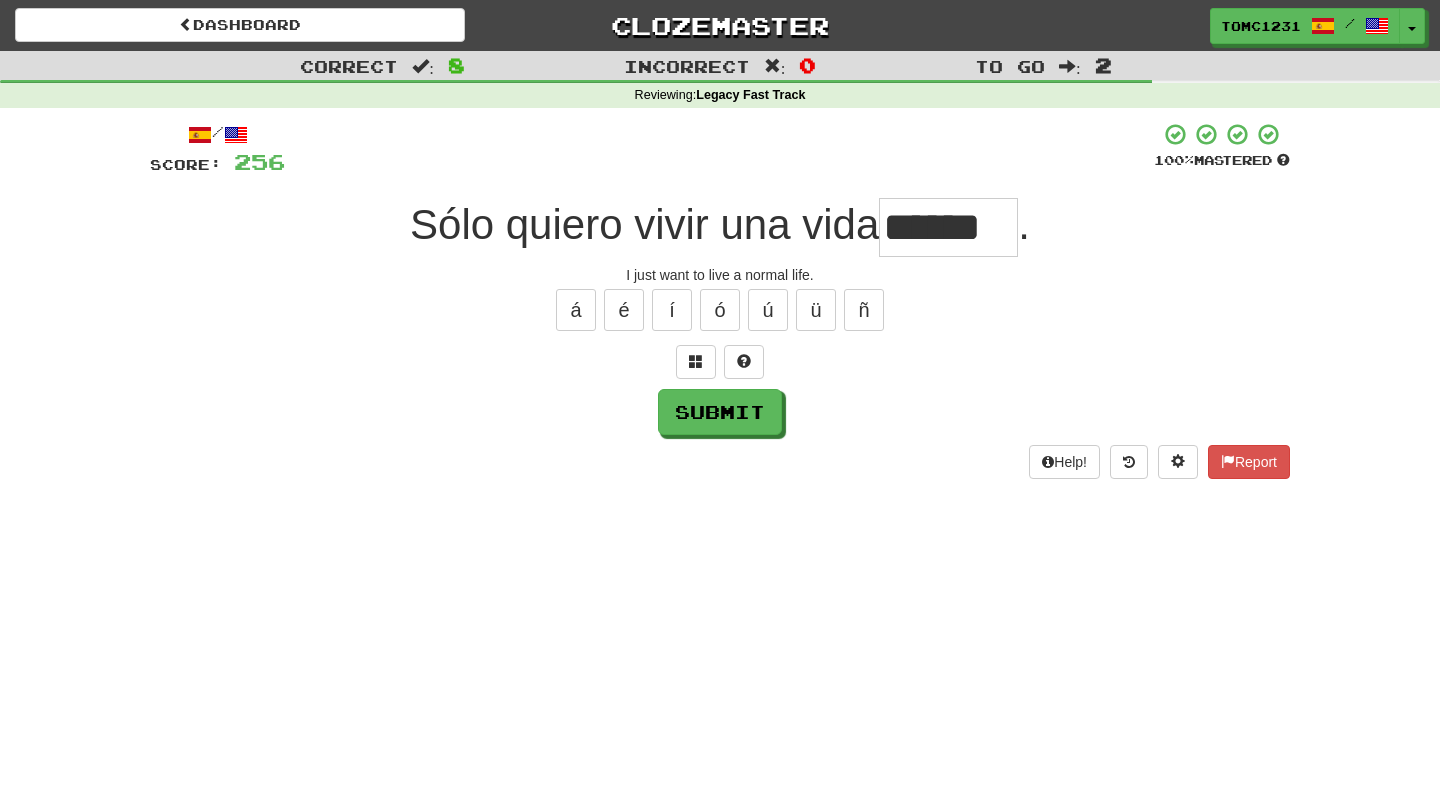 type on "******" 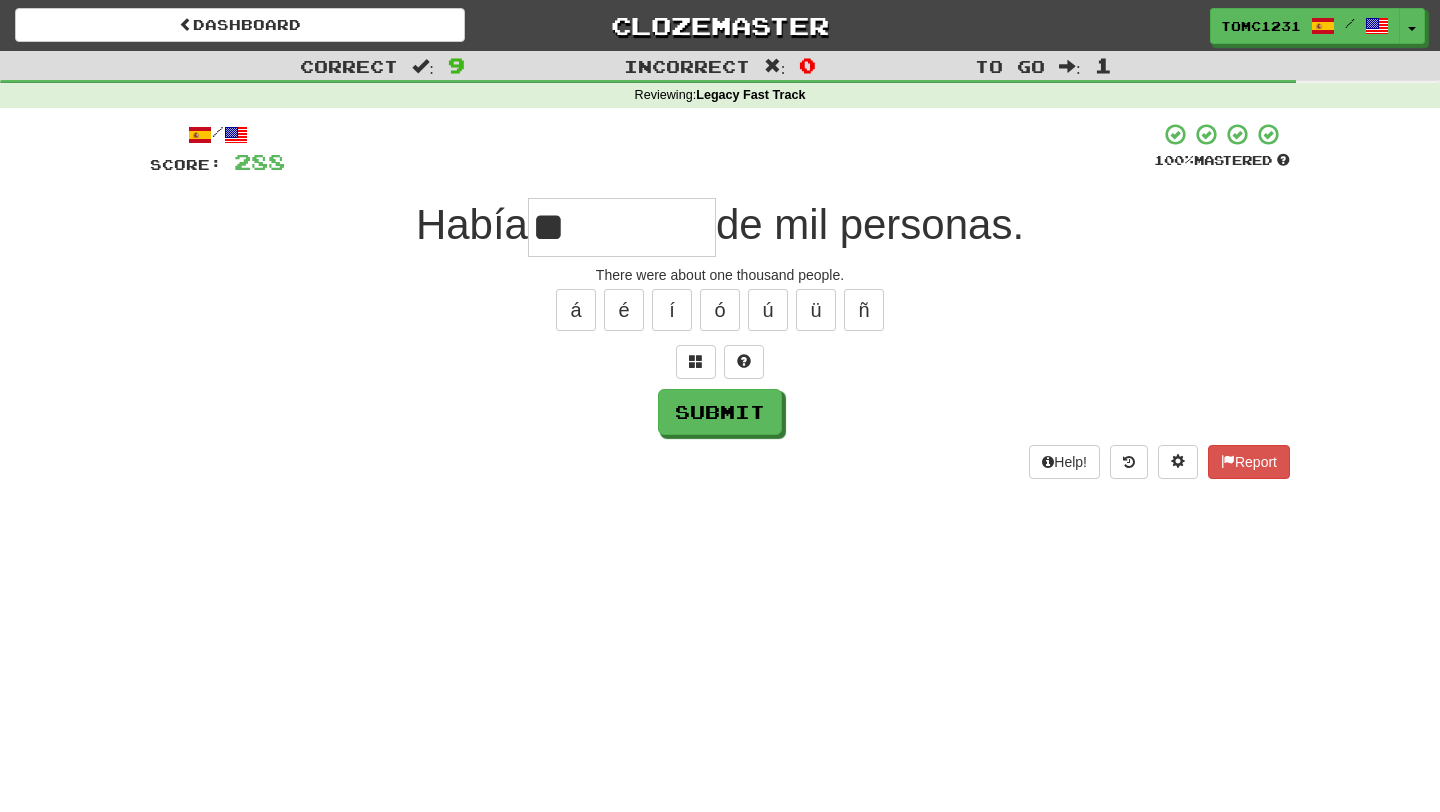 type on "*" 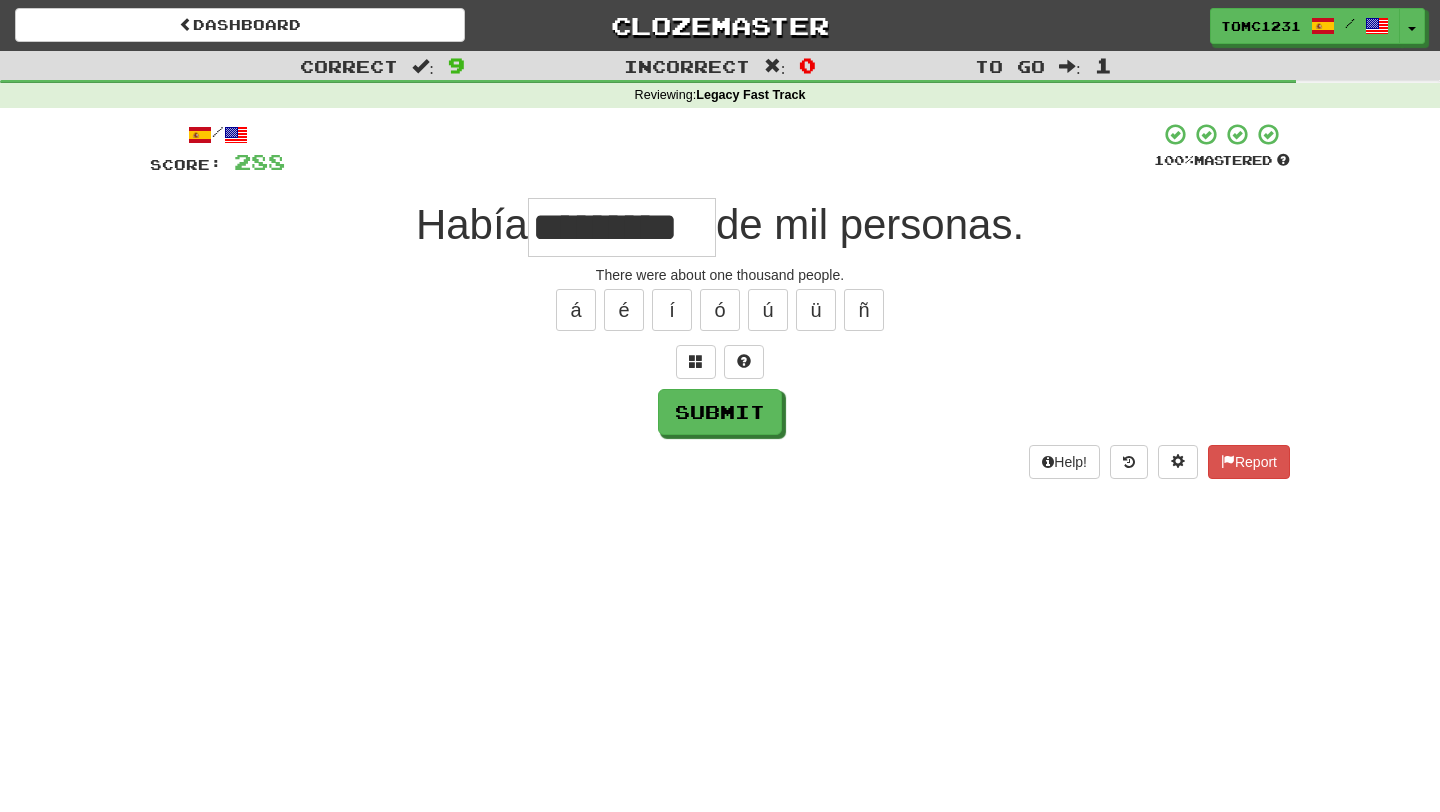 type on "*********" 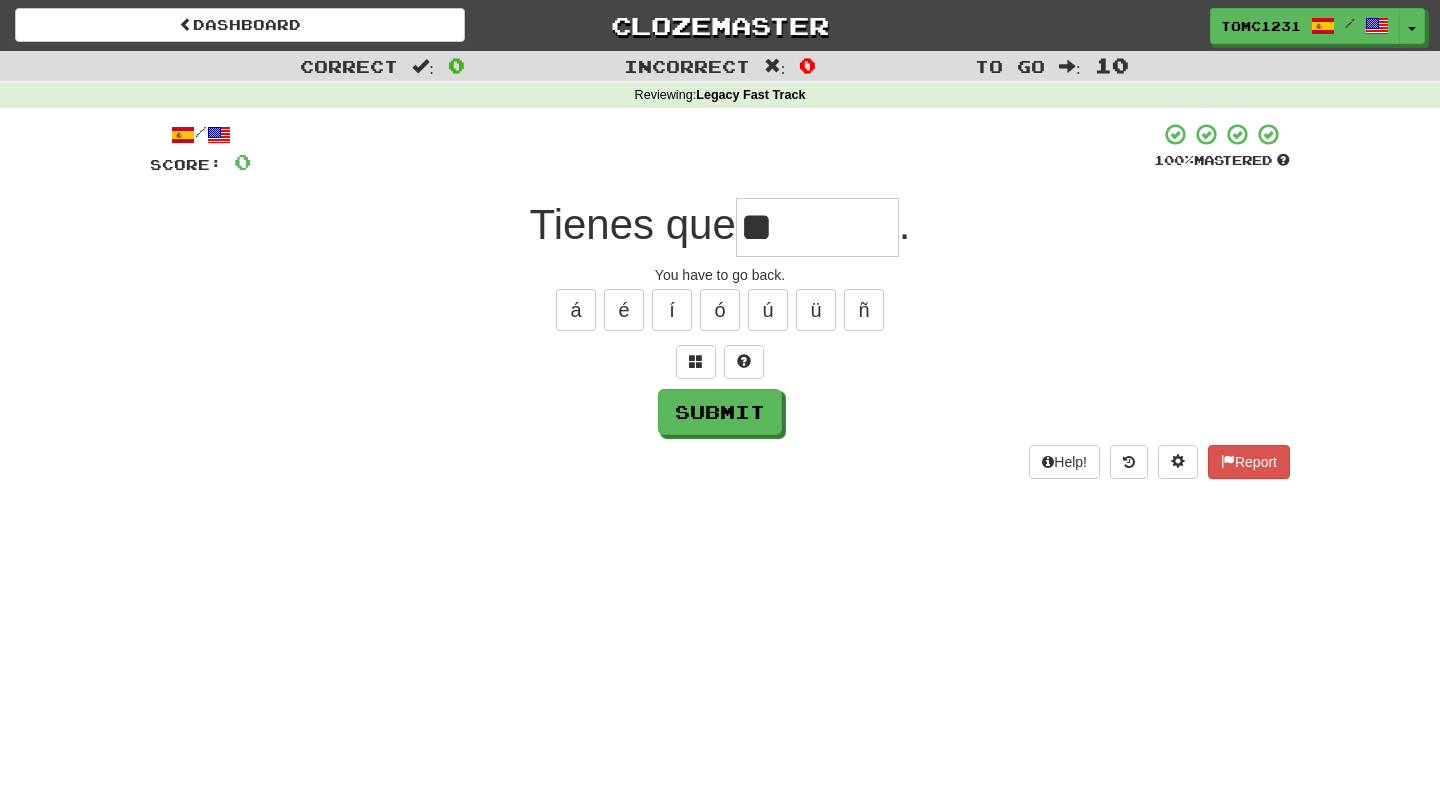type on "*" 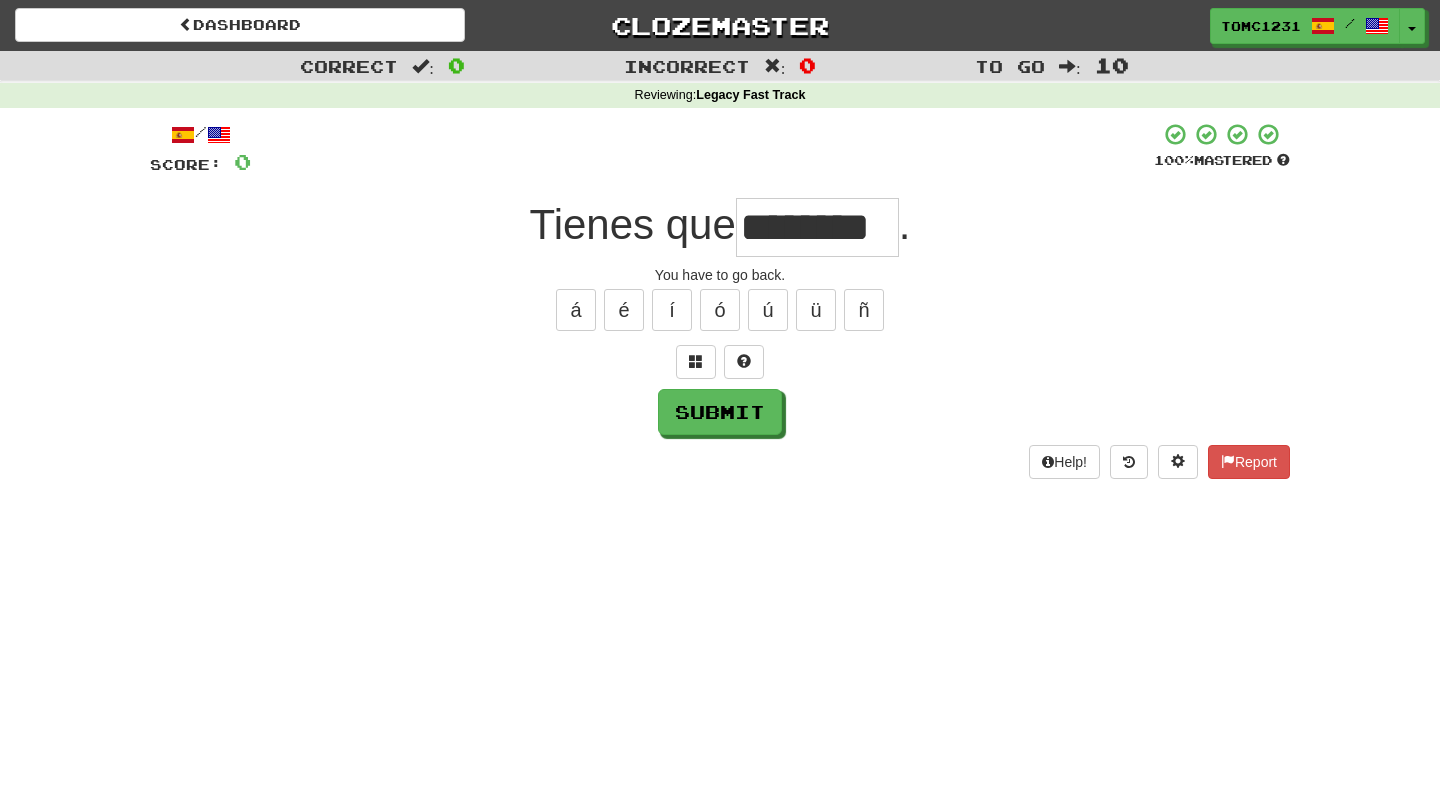 type on "********" 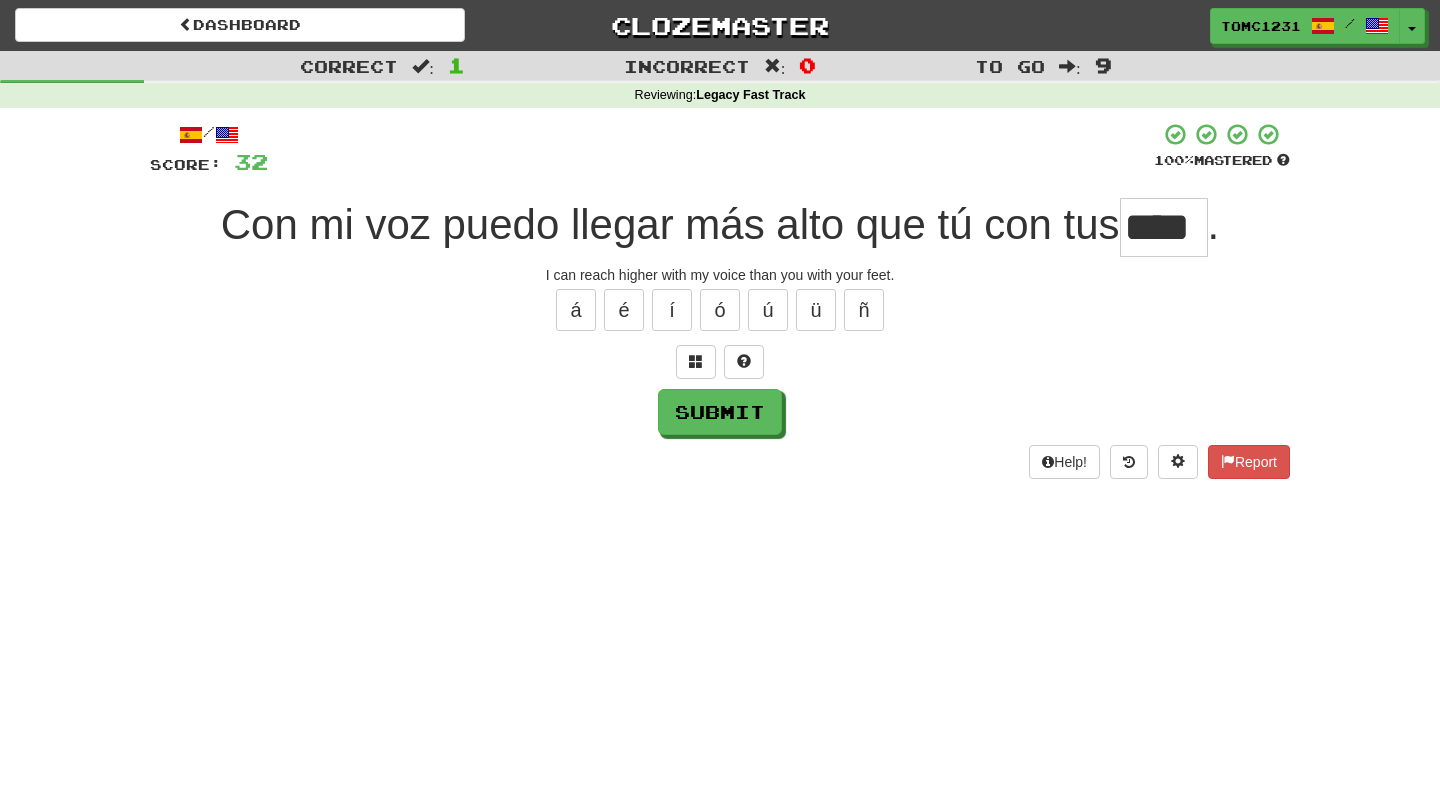 type on "****" 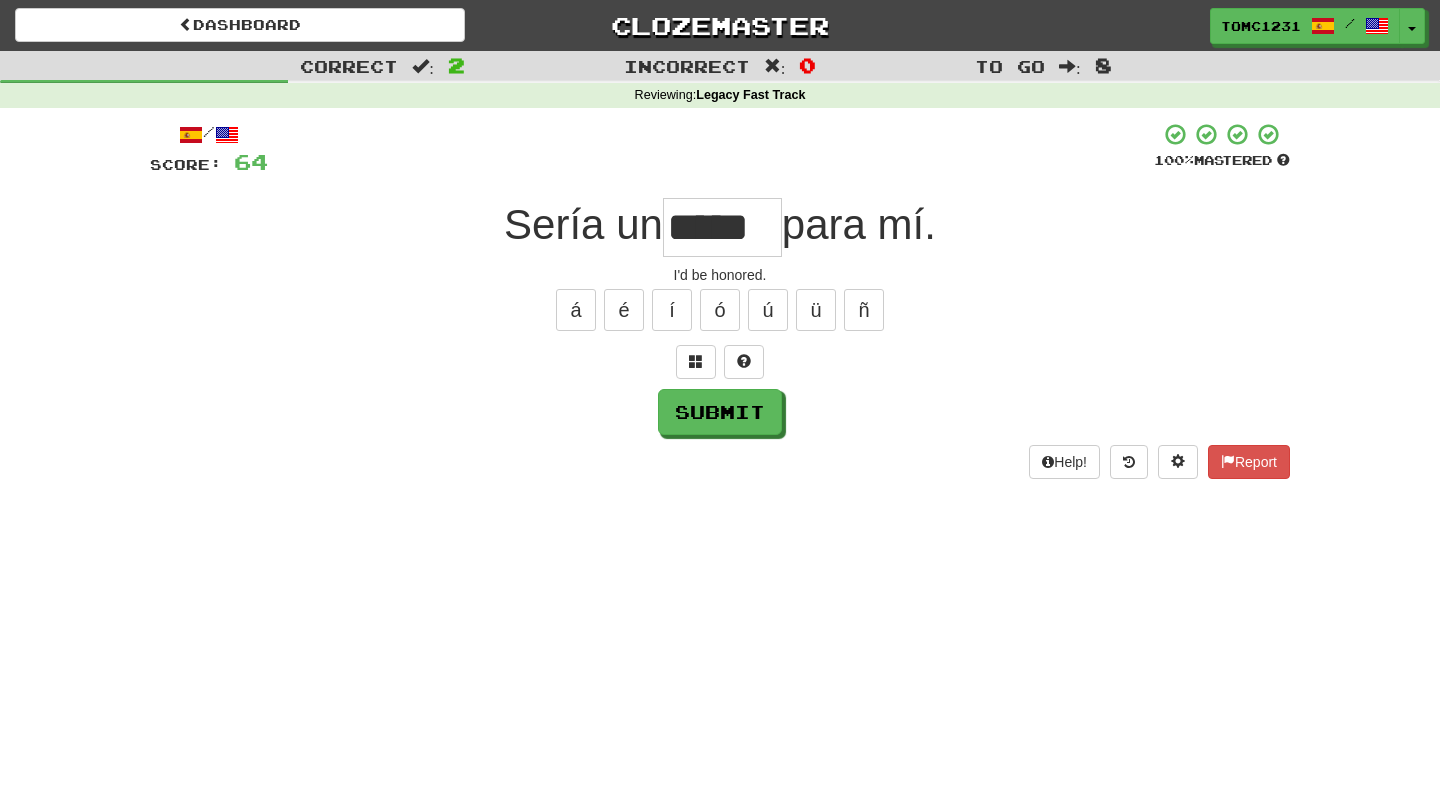 type on "*****" 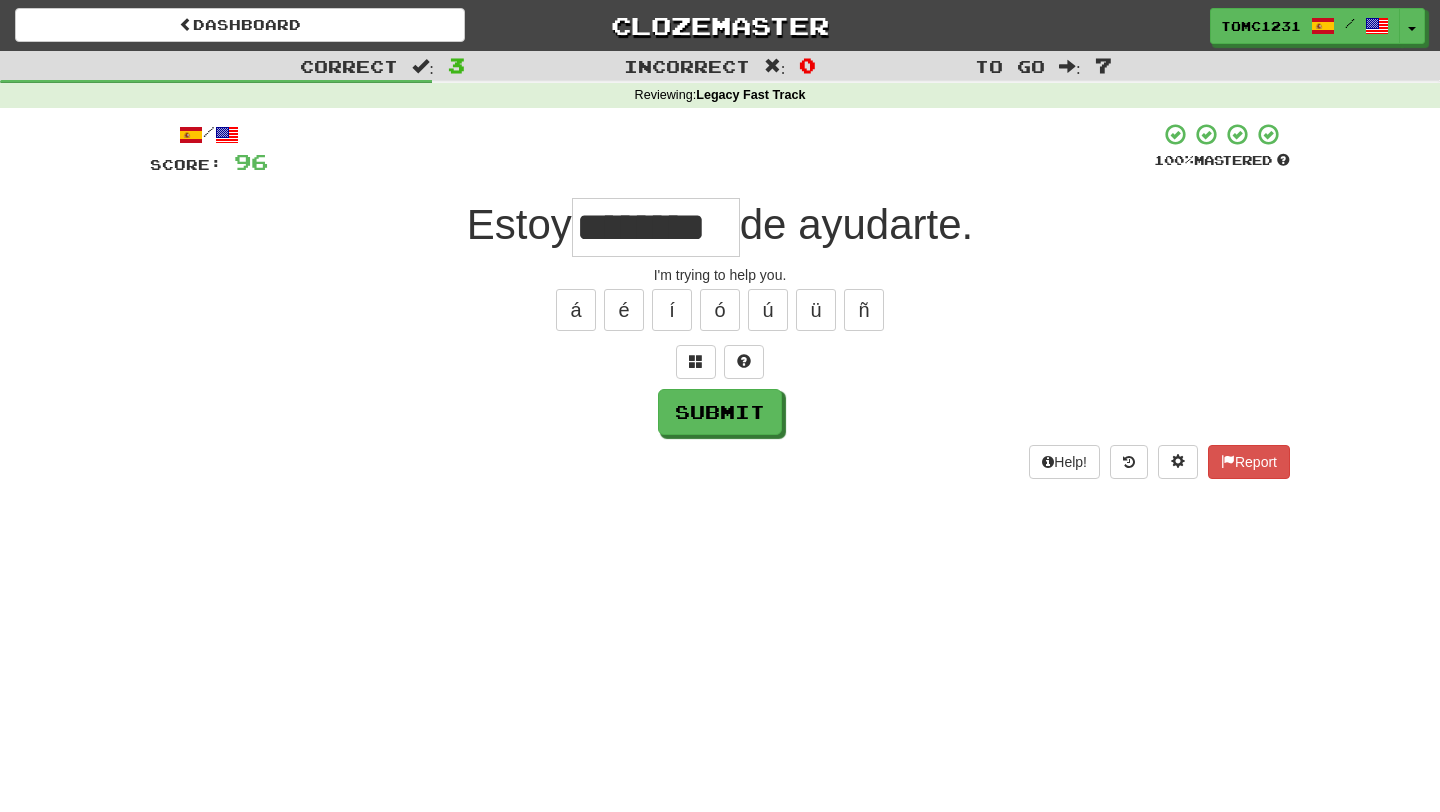 type on "********" 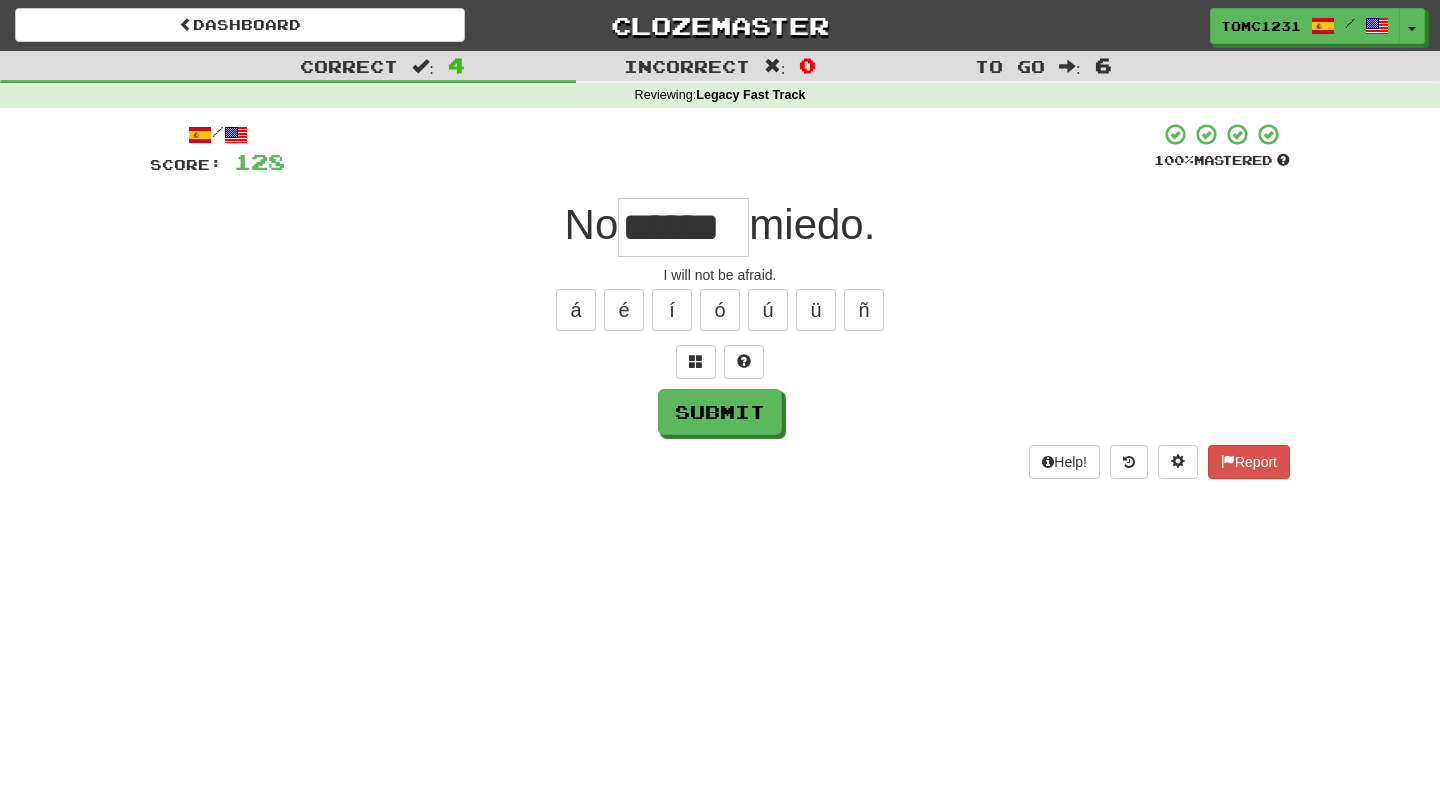 type on "******" 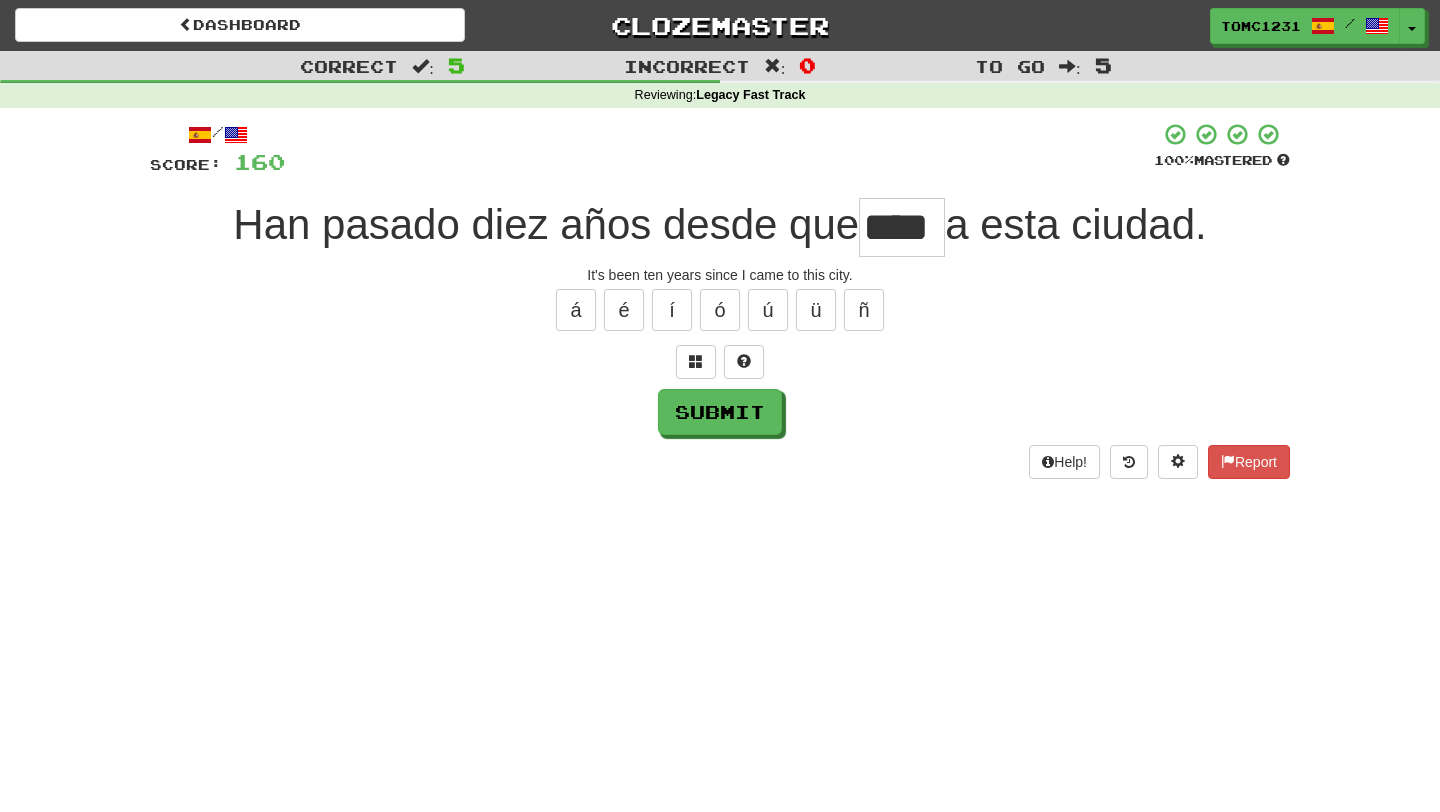 type on "****" 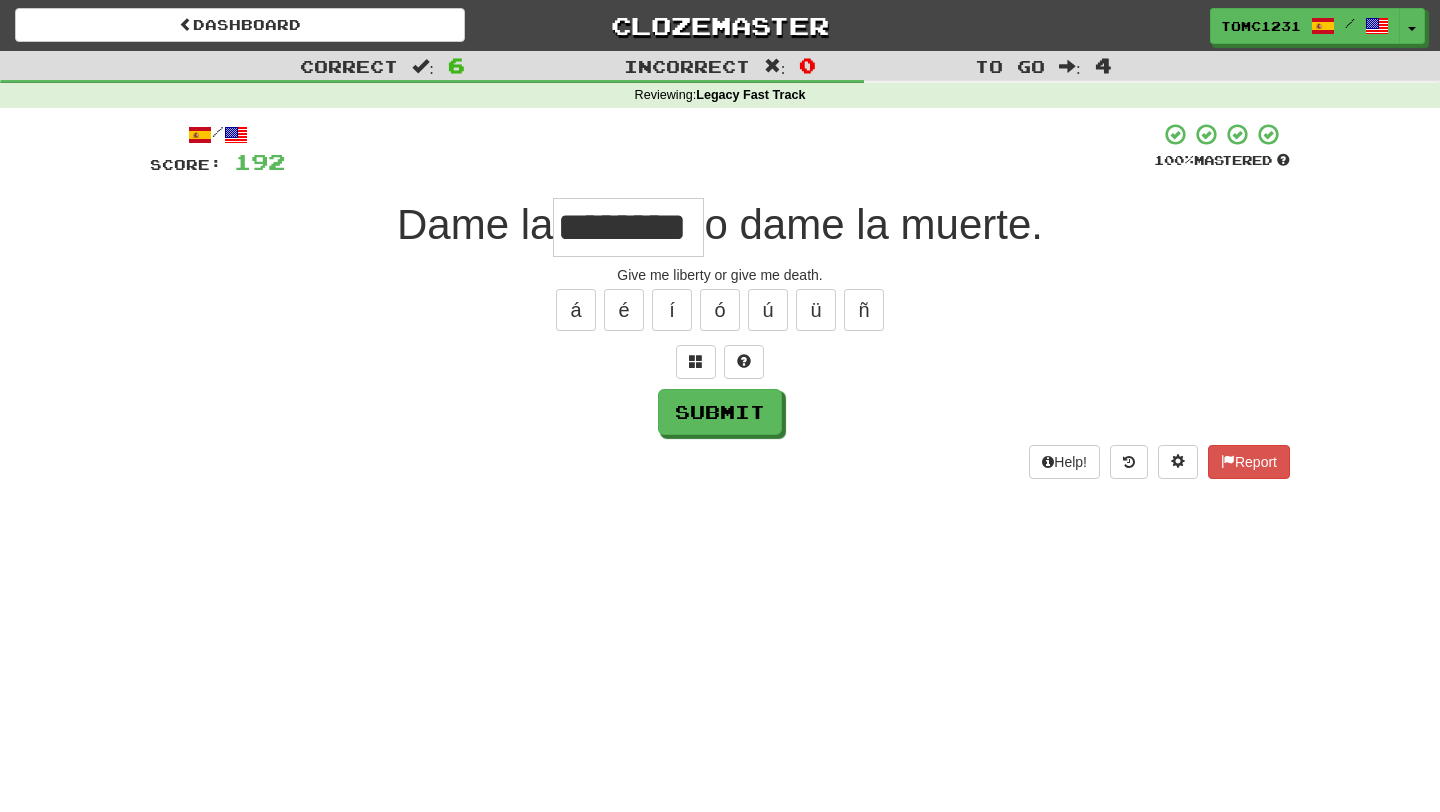 type on "********" 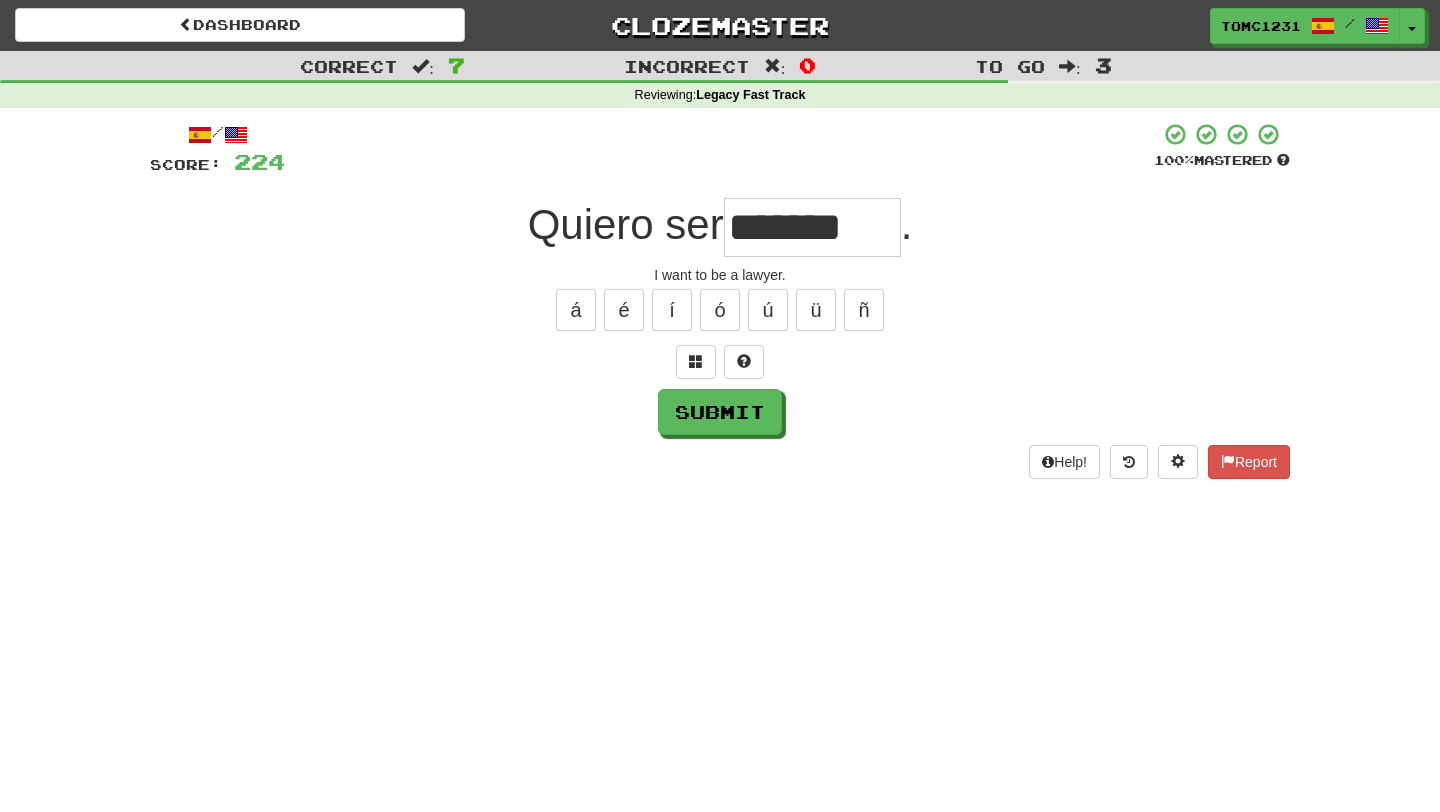 type on "*******" 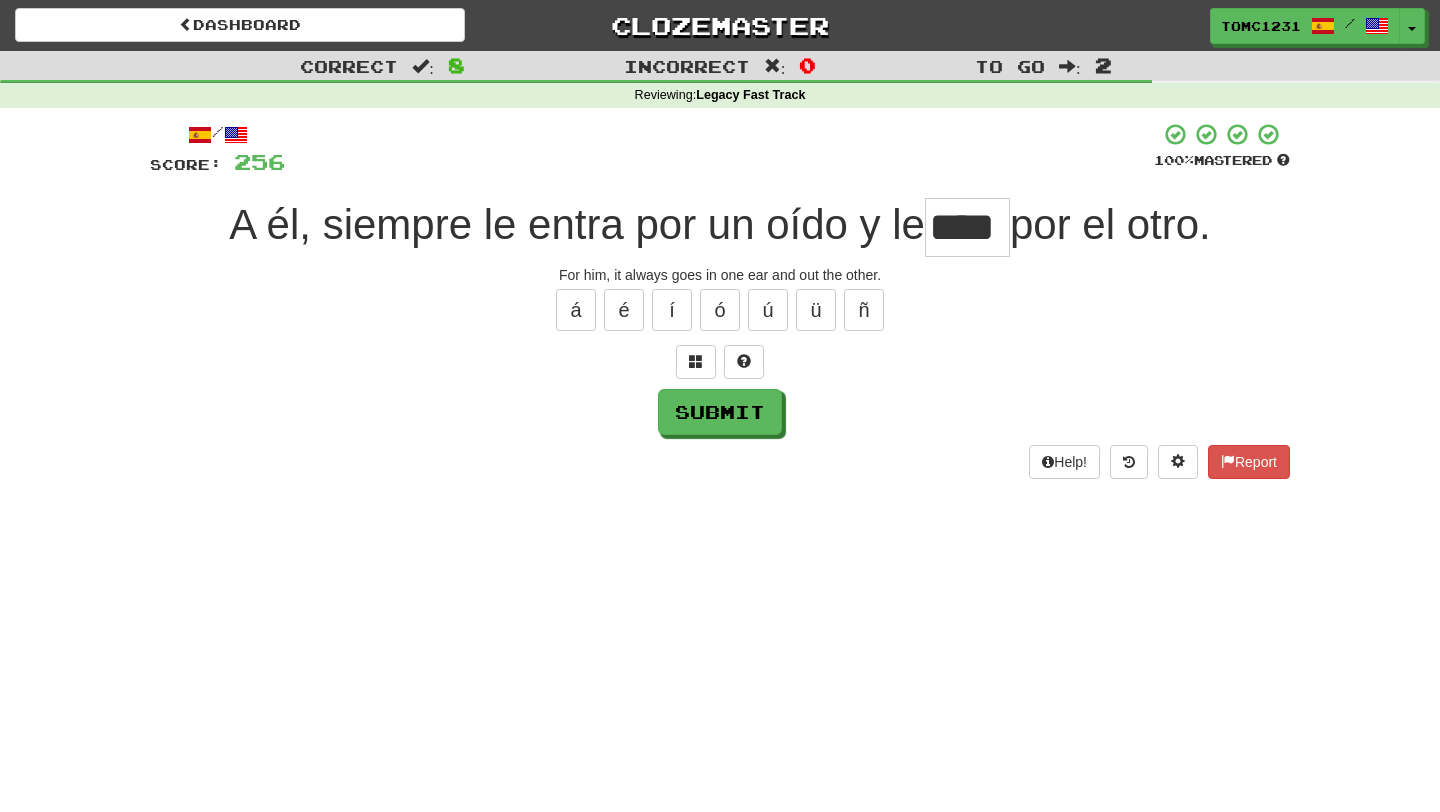 type on "****" 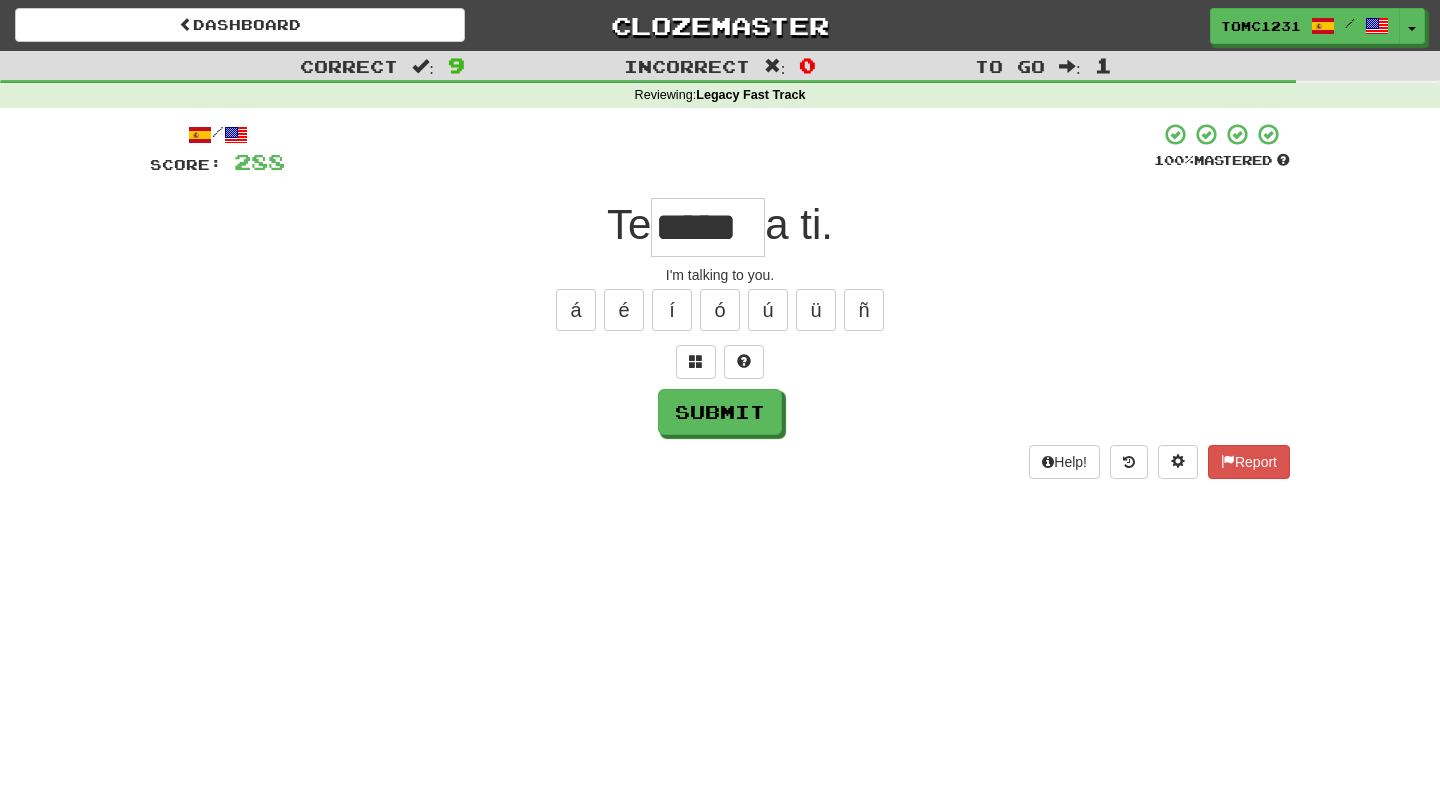 type on "*****" 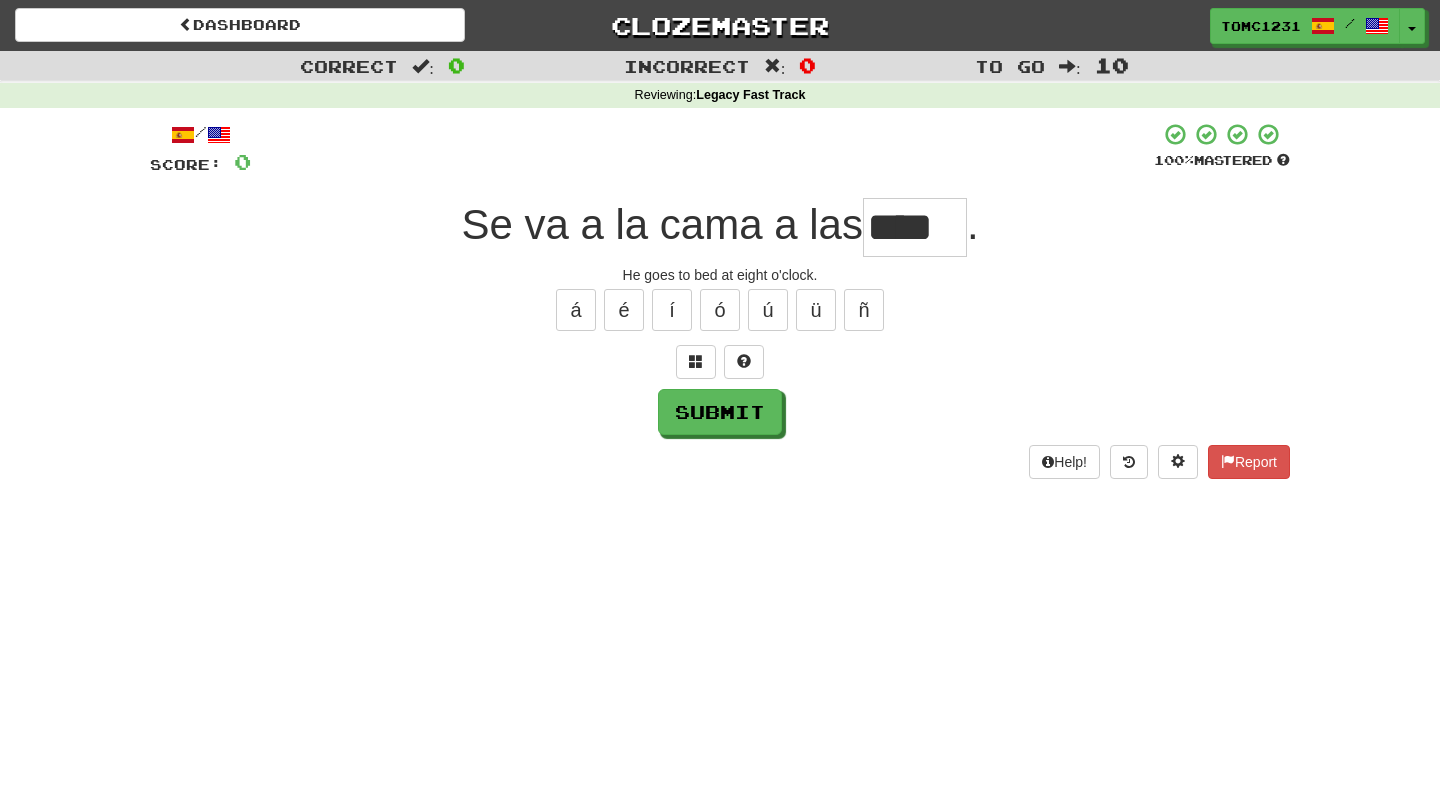 type on "****" 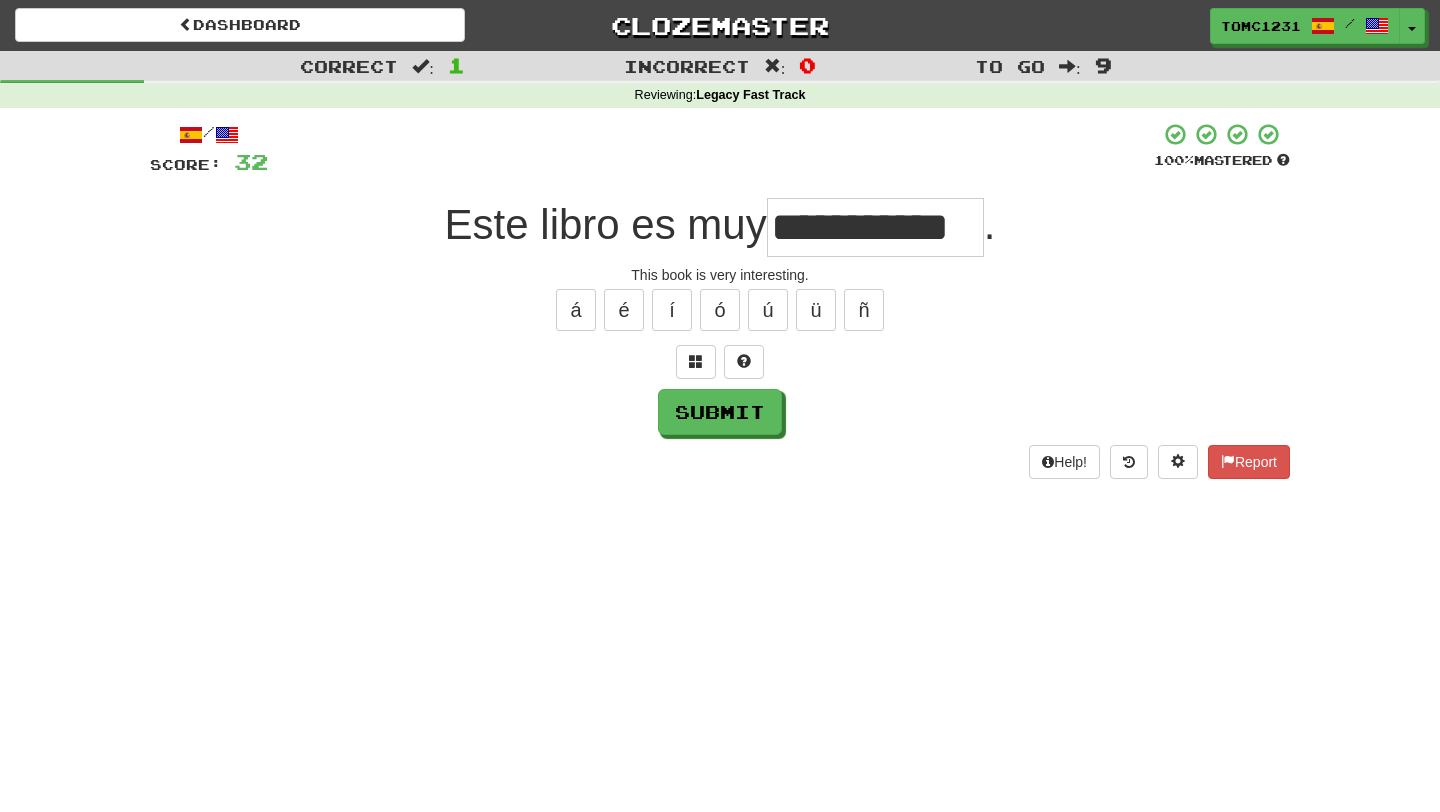 type on "**********" 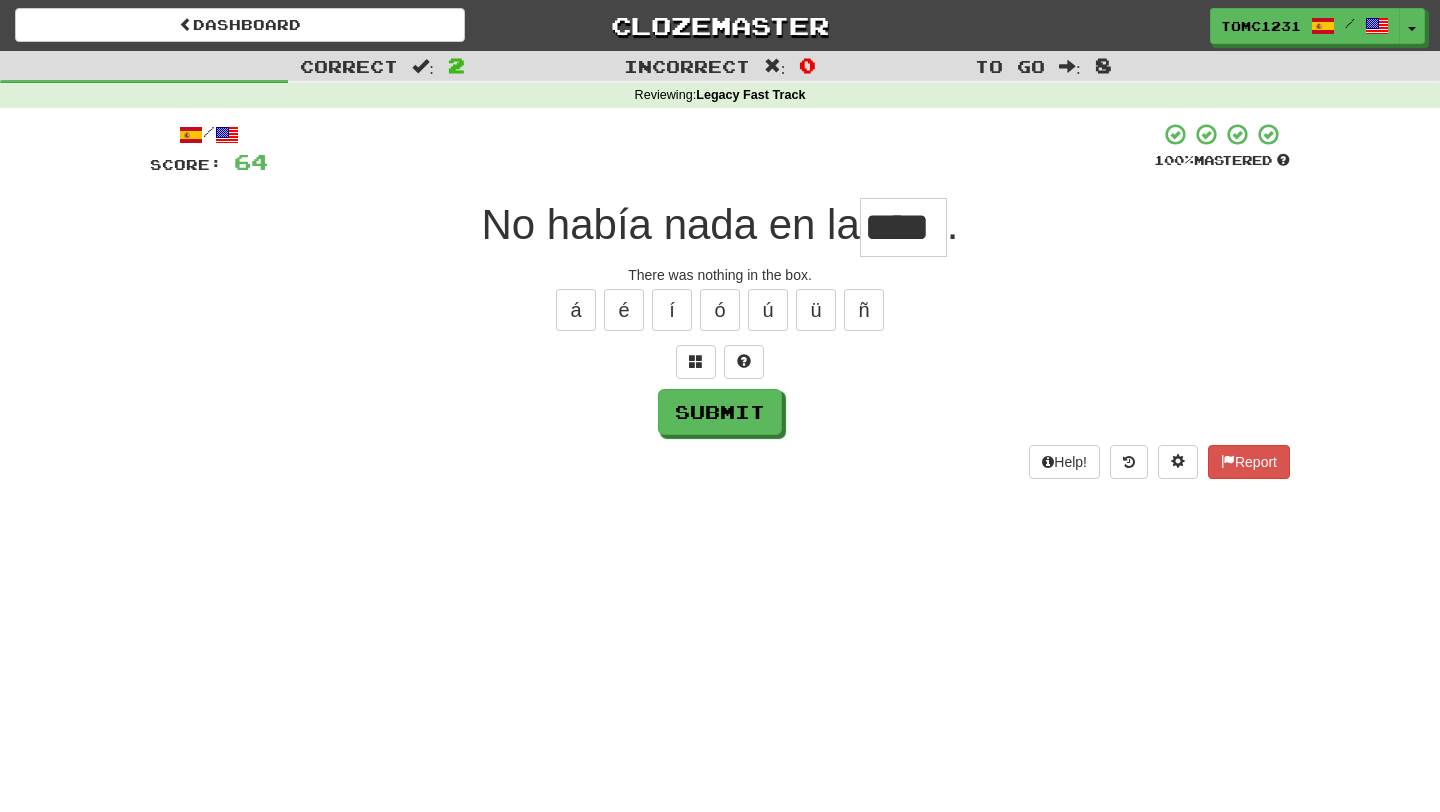 type on "****" 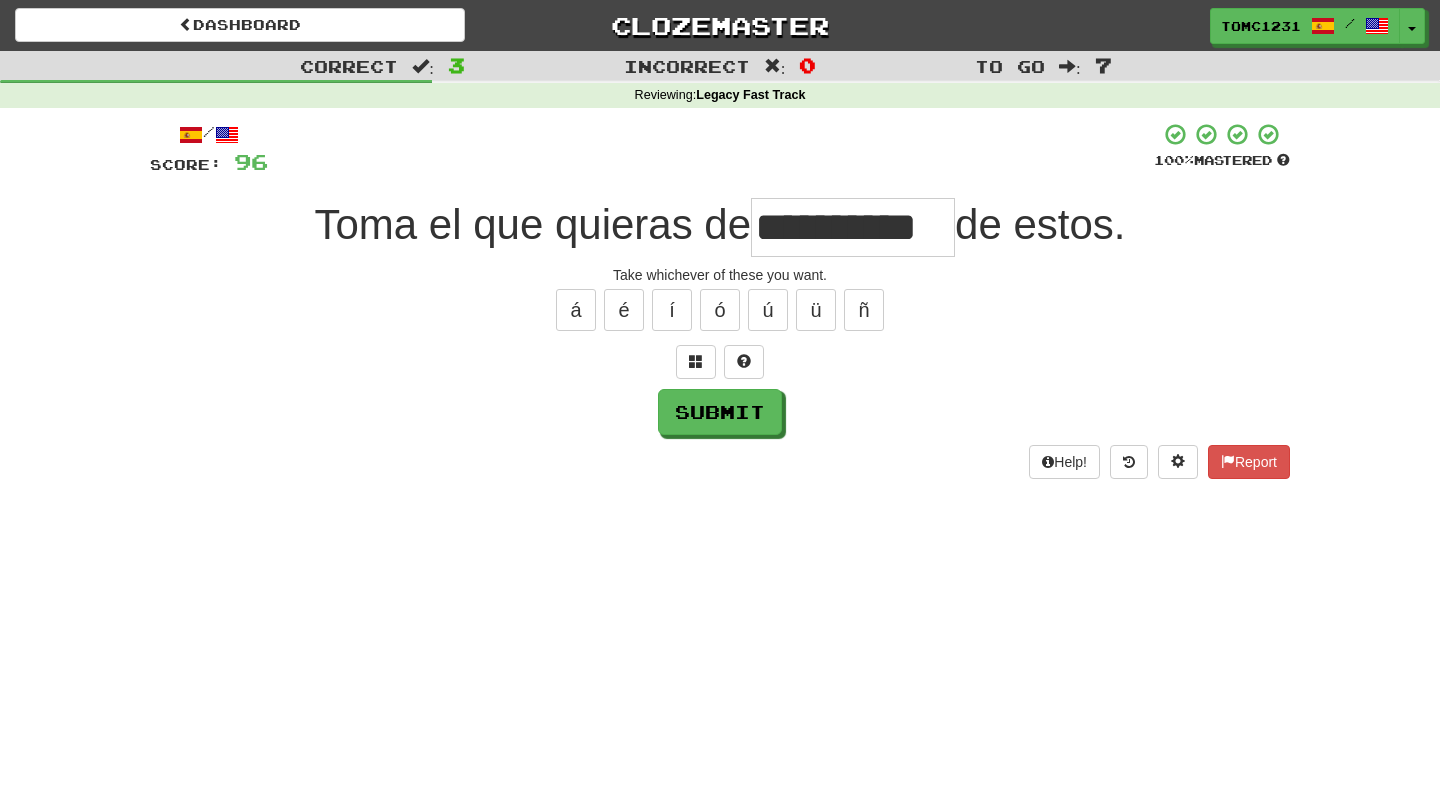 type on "**********" 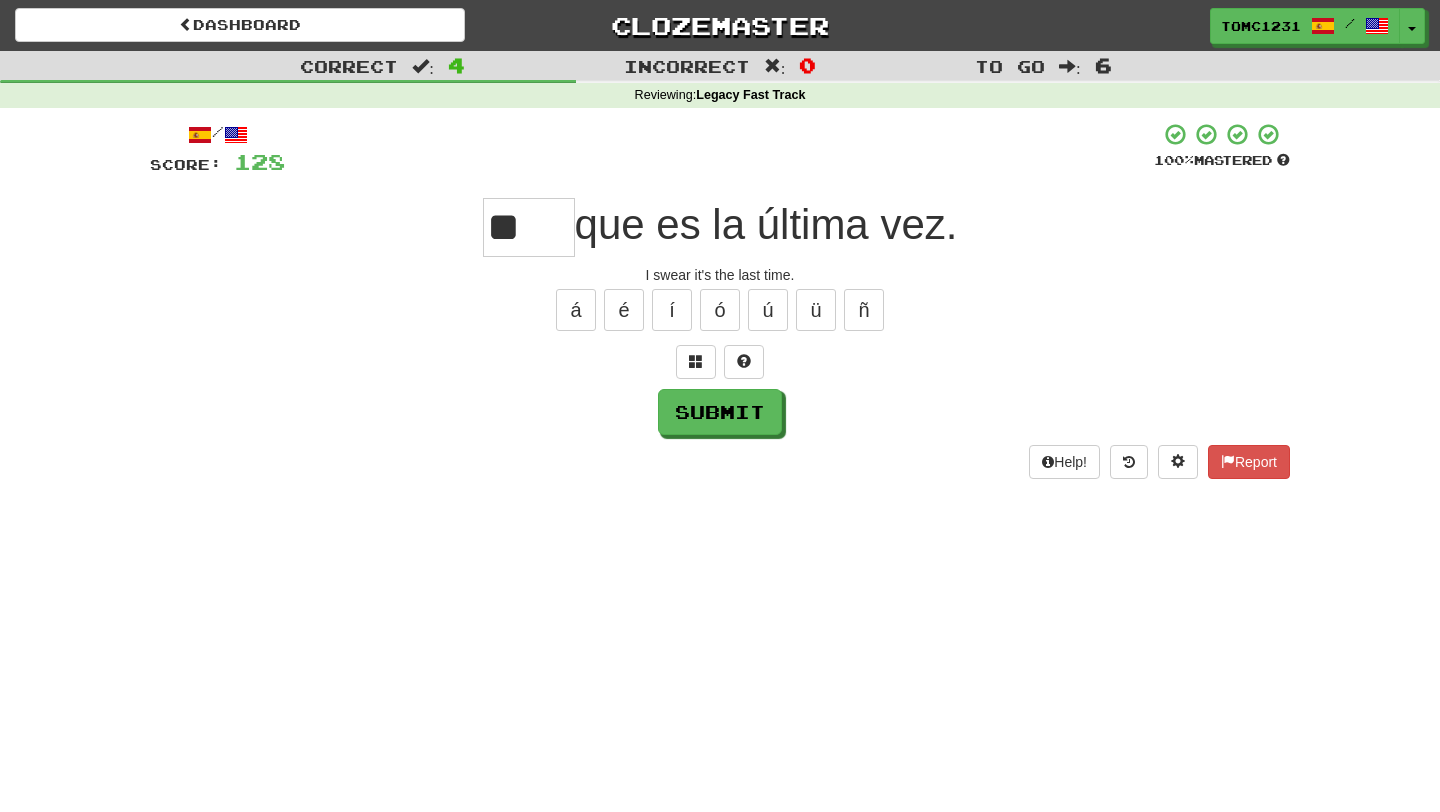 type on "*" 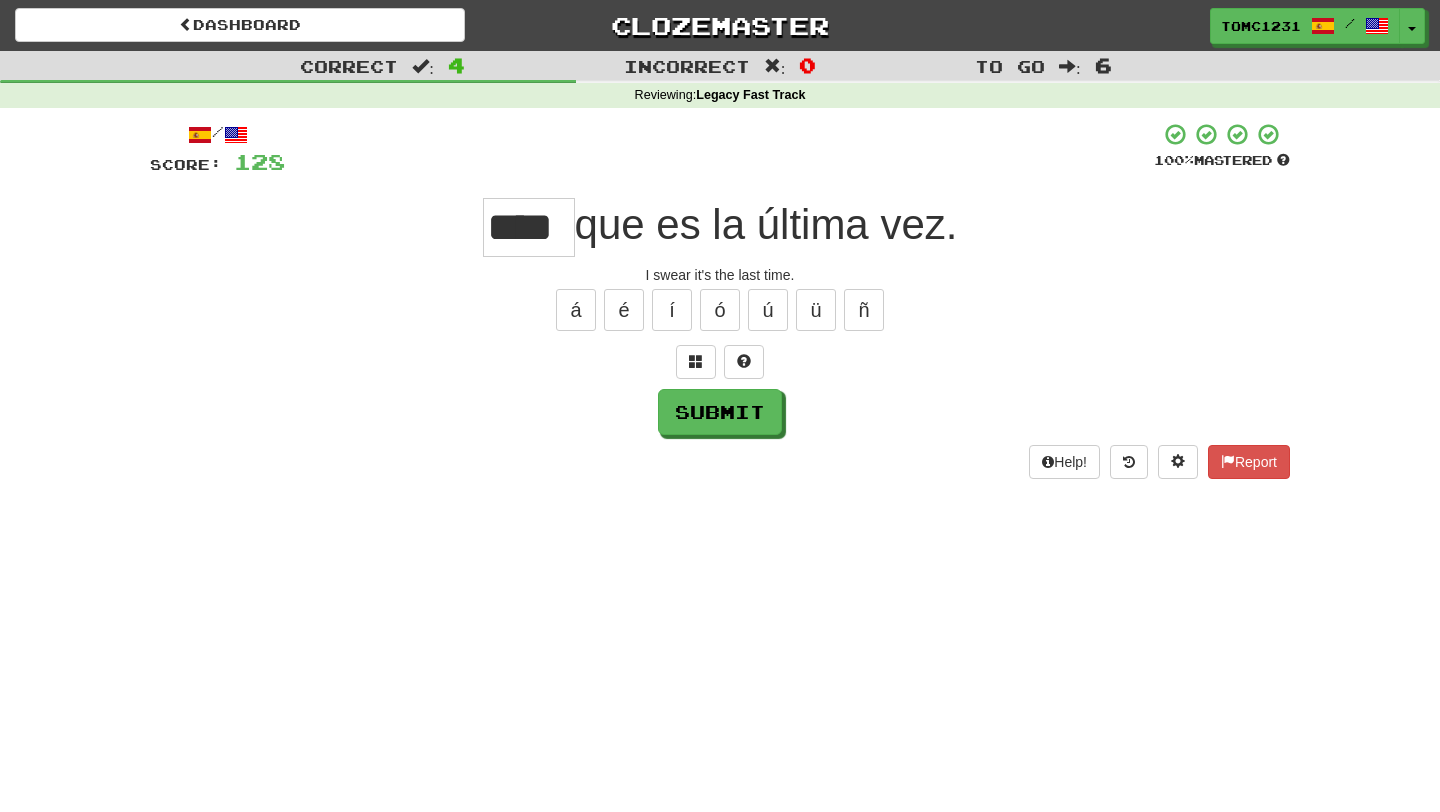 type on "****" 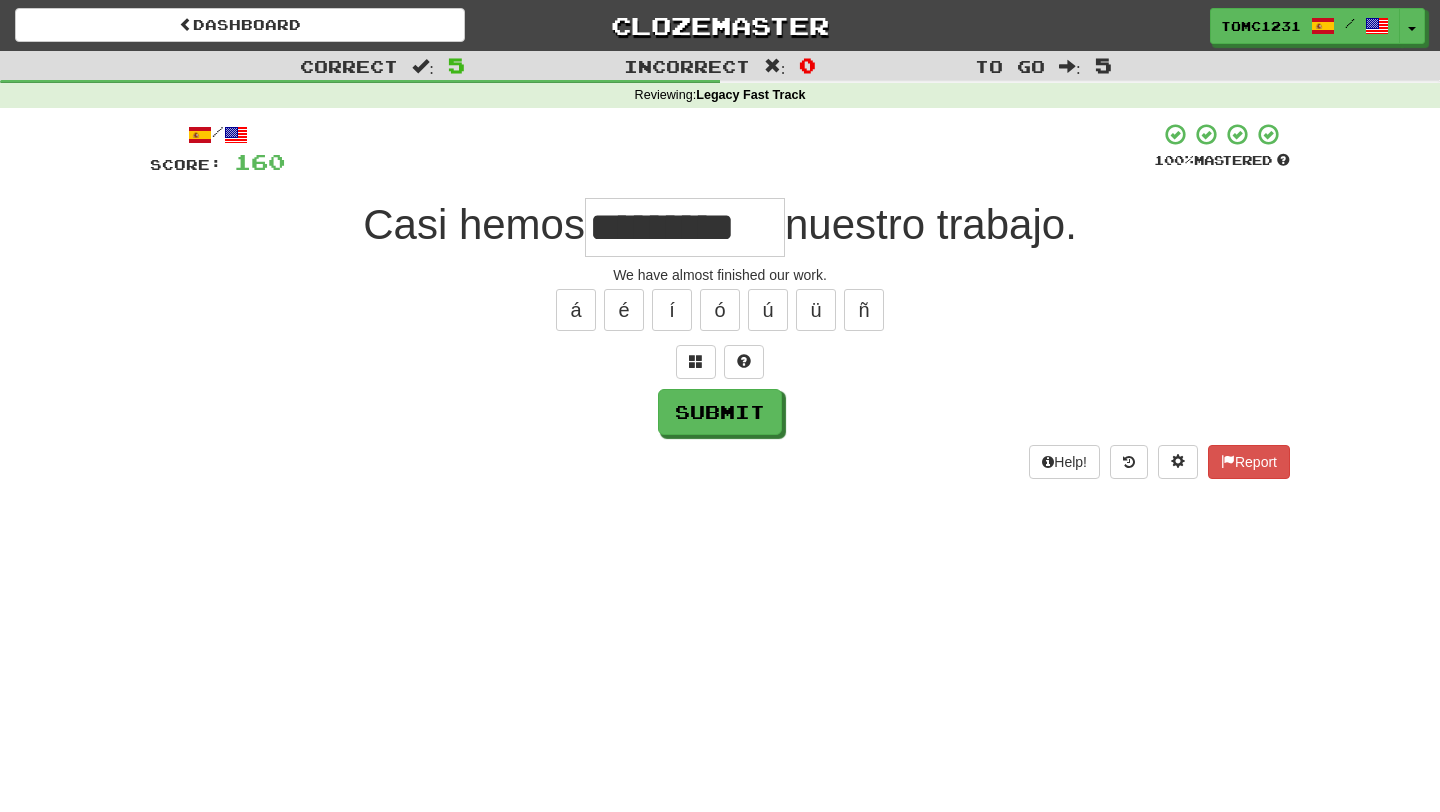 type on "*********" 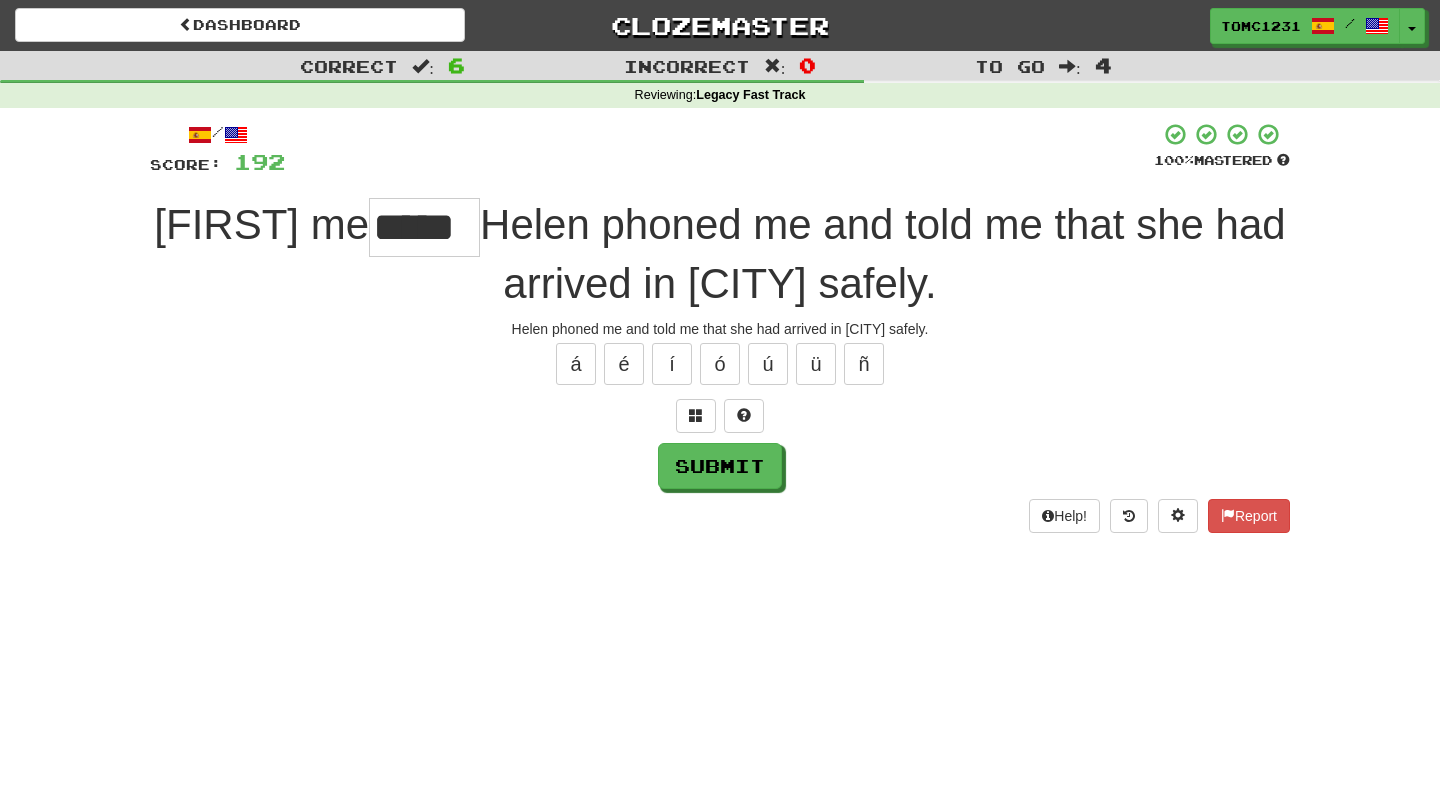 type on "*****" 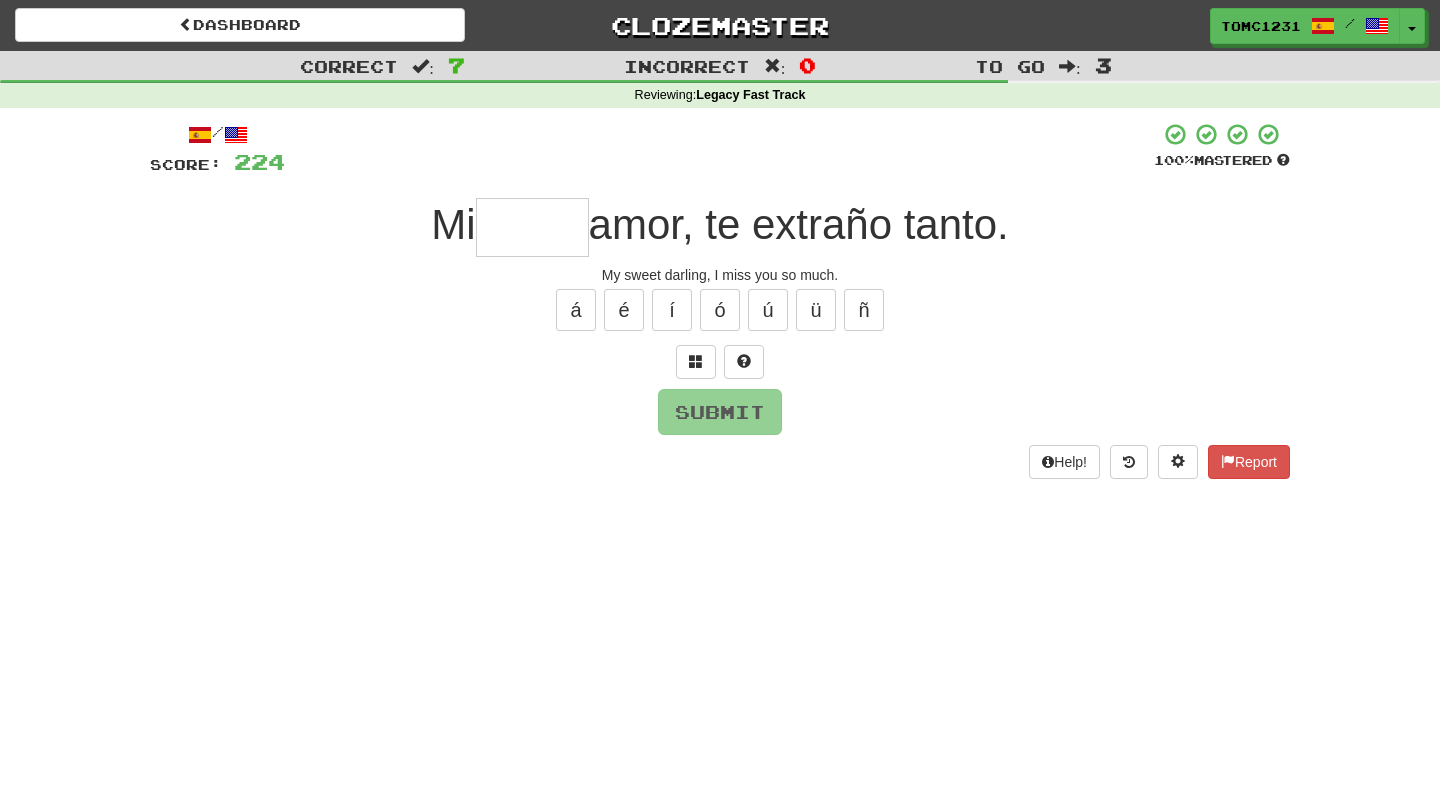 type on "*****" 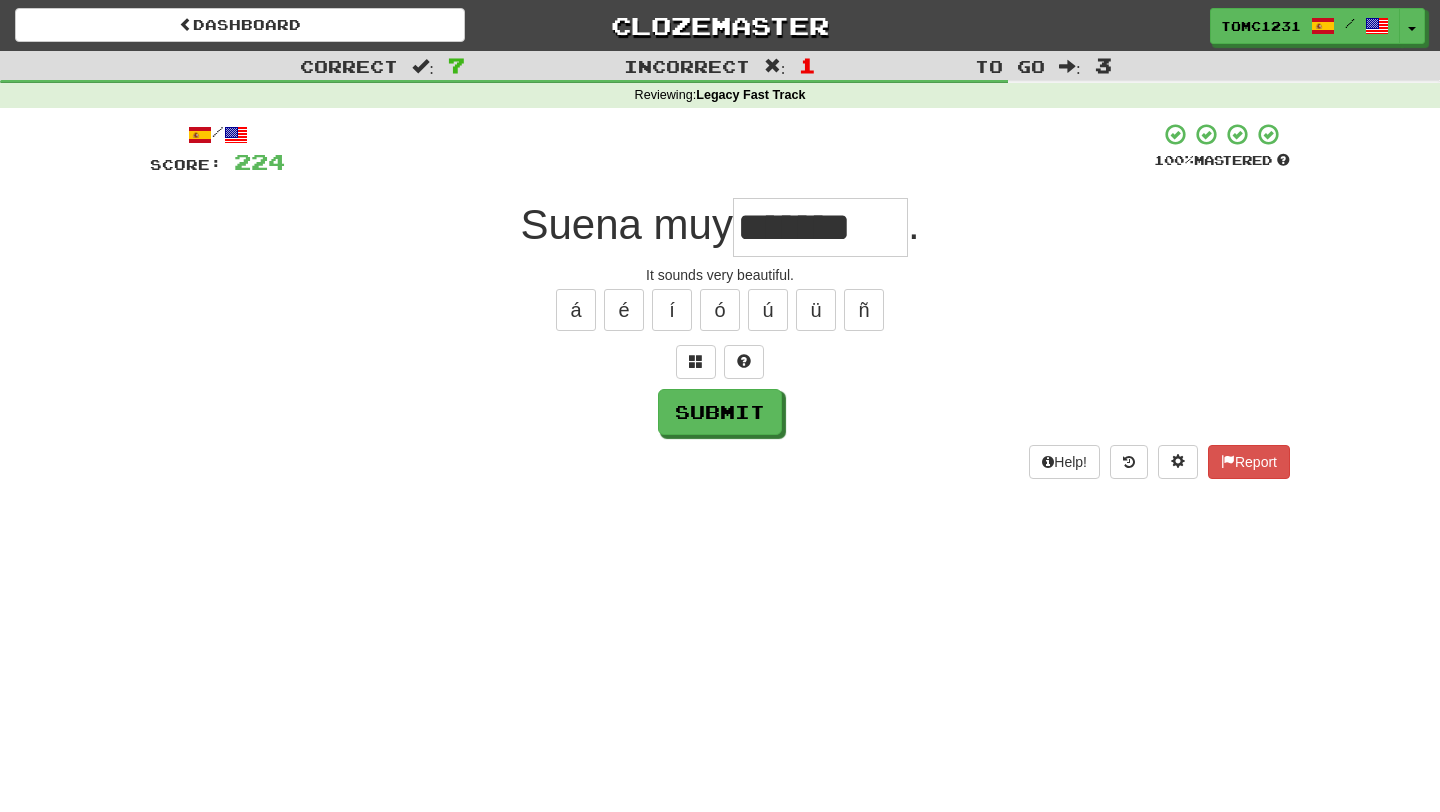 type on "*******" 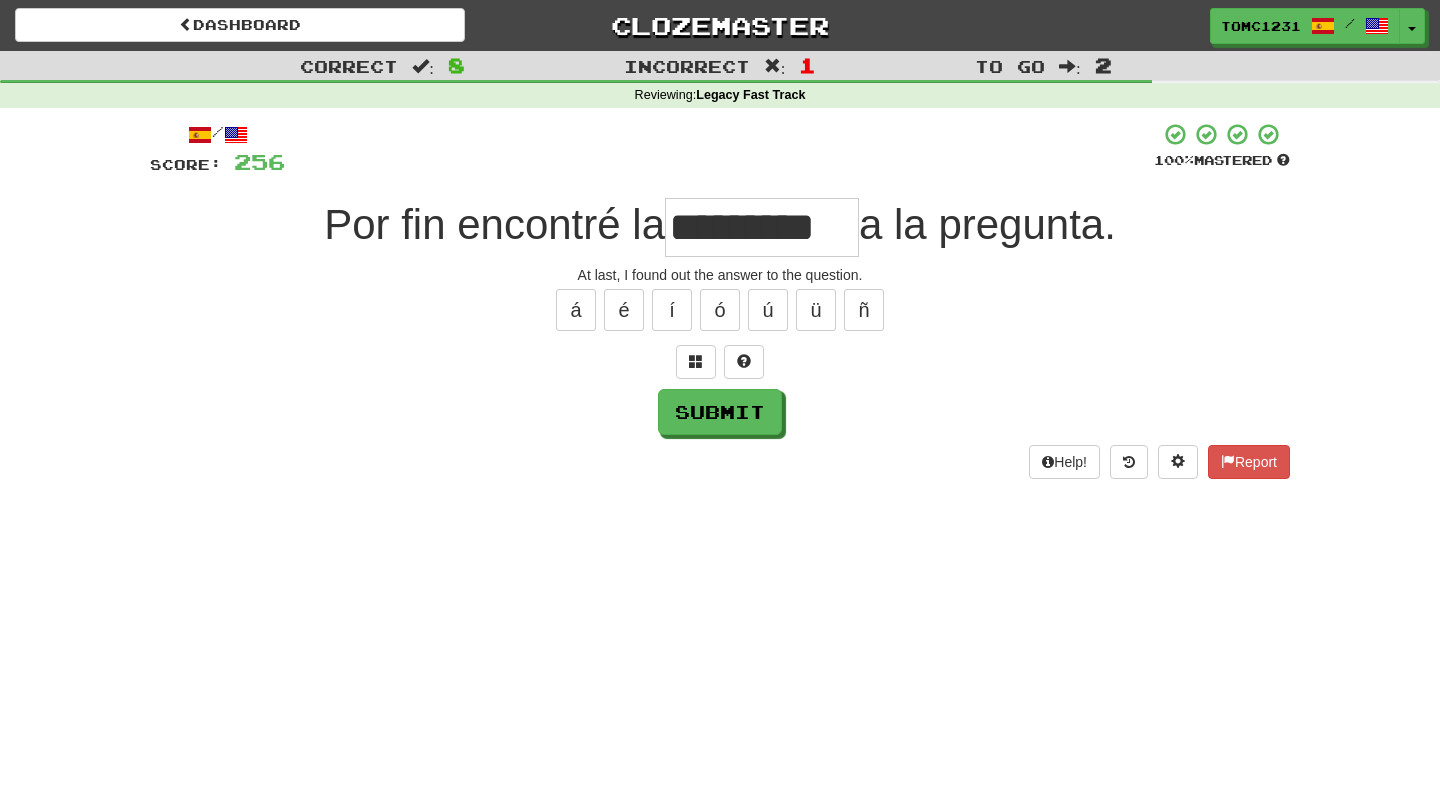 type on "*********" 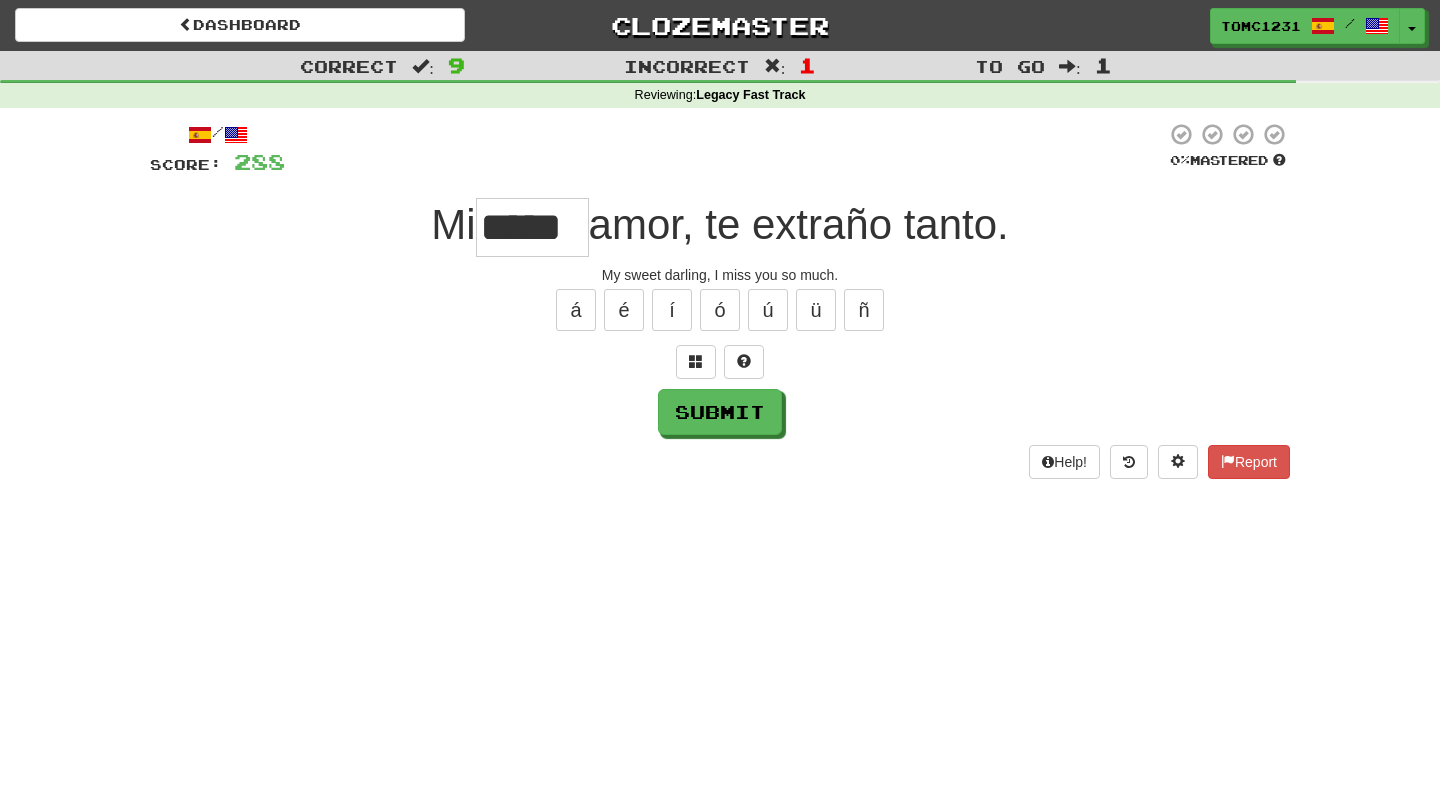 type on "*****" 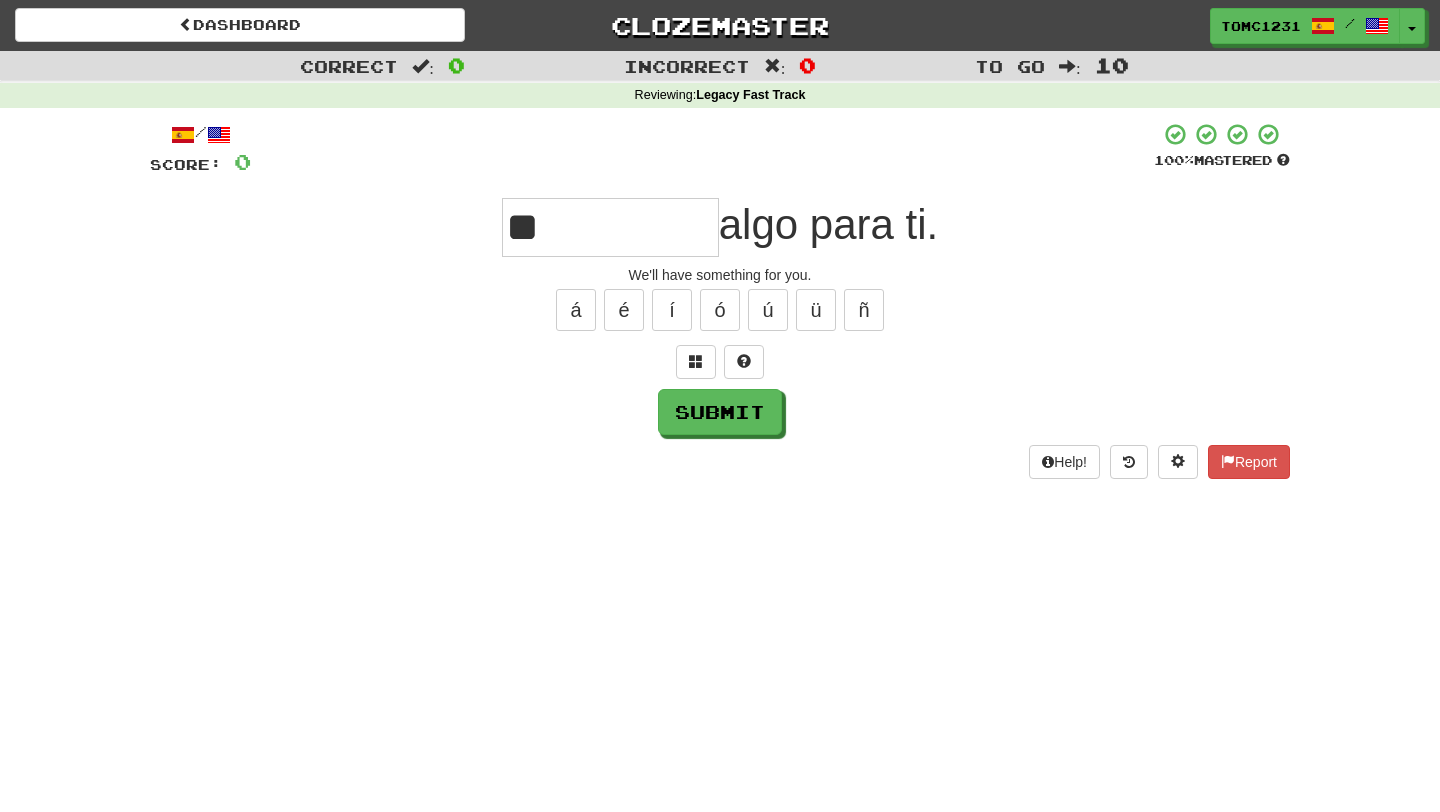 type on "*" 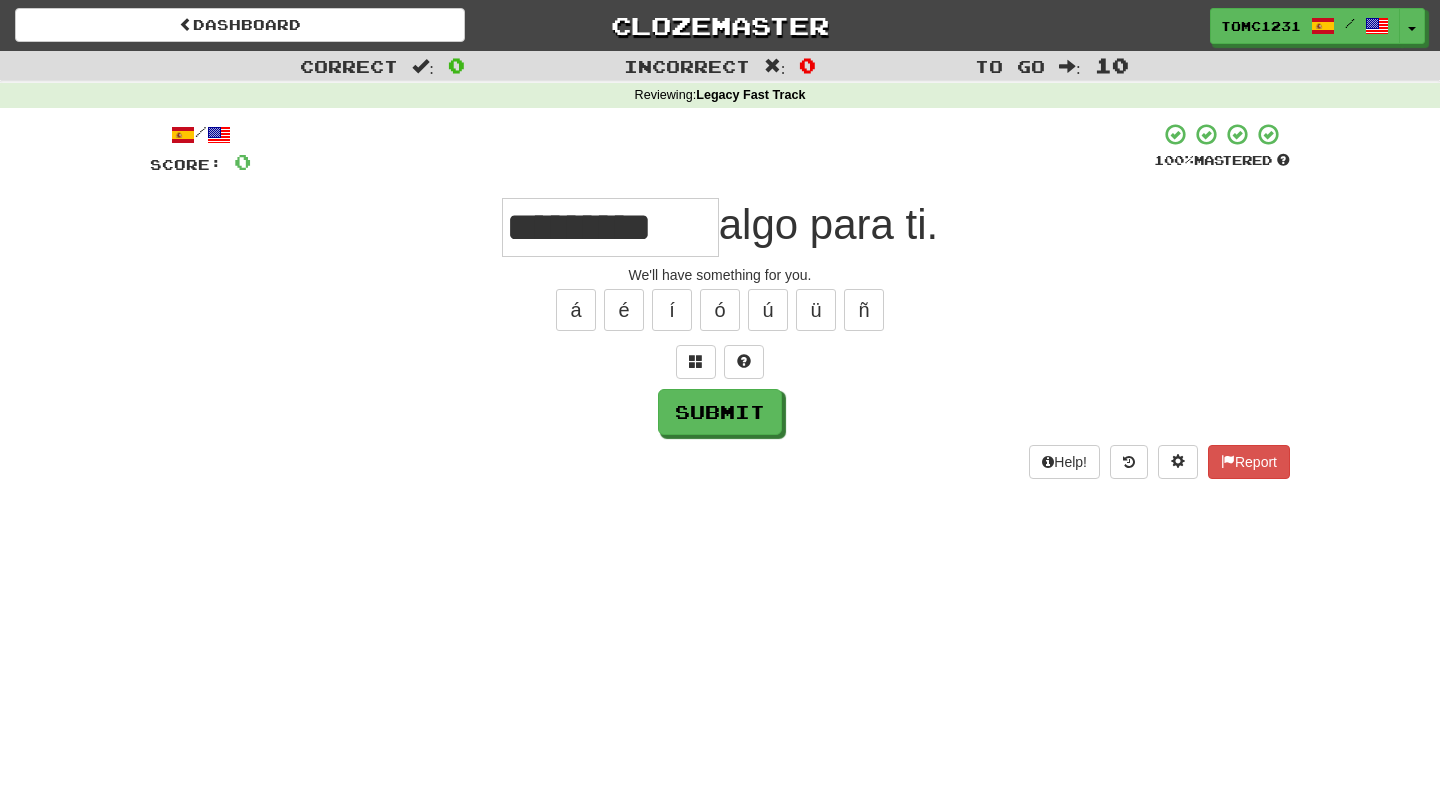 type on "*********" 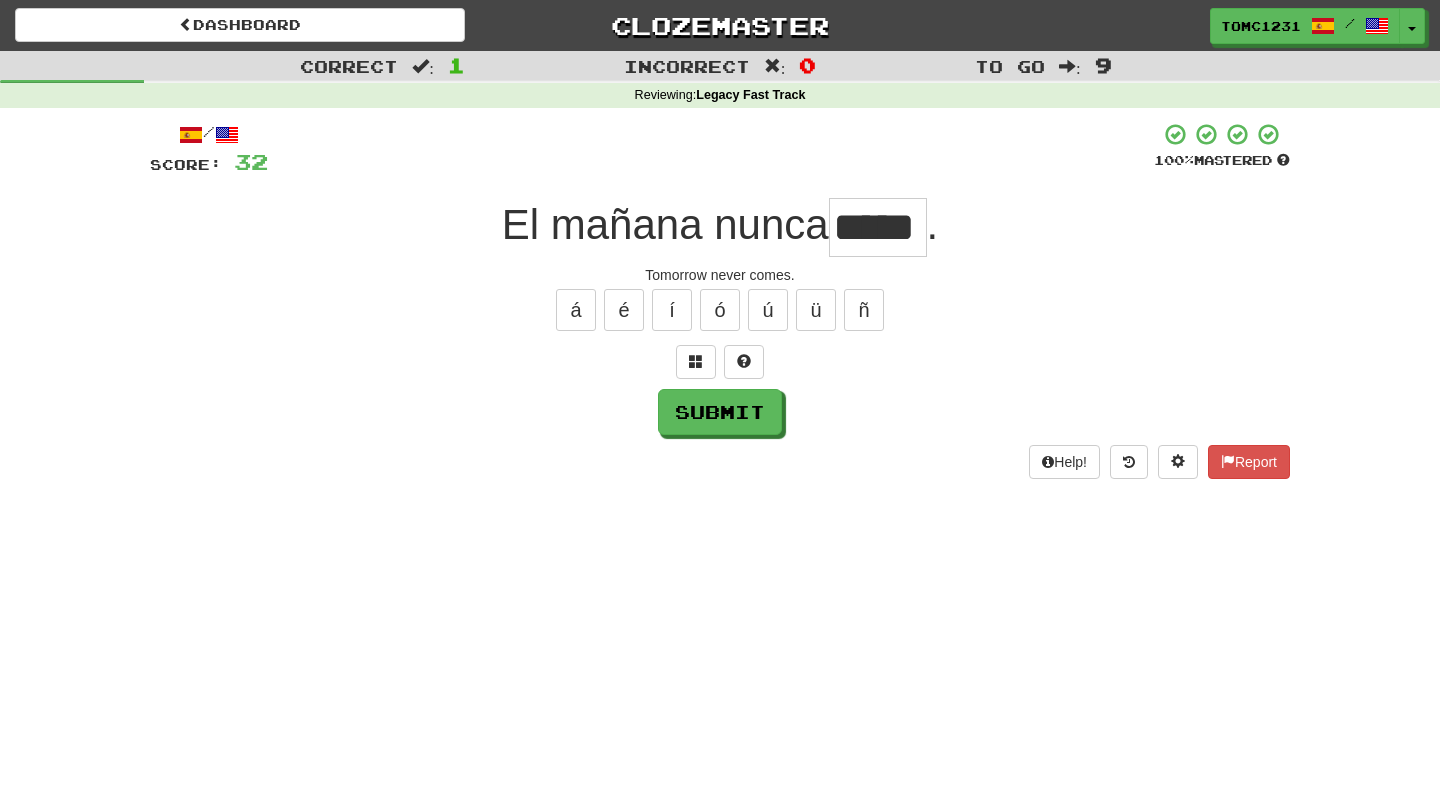 scroll, scrollTop: 0, scrollLeft: 8, axis: horizontal 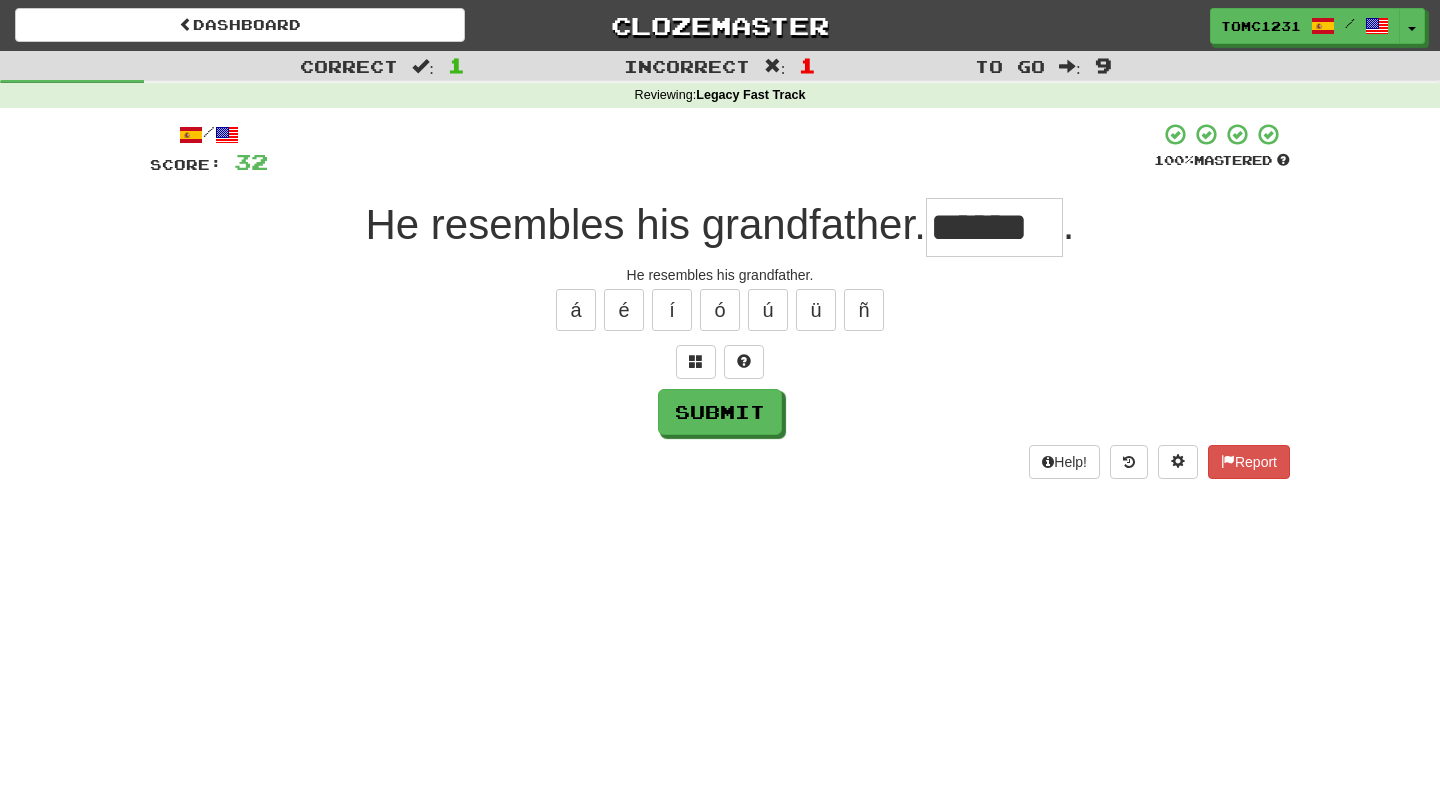 type on "******" 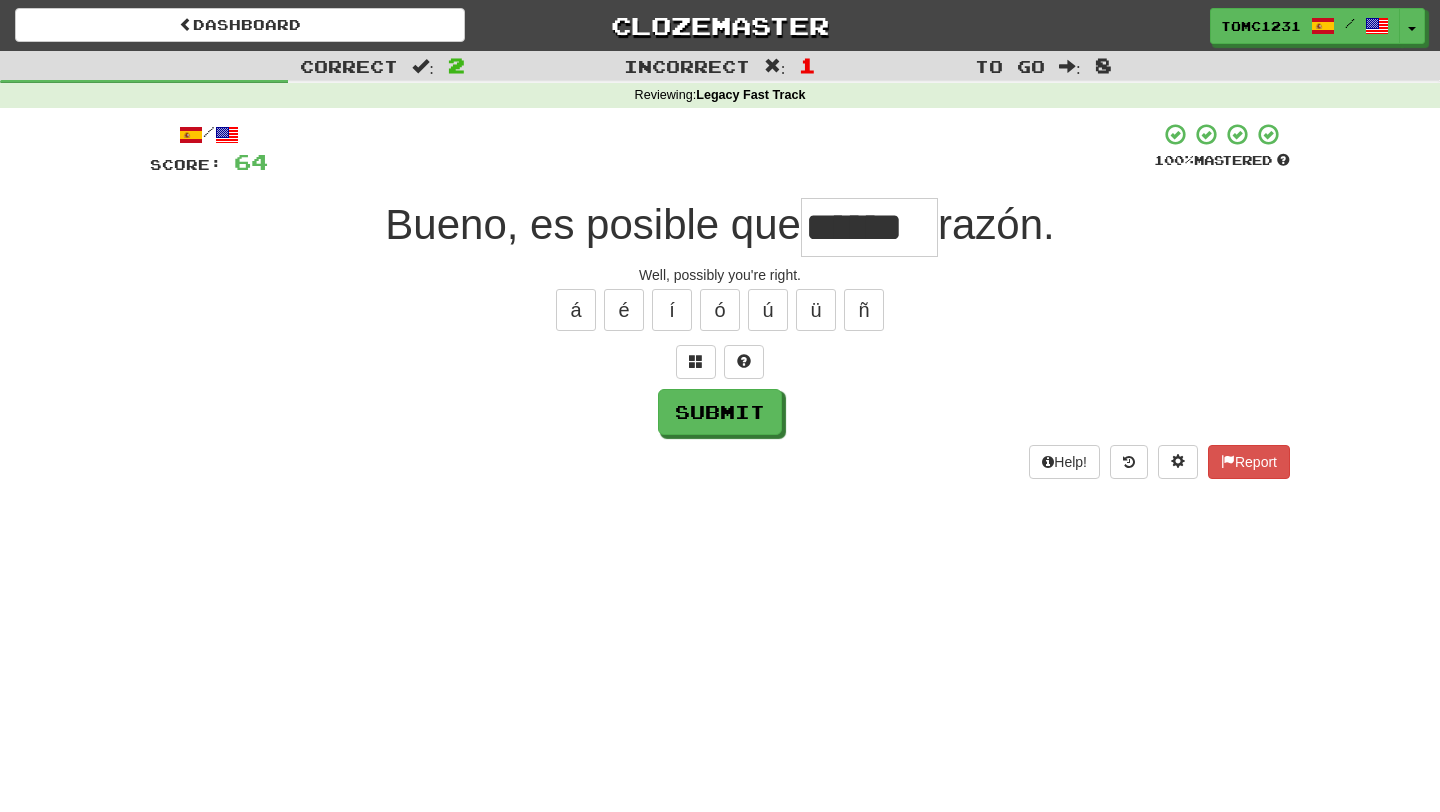 type on "******" 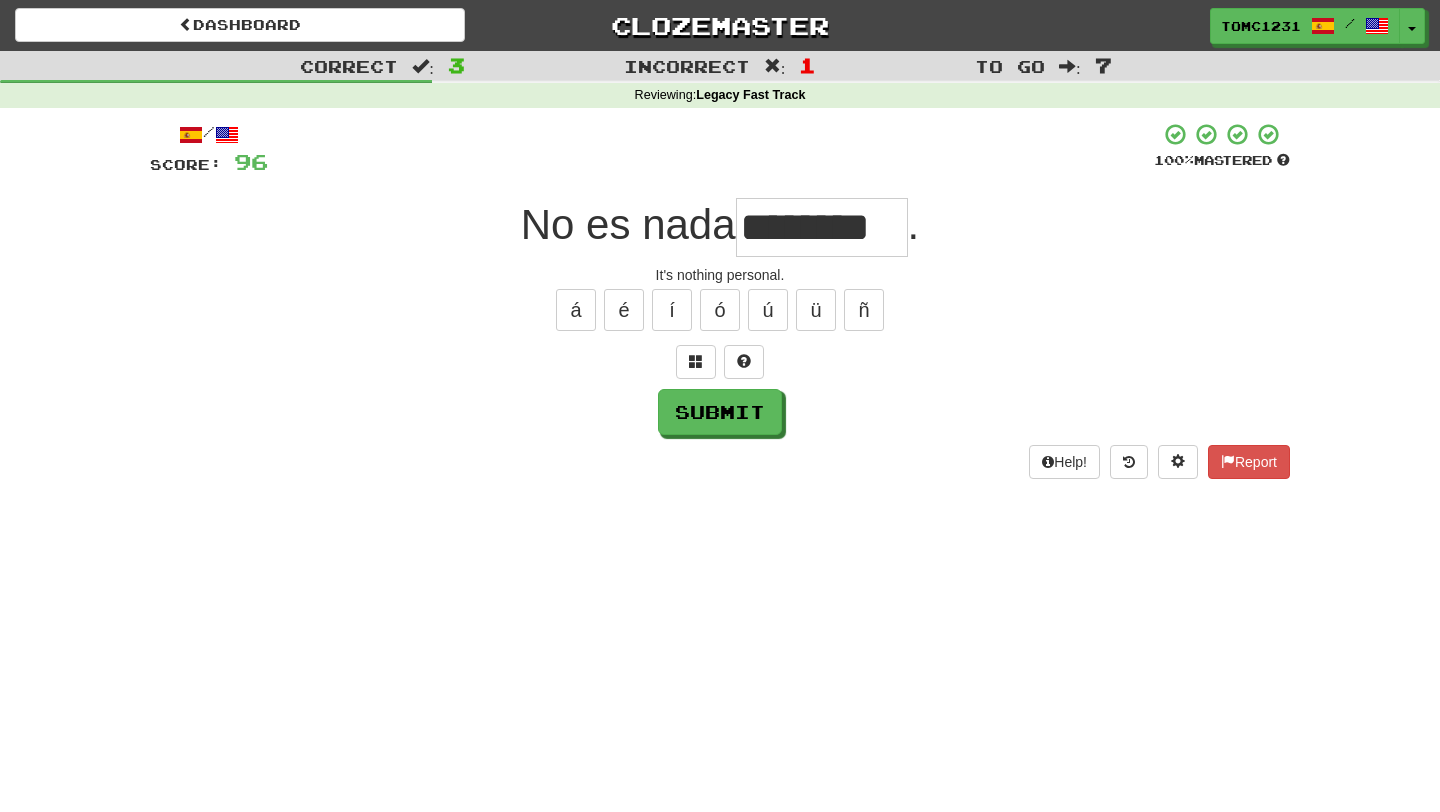 type on "********" 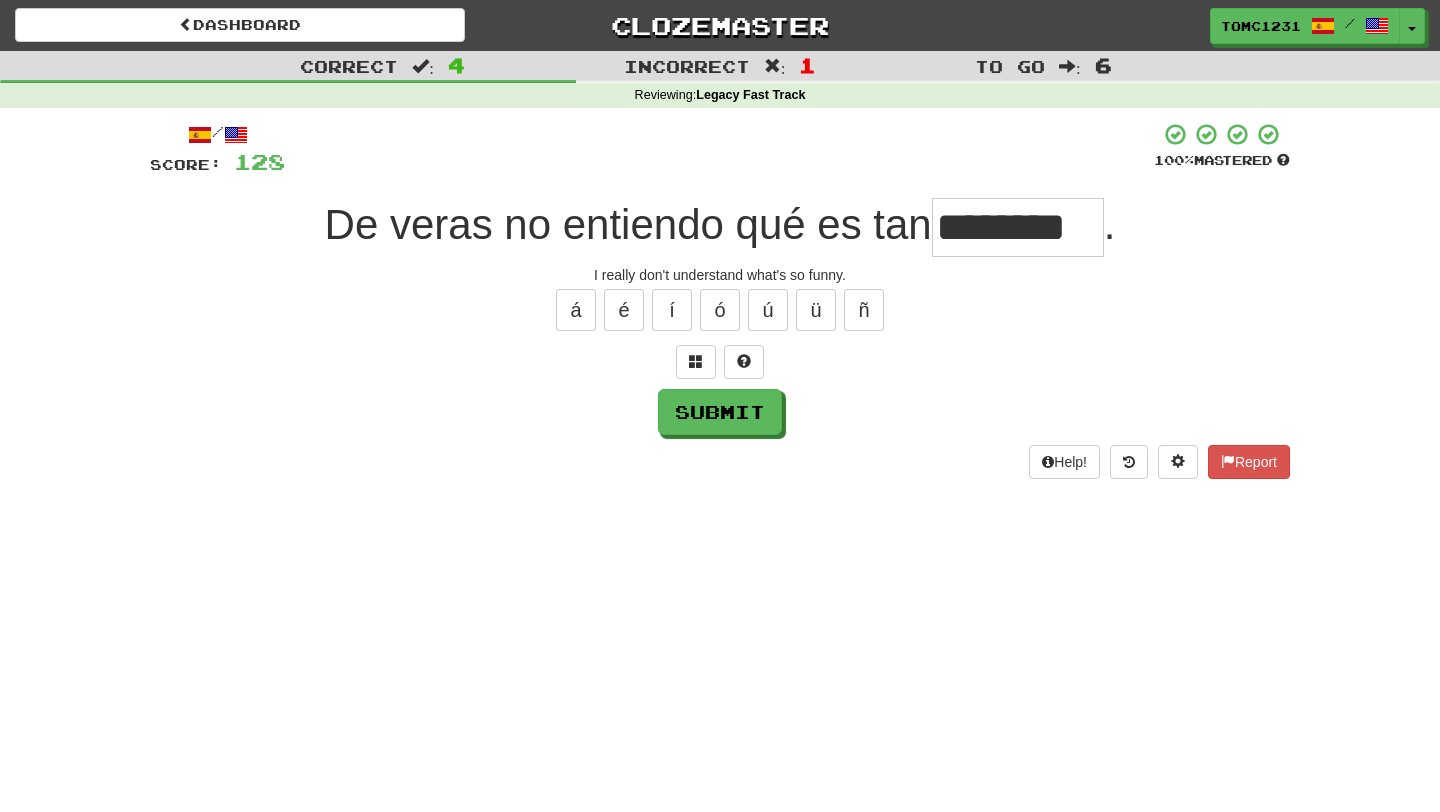 type on "********" 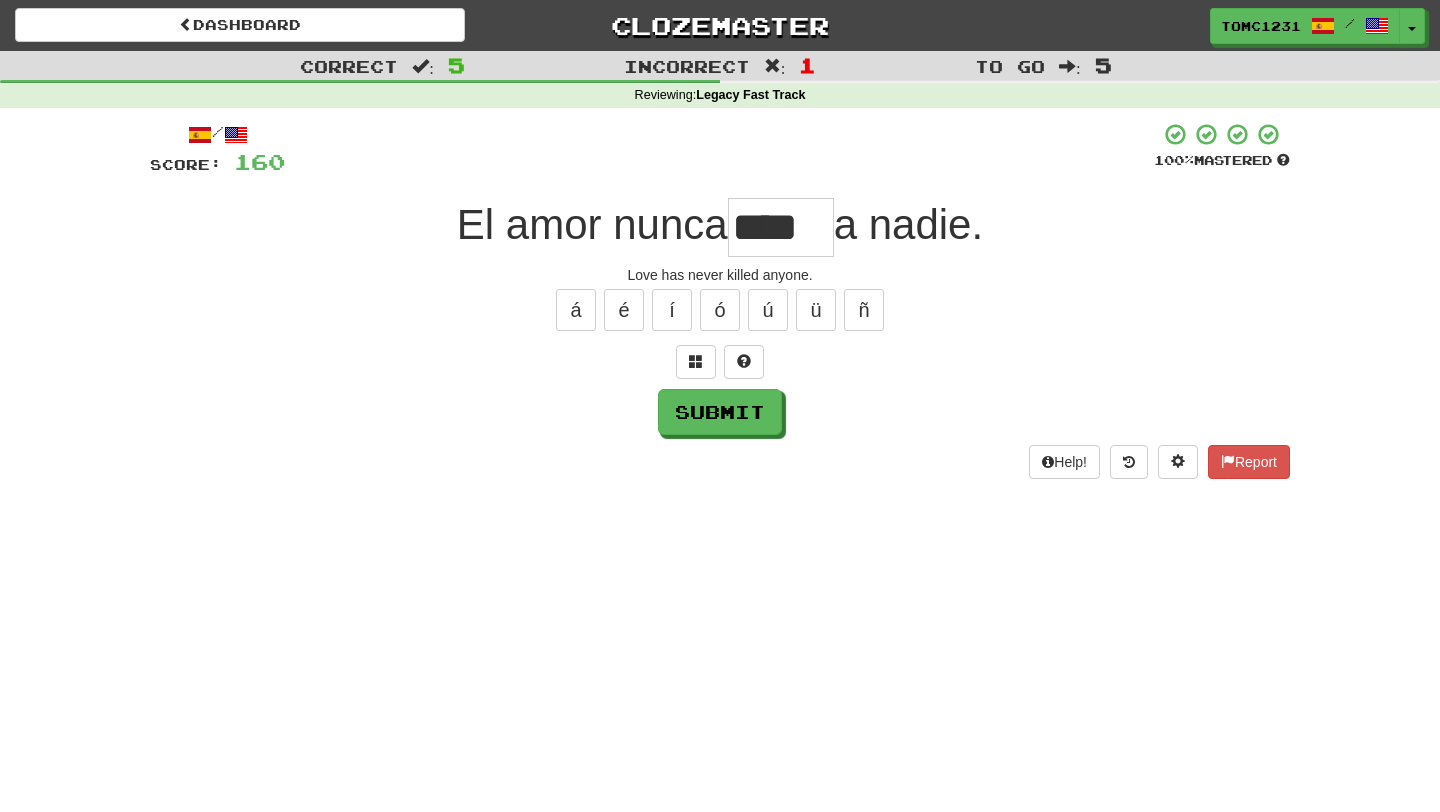 type on "****" 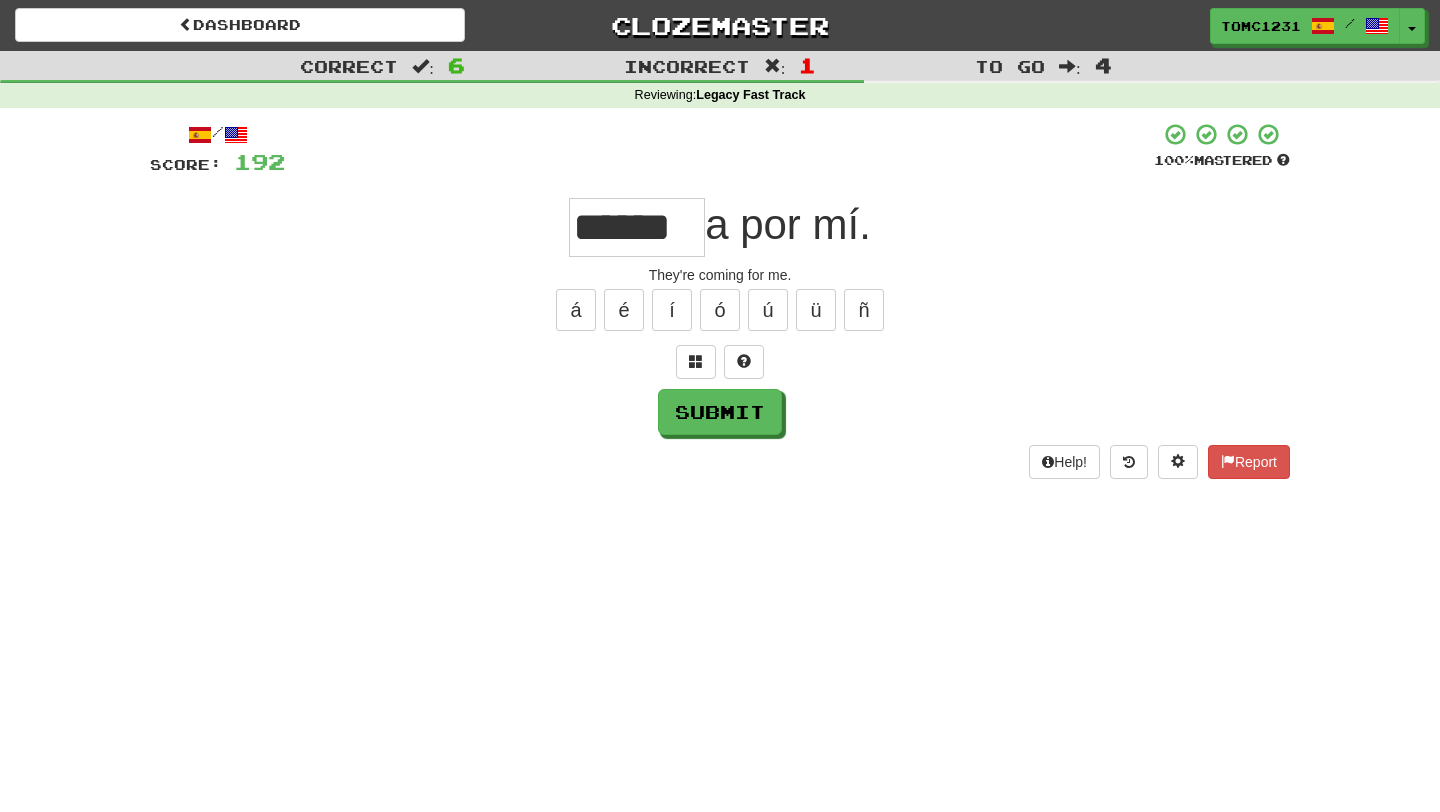 type on "******" 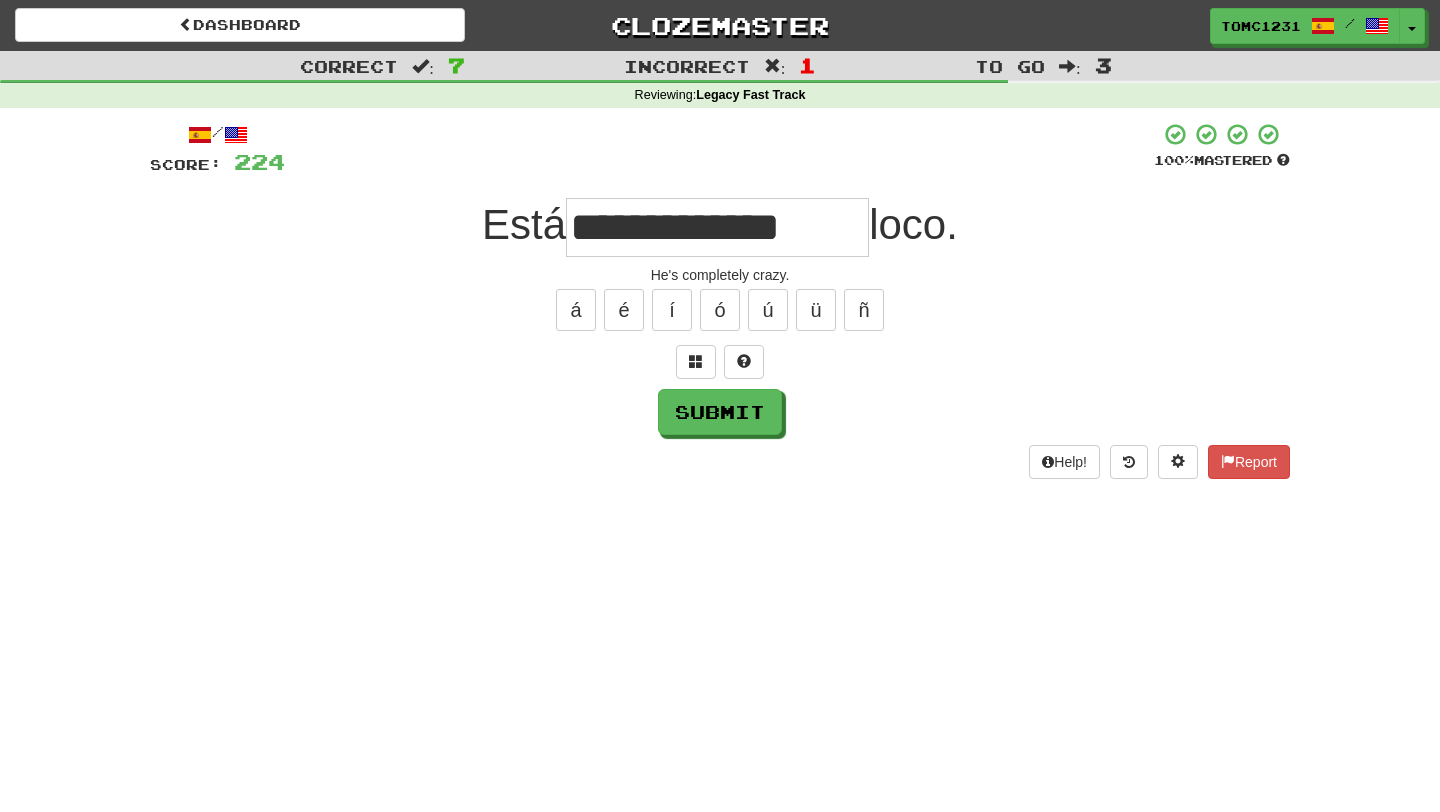 type on "**********" 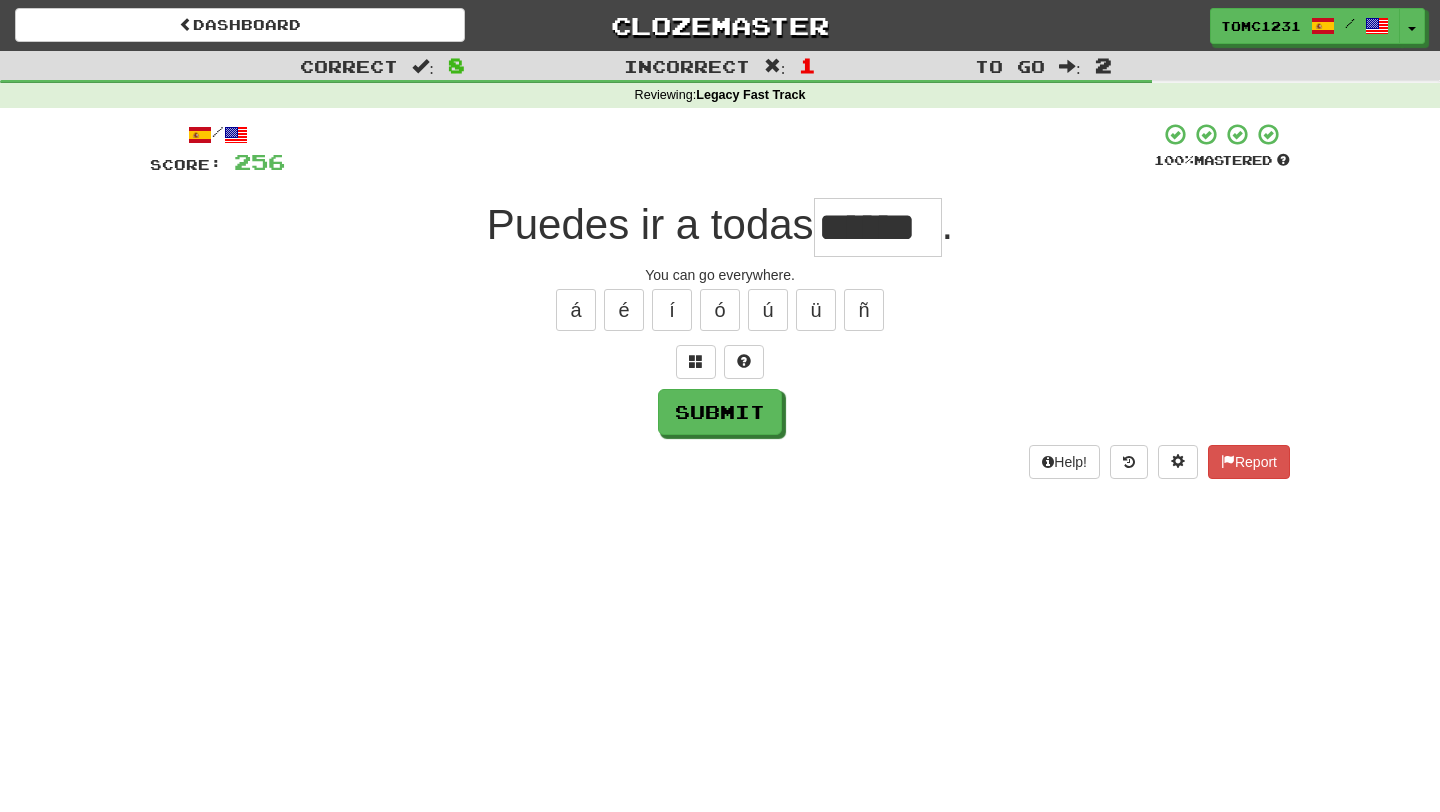 type on "******" 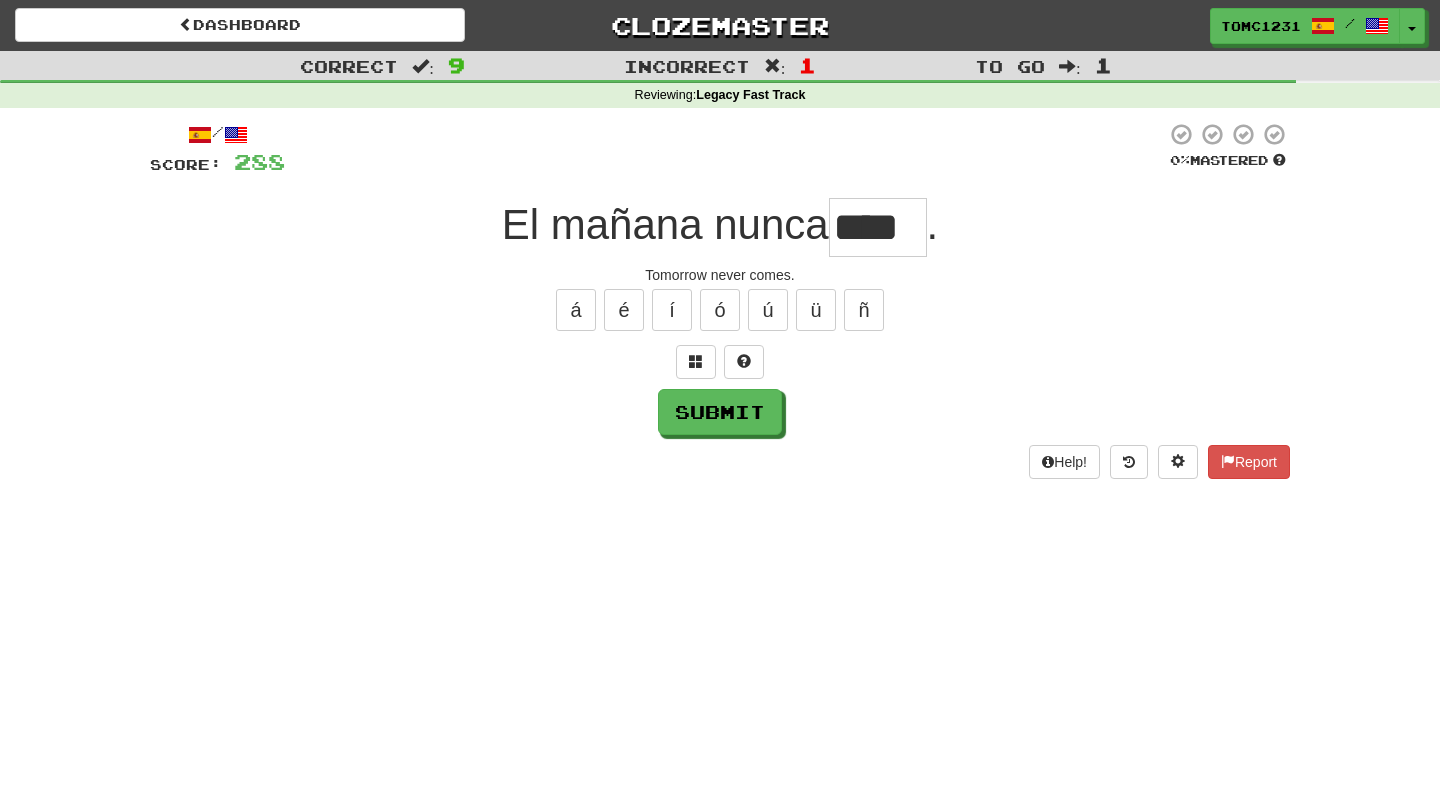 scroll, scrollTop: 0, scrollLeft: 0, axis: both 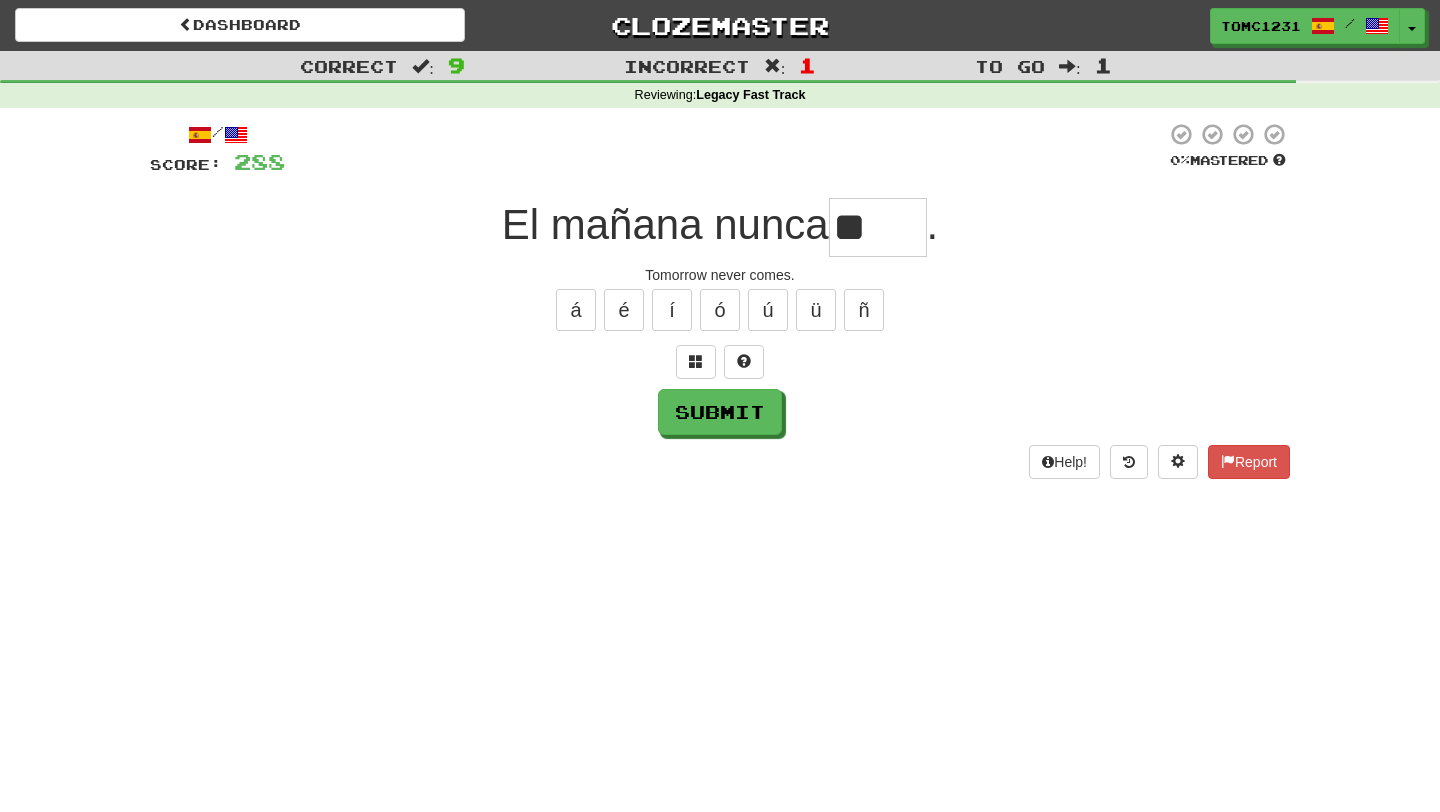 type on "*" 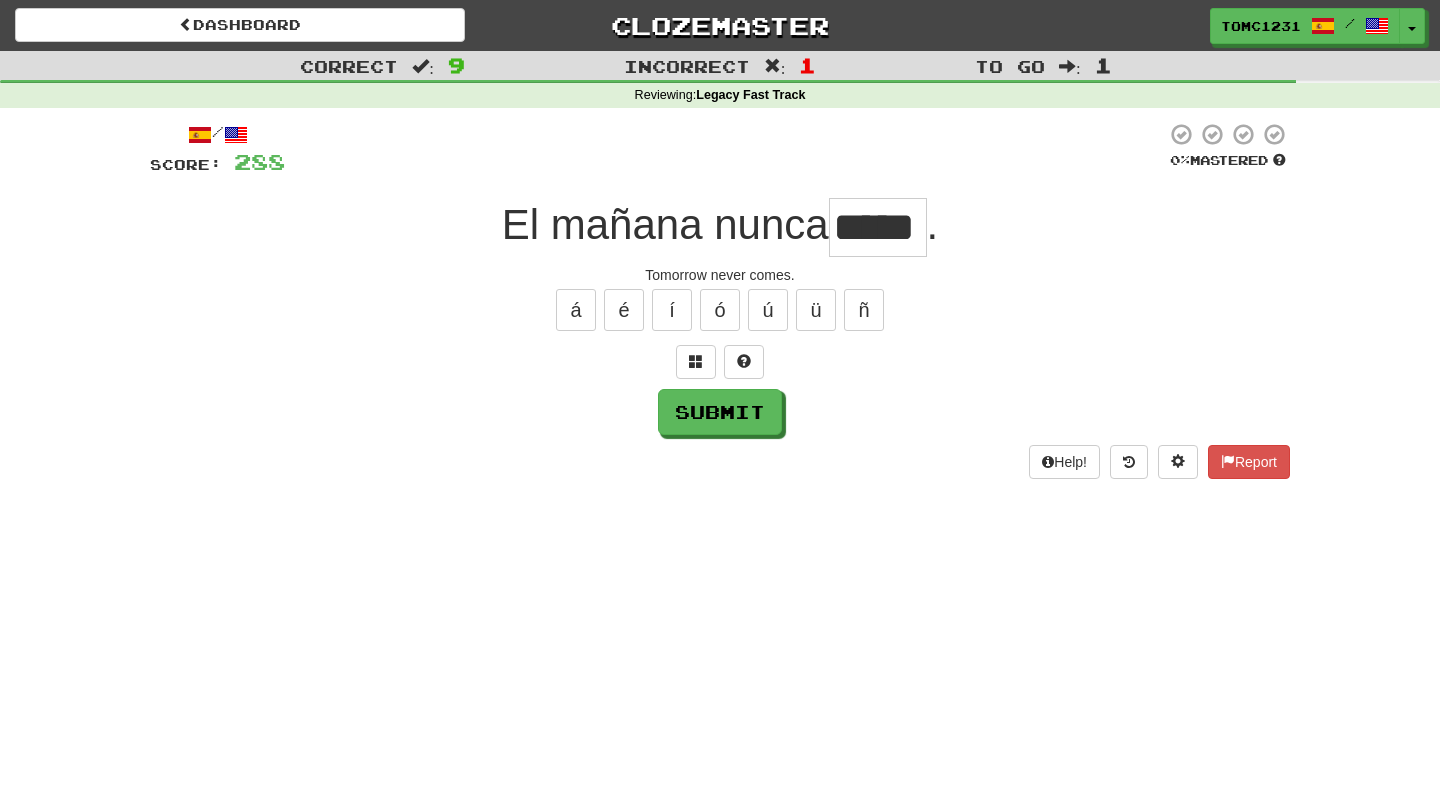 type on "*****" 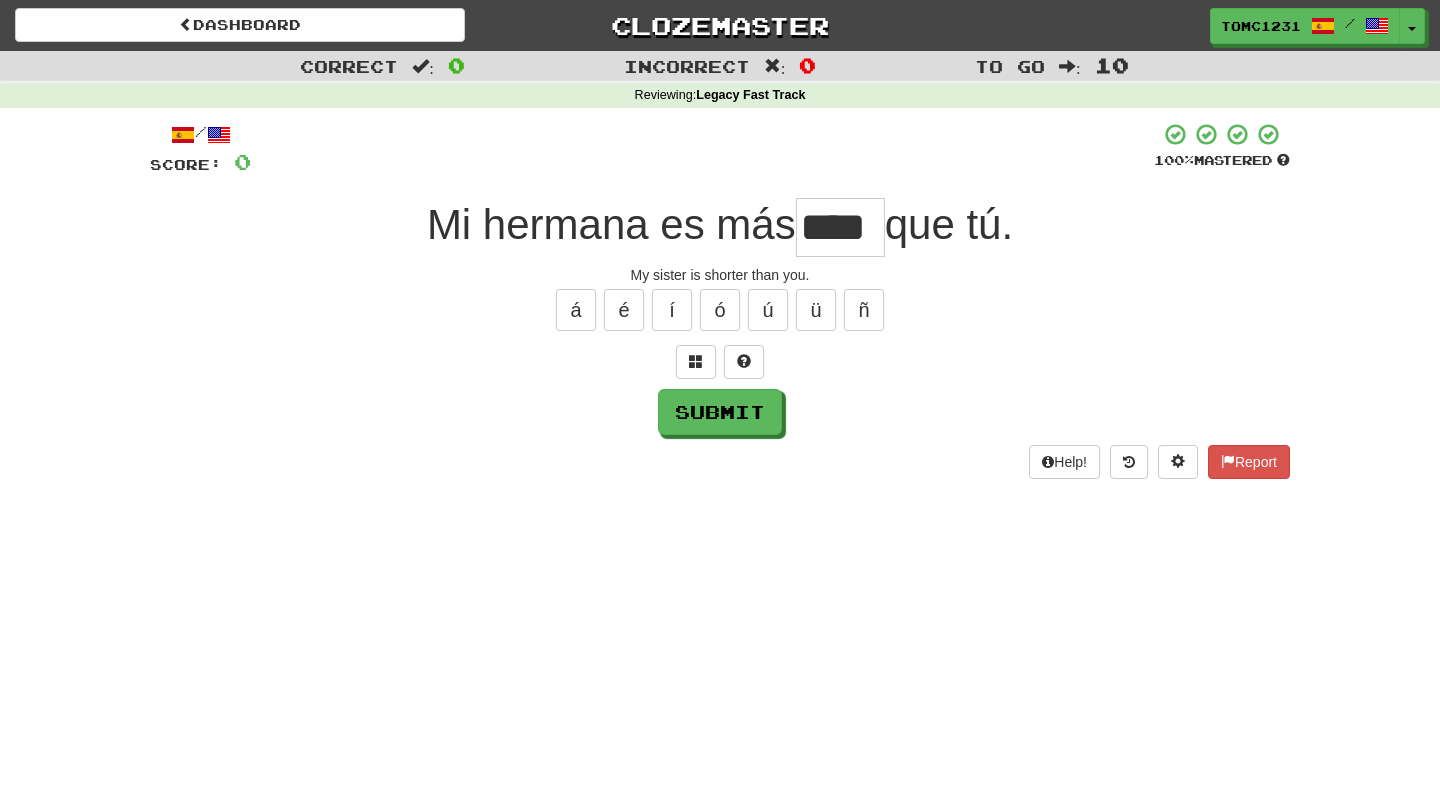 type on "****" 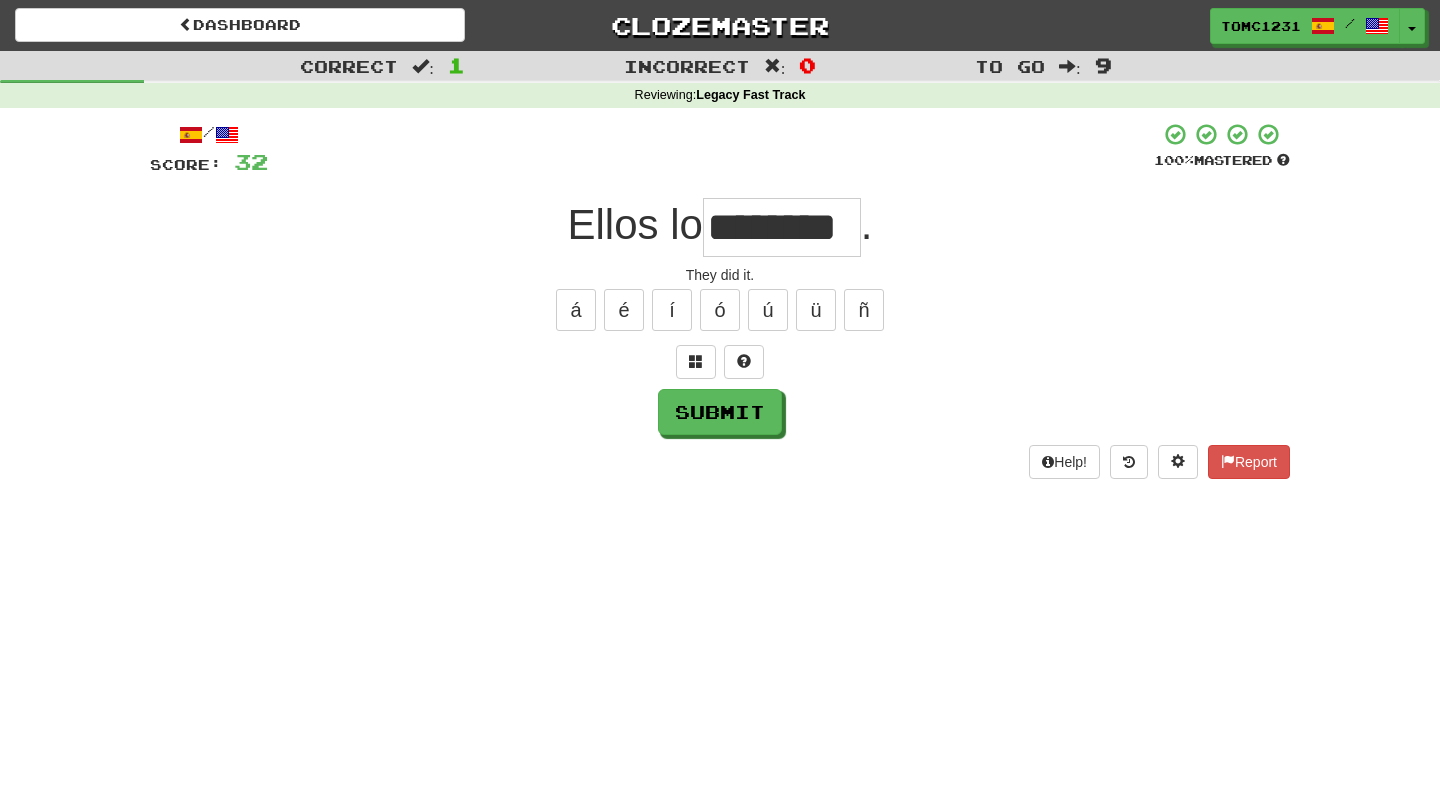 type on "********" 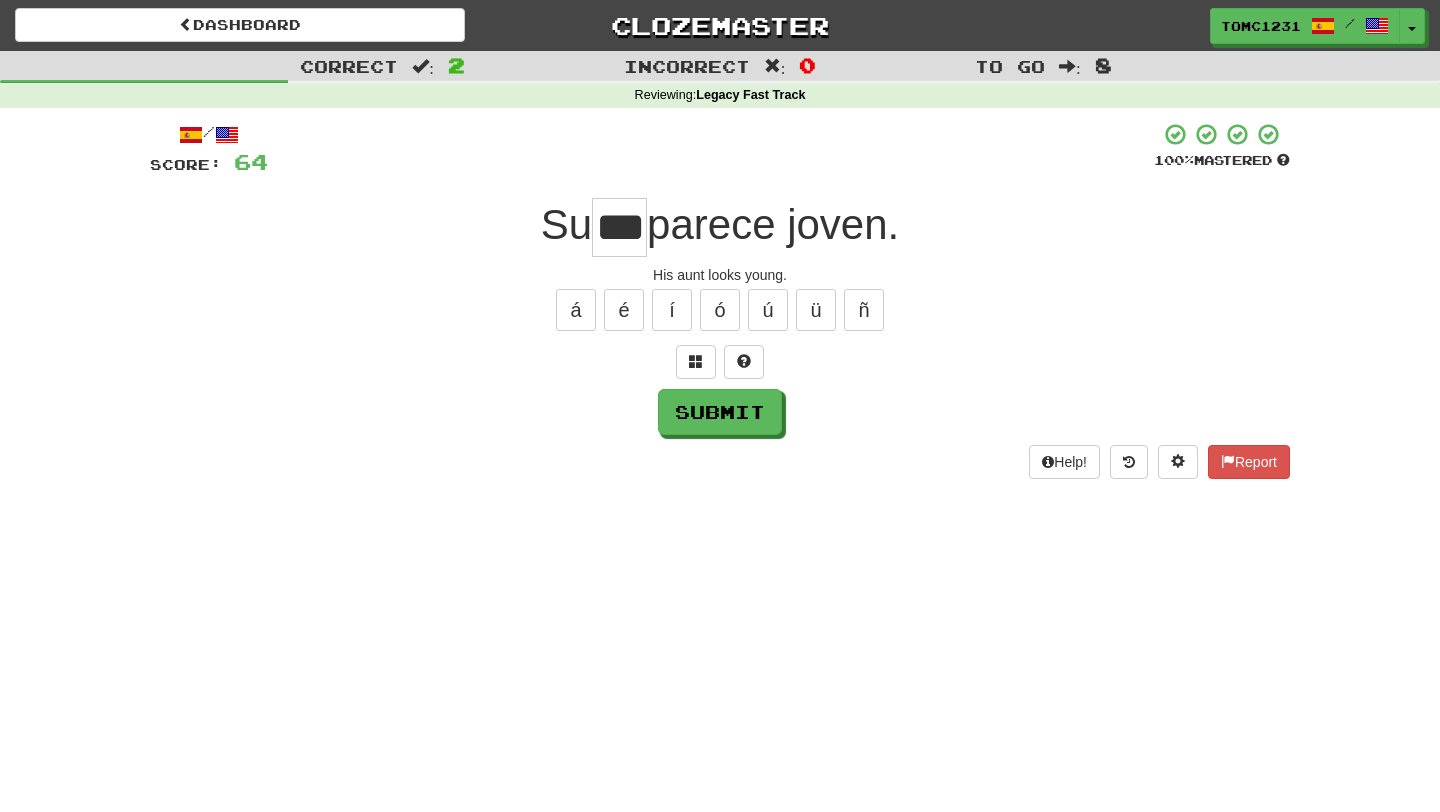 type on "***" 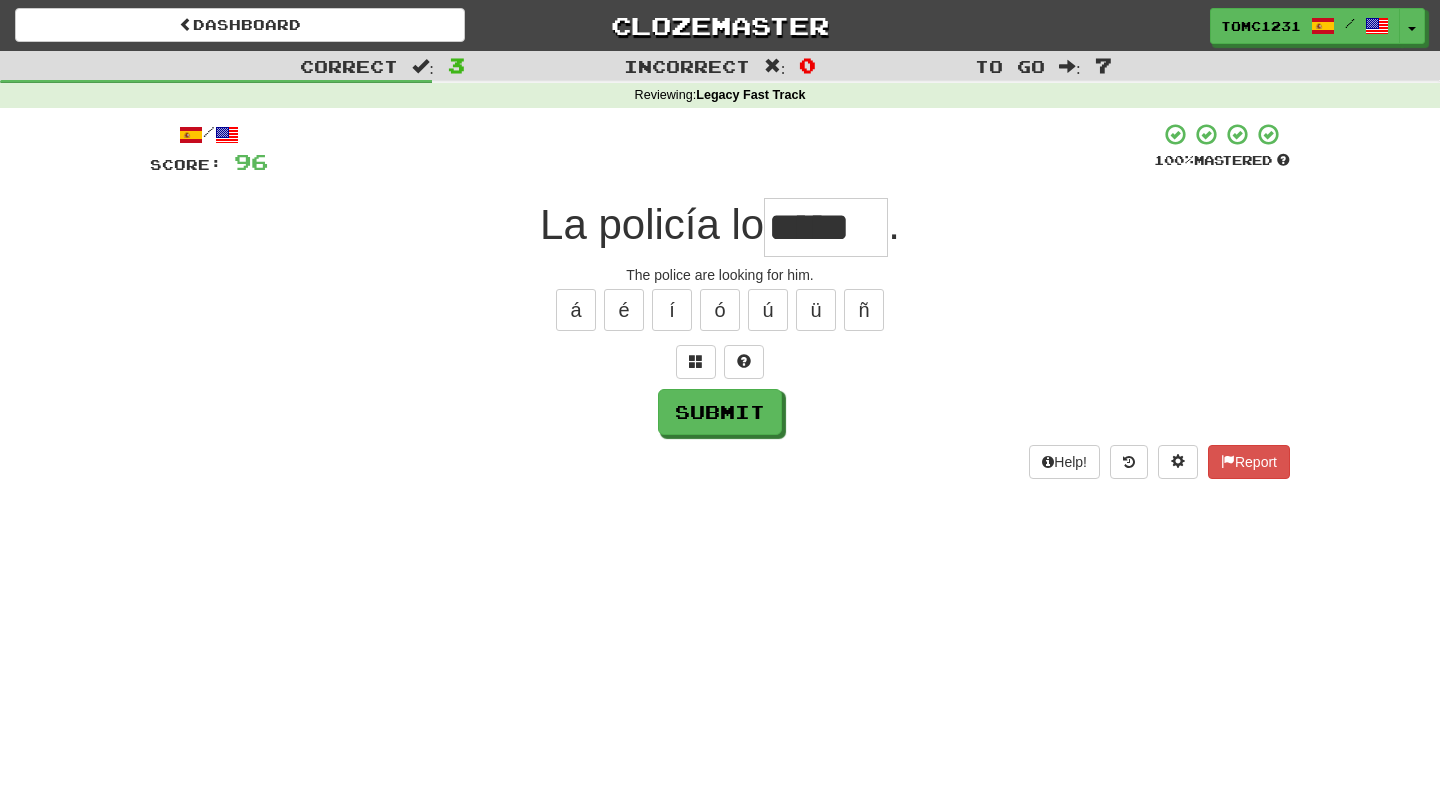 type on "*****" 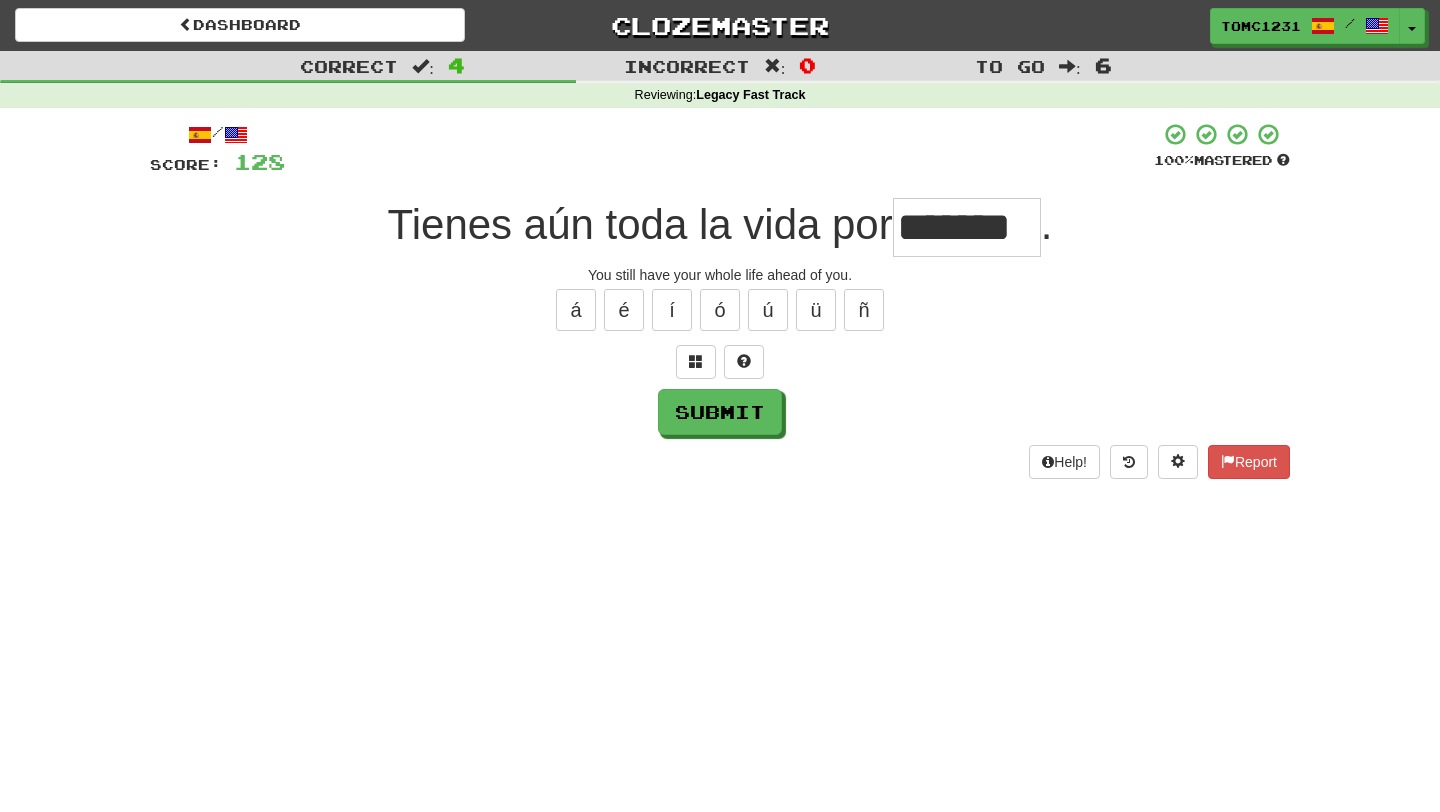 scroll, scrollTop: 0, scrollLeft: 0, axis: both 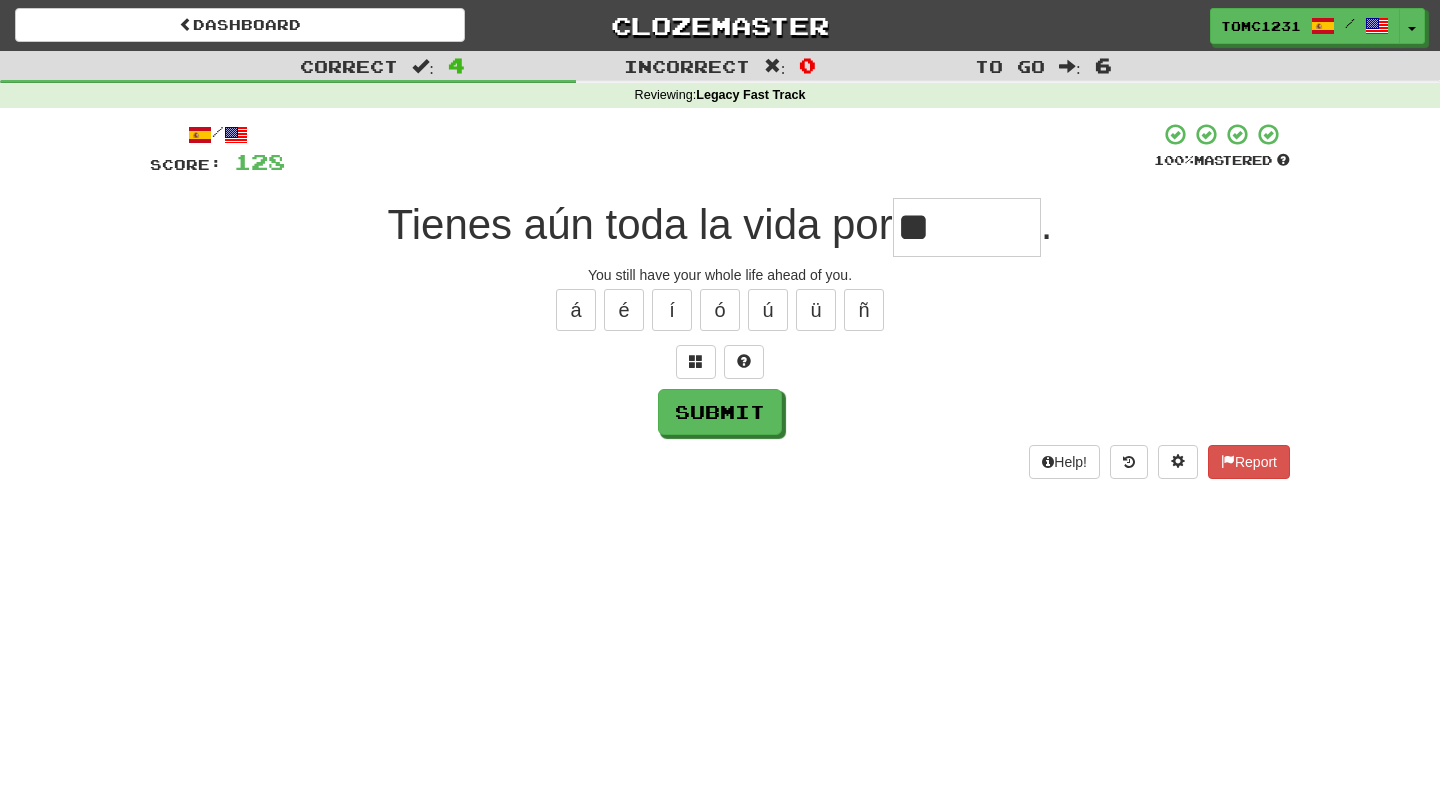type on "*" 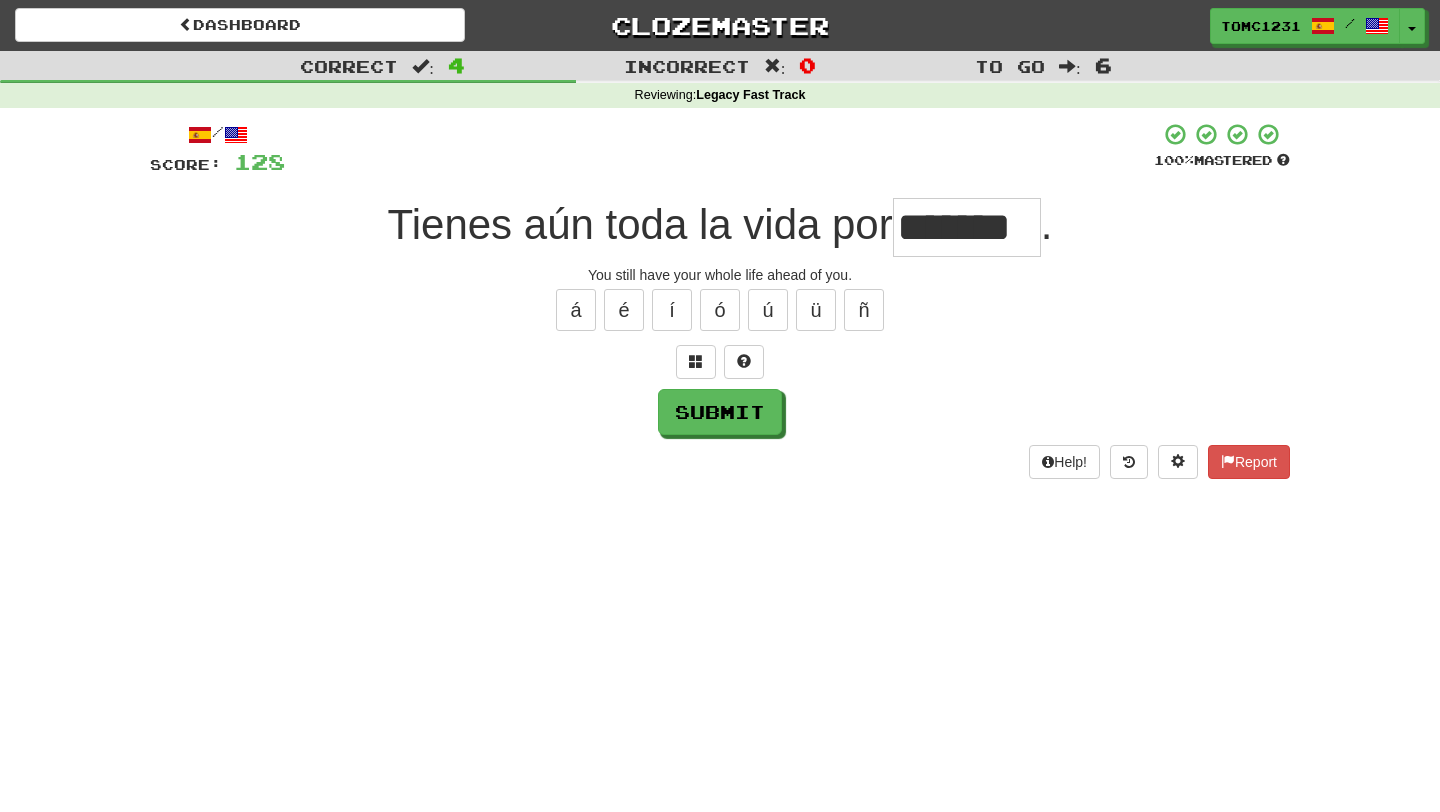 type on "*******" 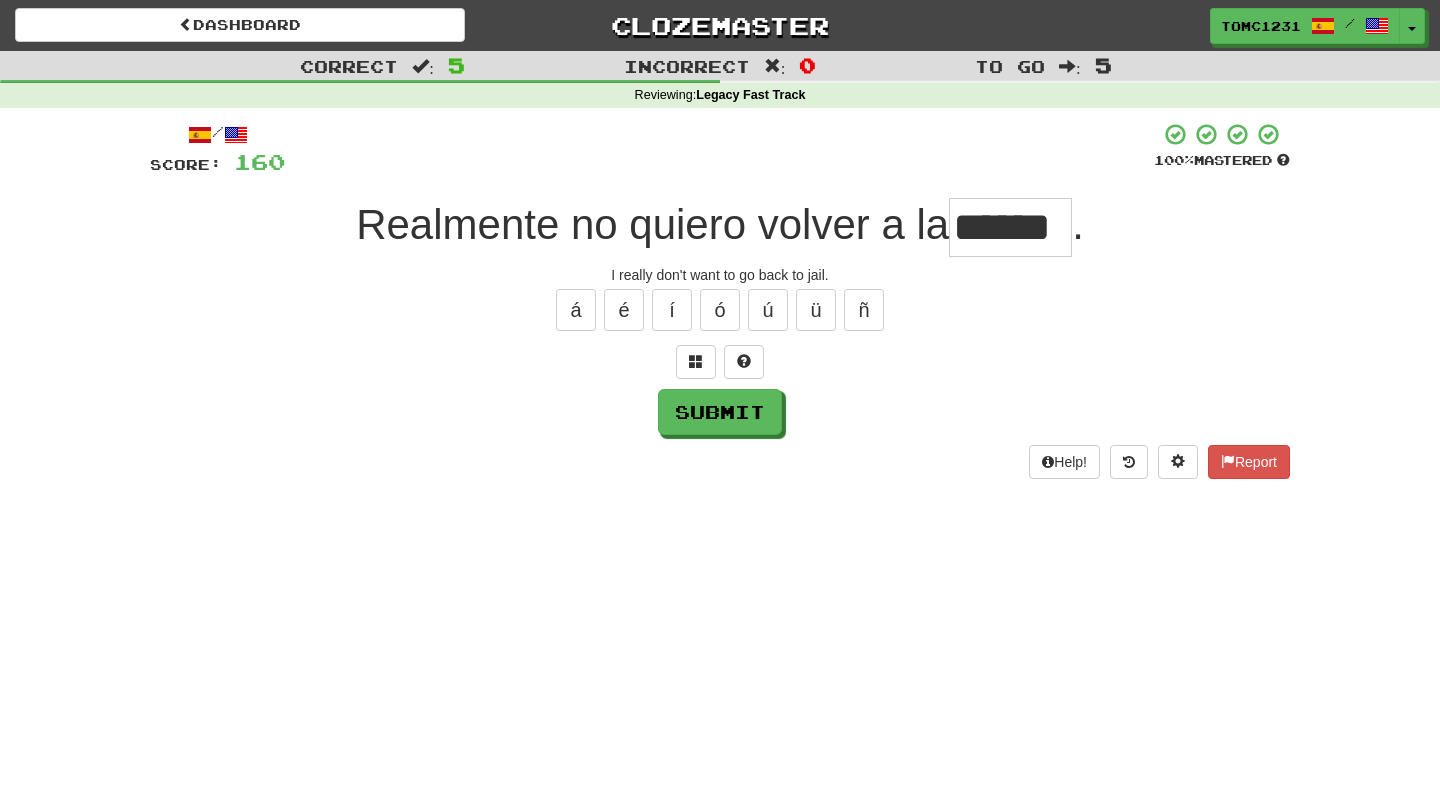 type on "******" 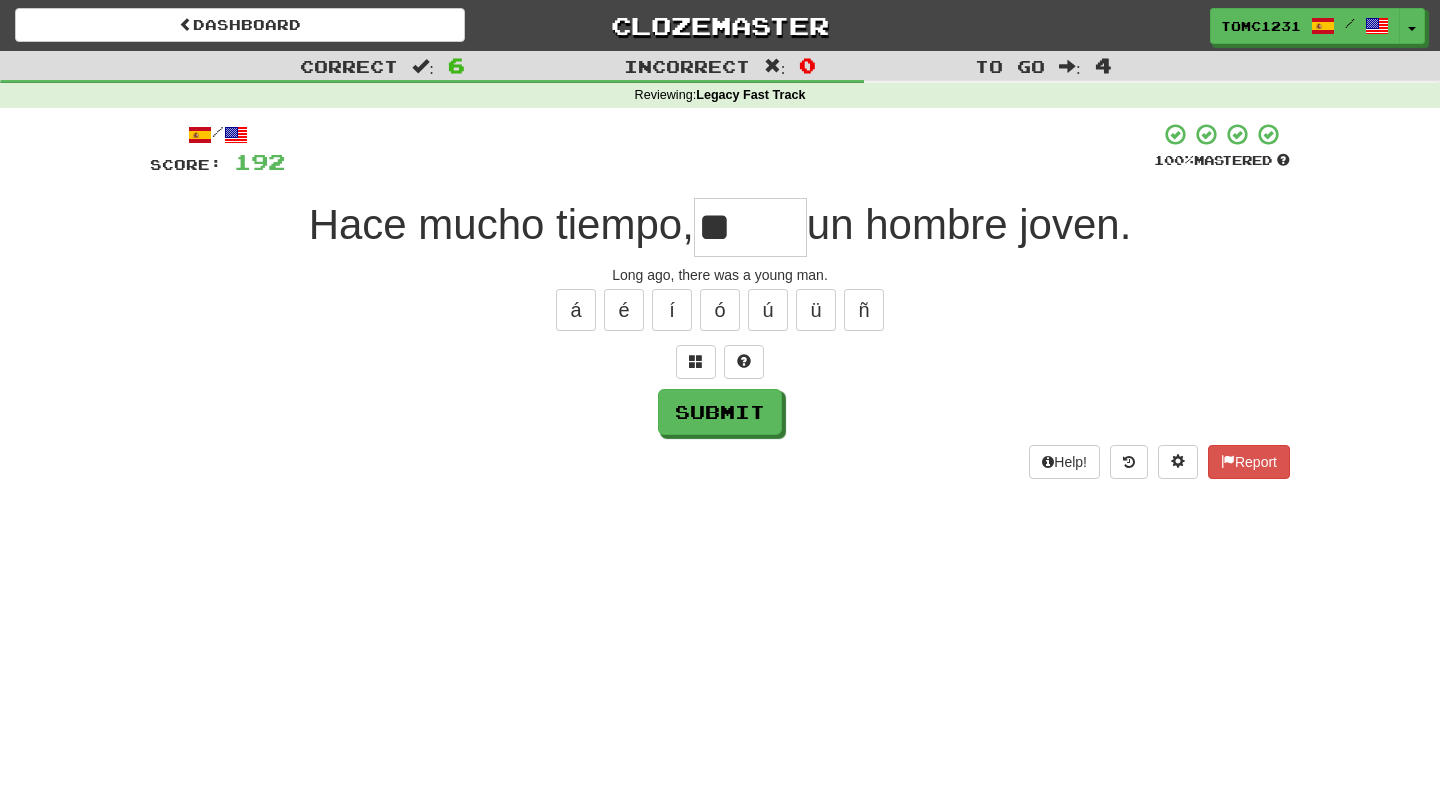 type on "*" 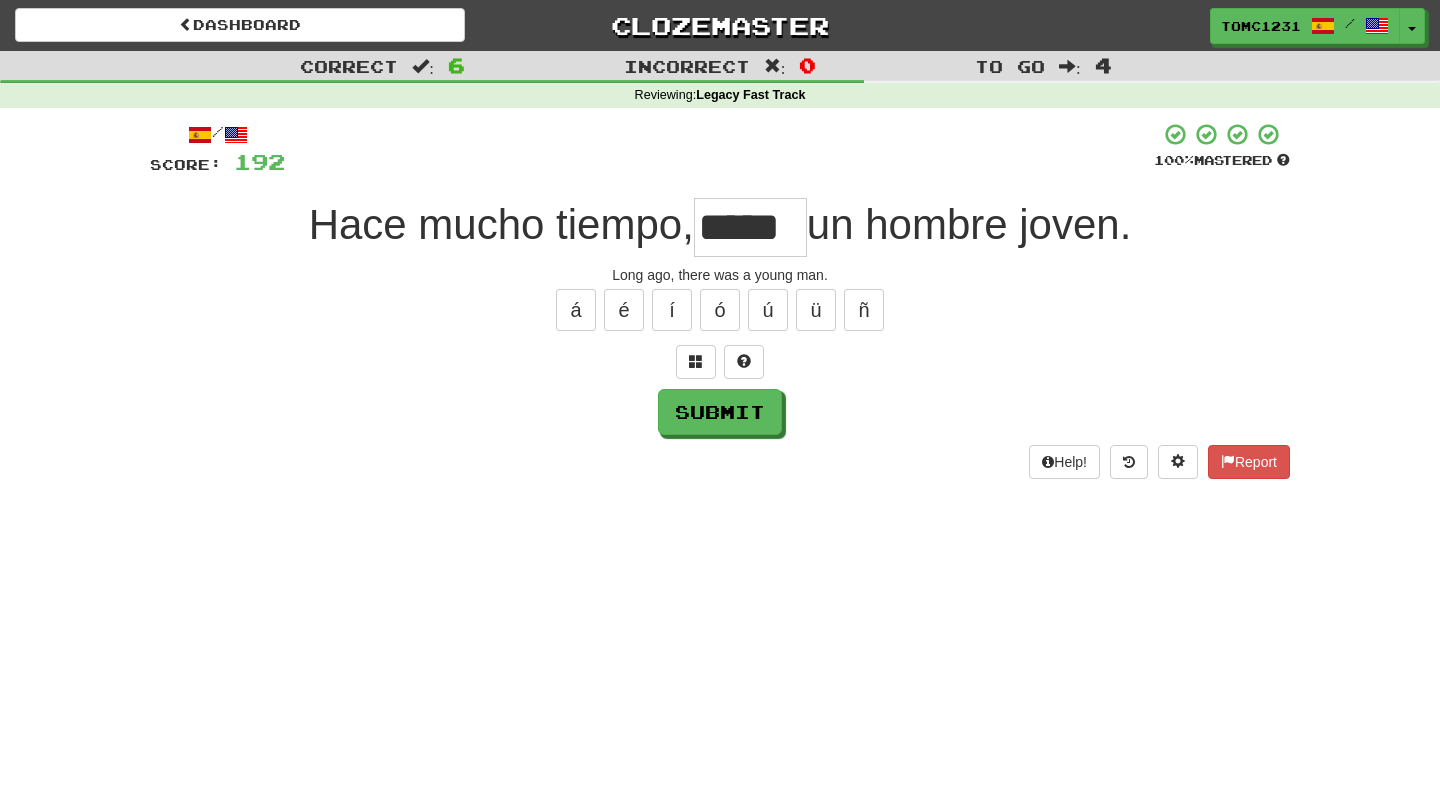 type on "*****" 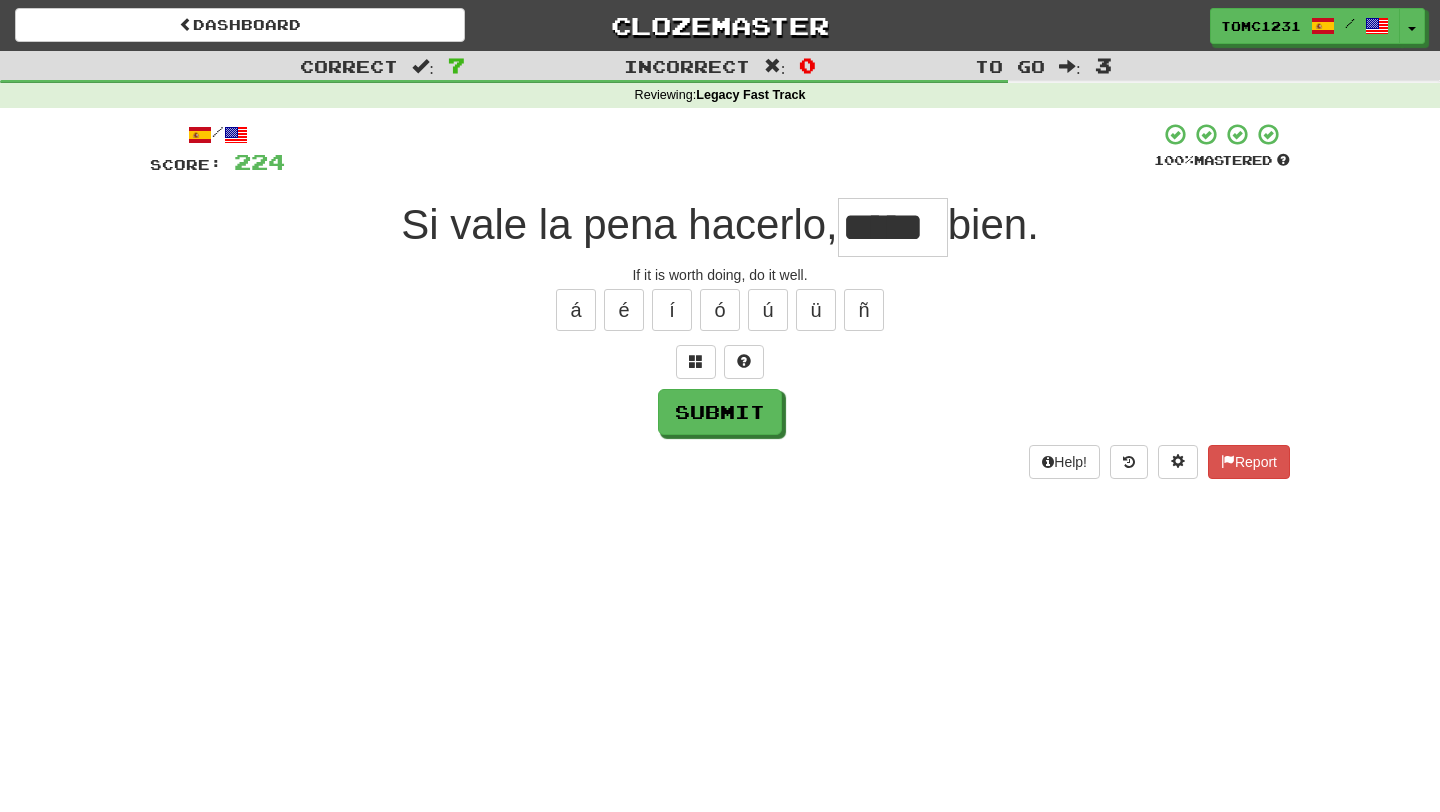 type on "*****" 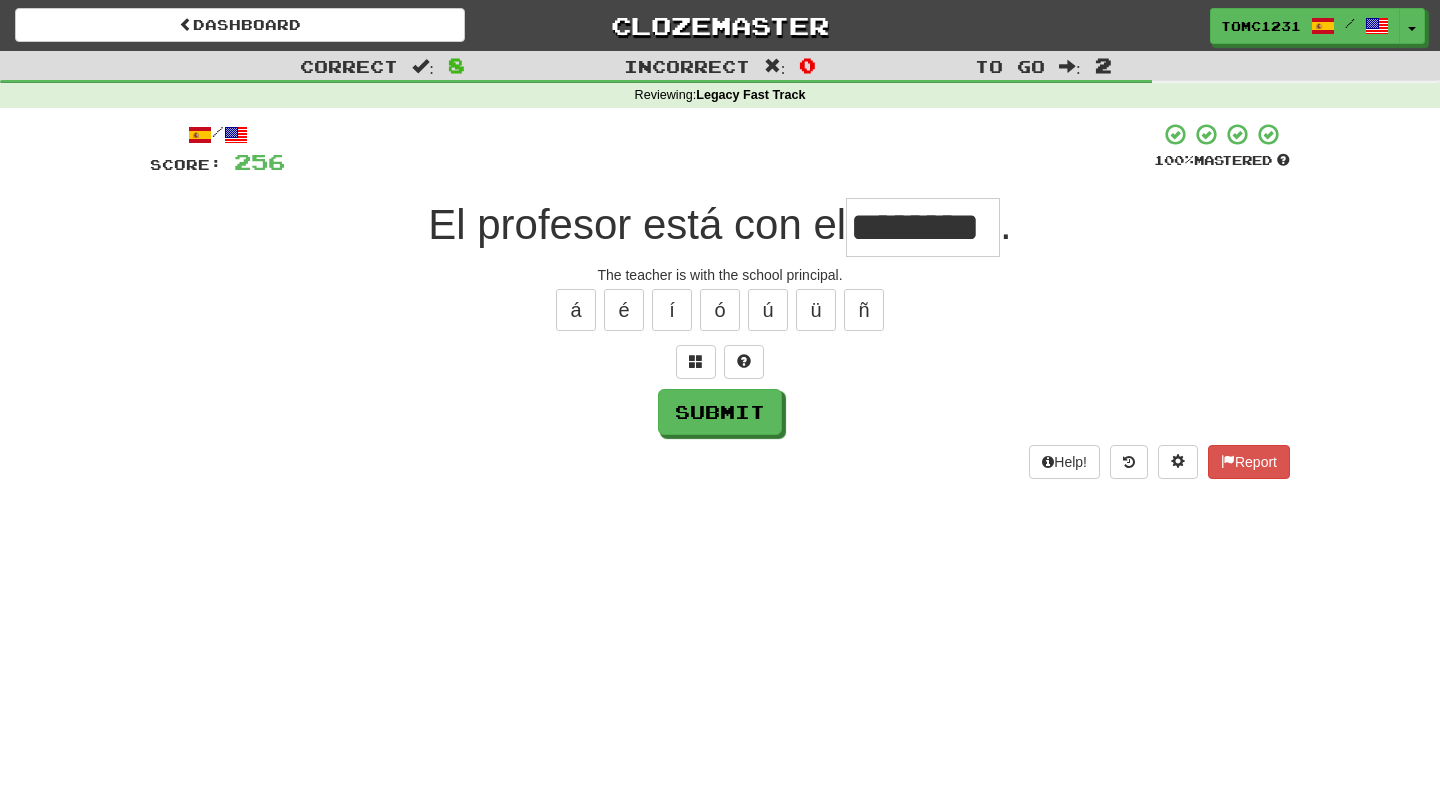 type on "********" 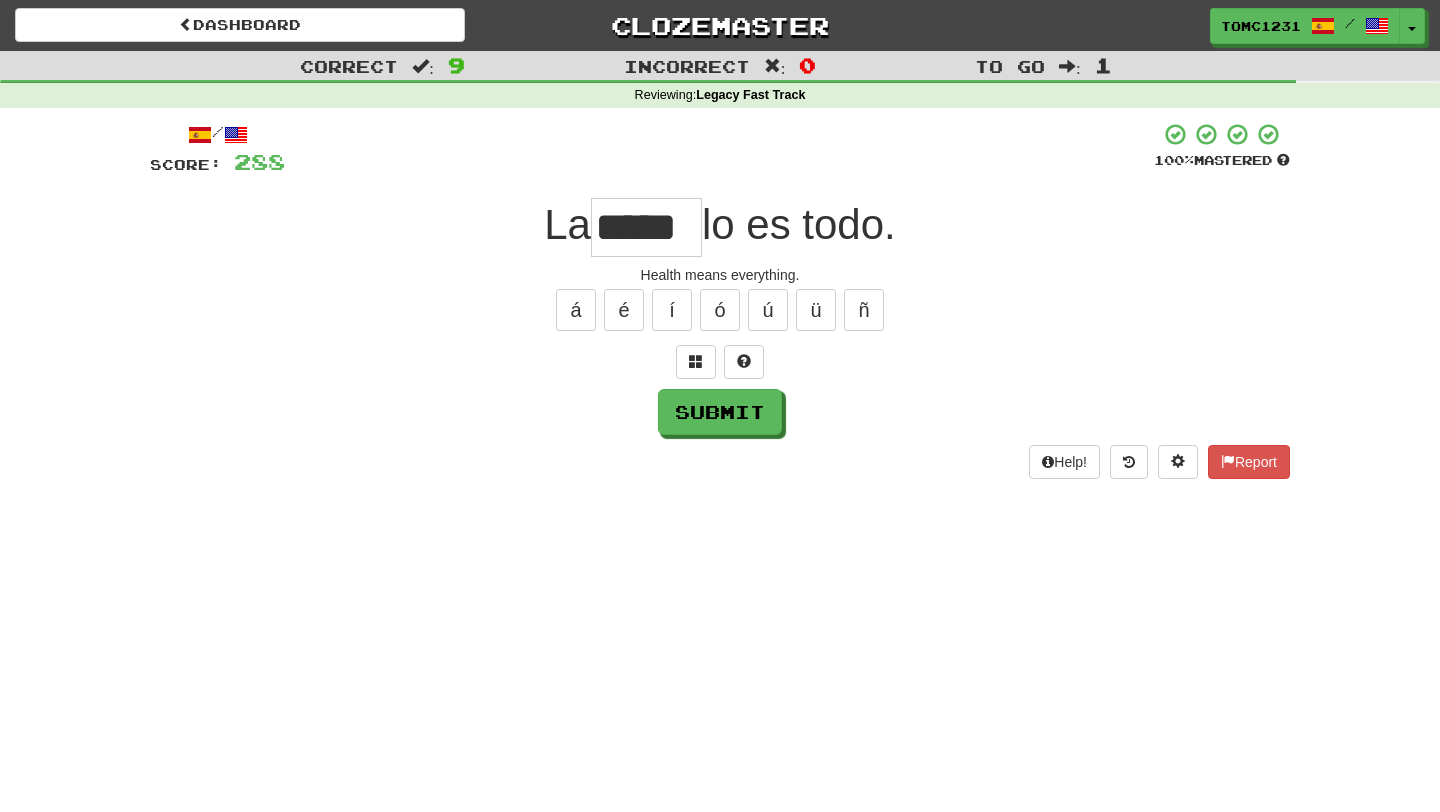 type on "*****" 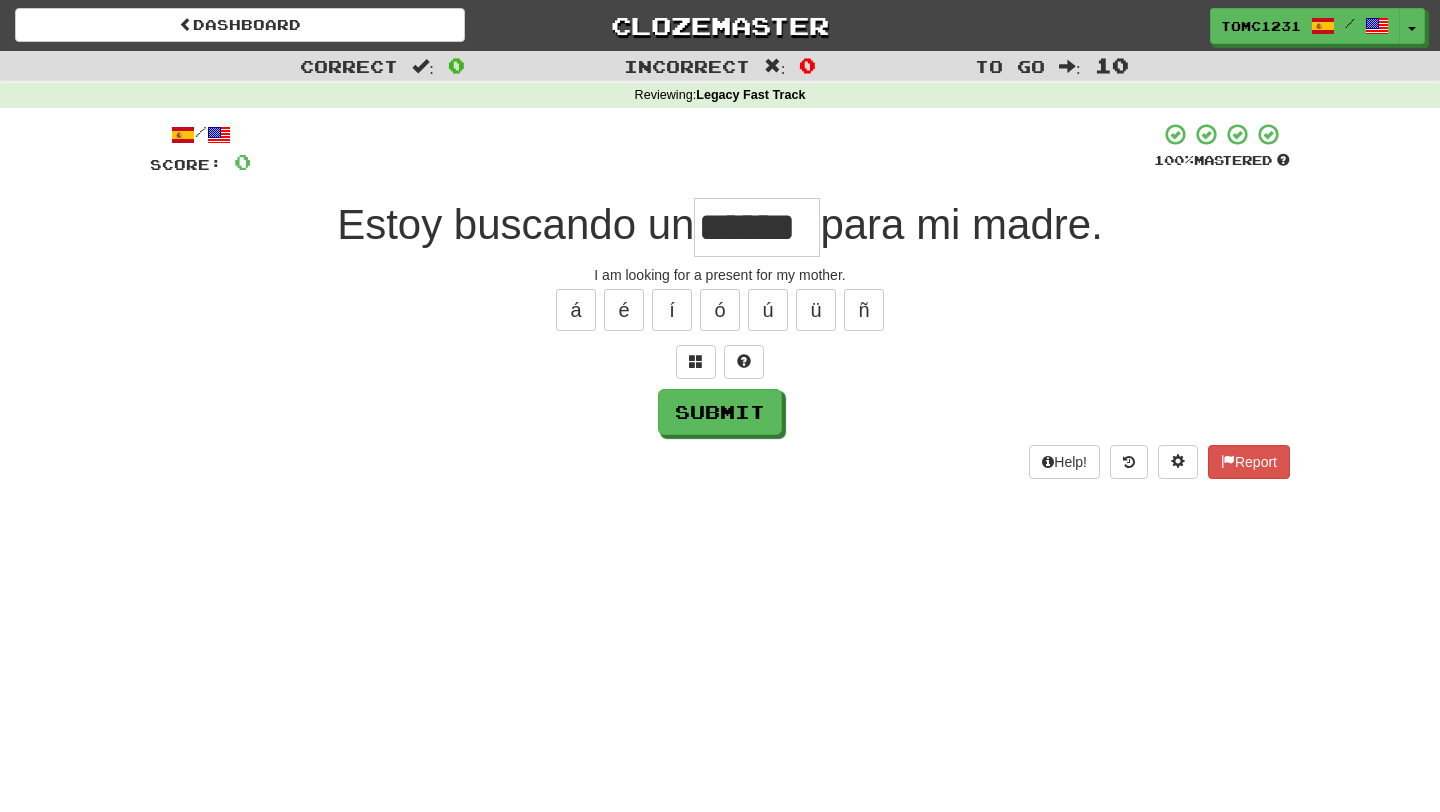 type on "******" 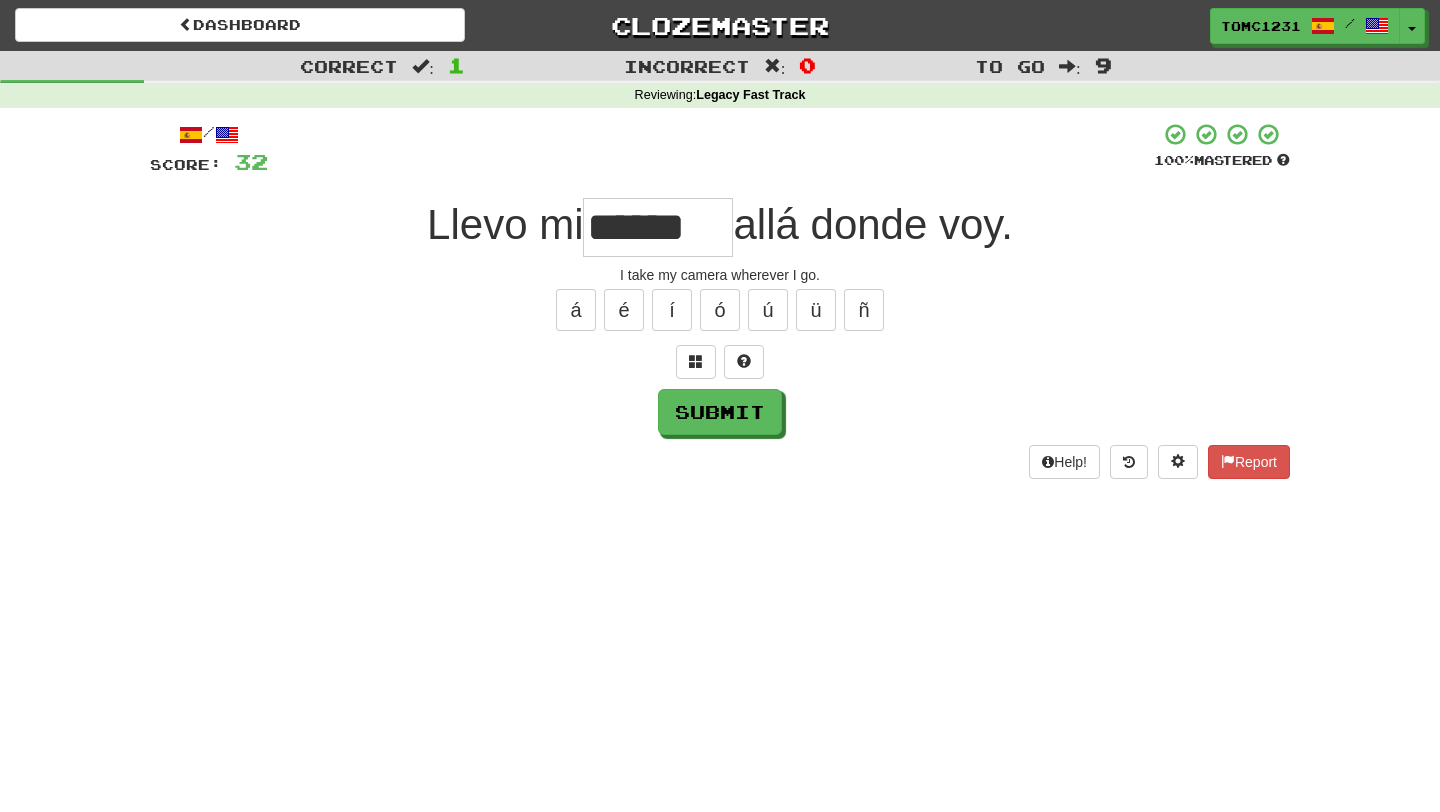 type on "******" 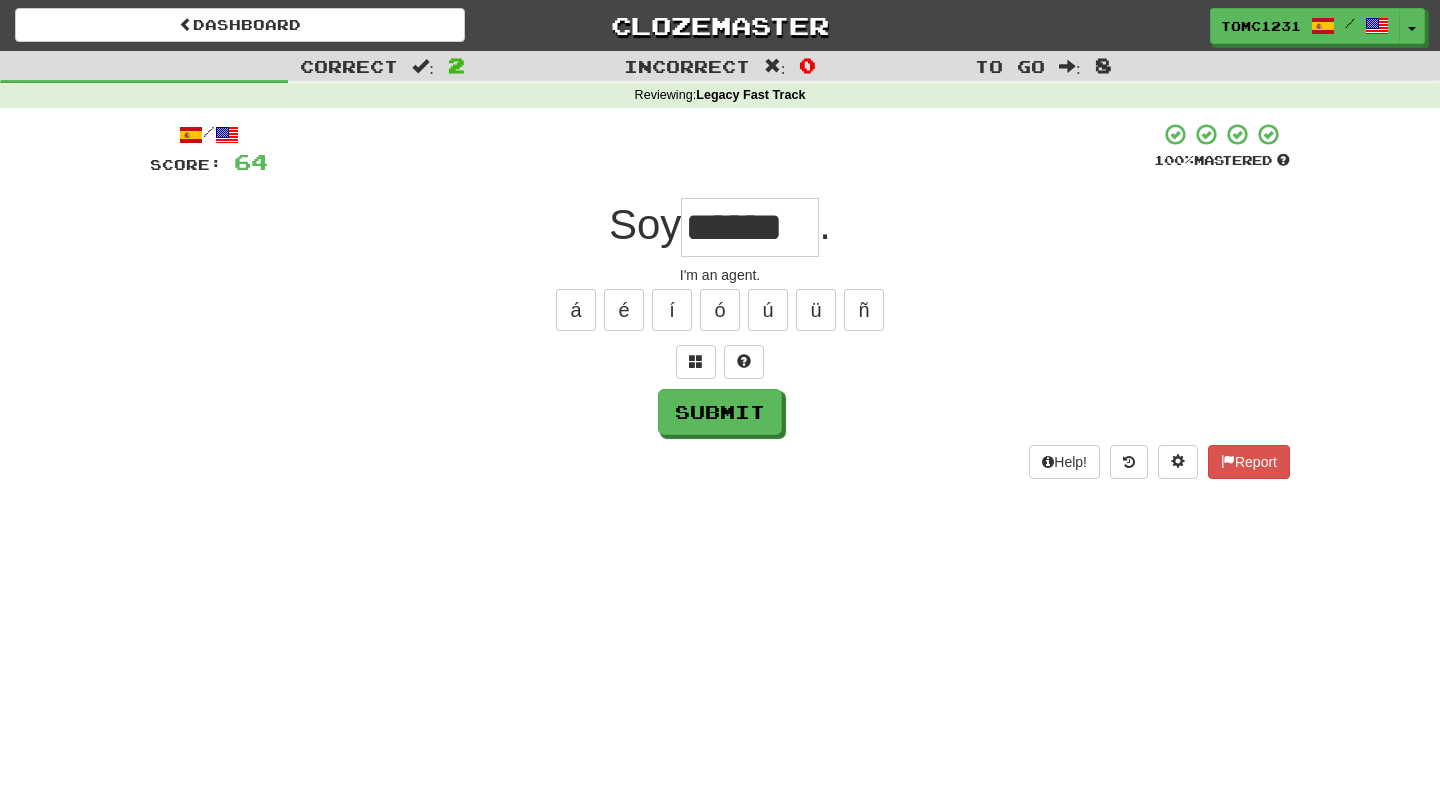 type on "******" 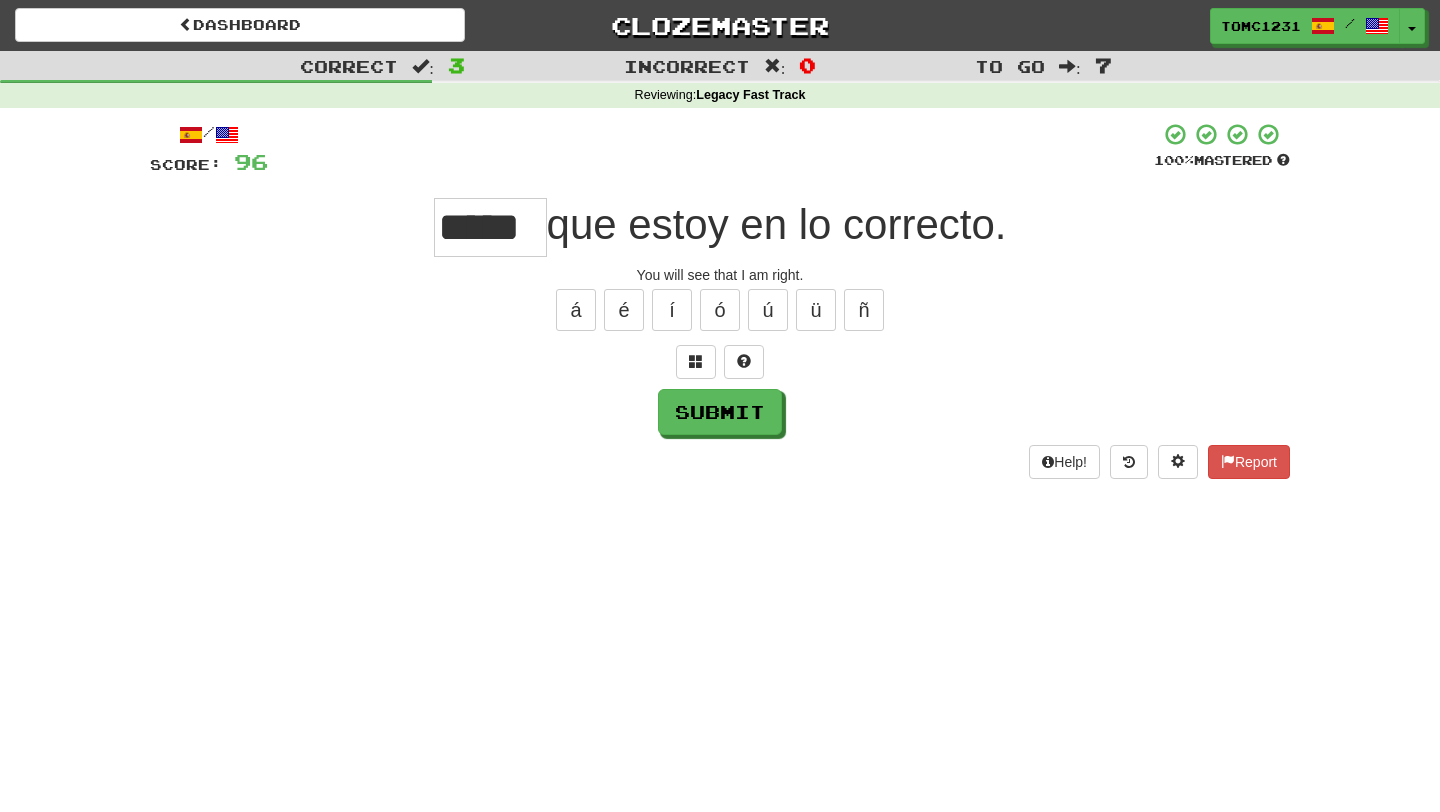 type on "*****" 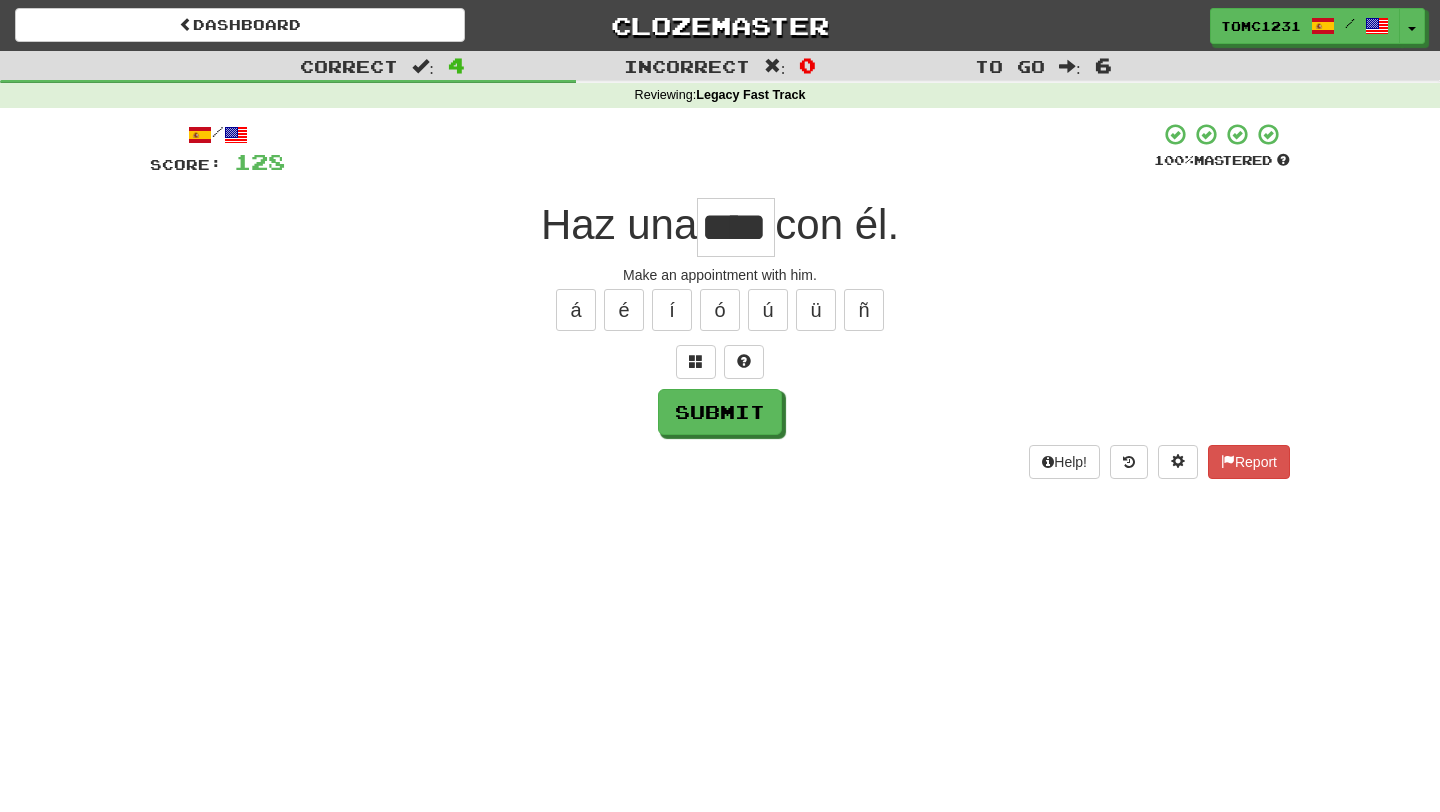 type on "****" 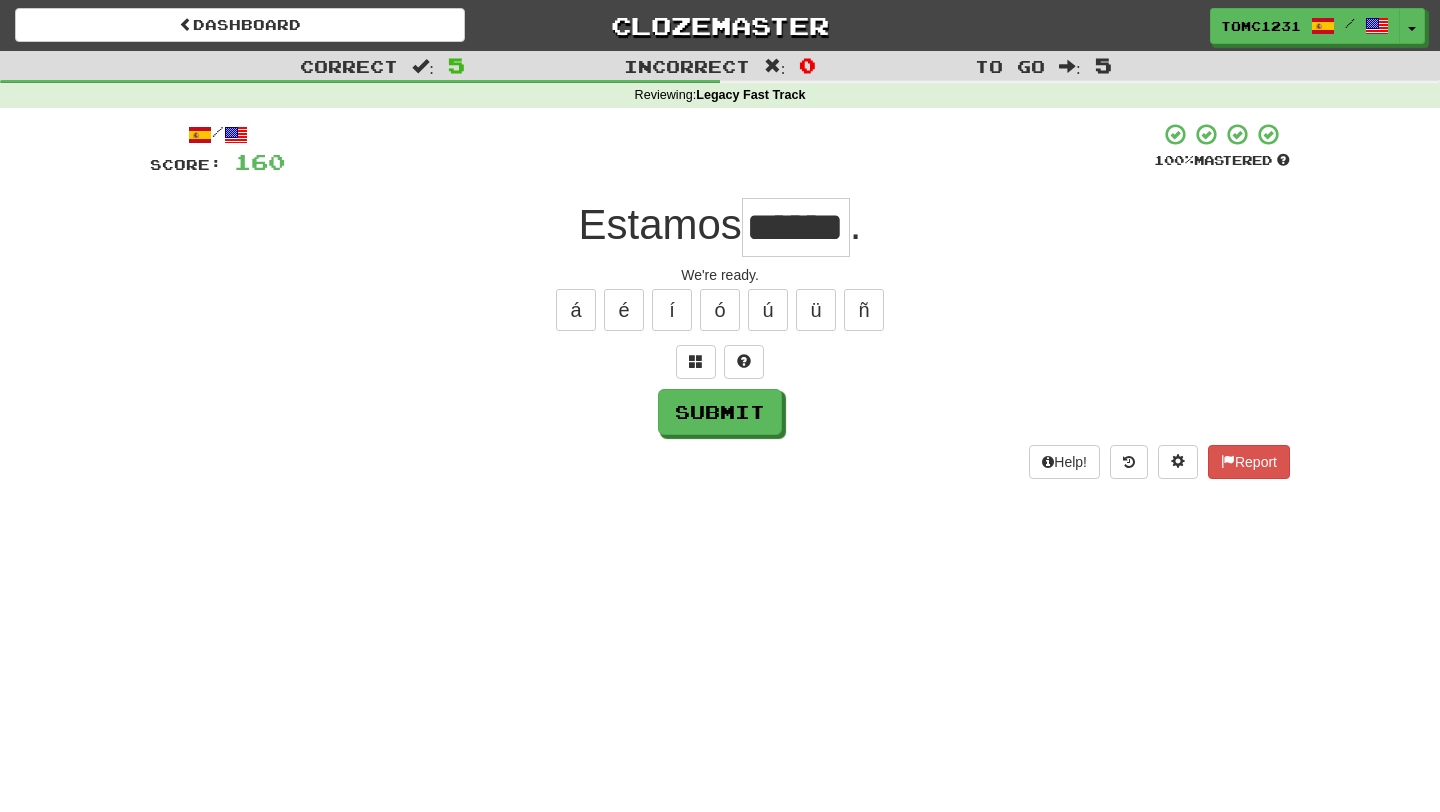 type on "******" 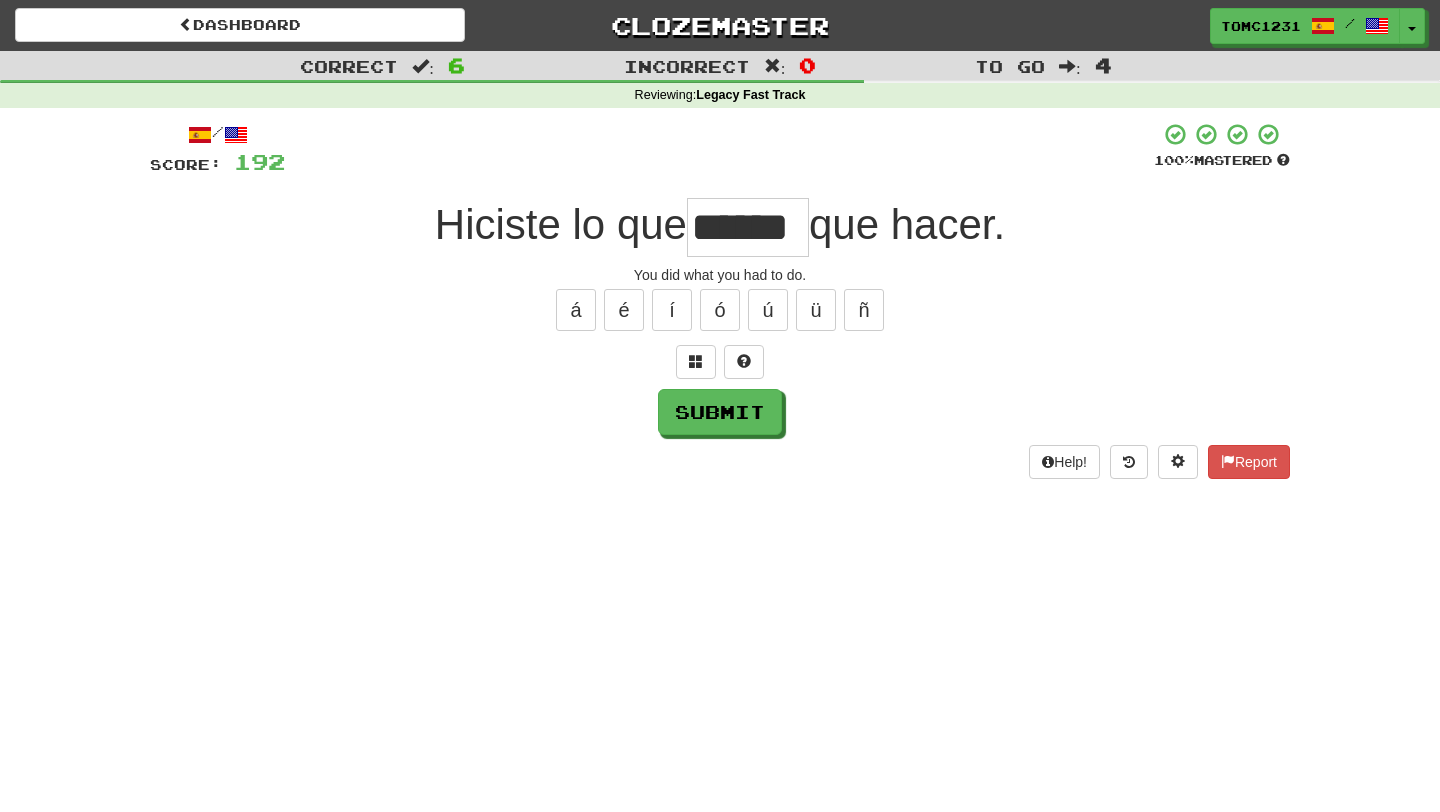 type on "******" 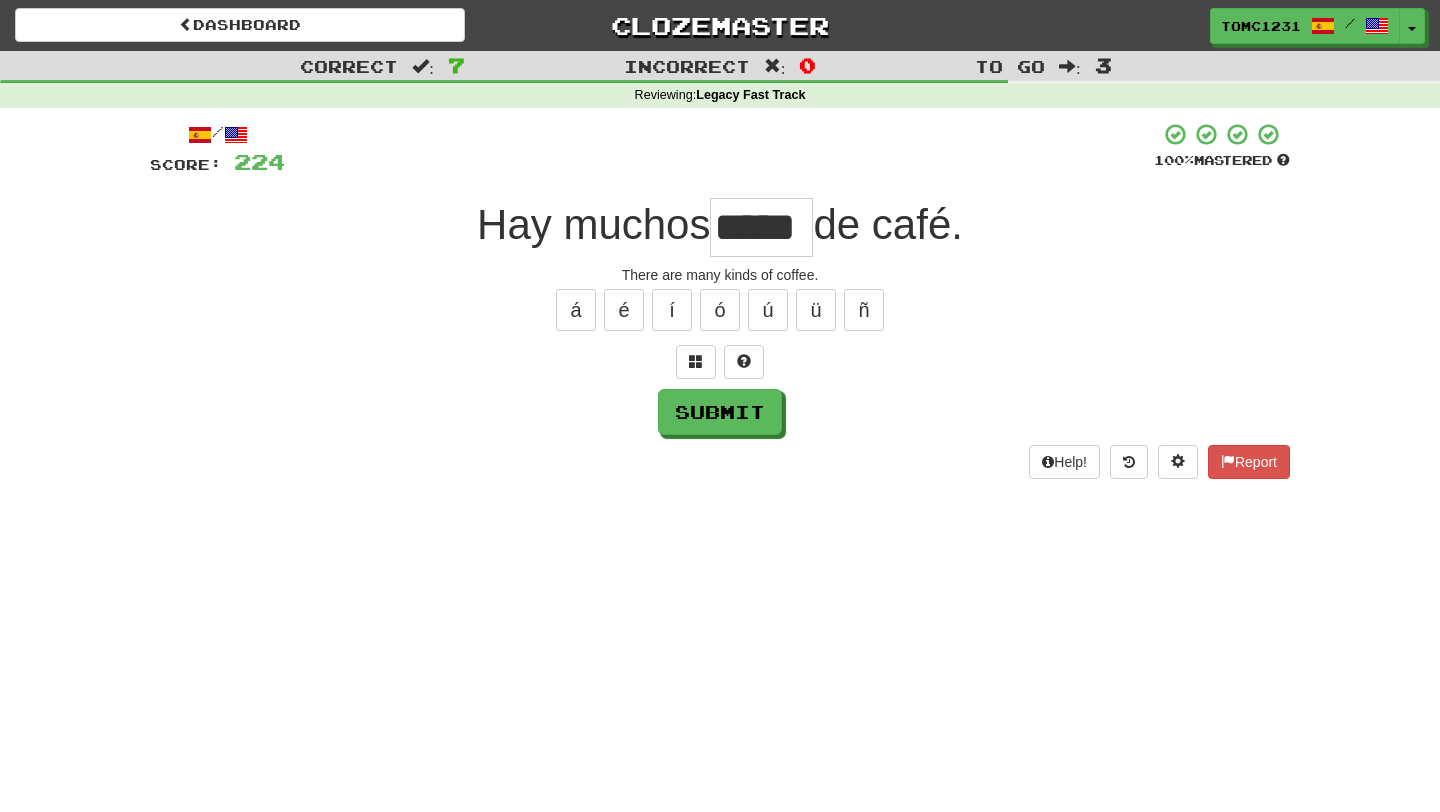 type on "*****" 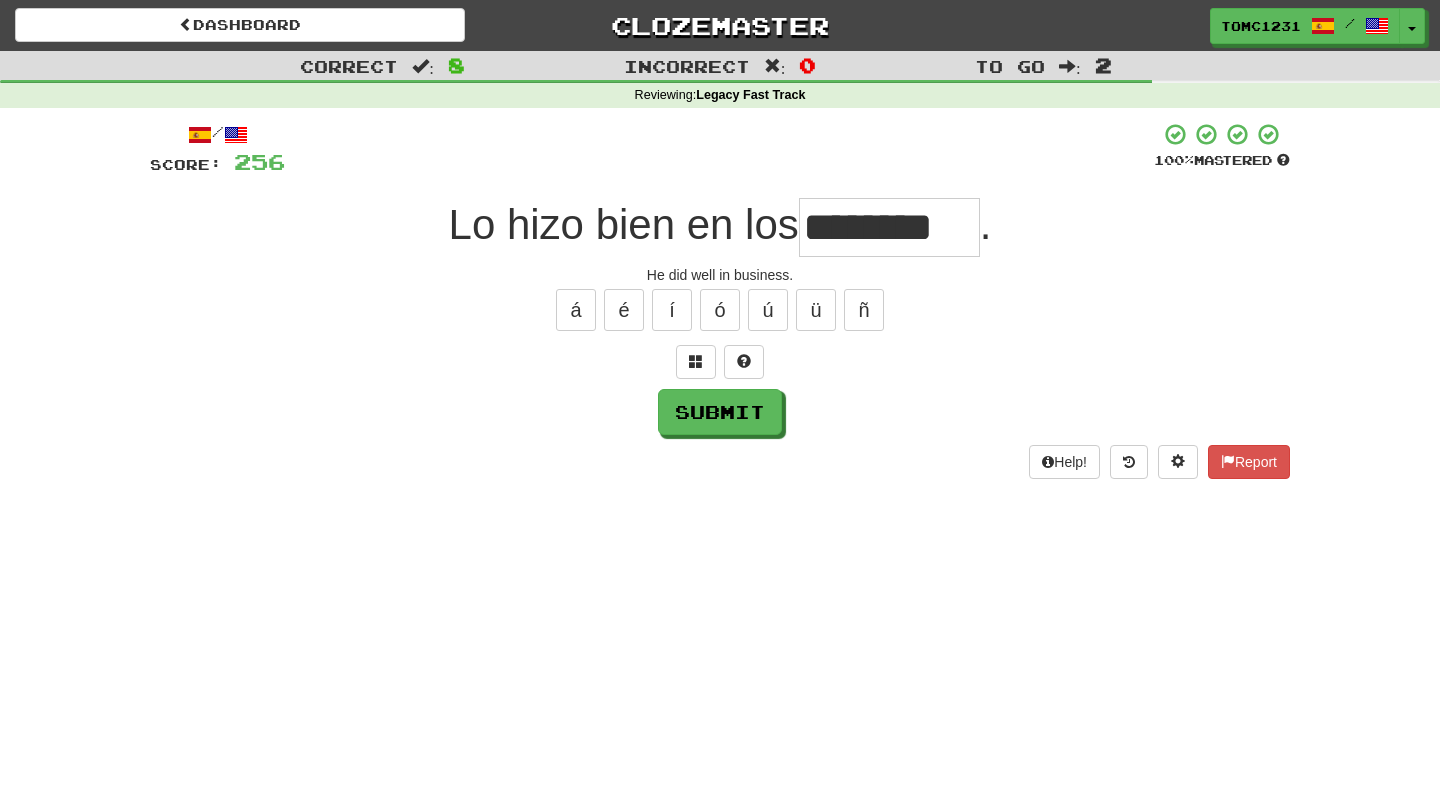 type on "********" 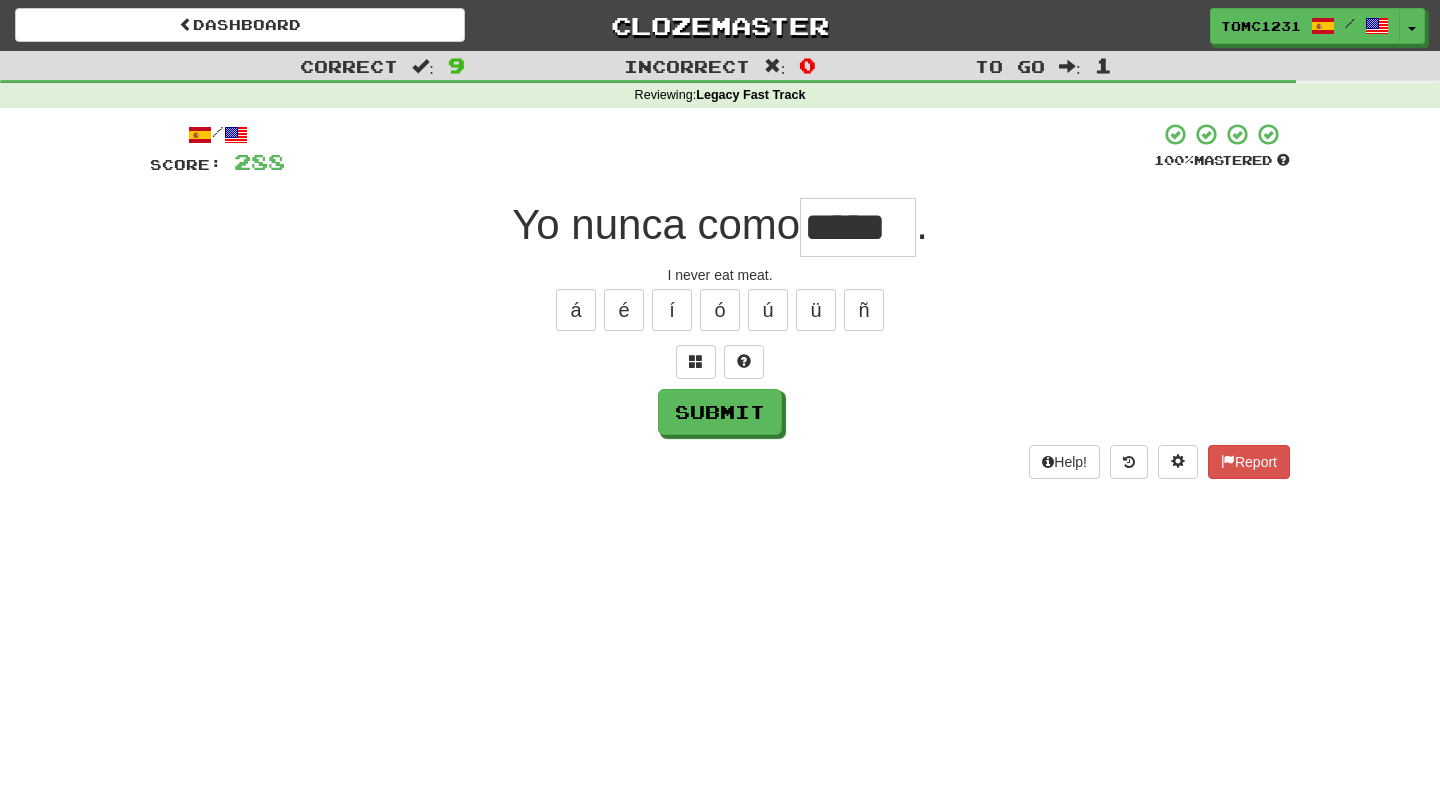 type on "*****" 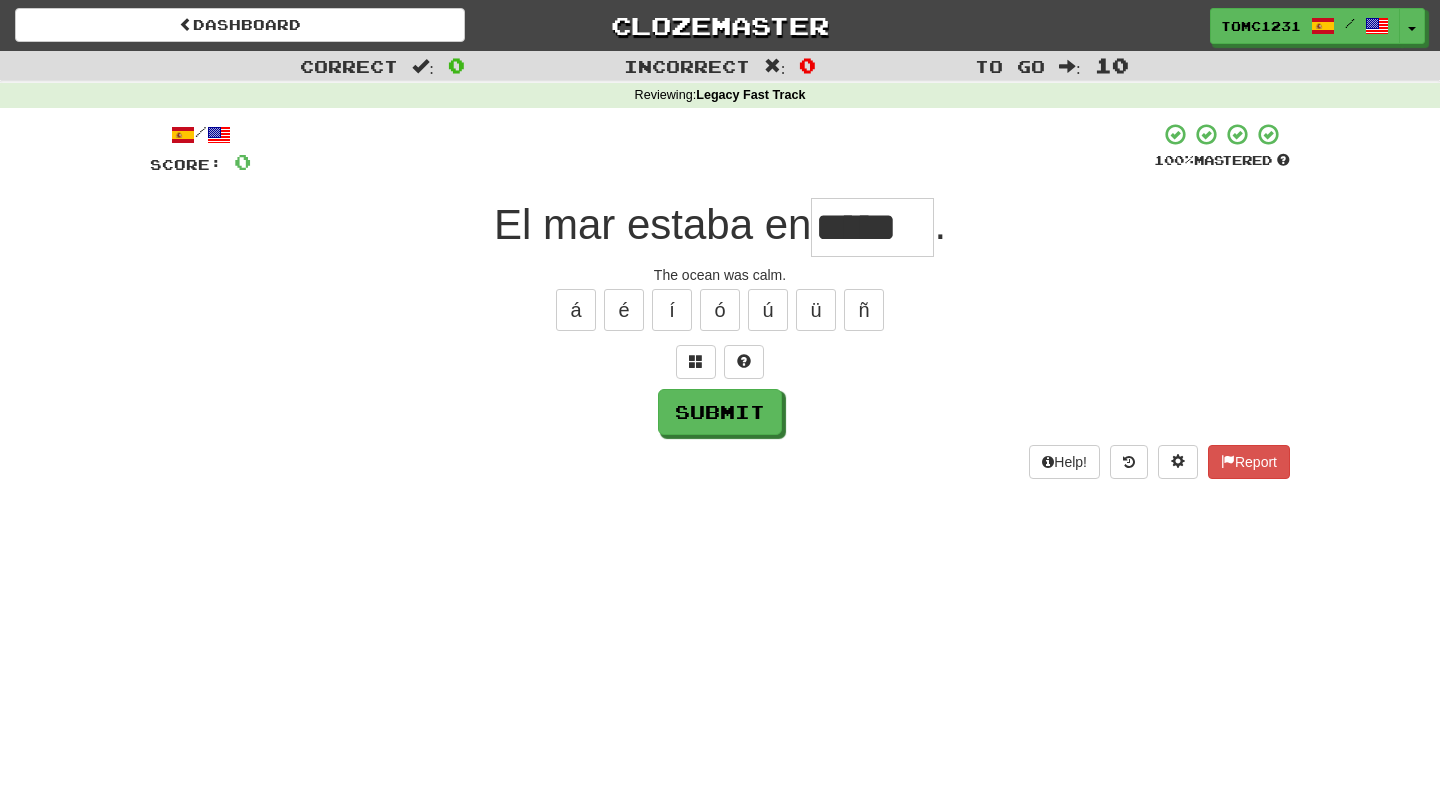 type on "*****" 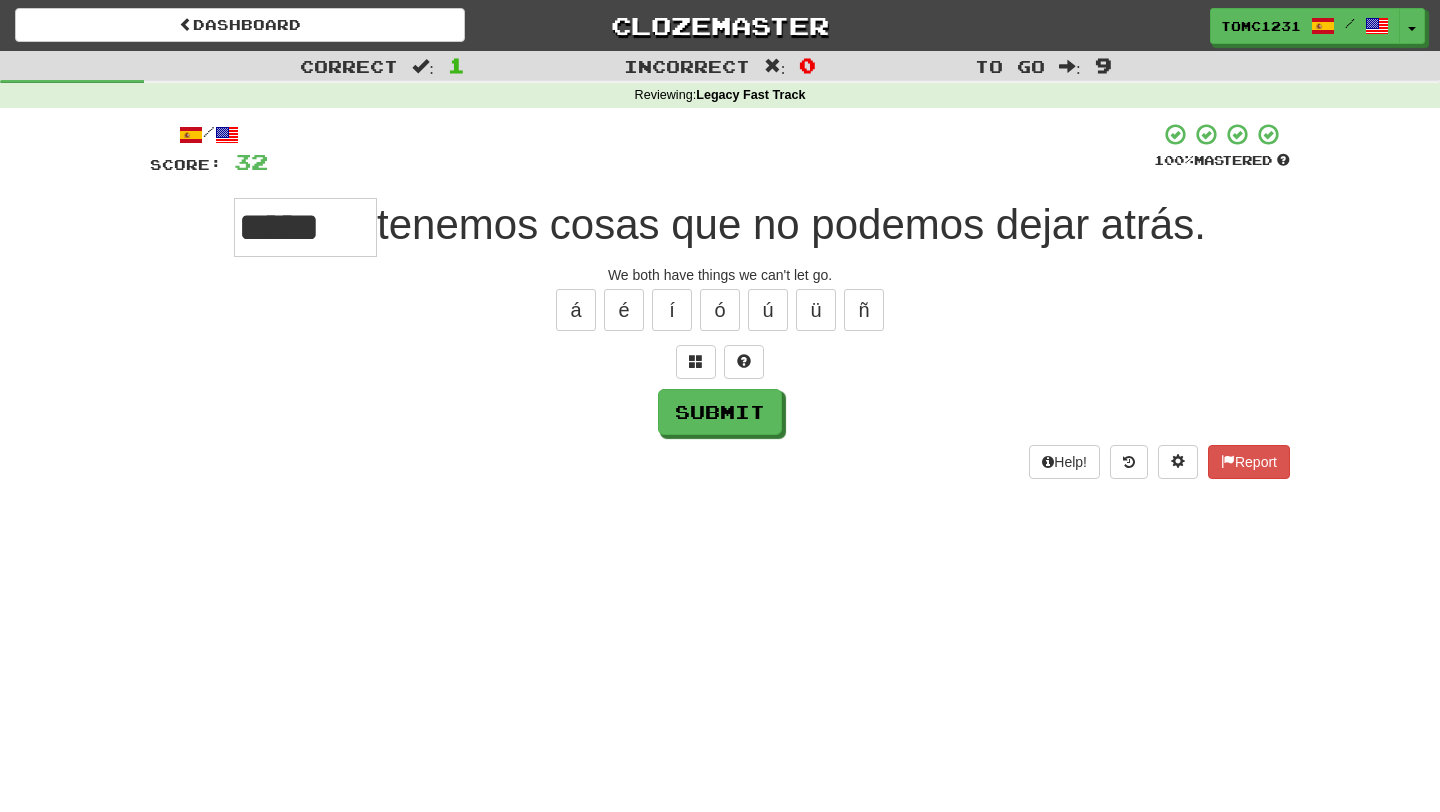 type on "*****" 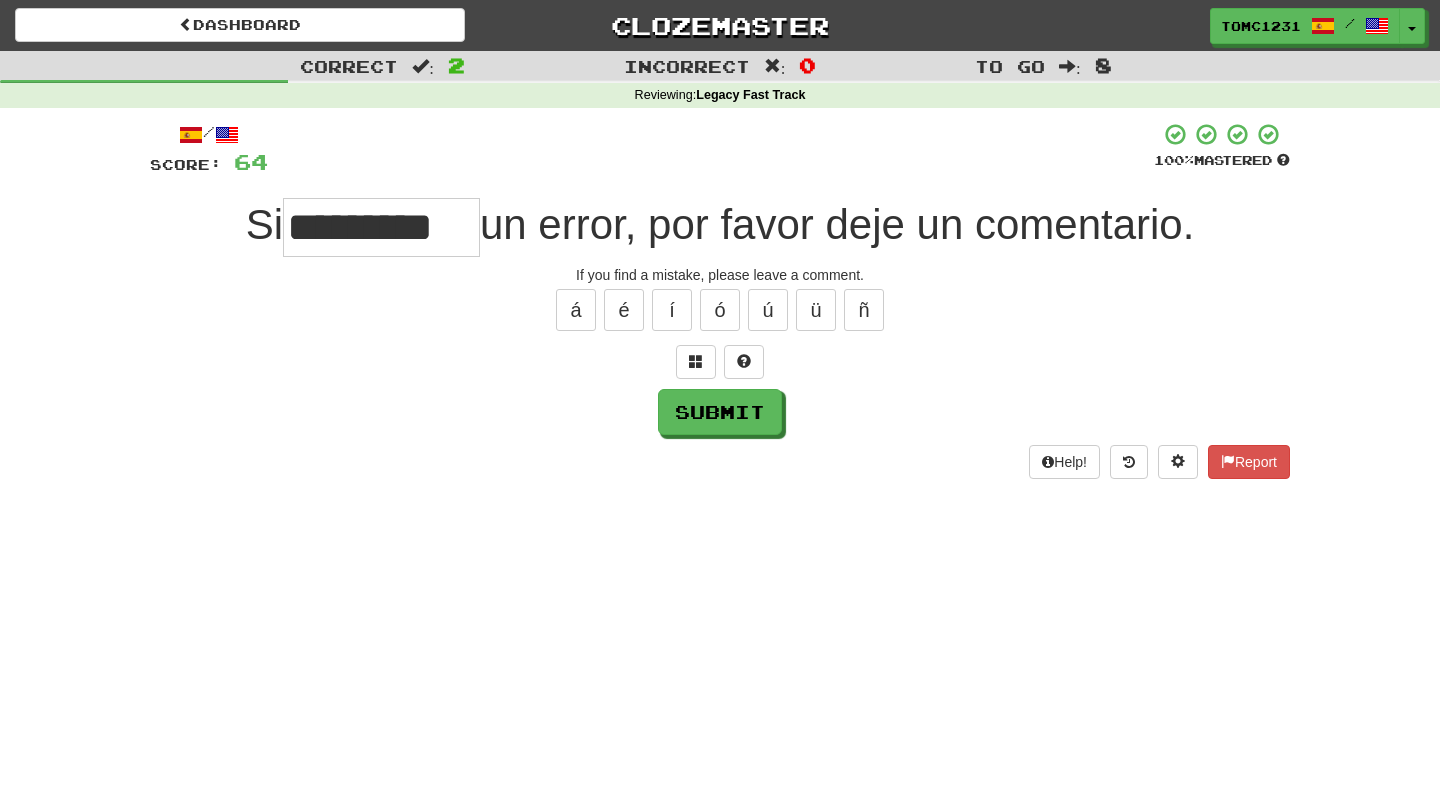 scroll, scrollTop: 0, scrollLeft: 0, axis: both 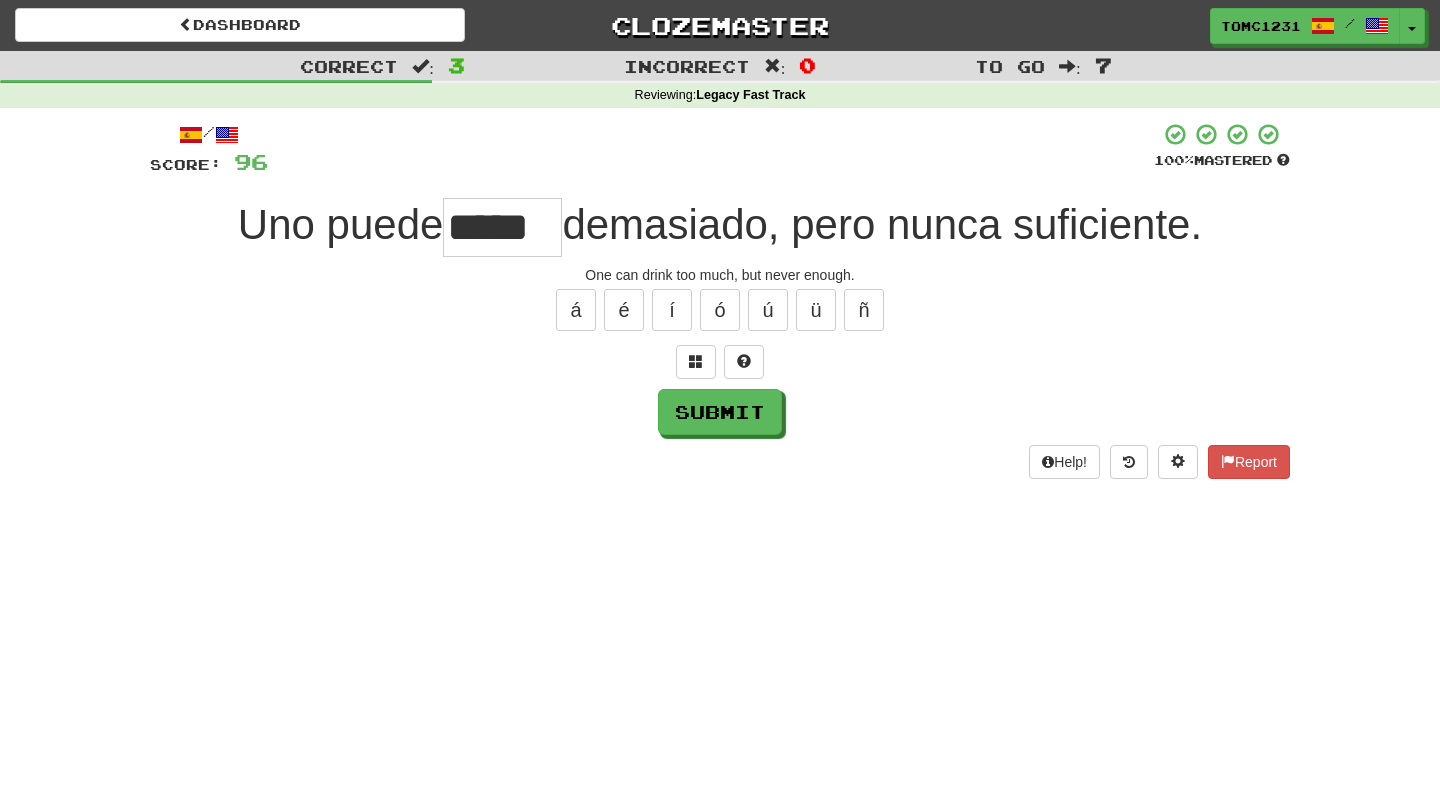 type on "*****" 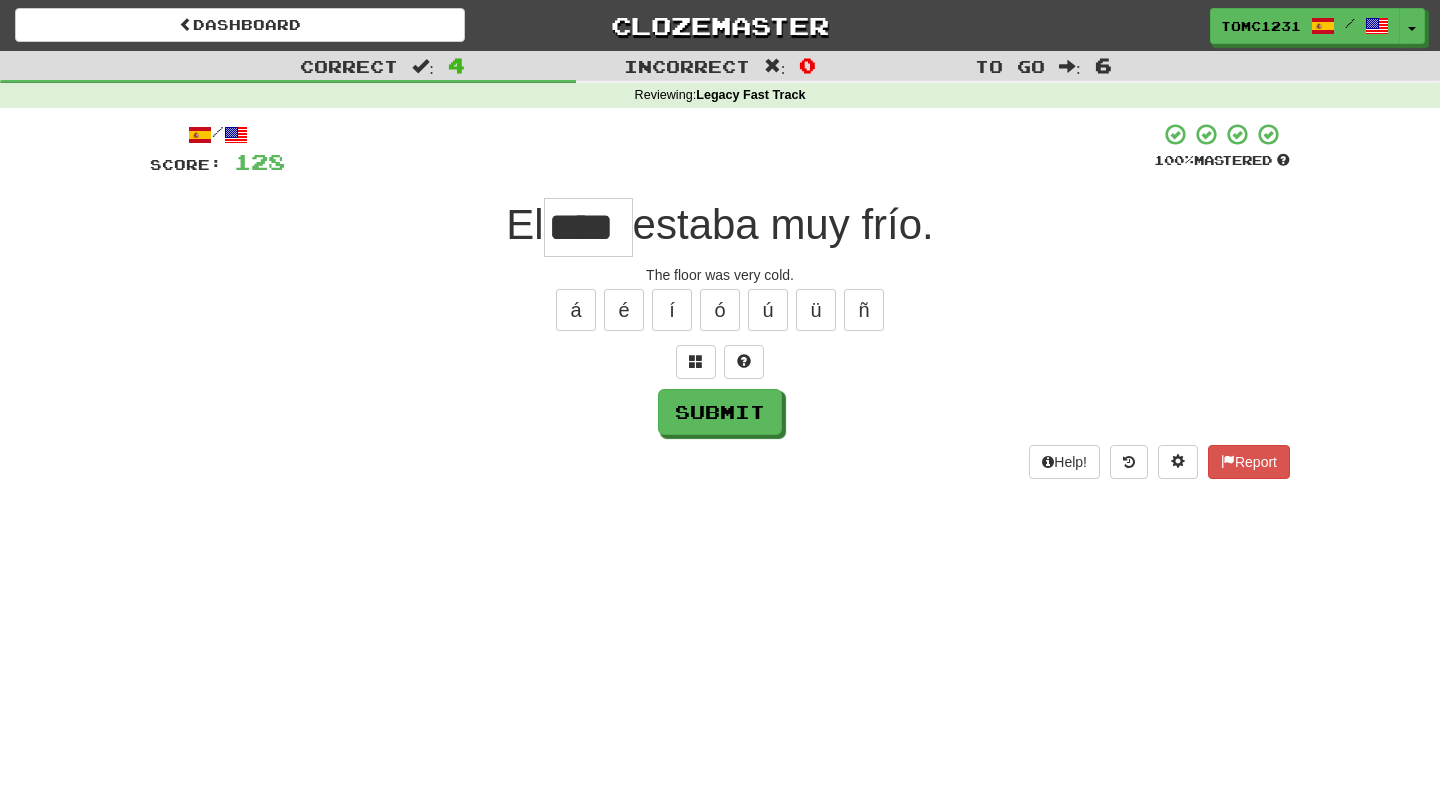 type on "****" 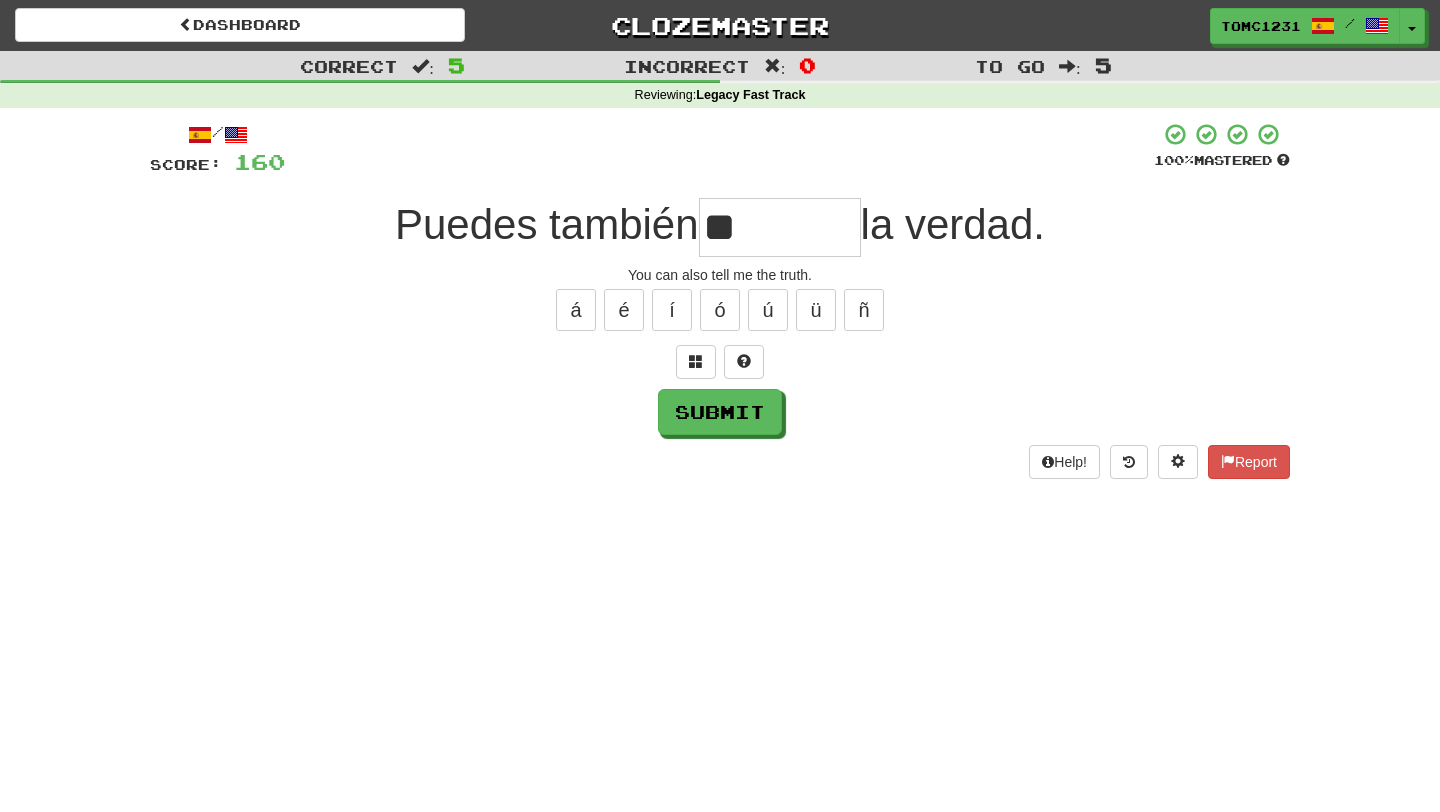 type on "*" 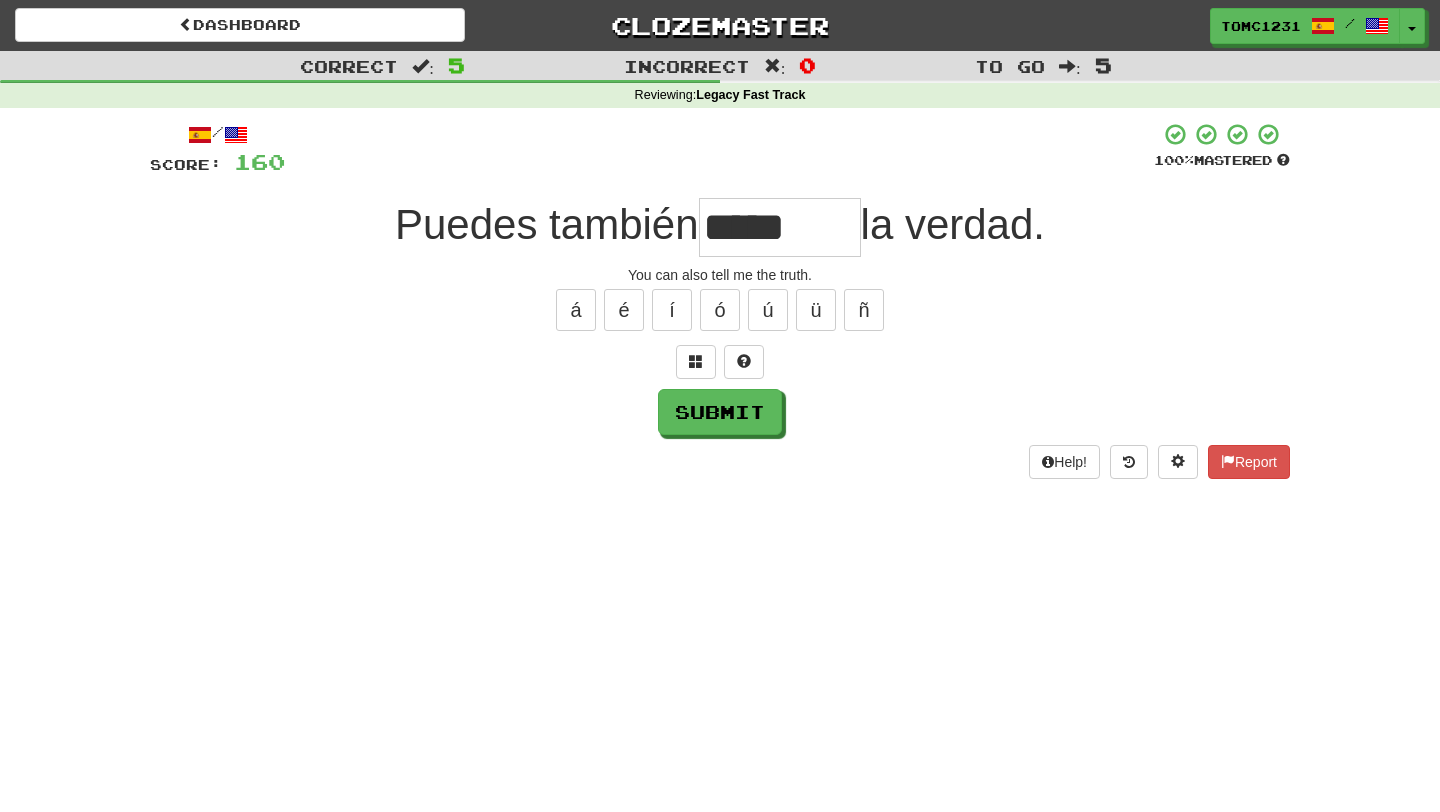 scroll, scrollTop: 0, scrollLeft: 0, axis: both 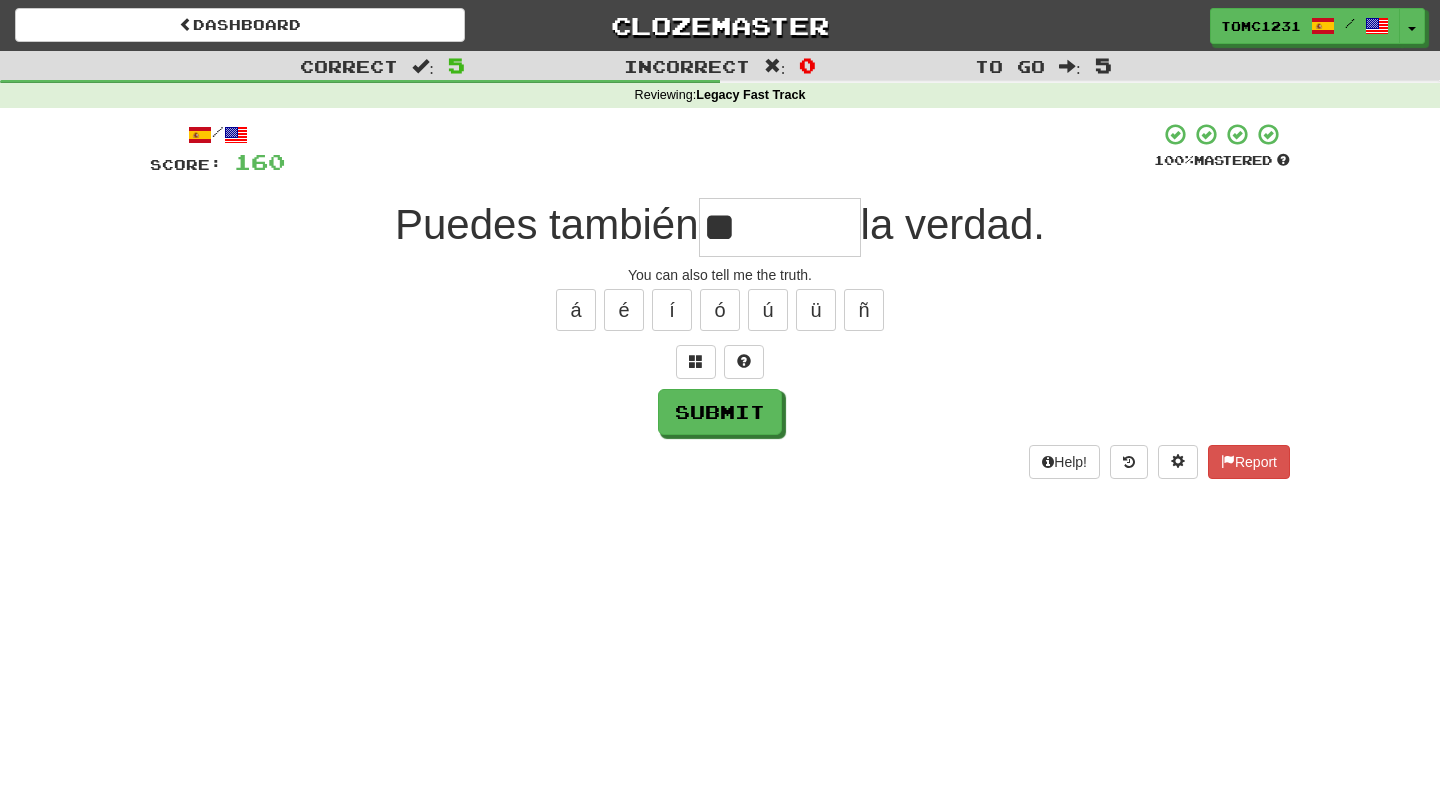 type on "*" 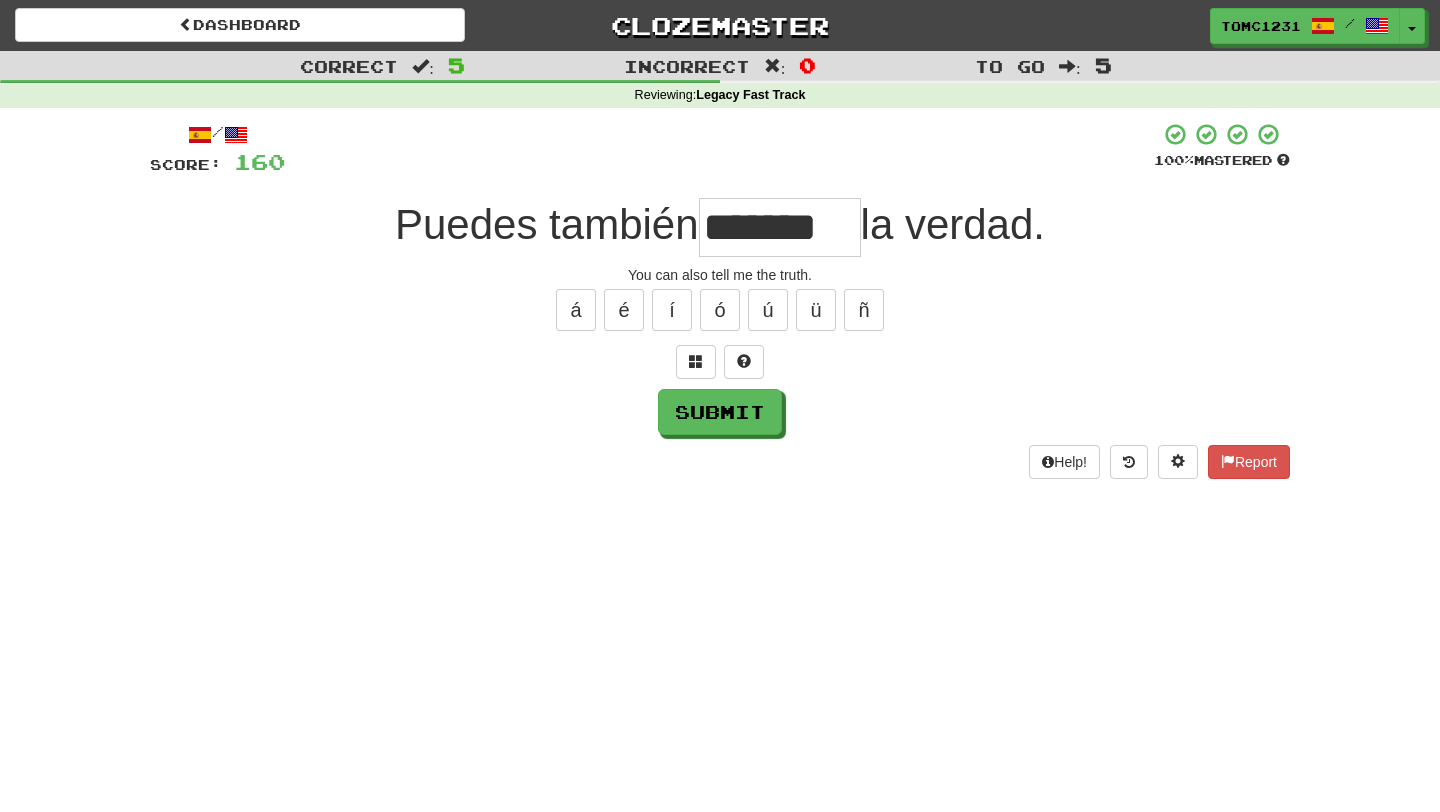 type on "*******" 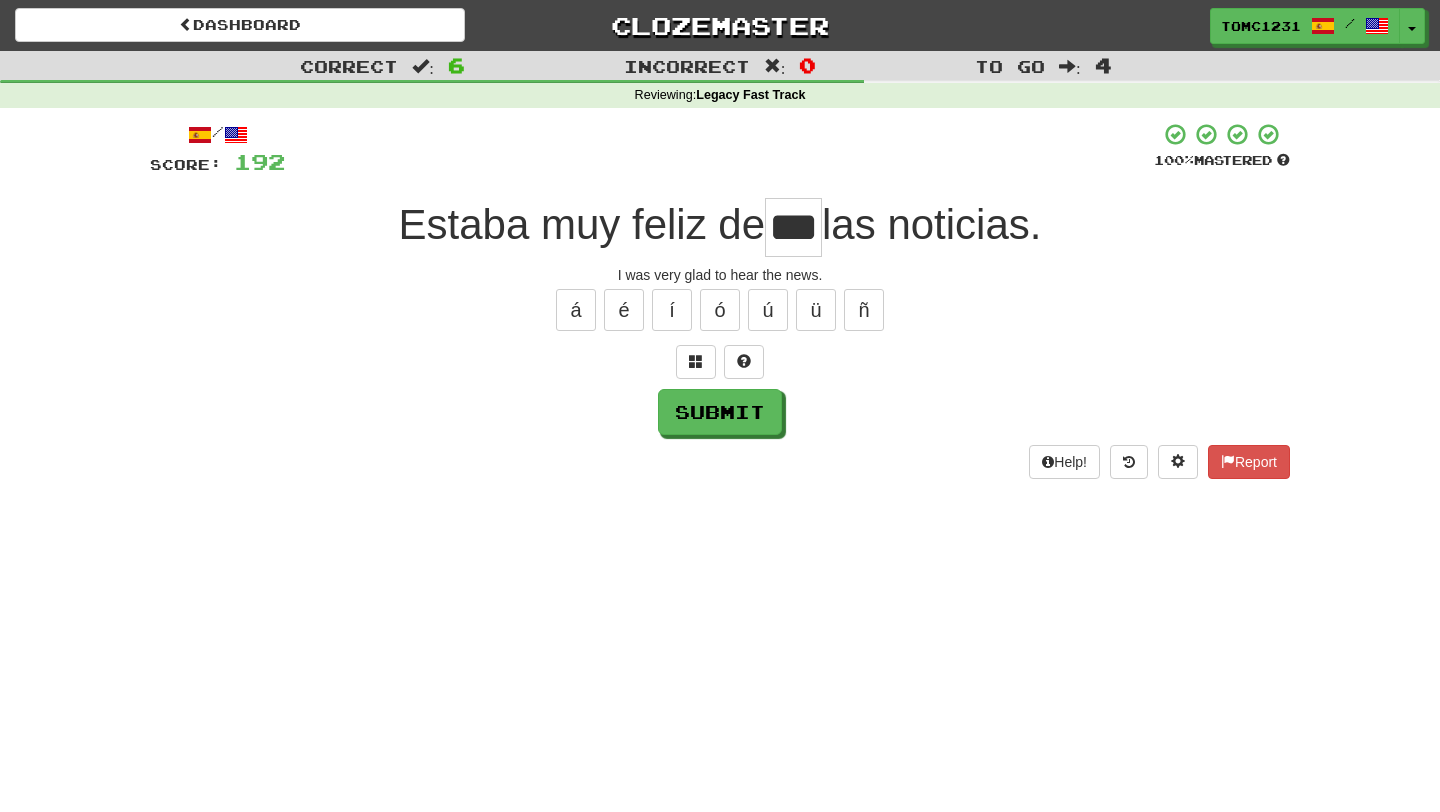 type on "***" 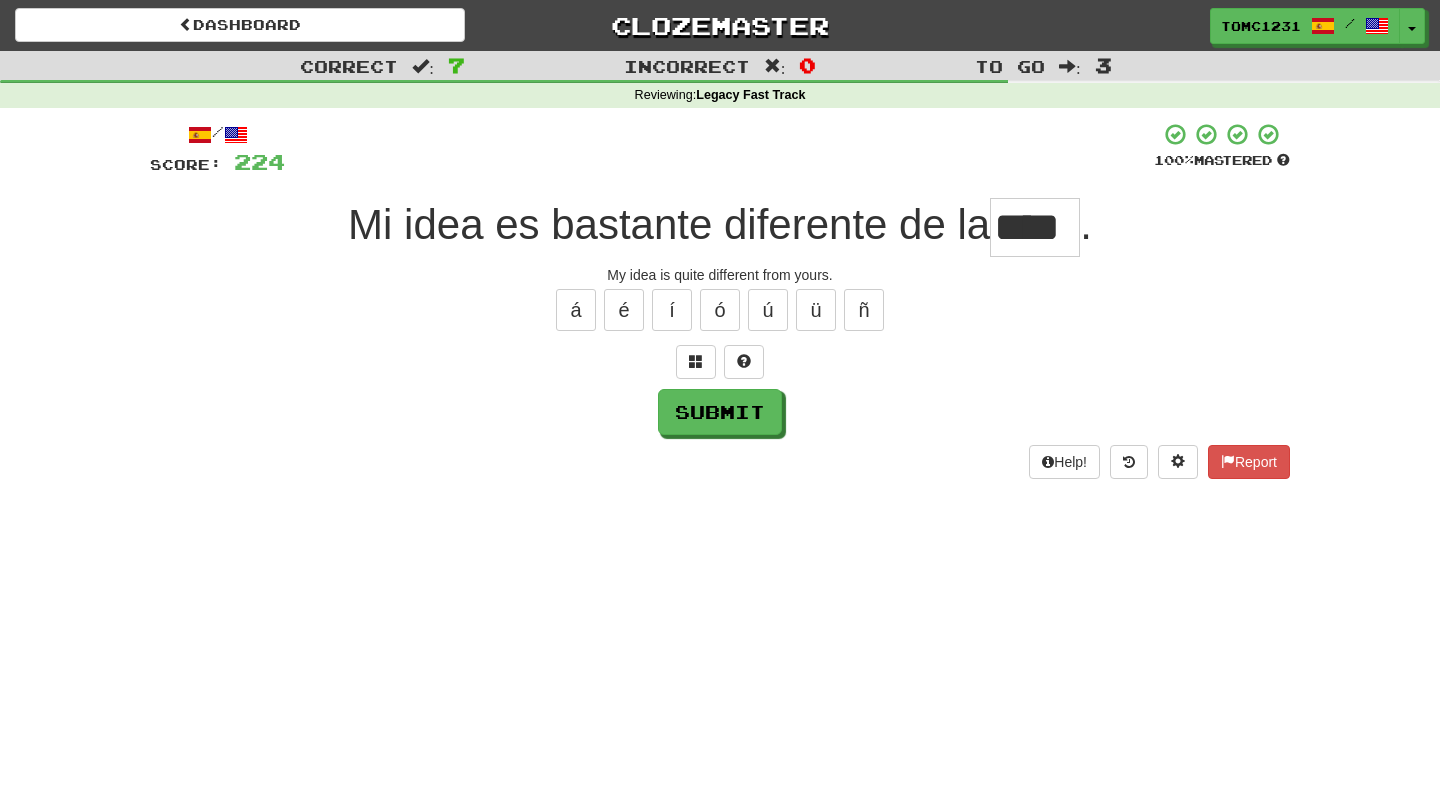 type on "****" 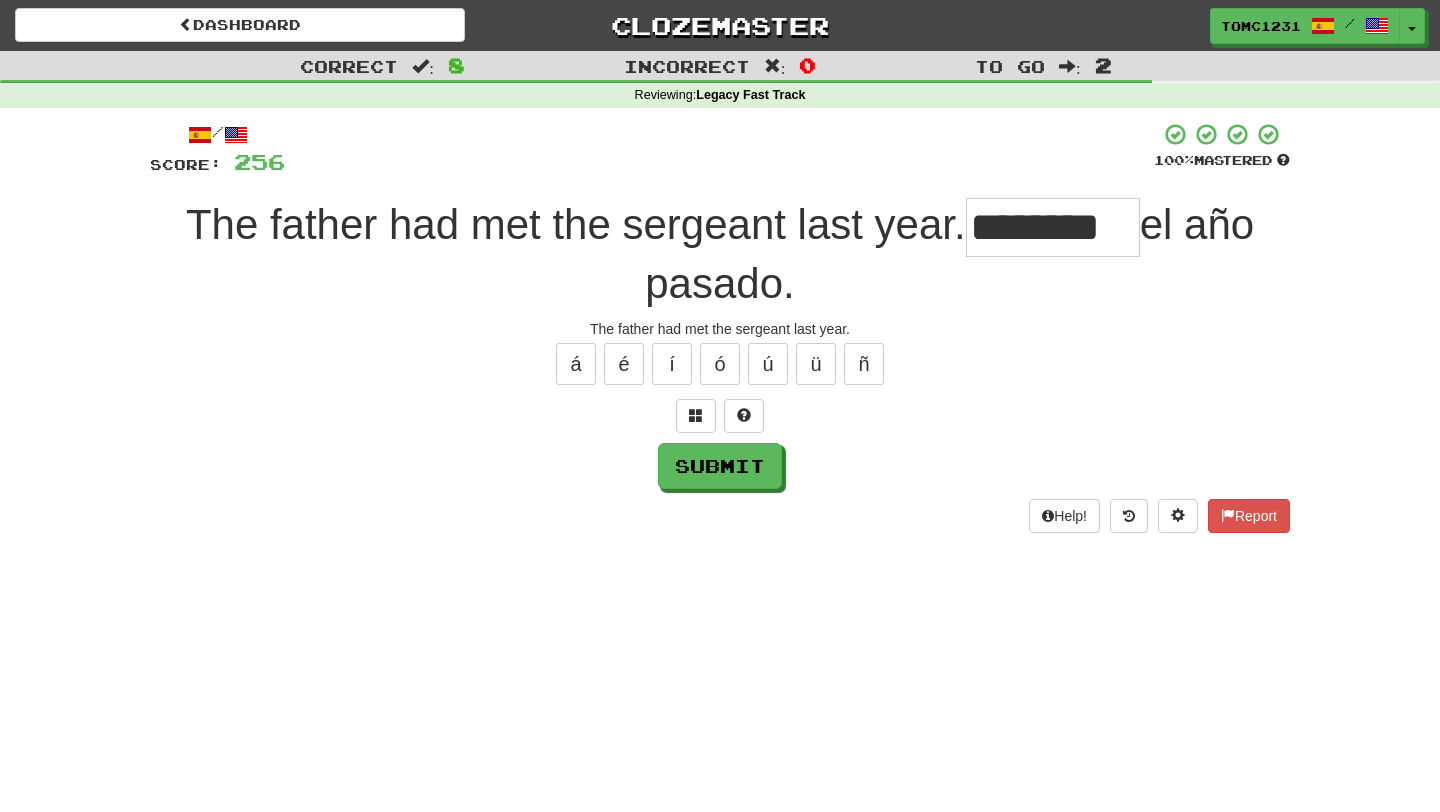 type on "********" 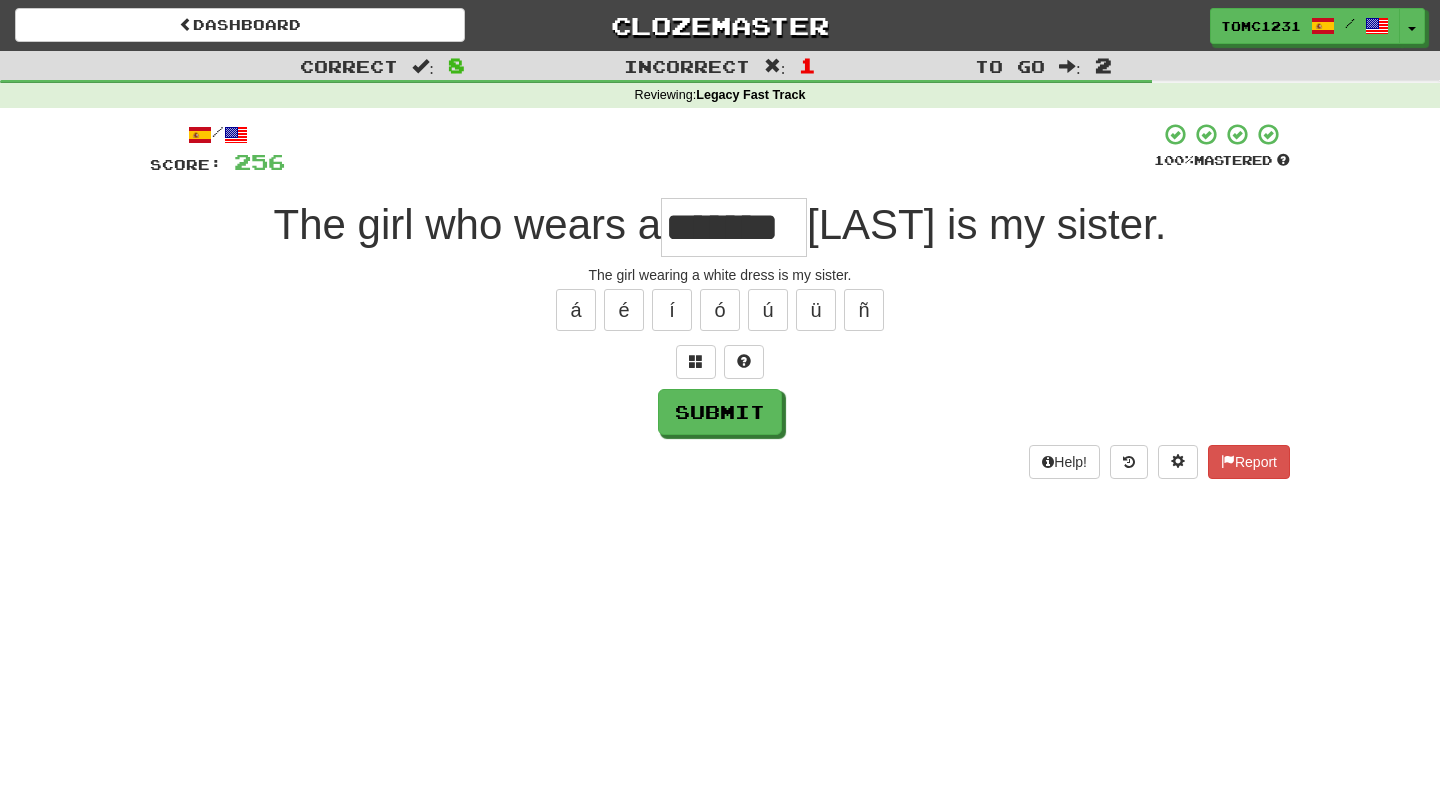 type on "*******" 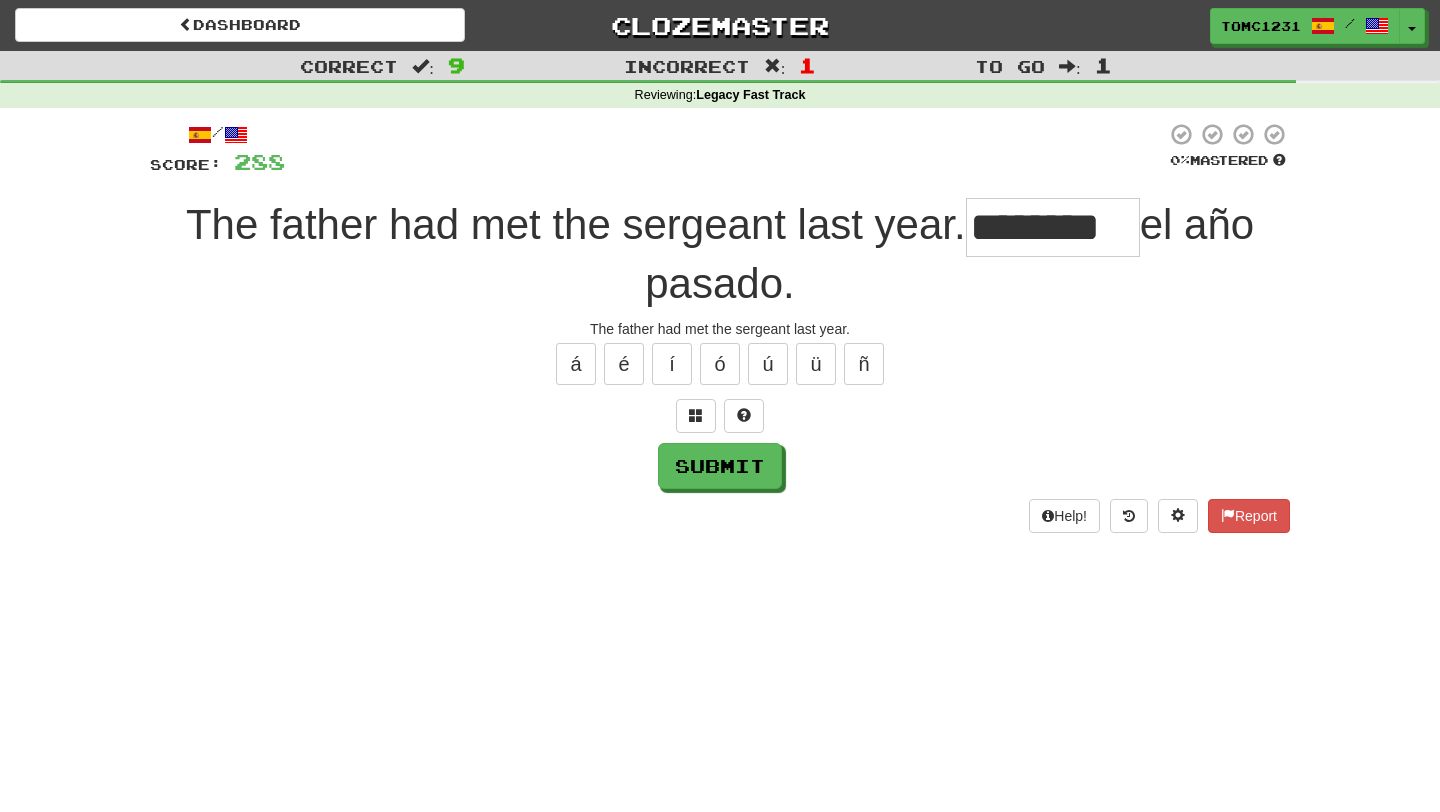 type on "********" 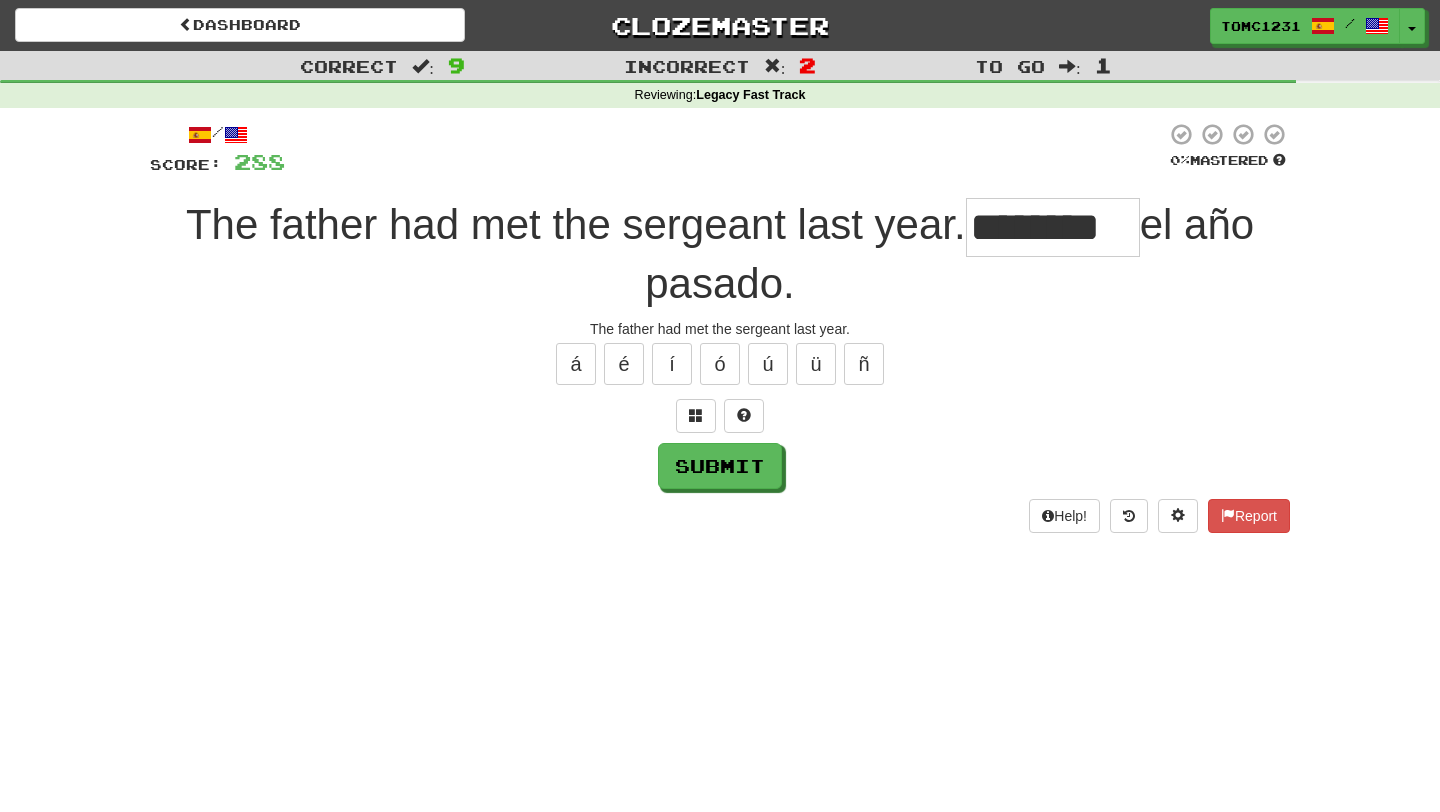 type on "********" 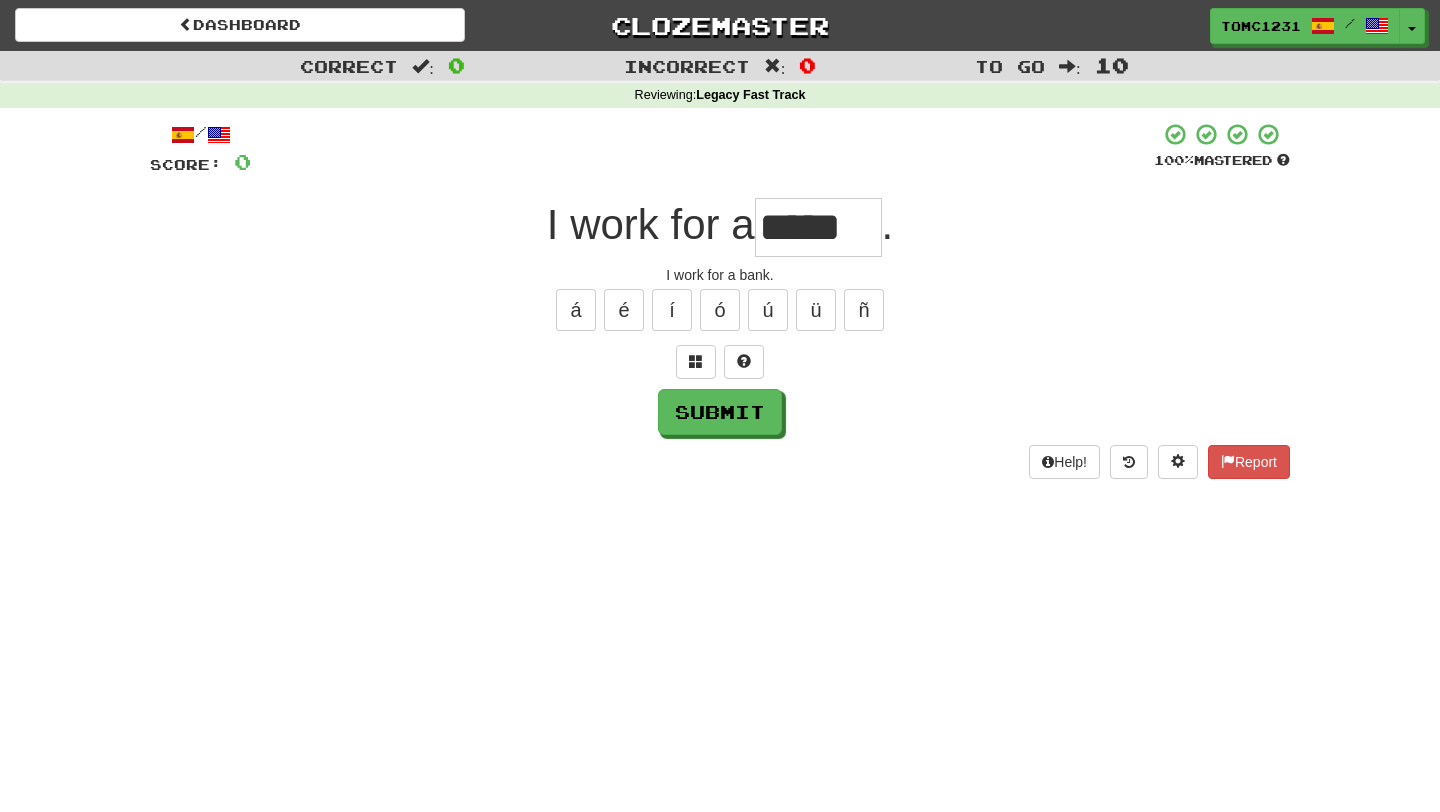 type on "*****" 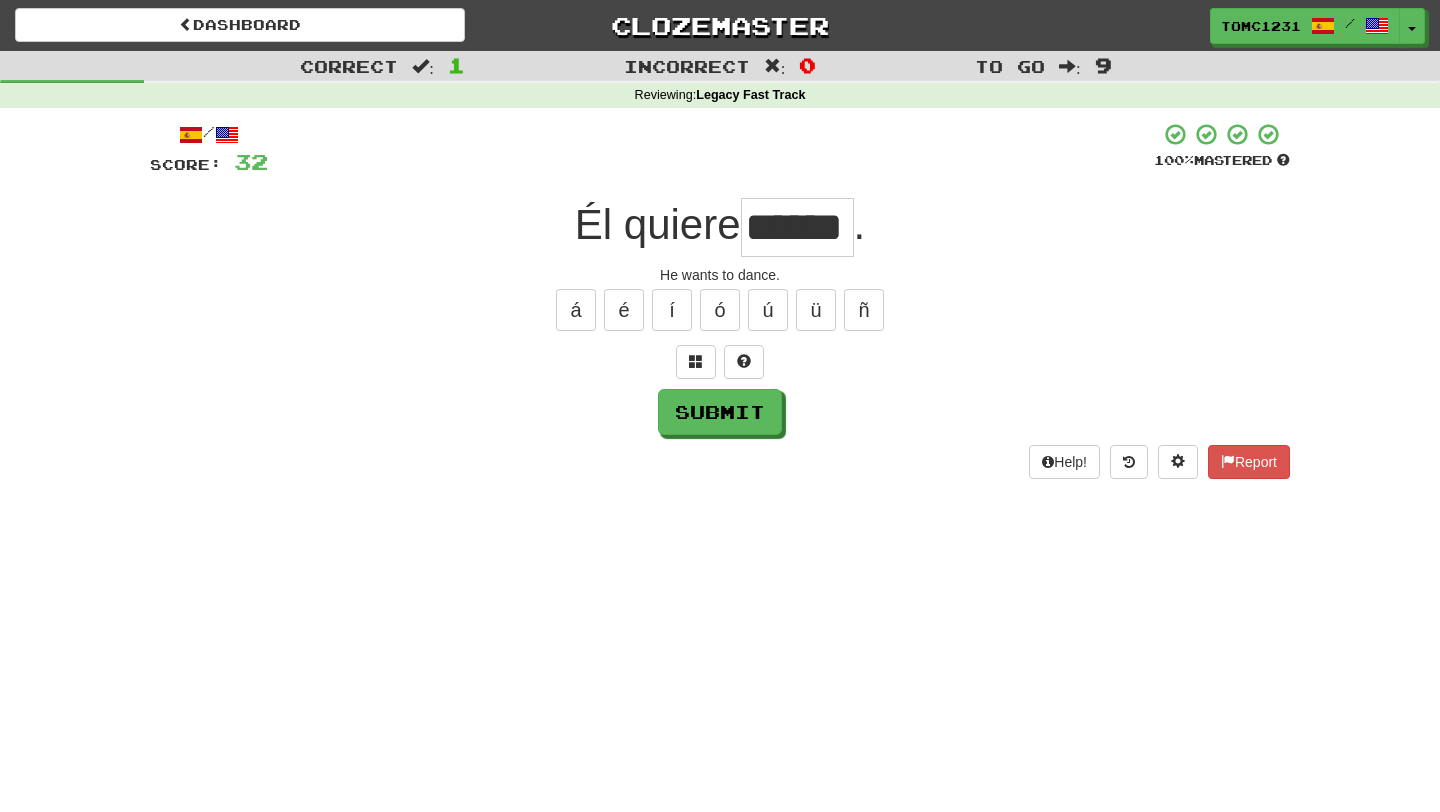 type on "******" 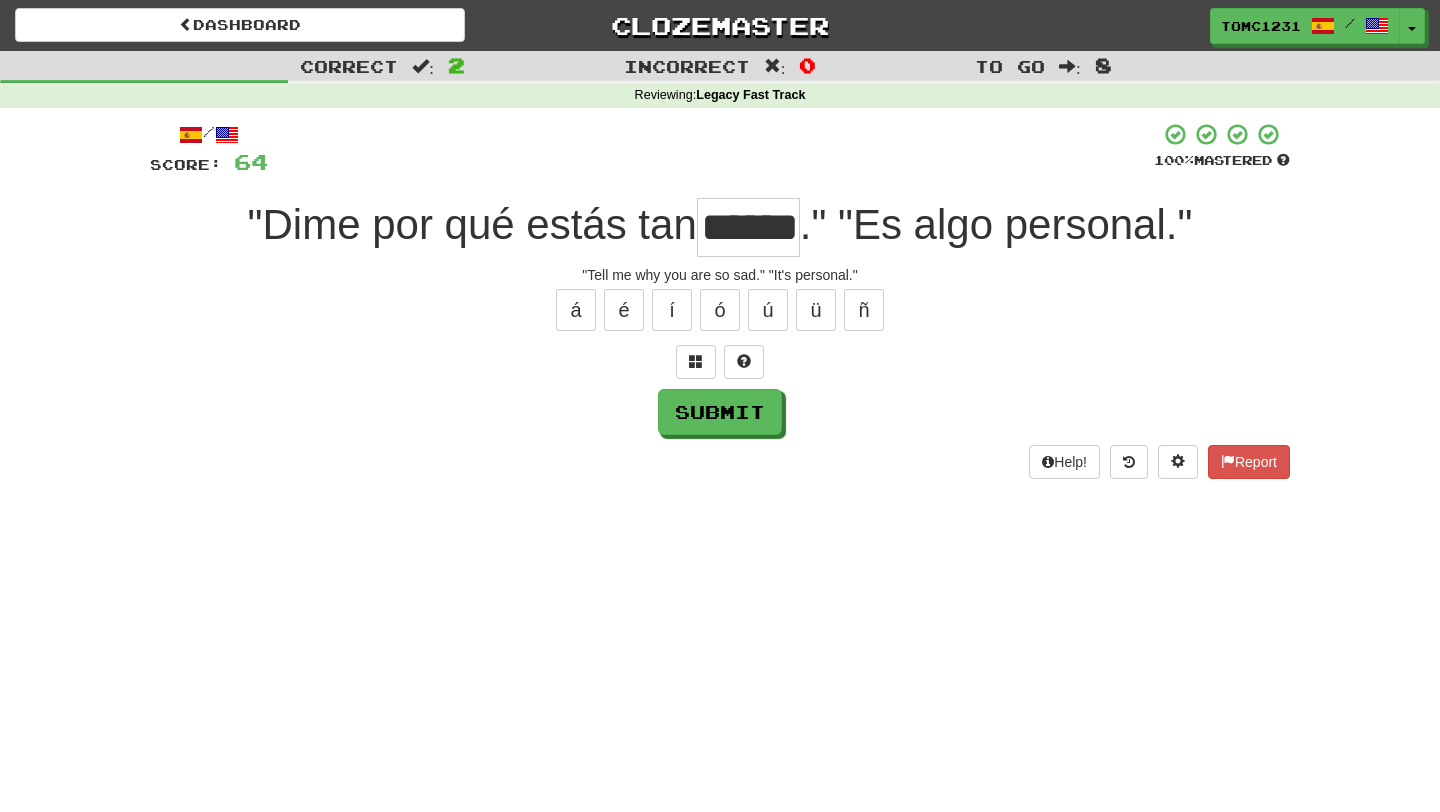 type on "******" 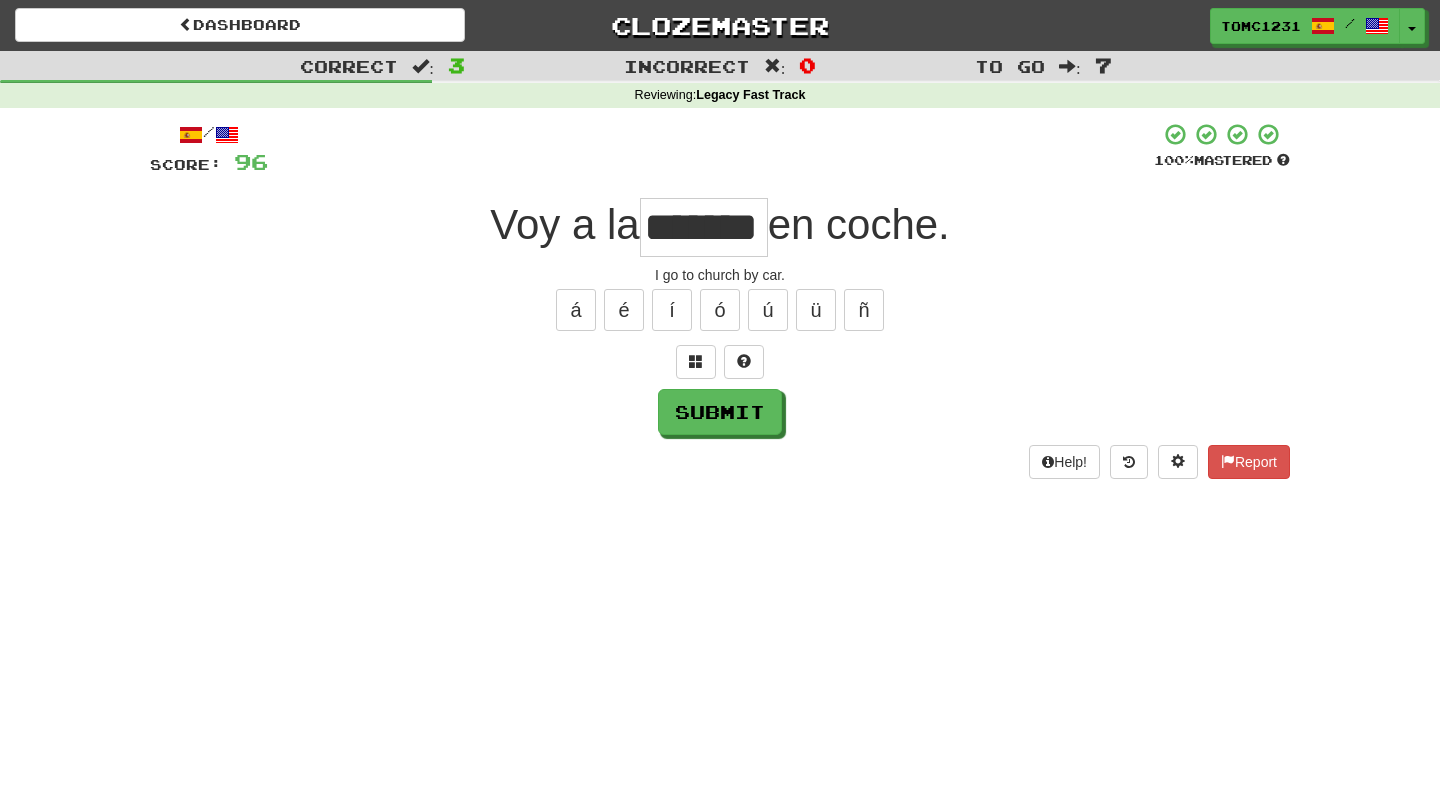 type on "*******" 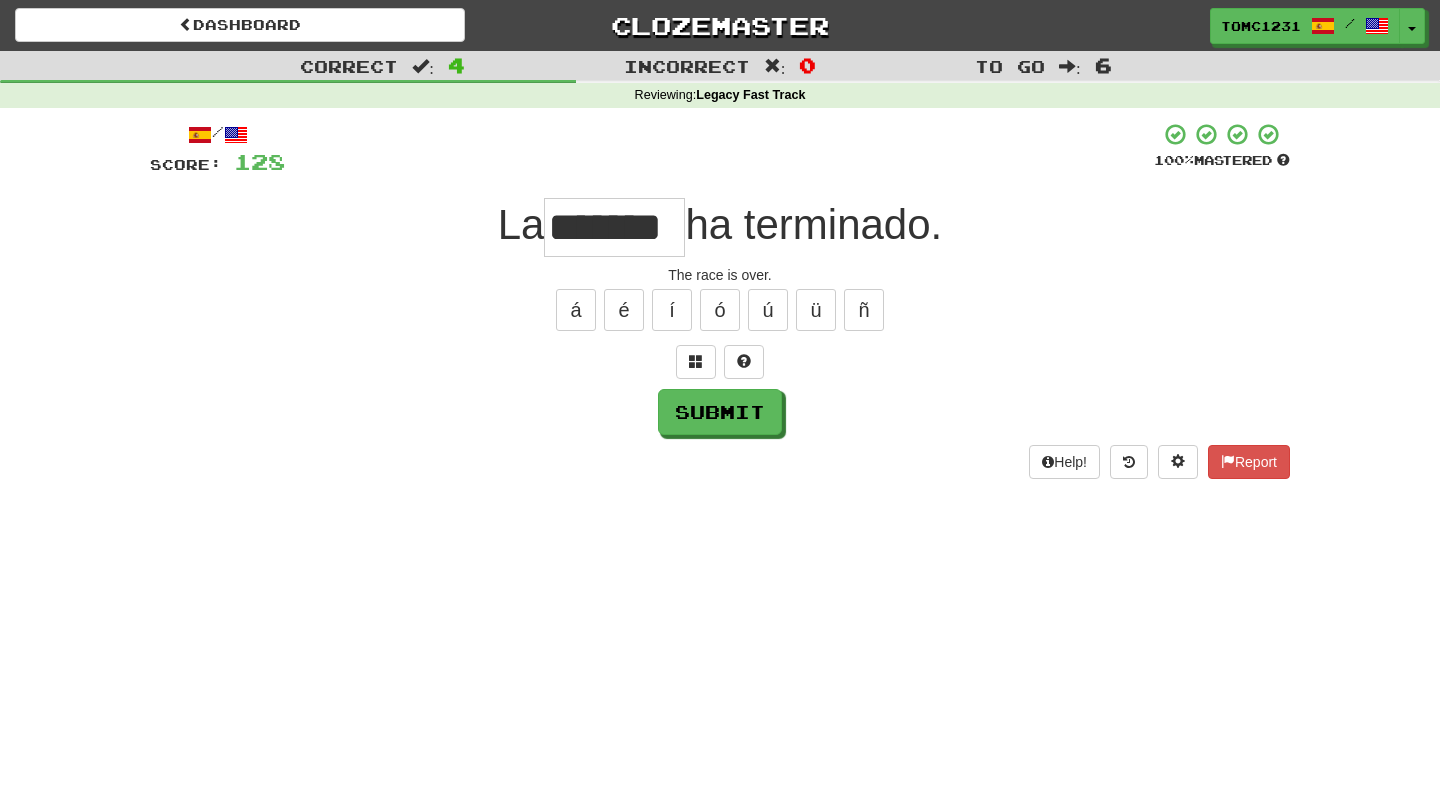 type on "*******" 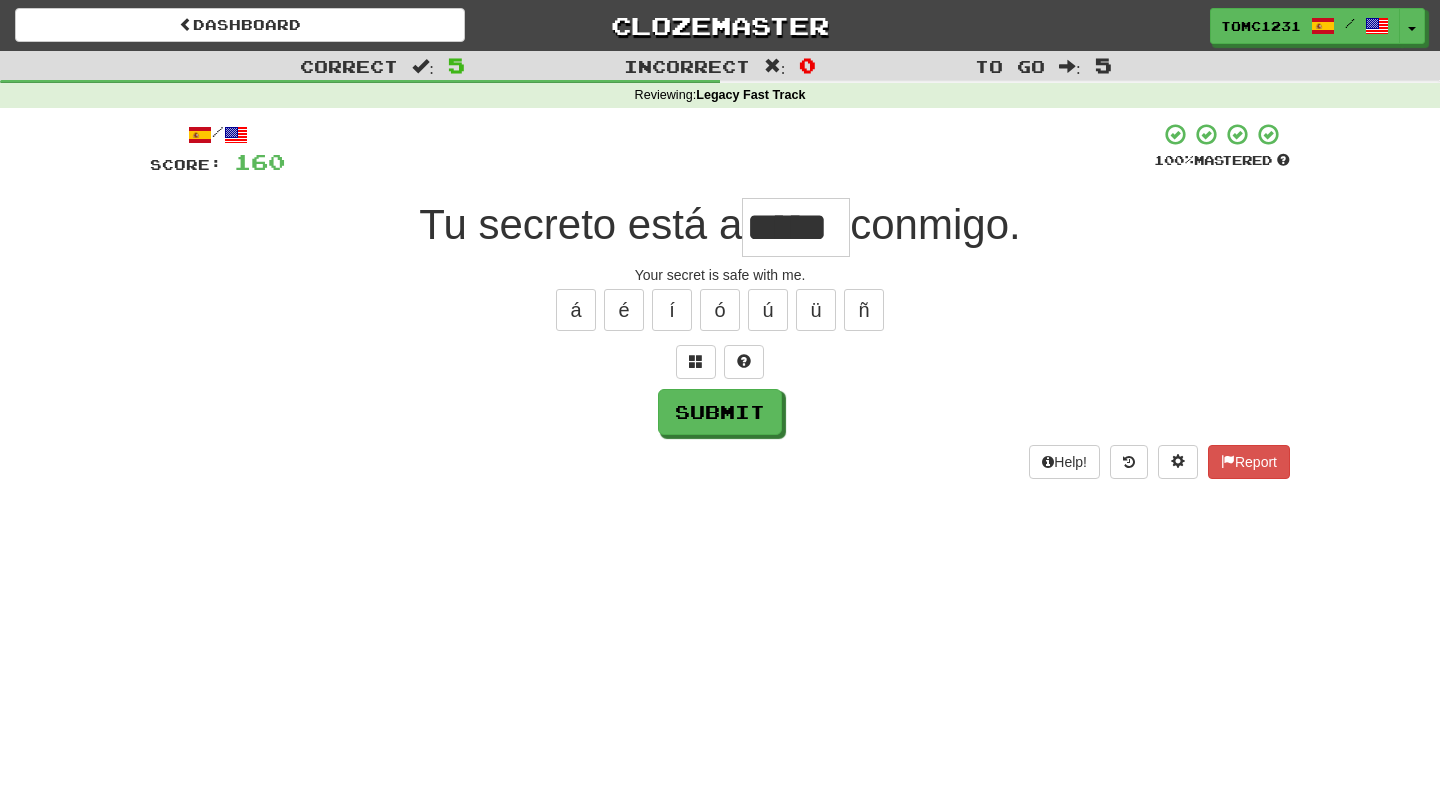type on "*****" 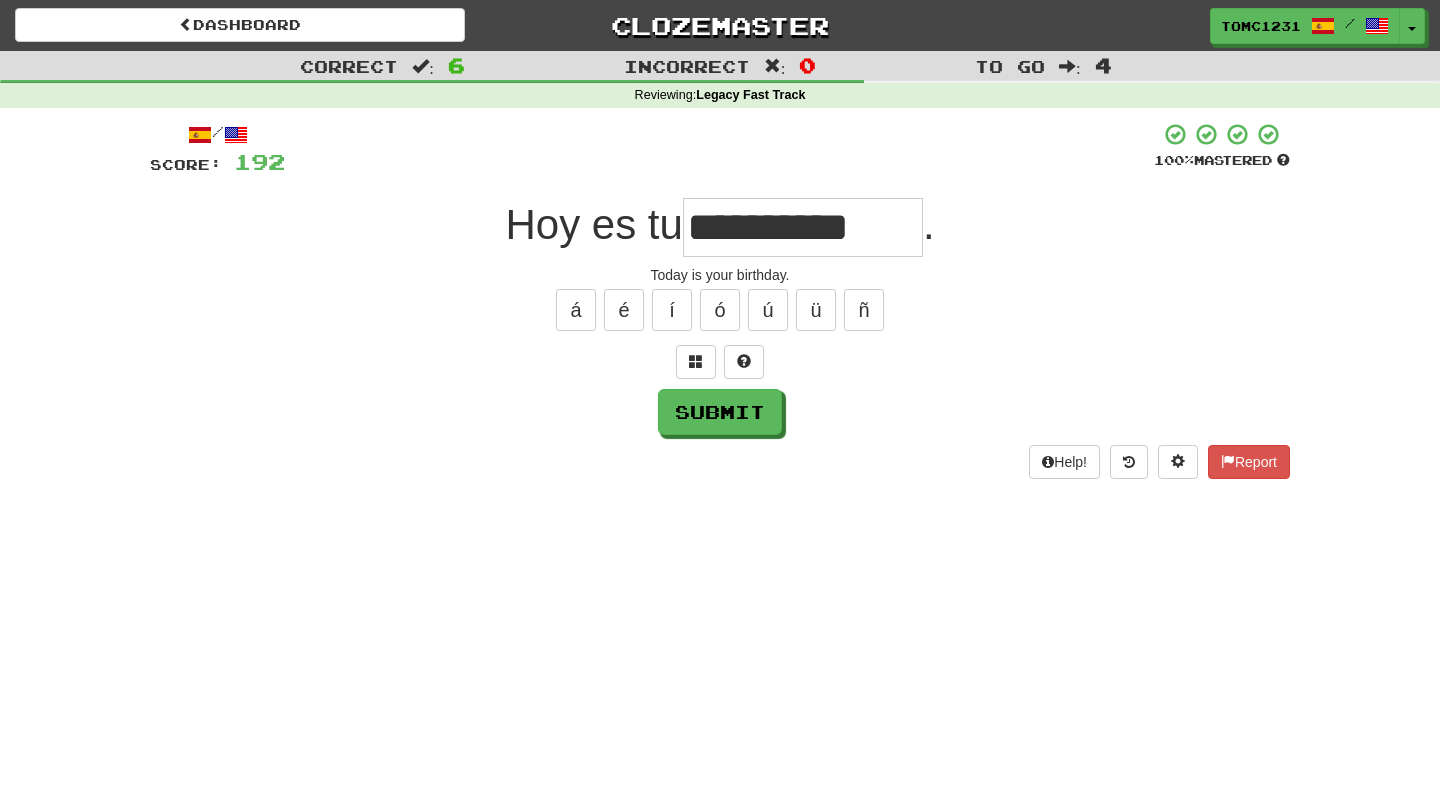 type on "**********" 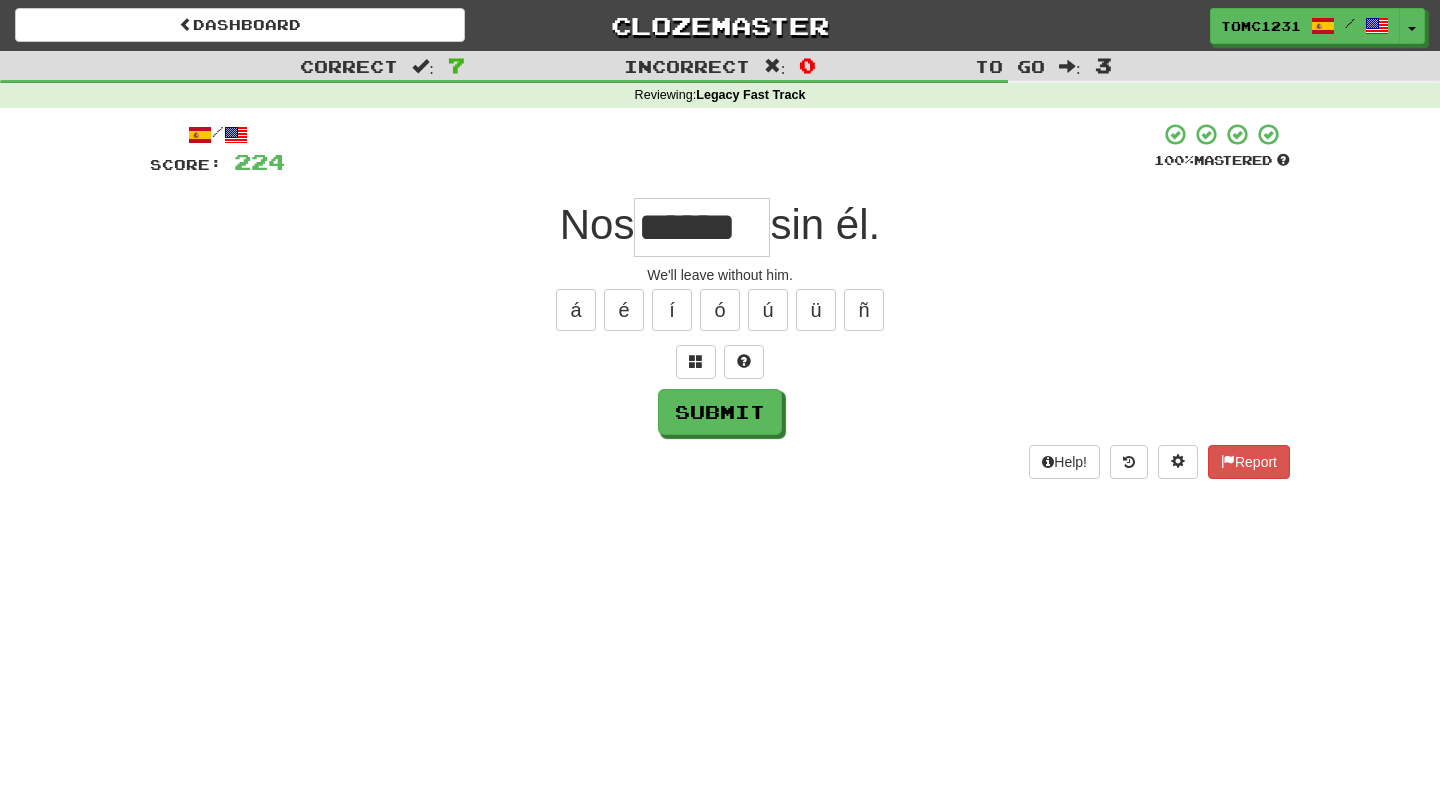 type on "******" 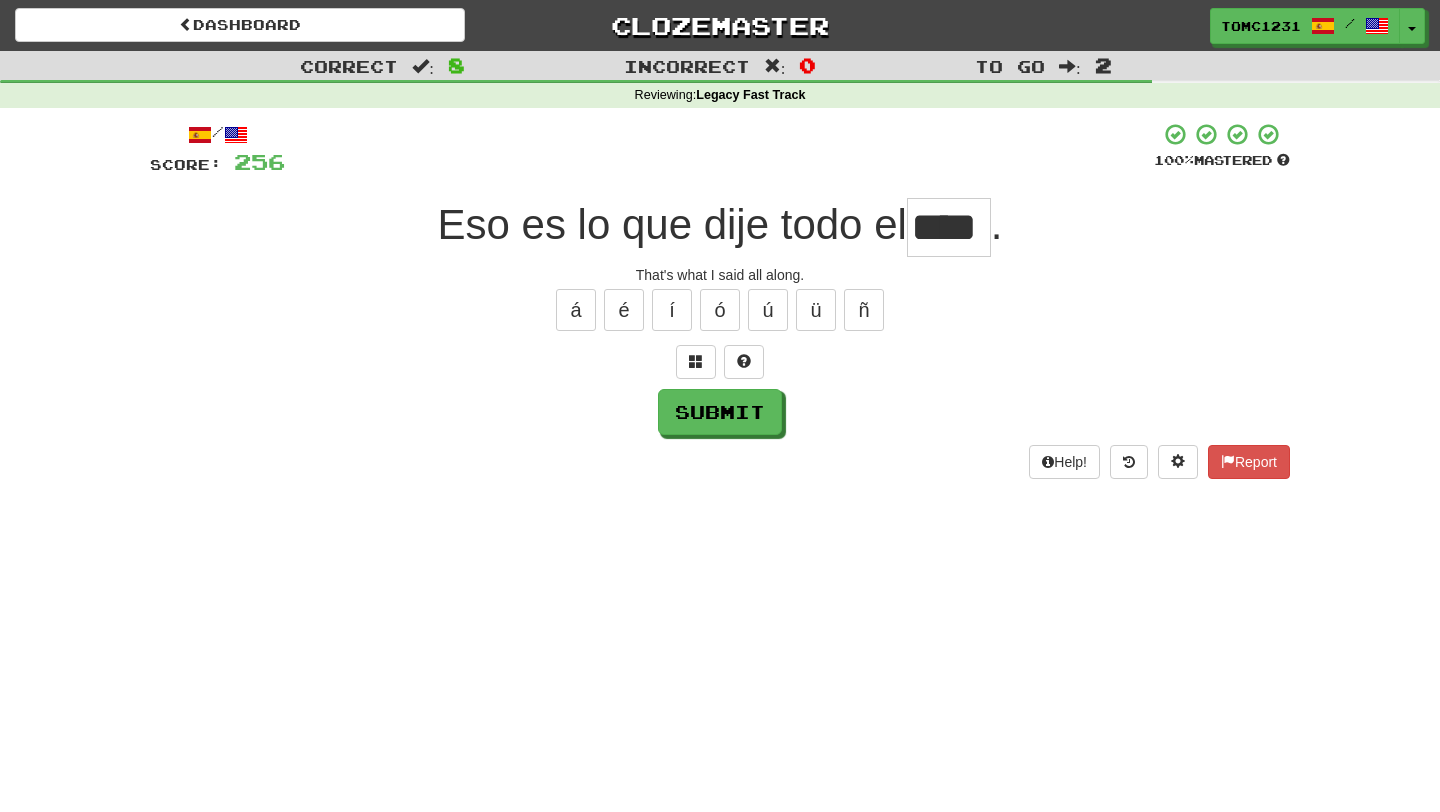type on "****" 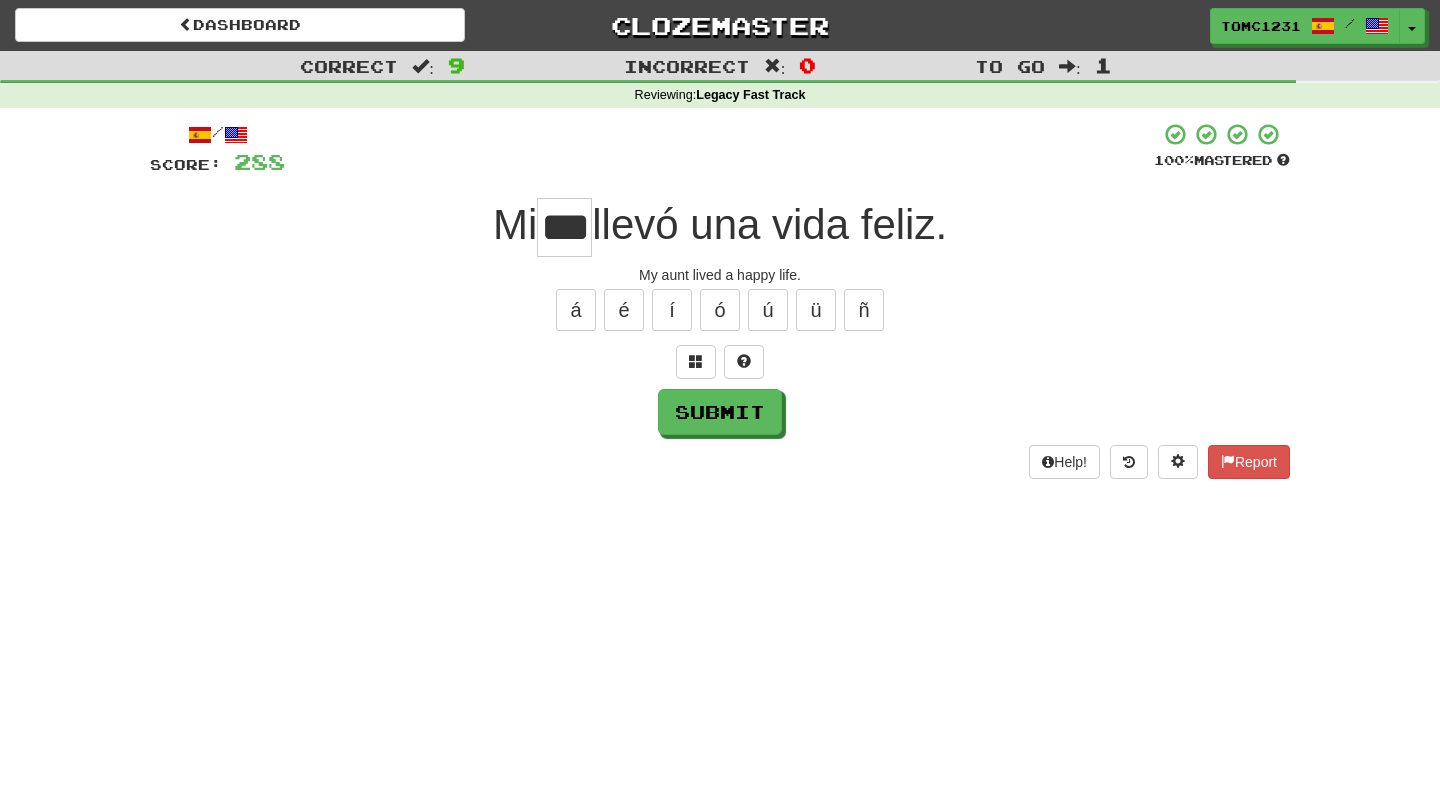 type on "***" 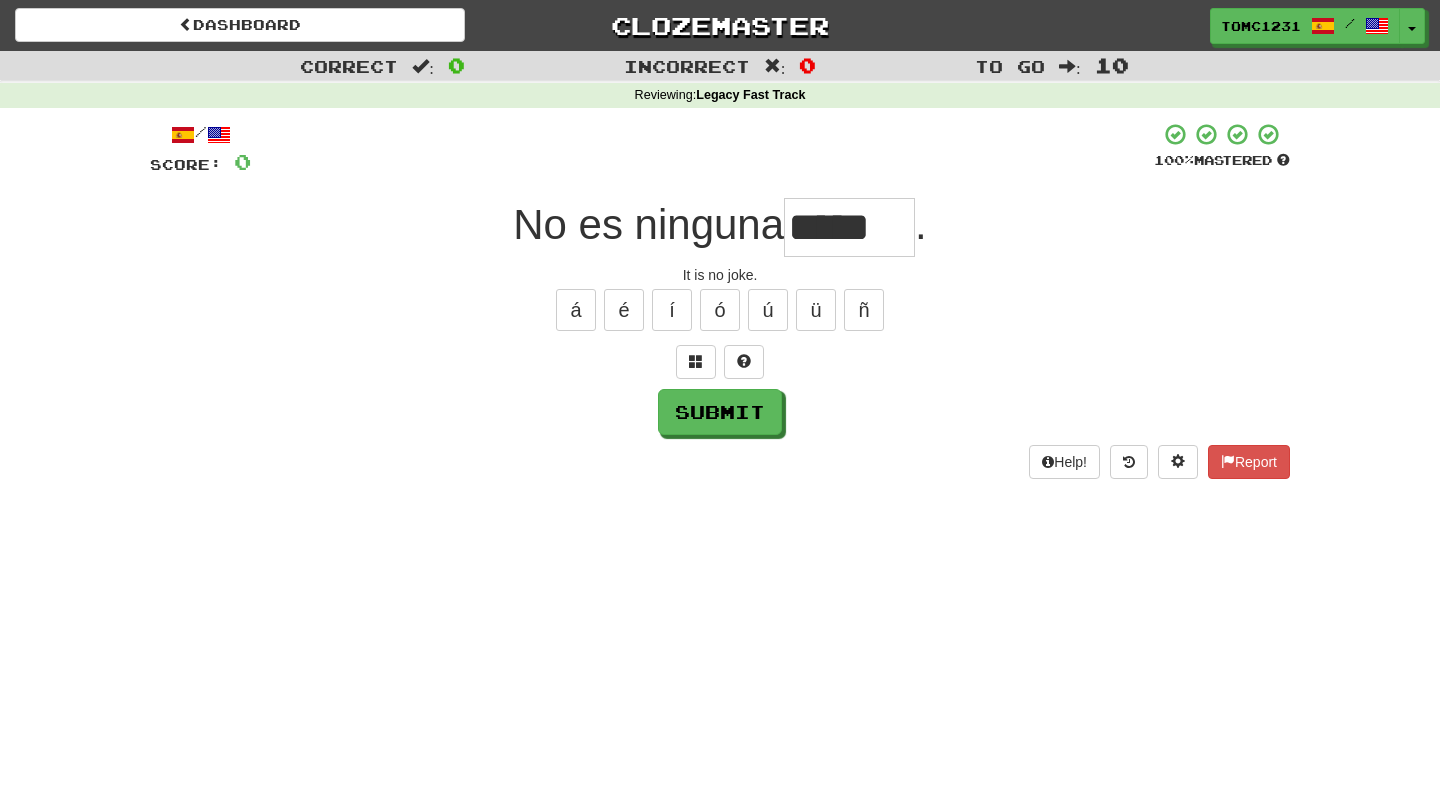 type on "*****" 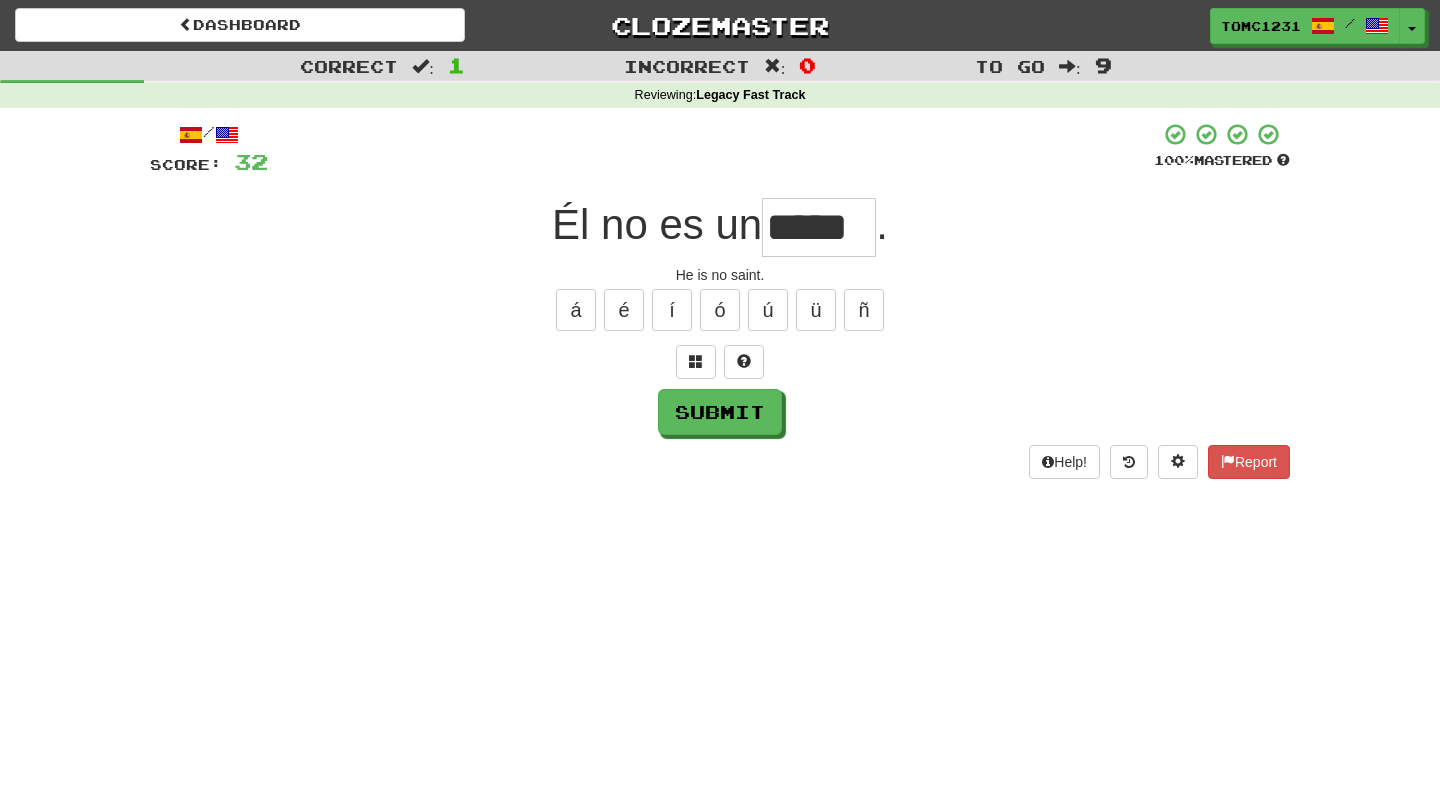 type on "*****" 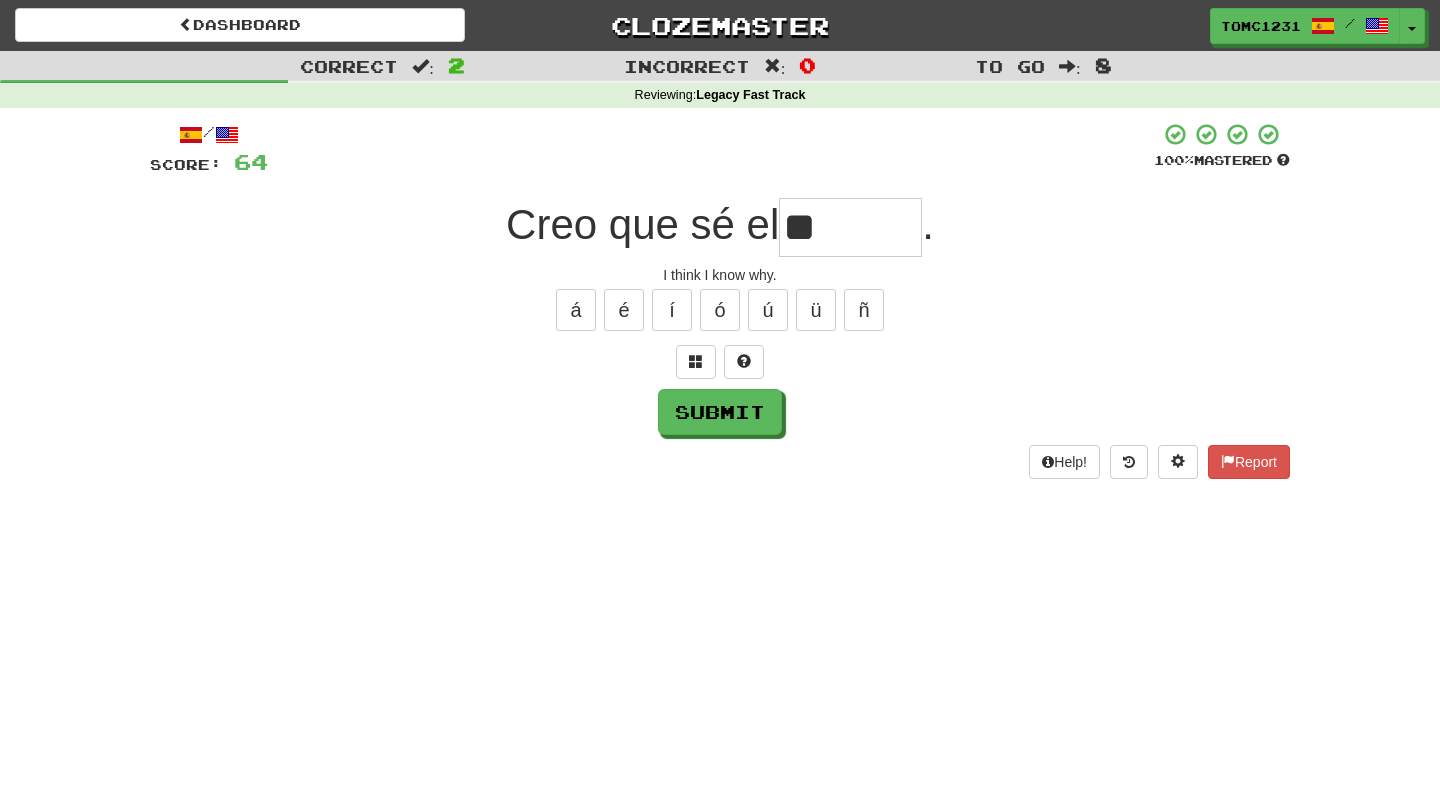 type on "*" 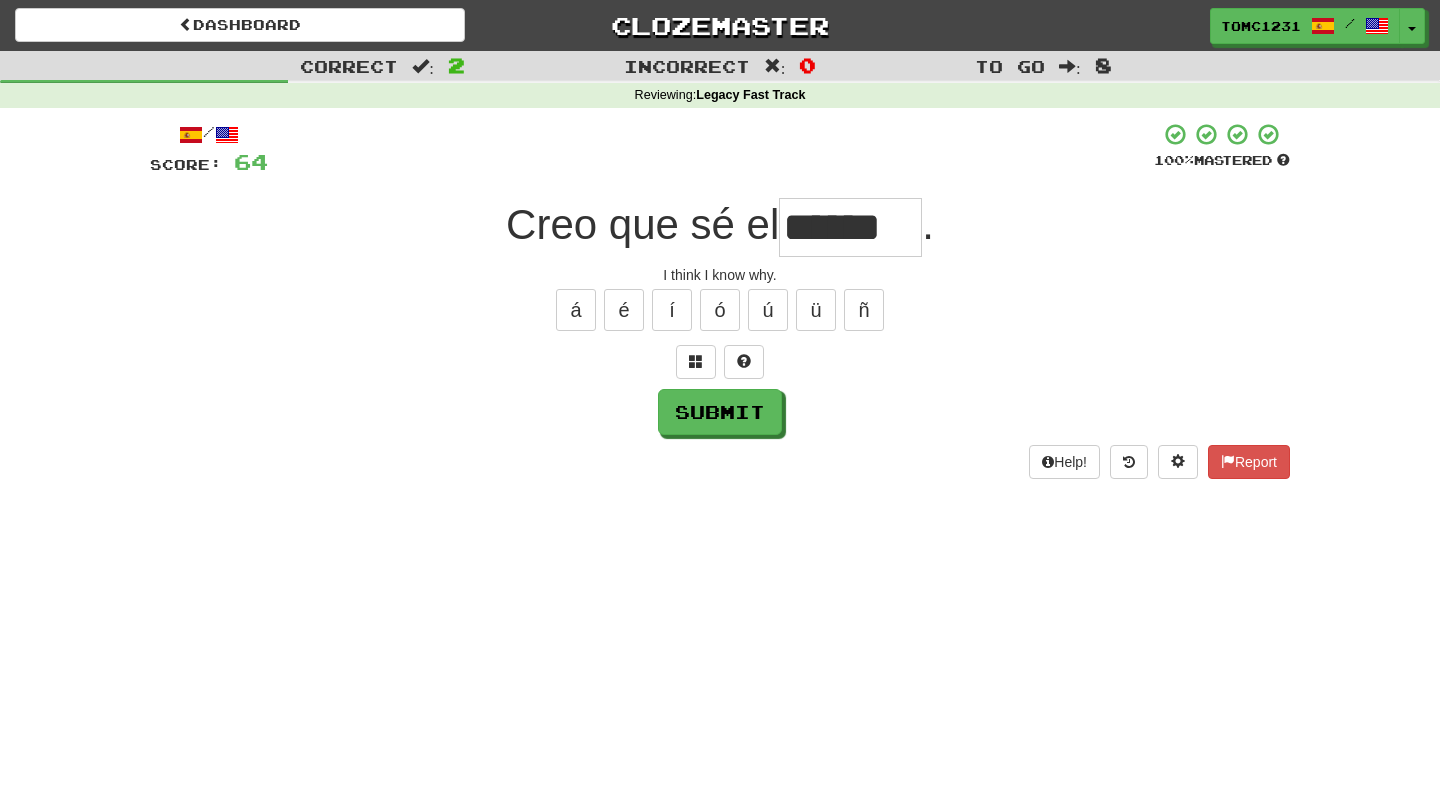 type on "******" 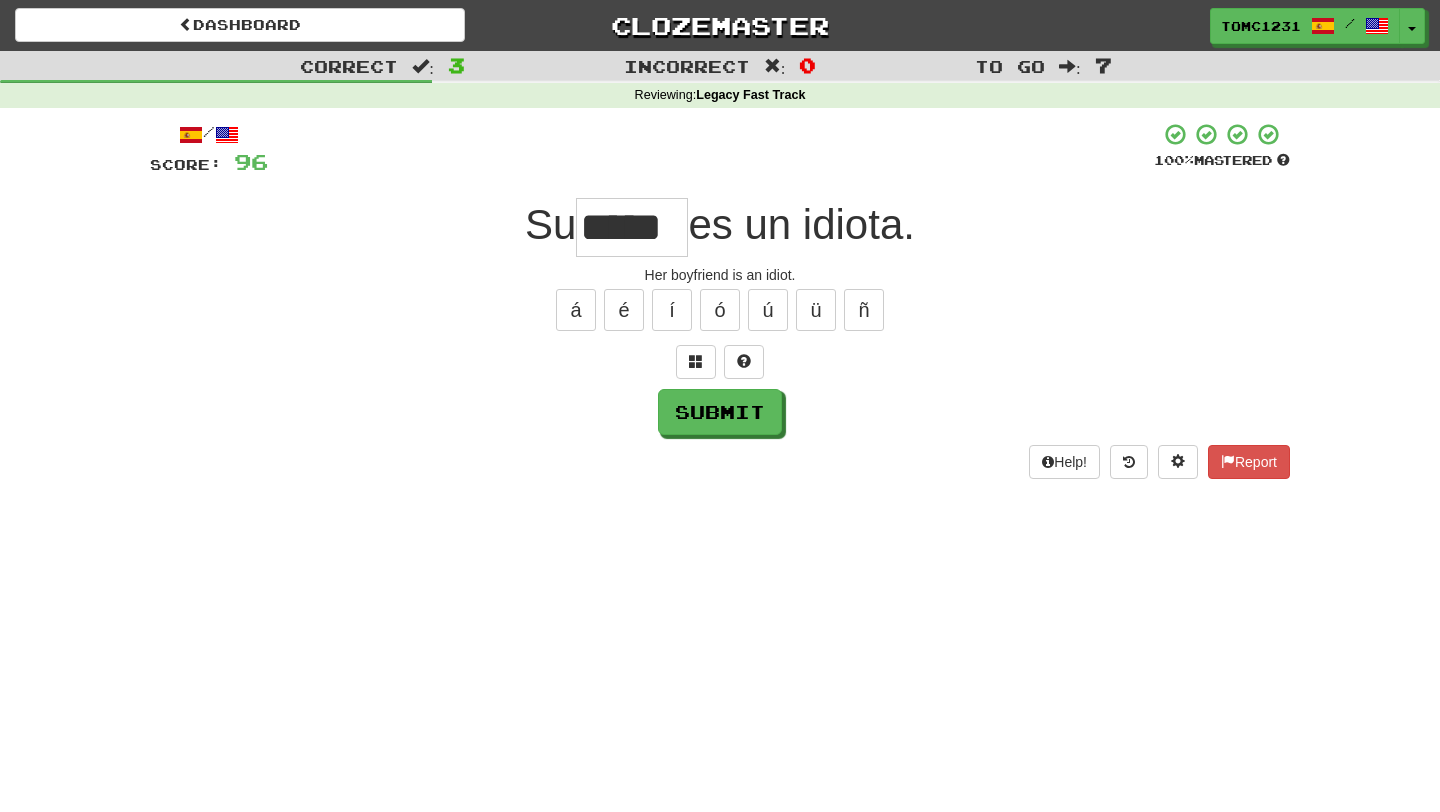 type on "*****" 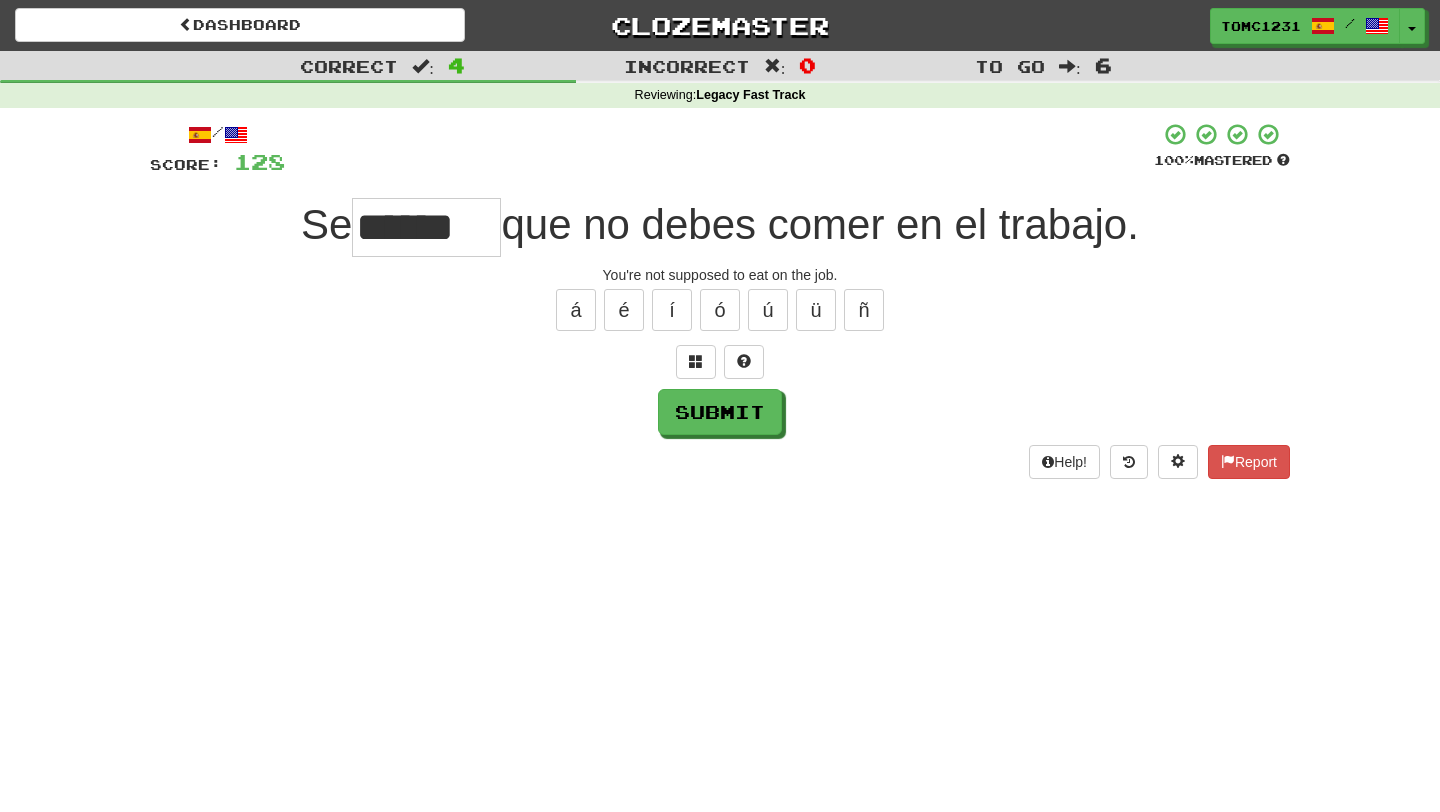 scroll, scrollTop: 0, scrollLeft: 0, axis: both 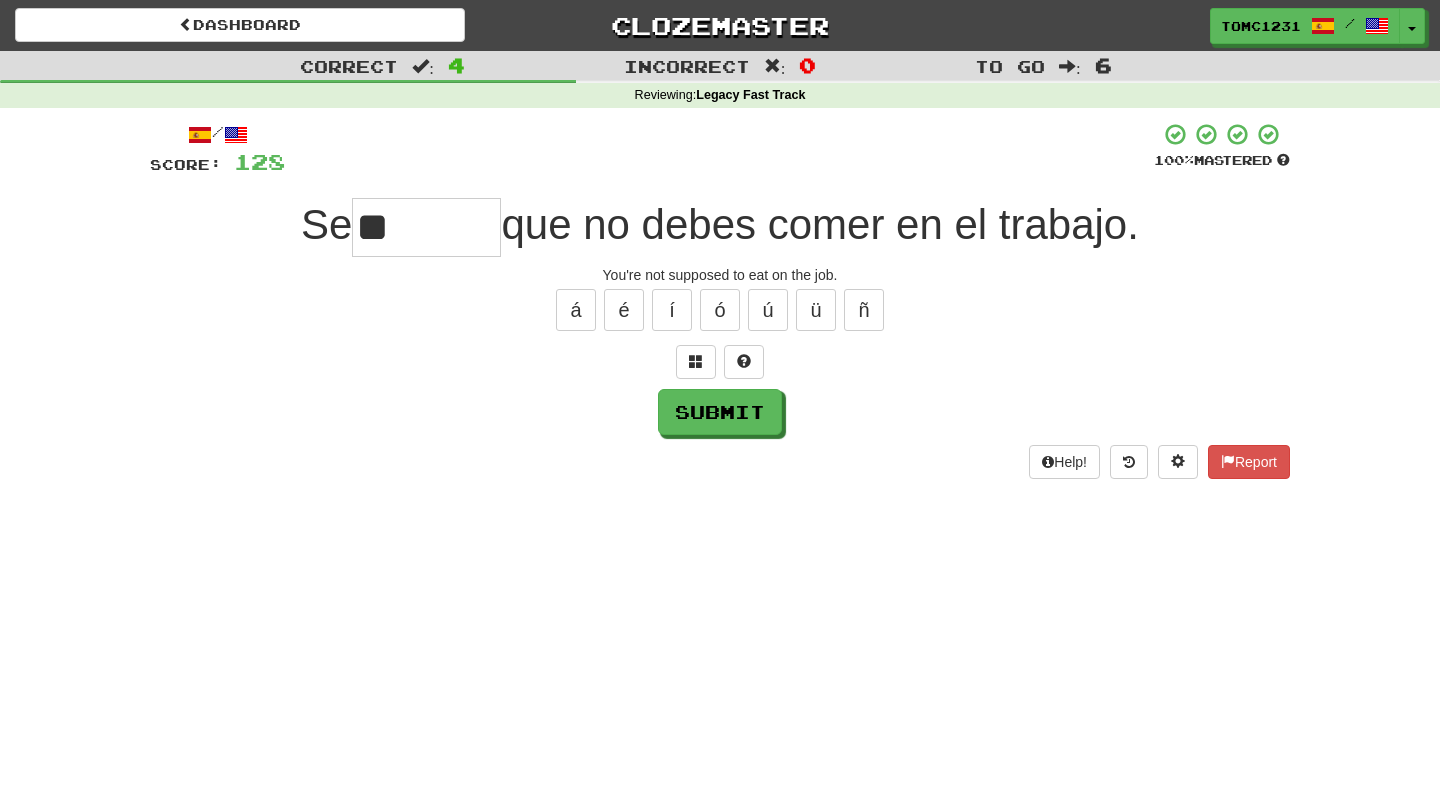 type on "*" 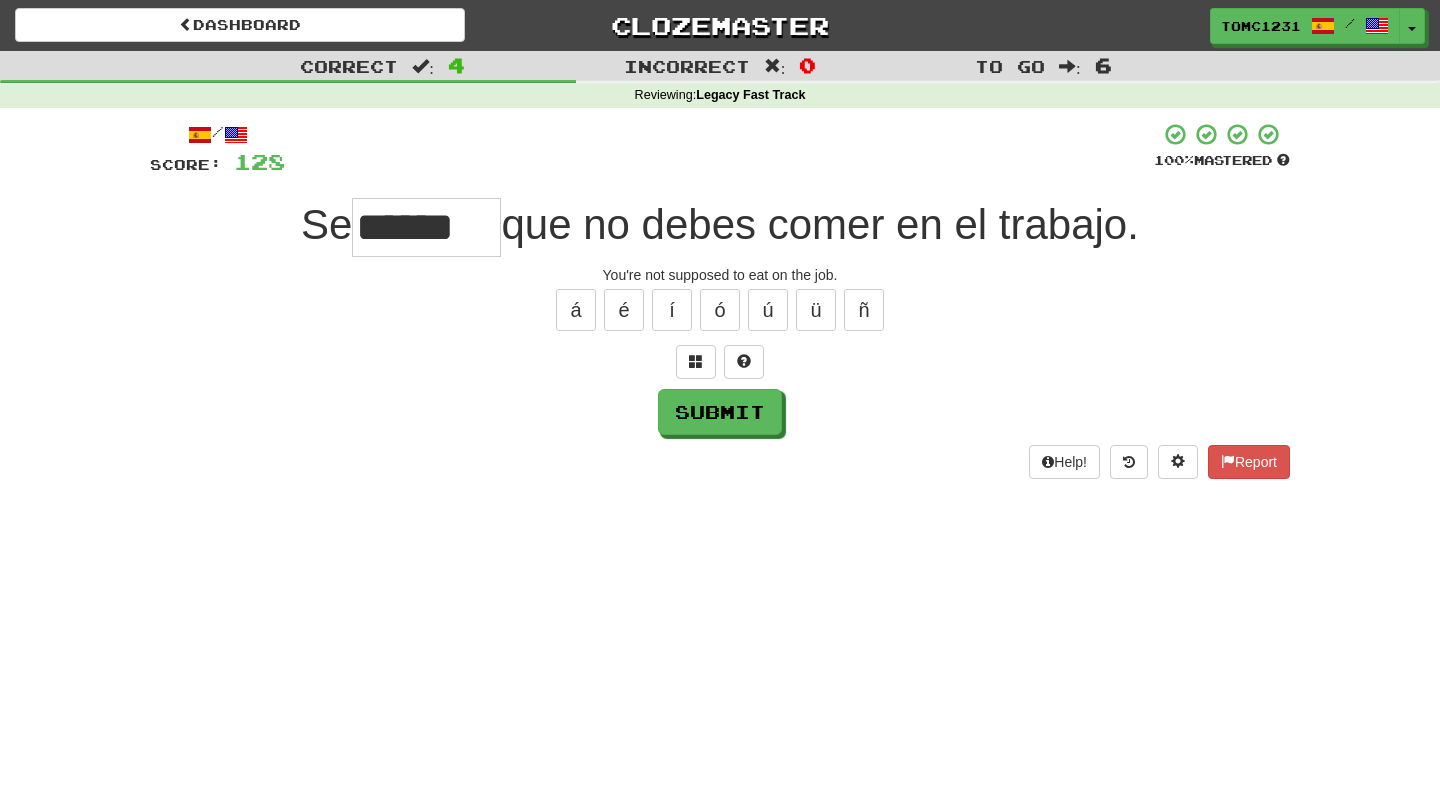 type on "******" 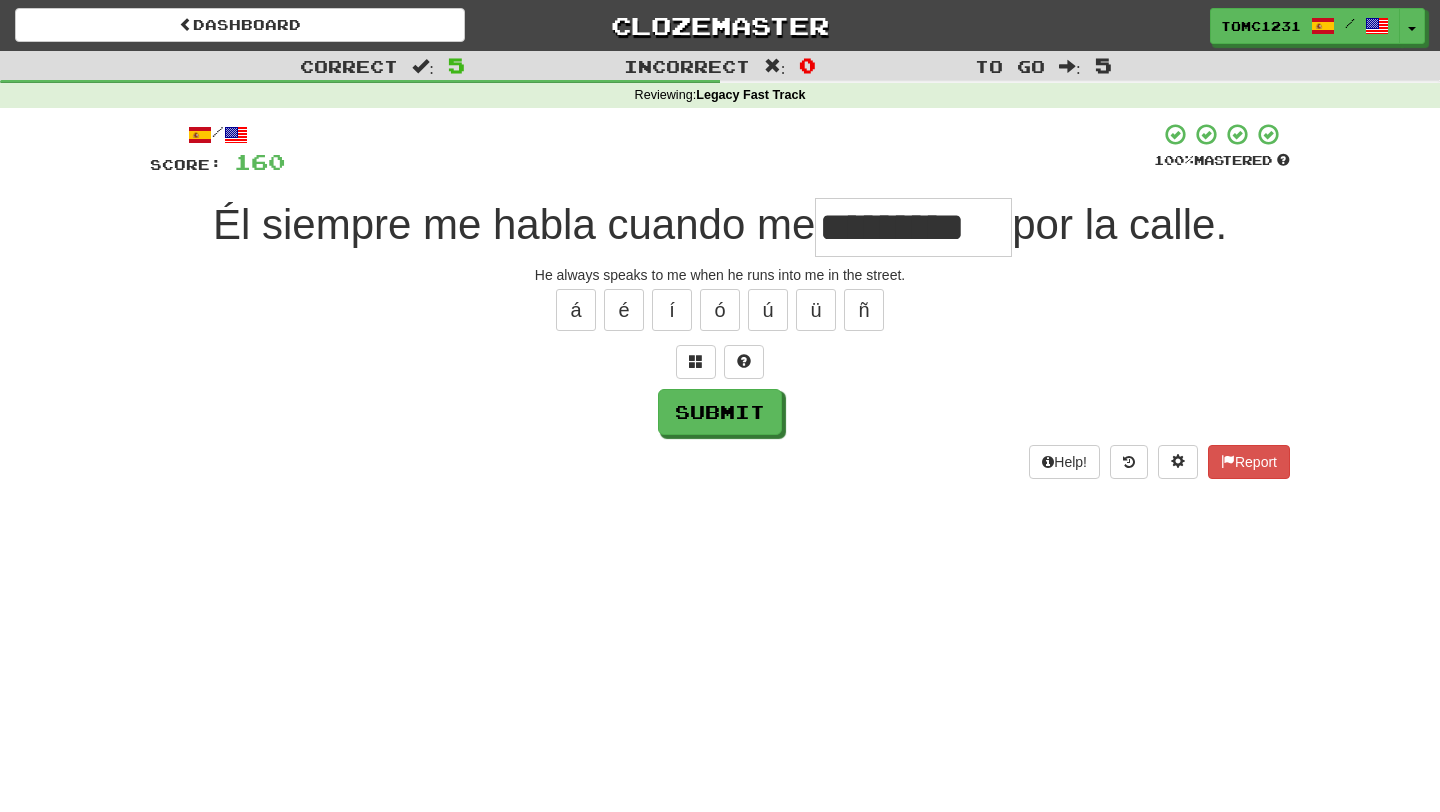type on "*********" 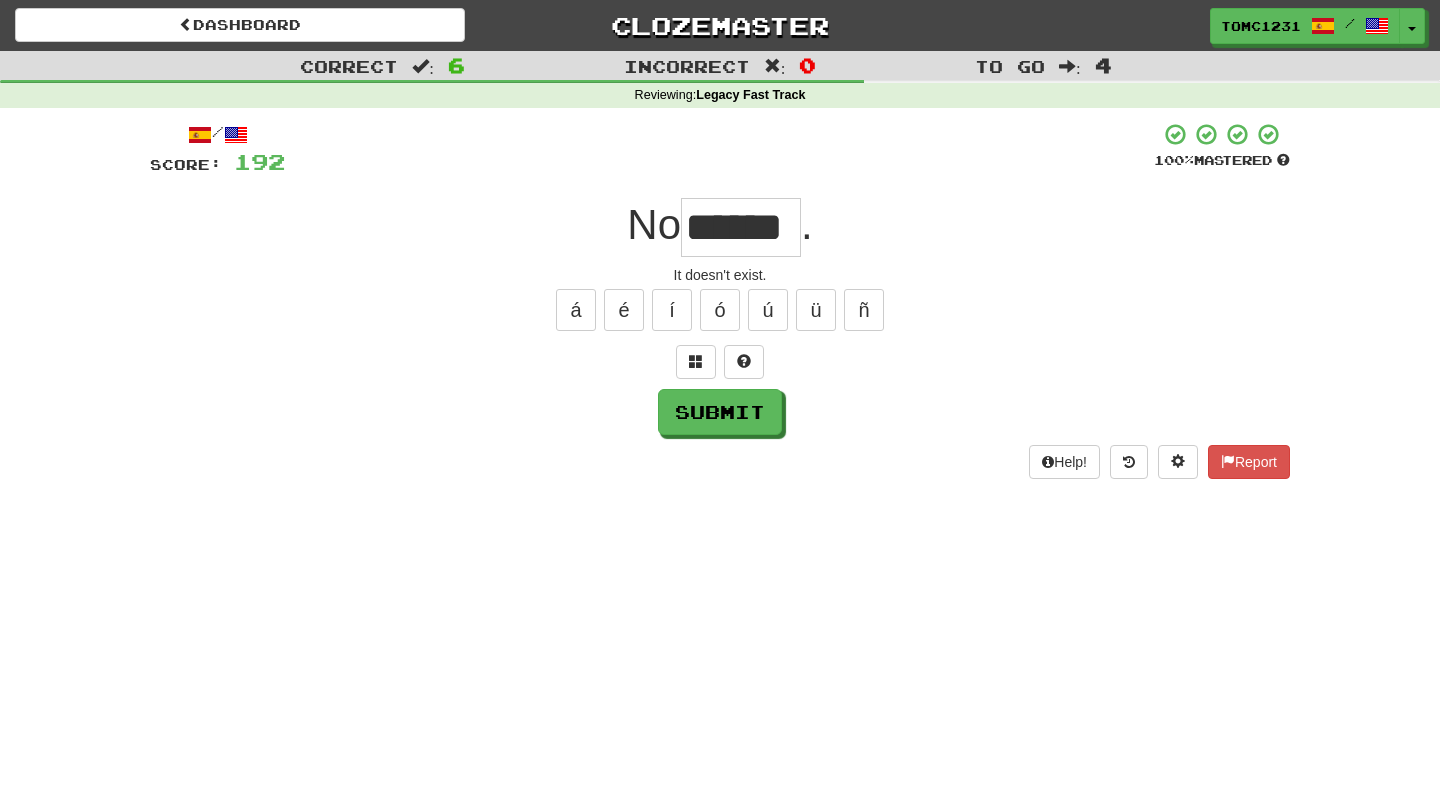 type on "******" 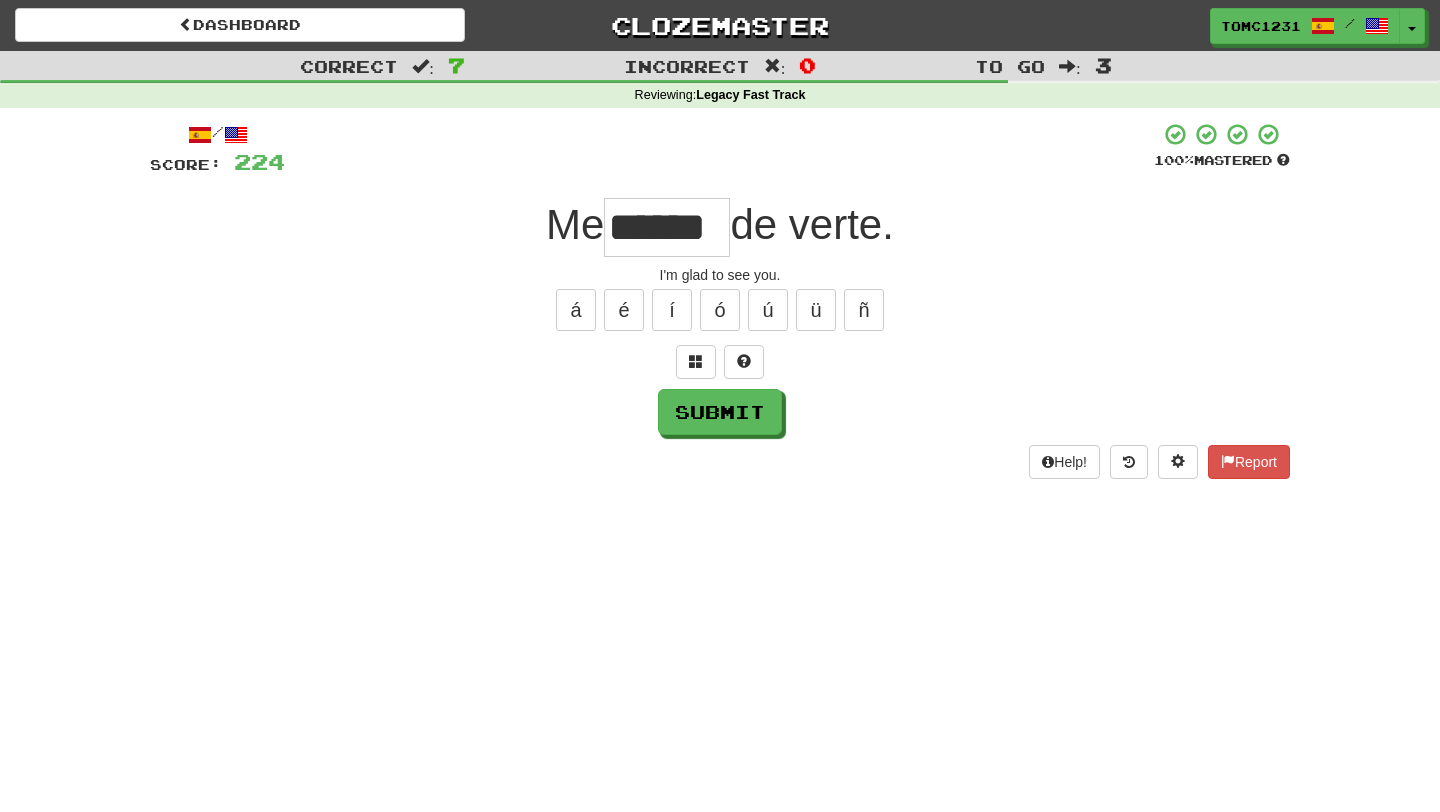 type on "******" 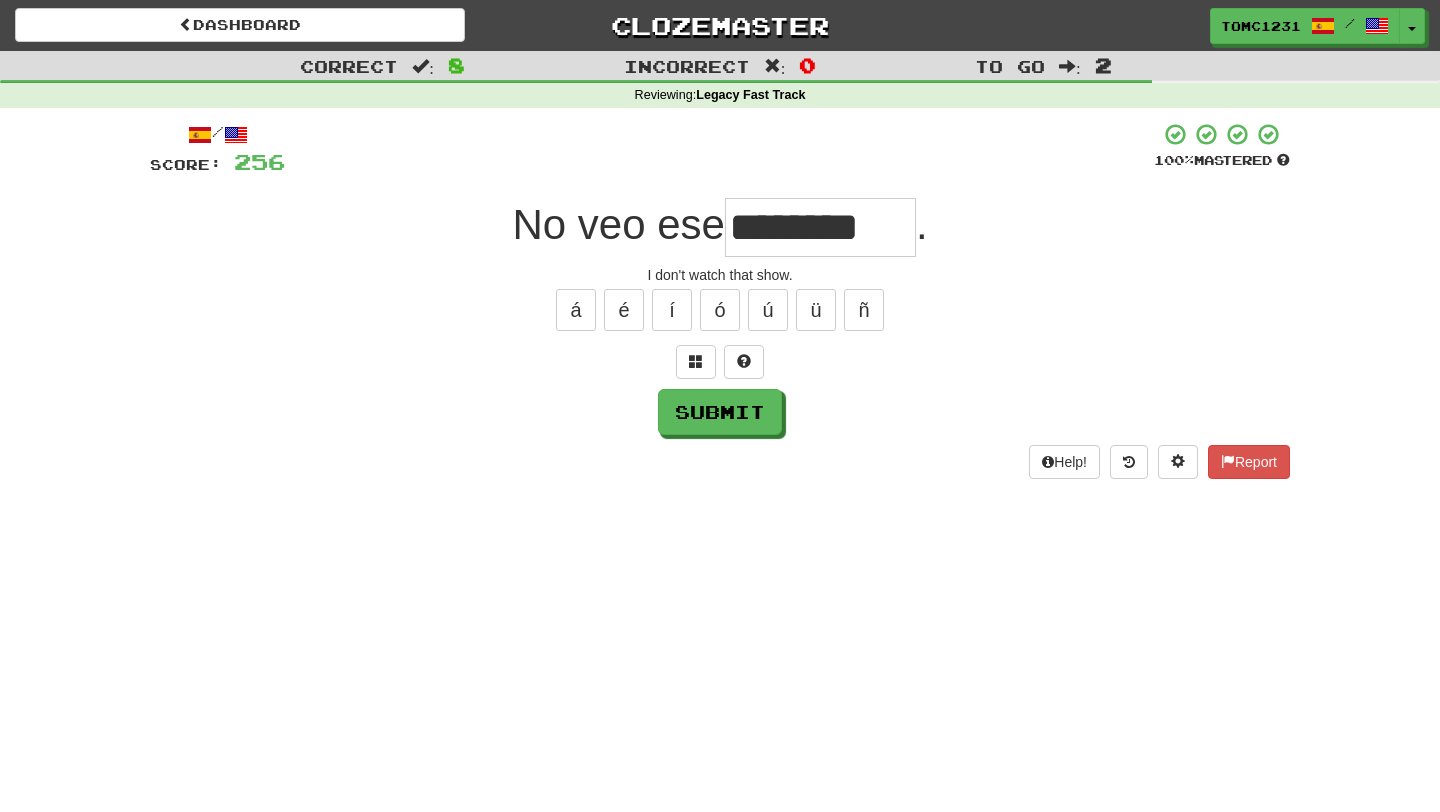 type on "********" 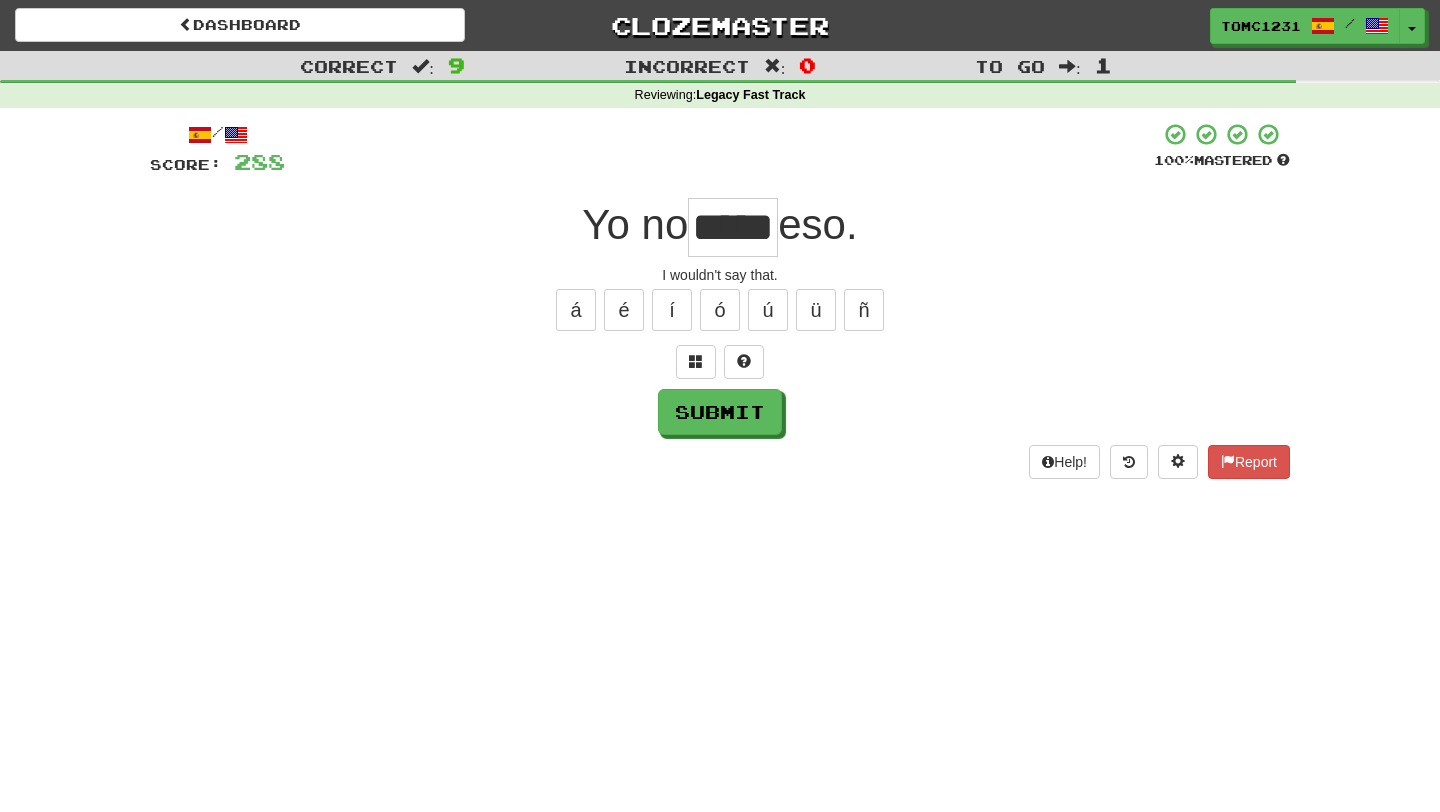 type on "*****" 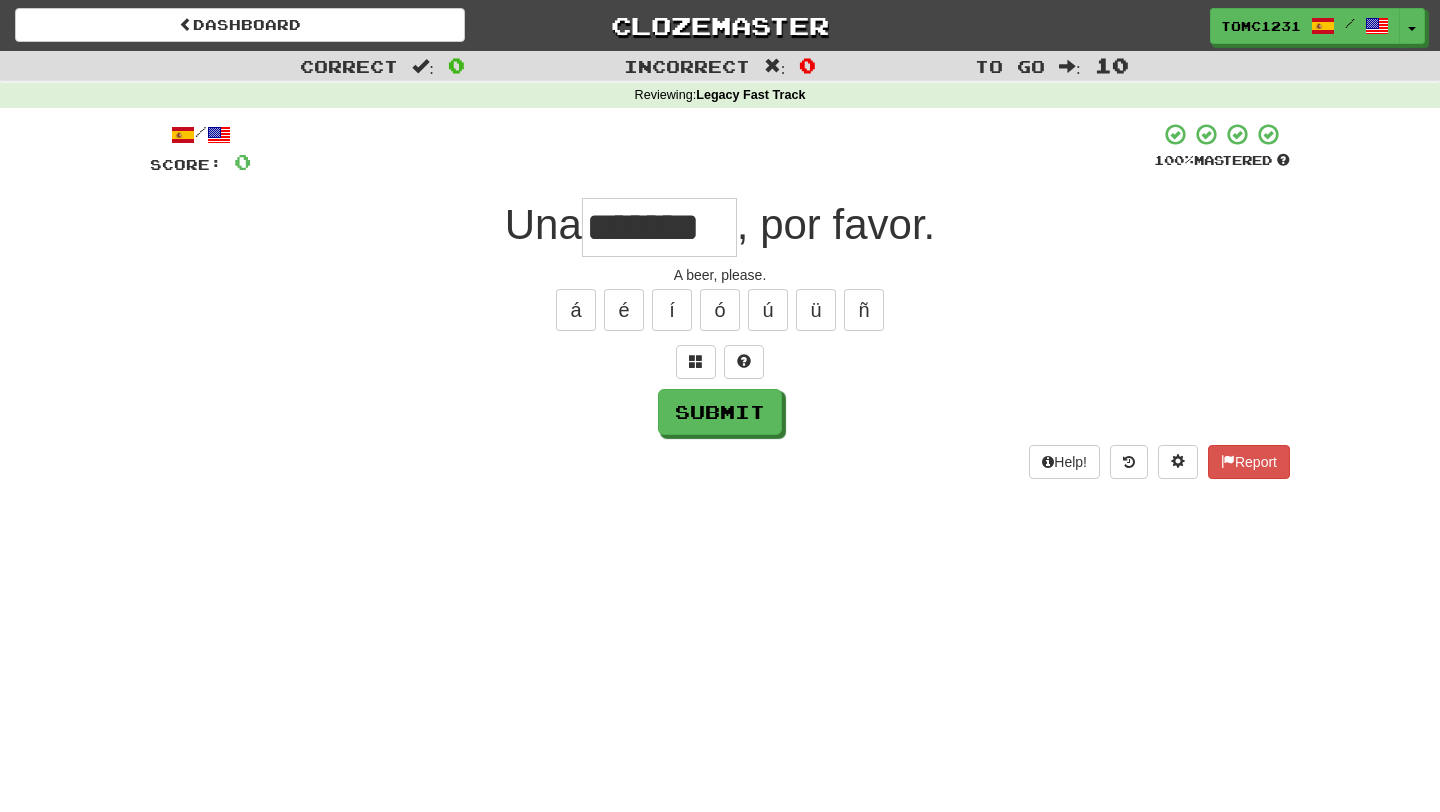 type on "*******" 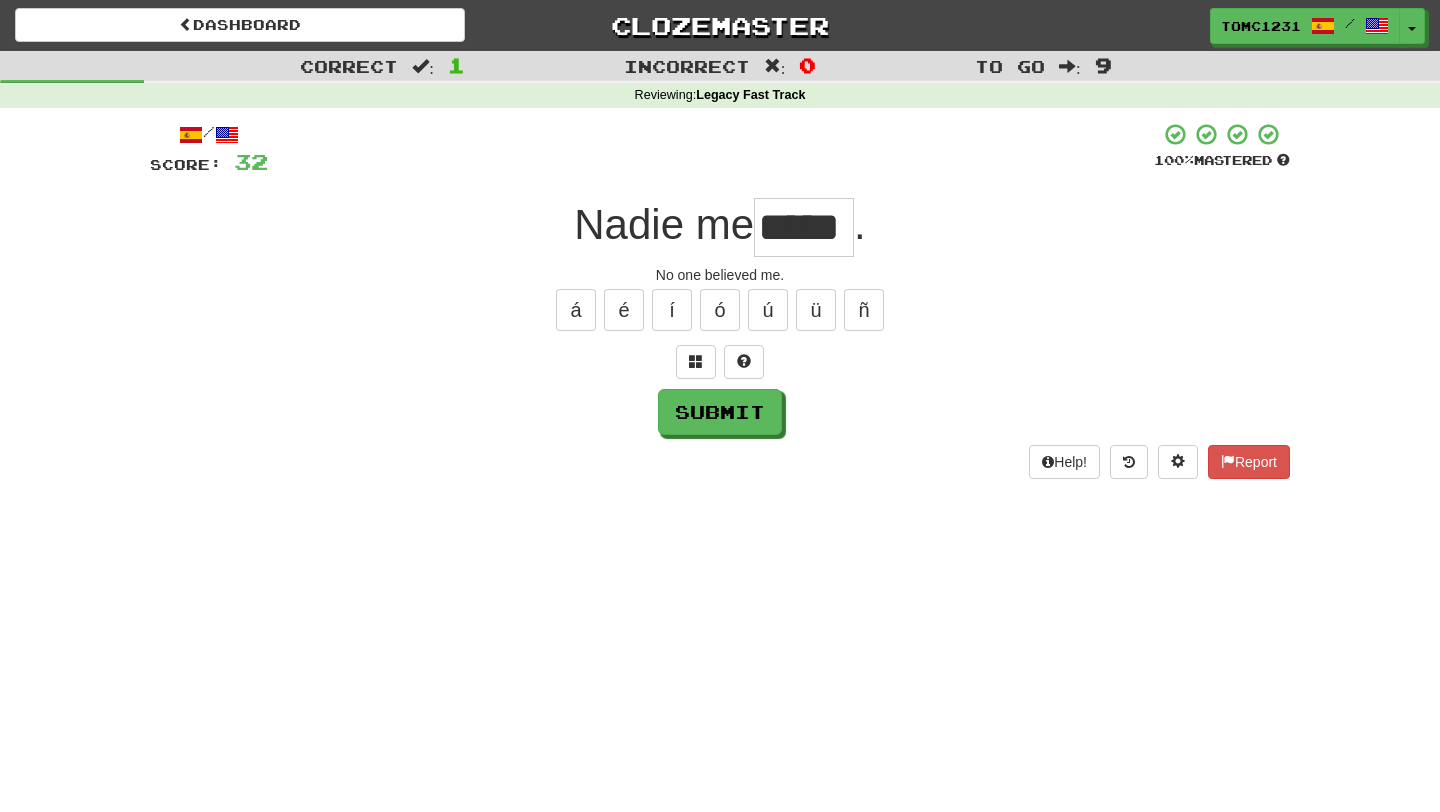 type on "*****" 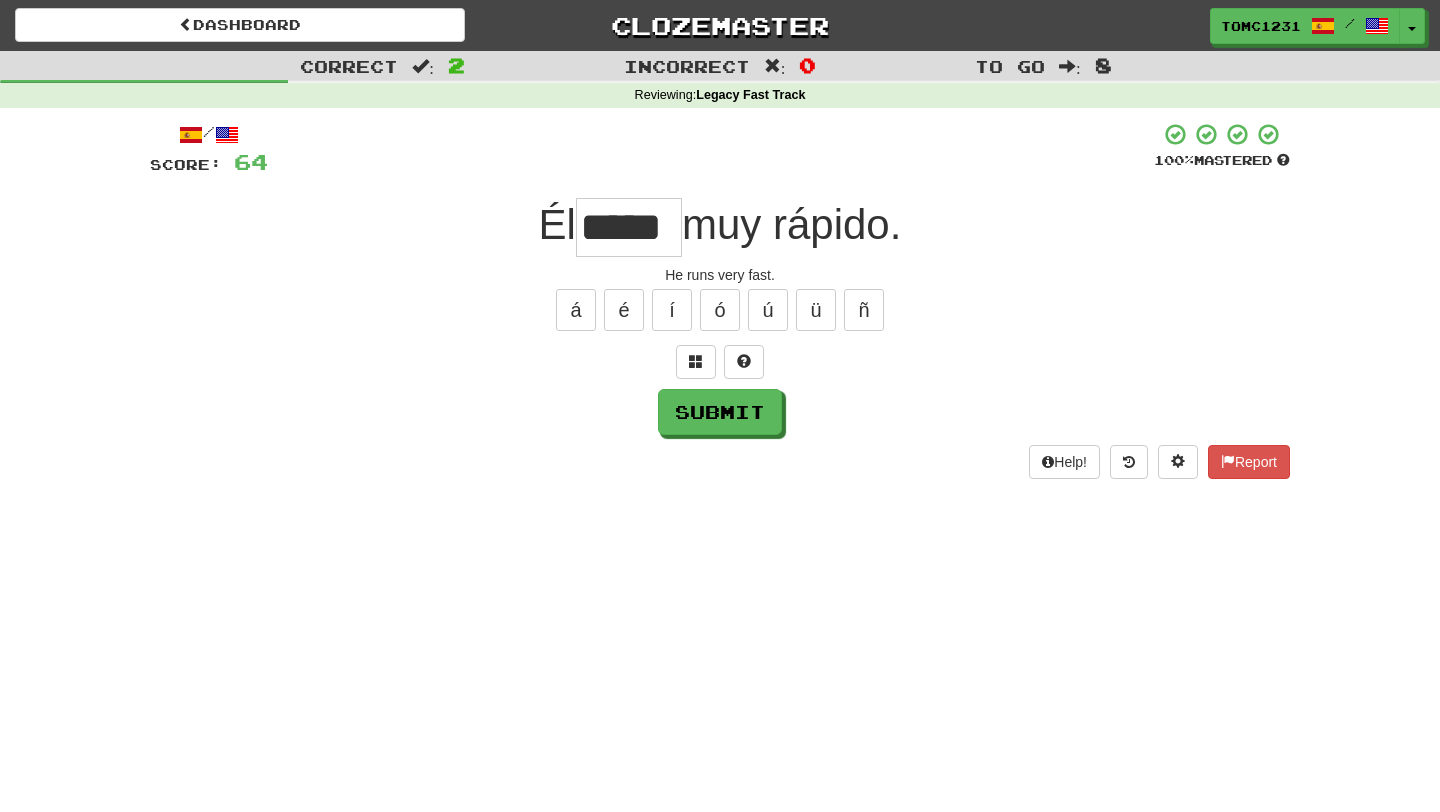 type on "*****" 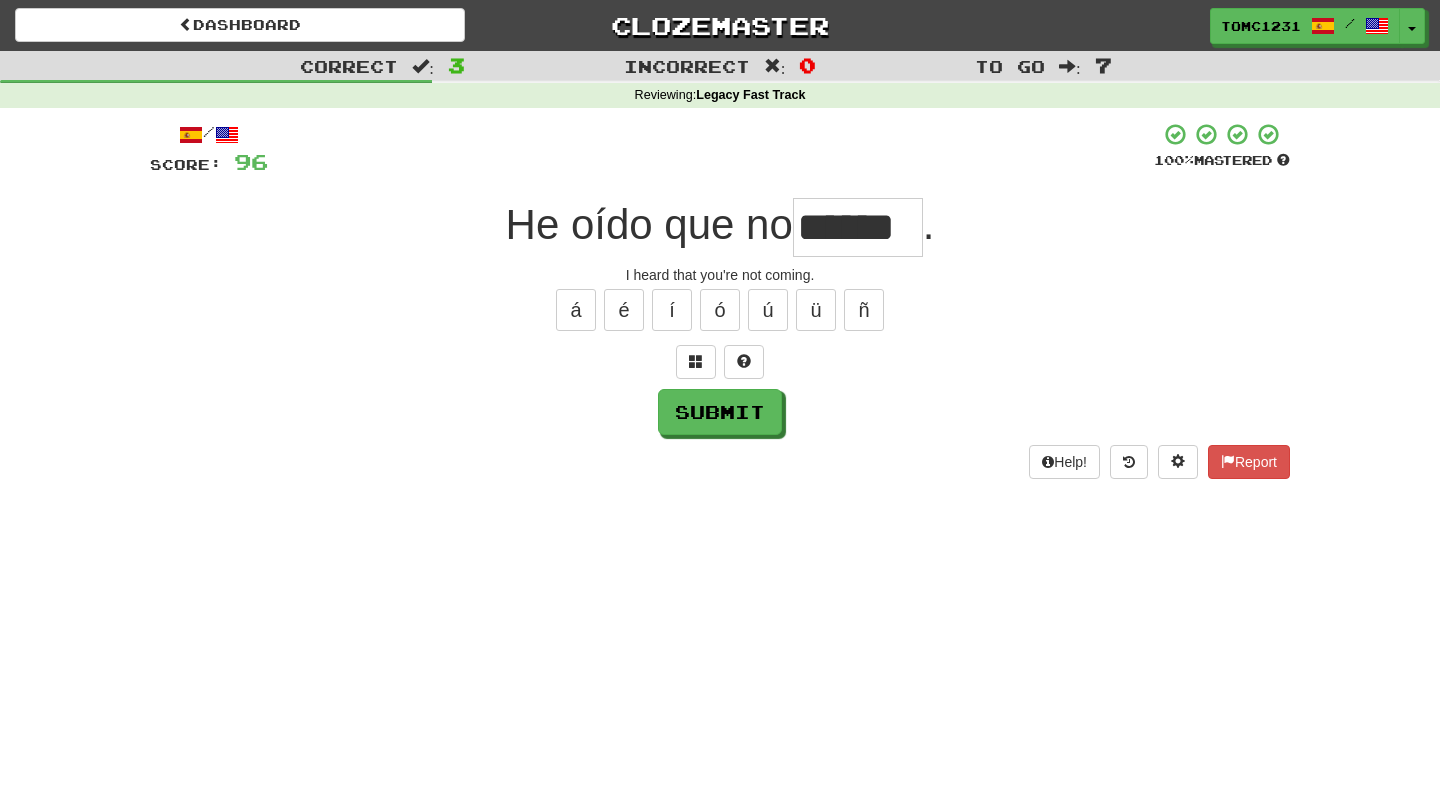 type on "******" 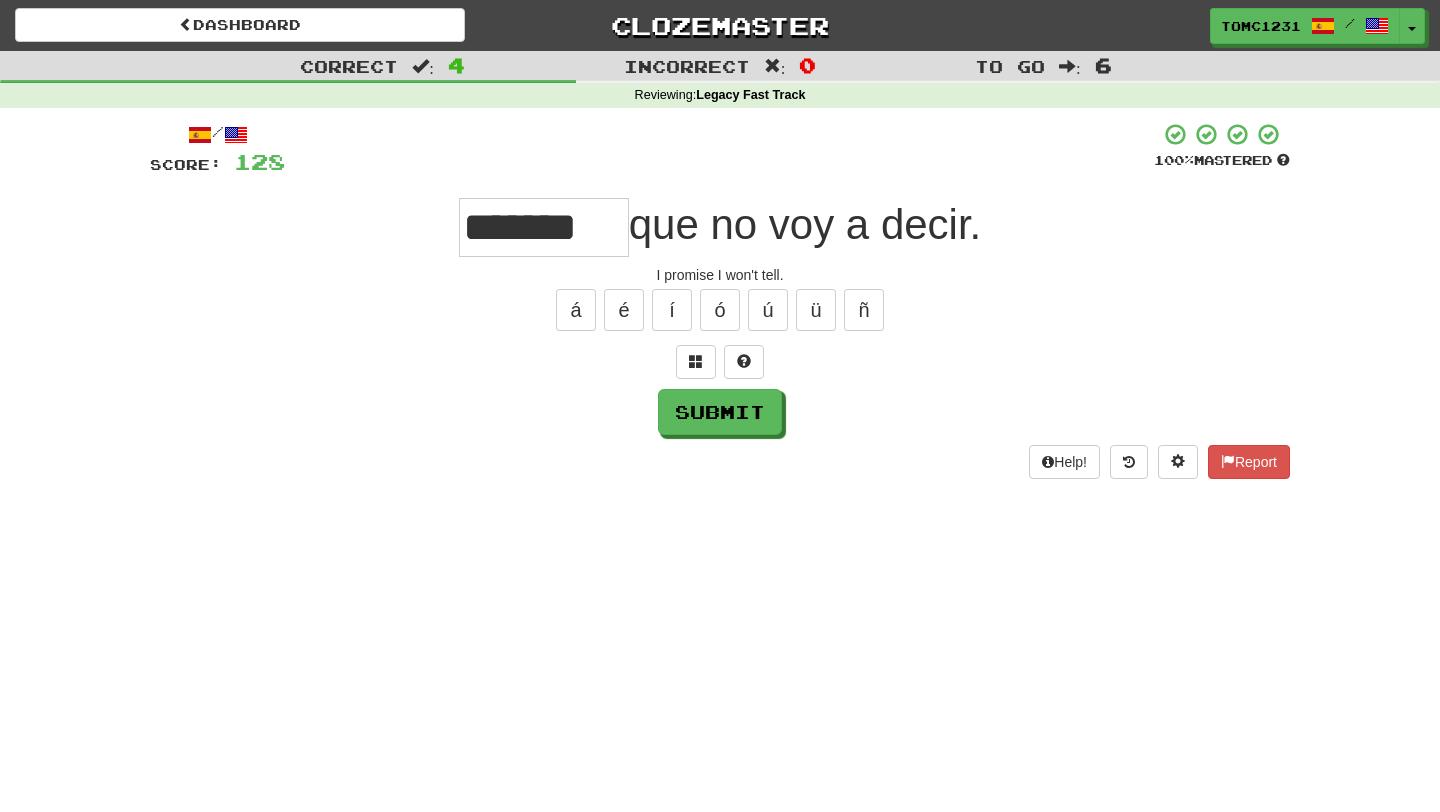 type on "*******" 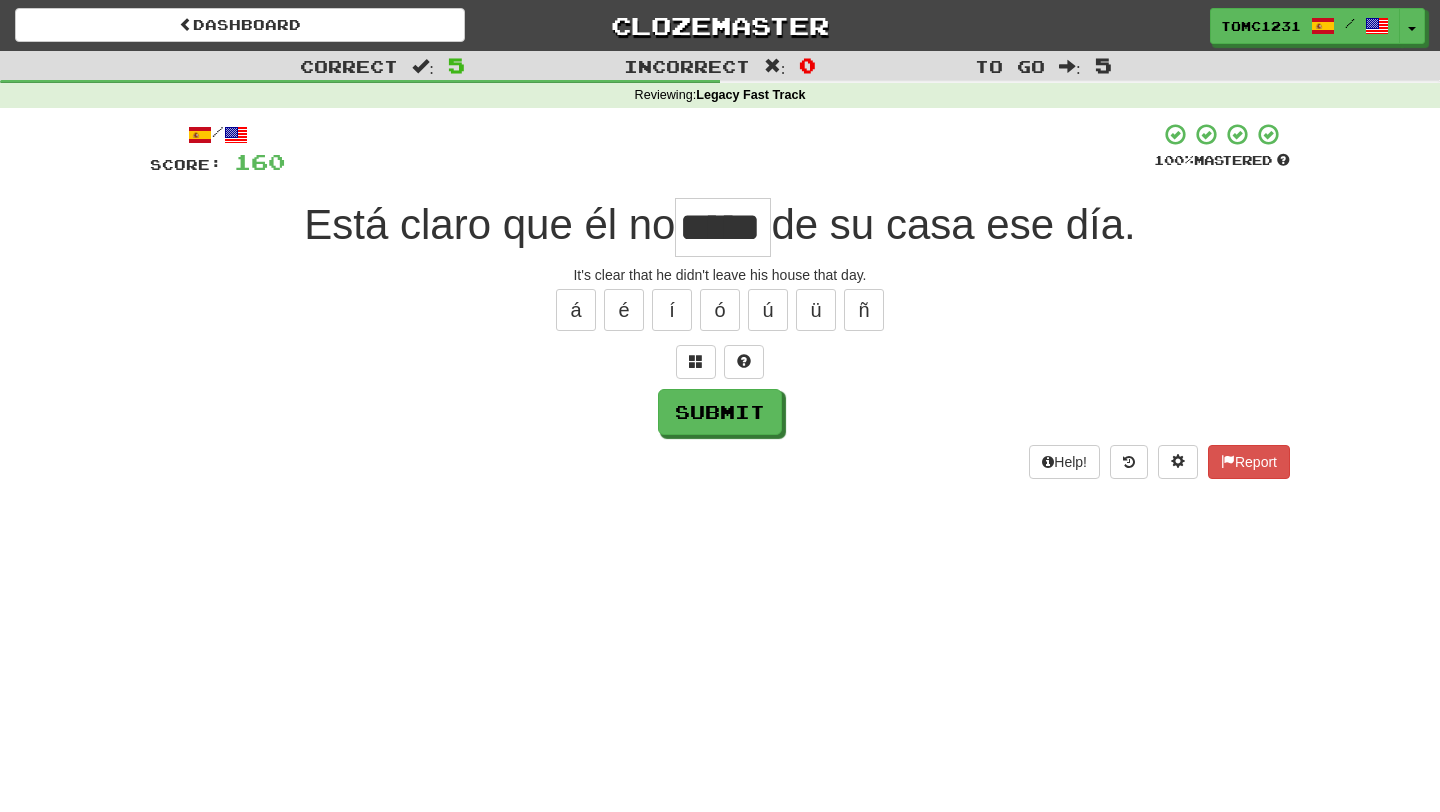 type on "*****" 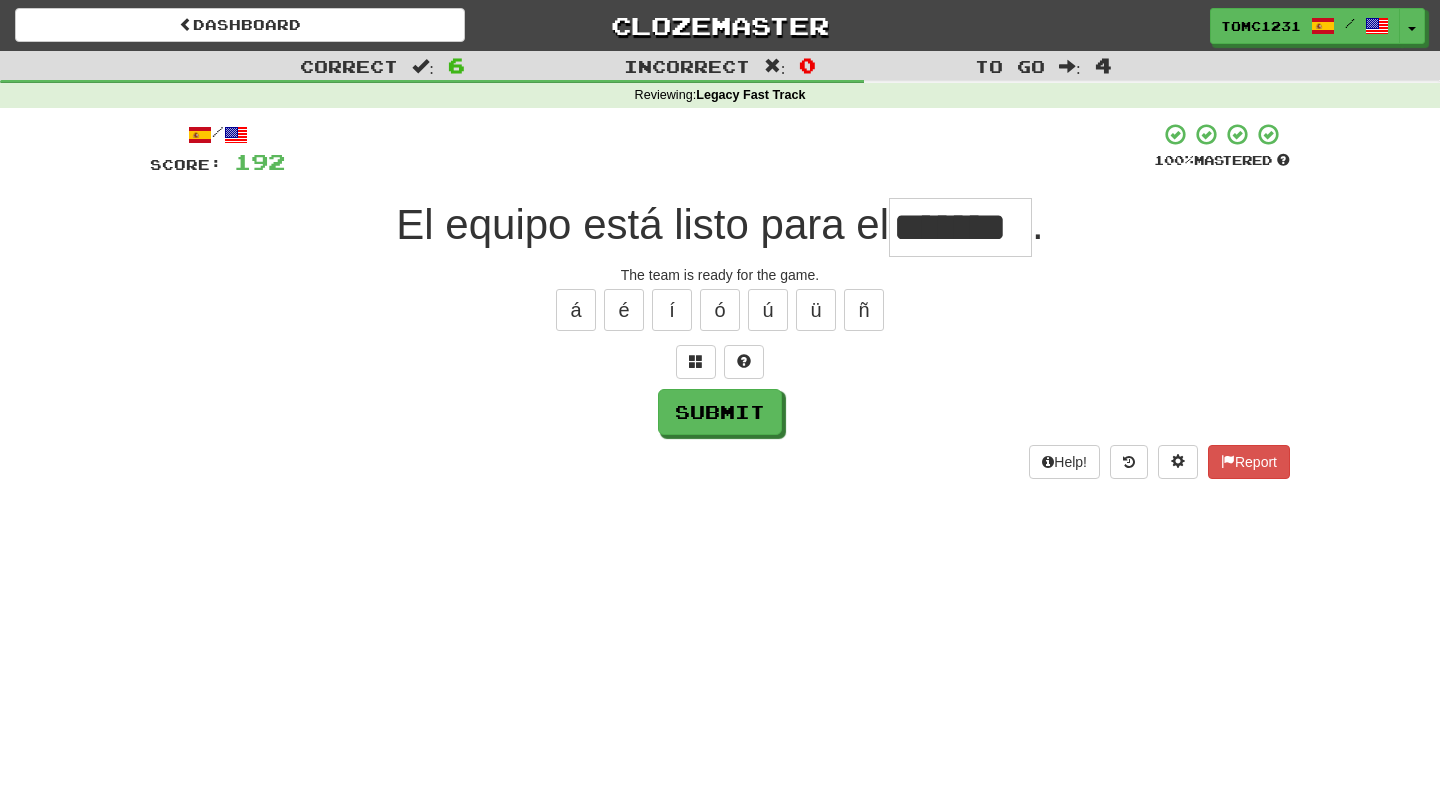 type on "*******" 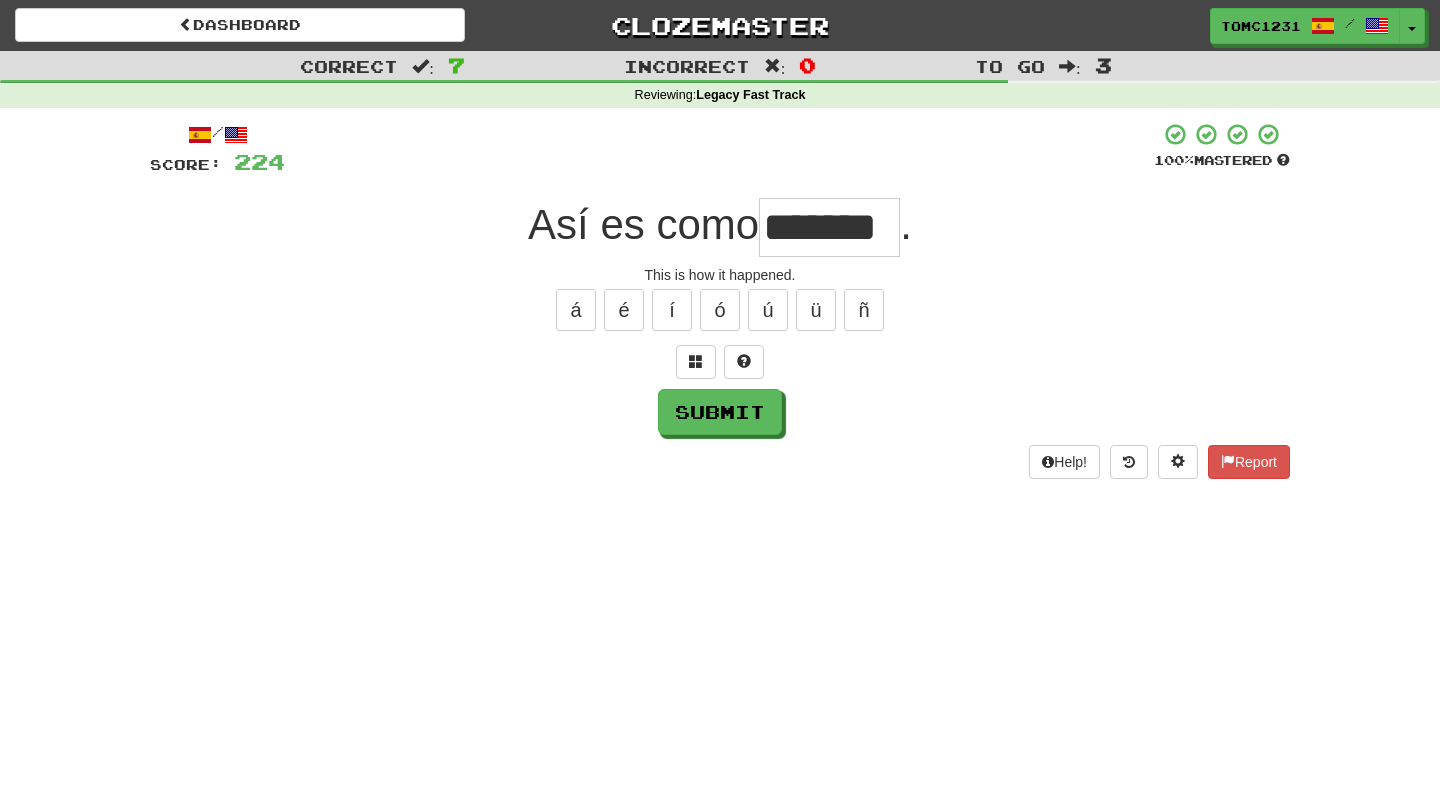 type on "*******" 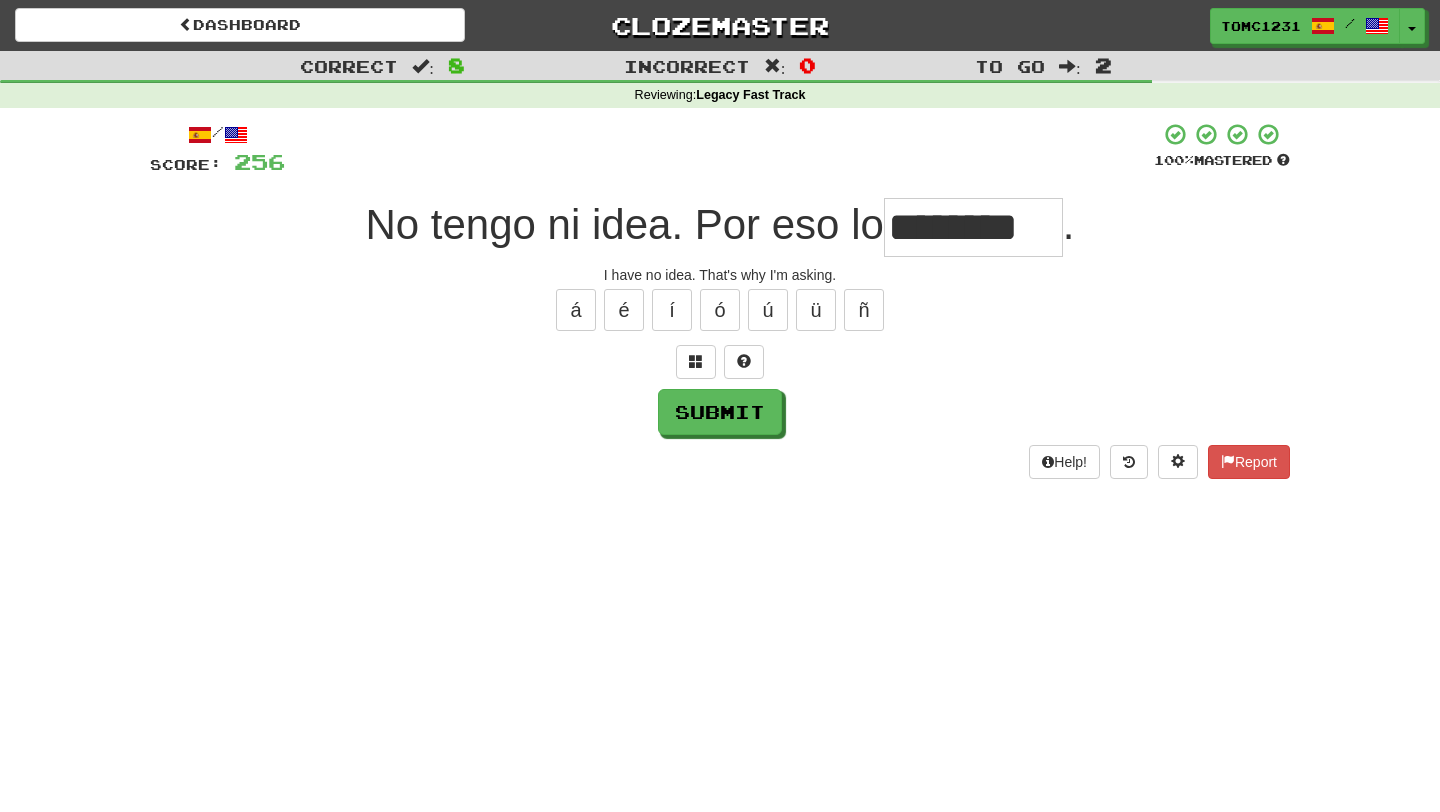 type on "********" 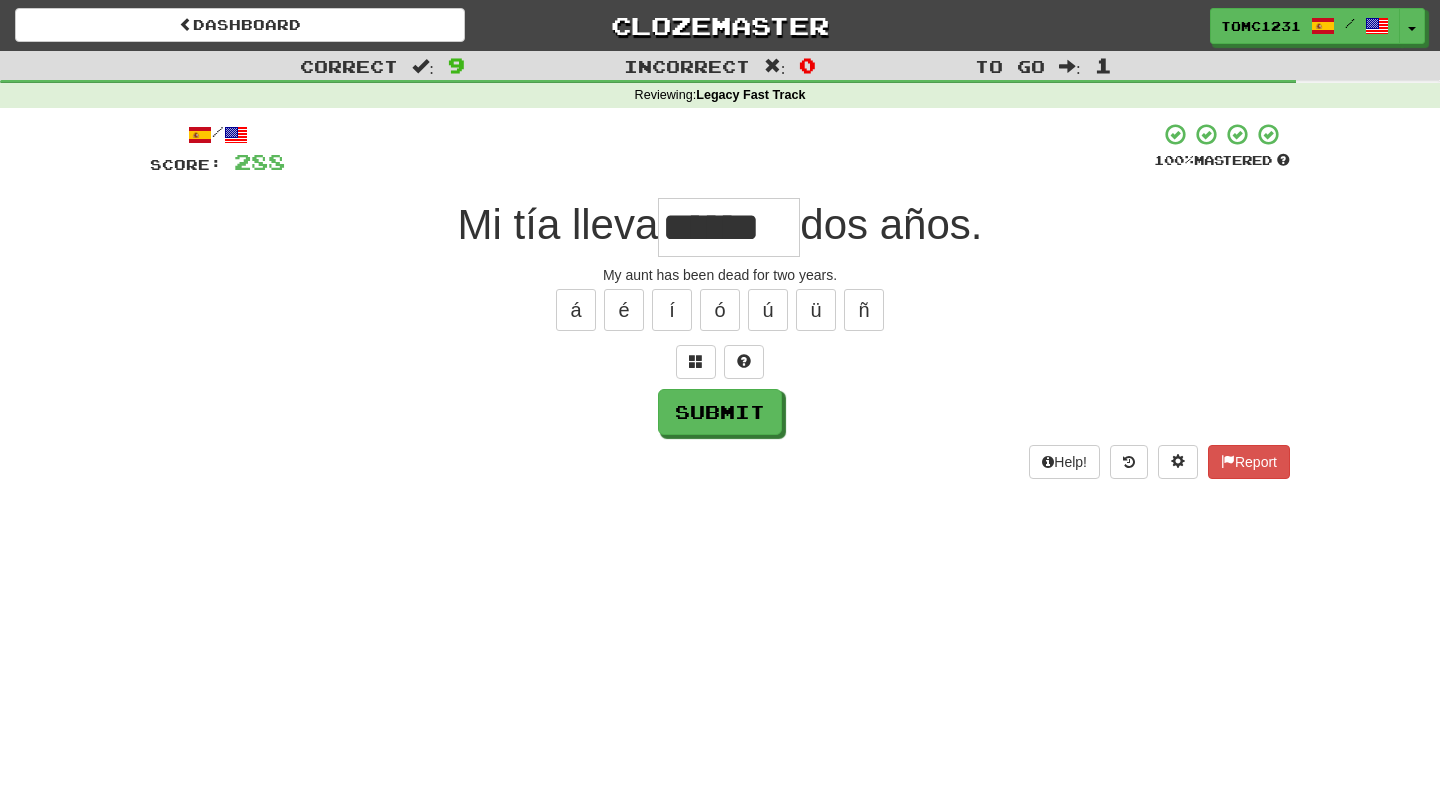 type on "******" 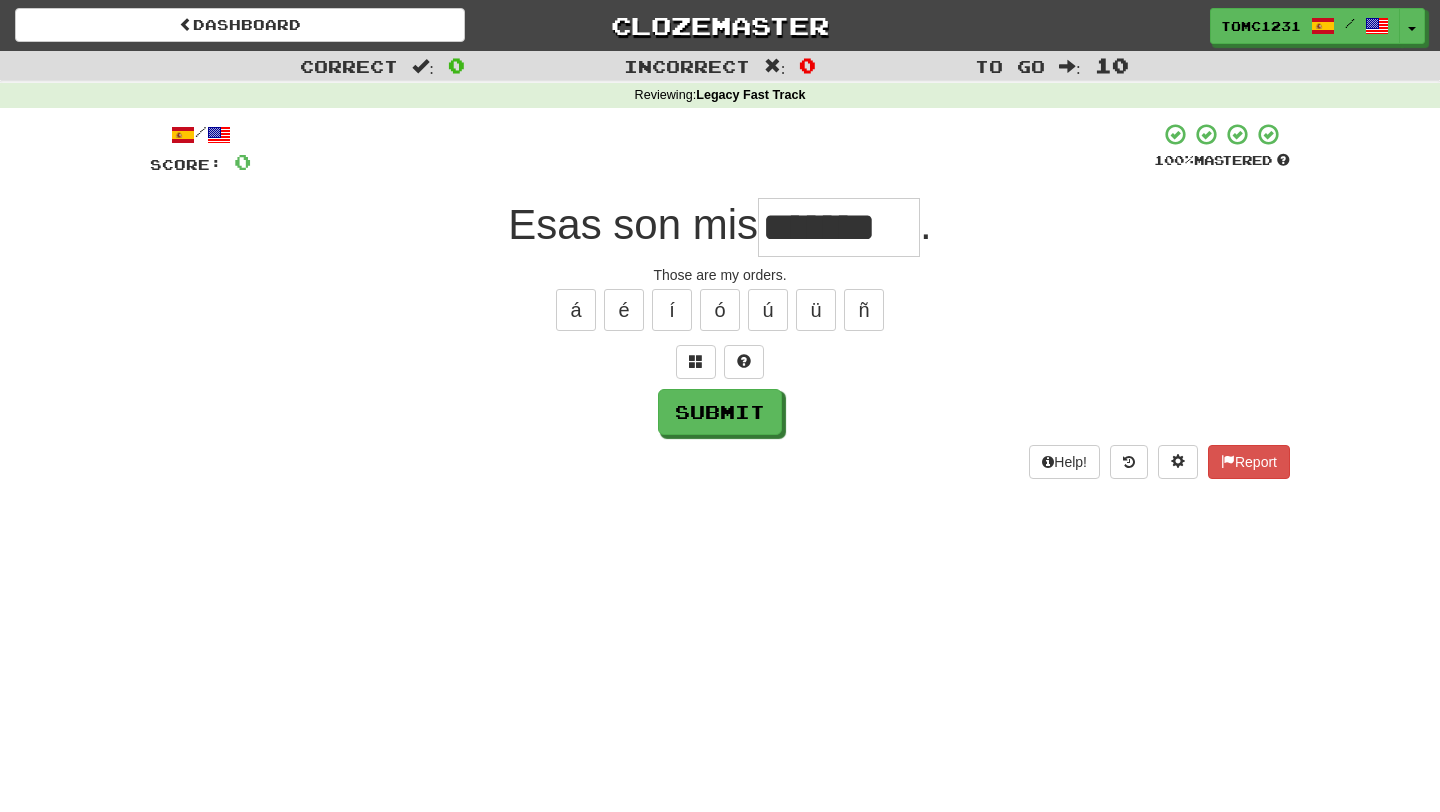 type on "*******" 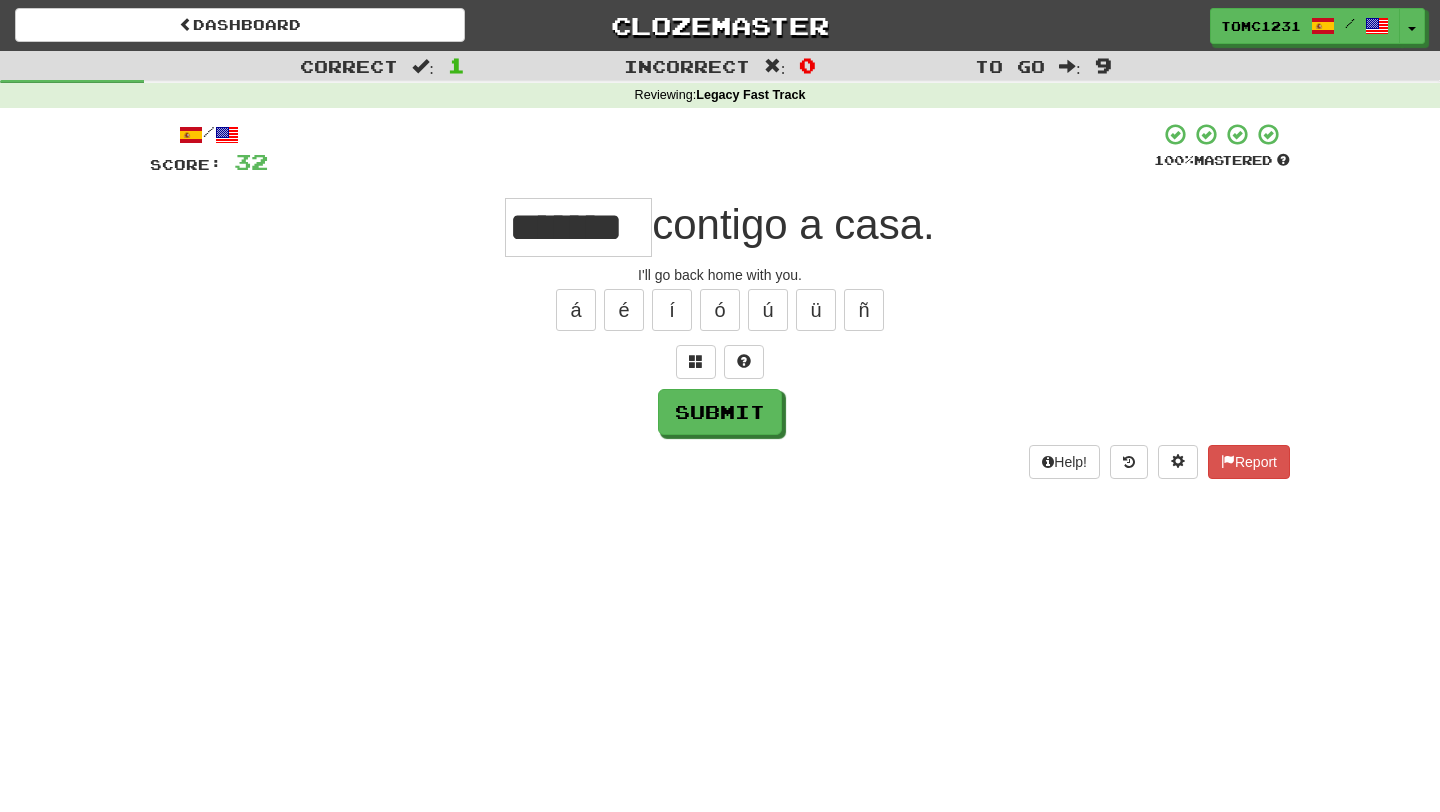 type on "*******" 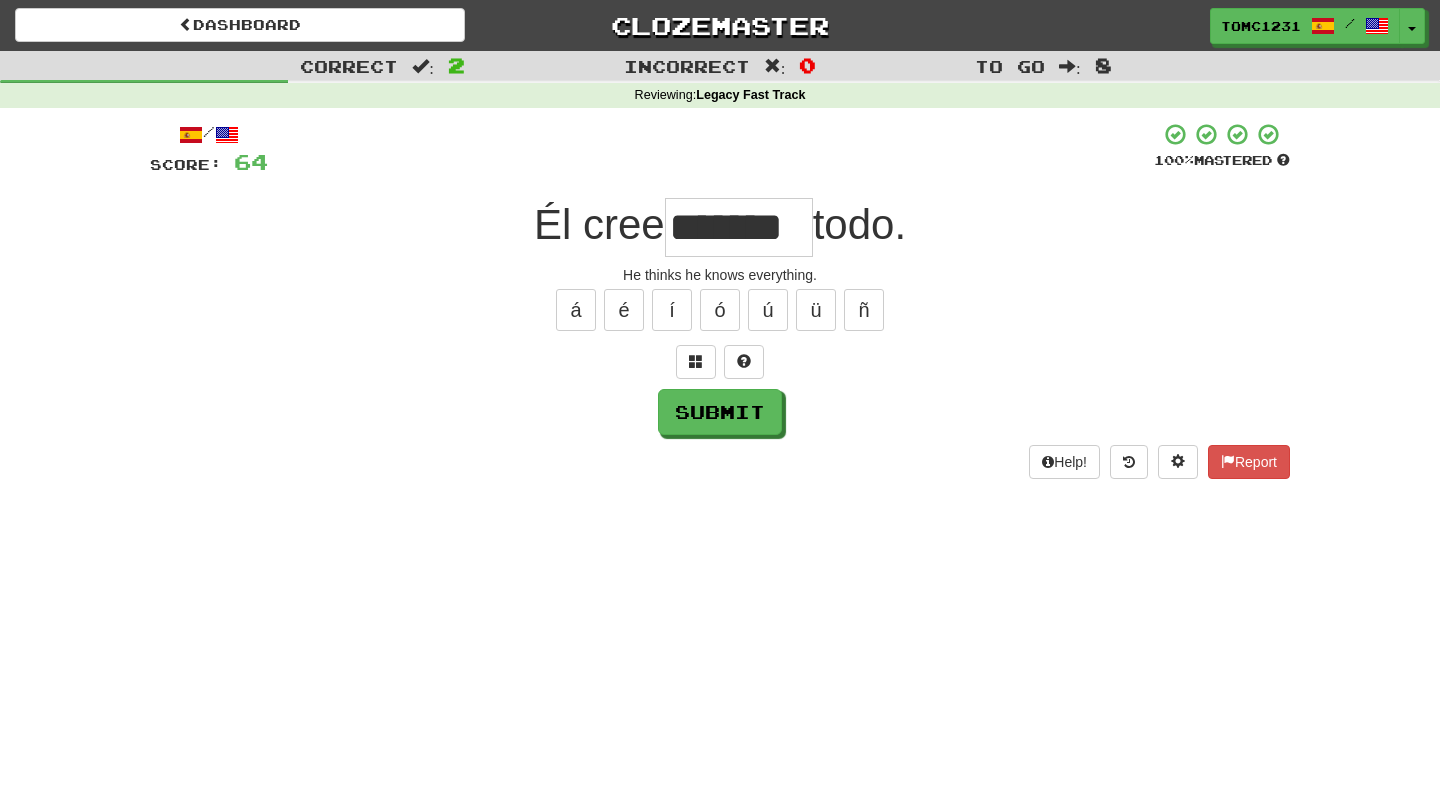 type on "*******" 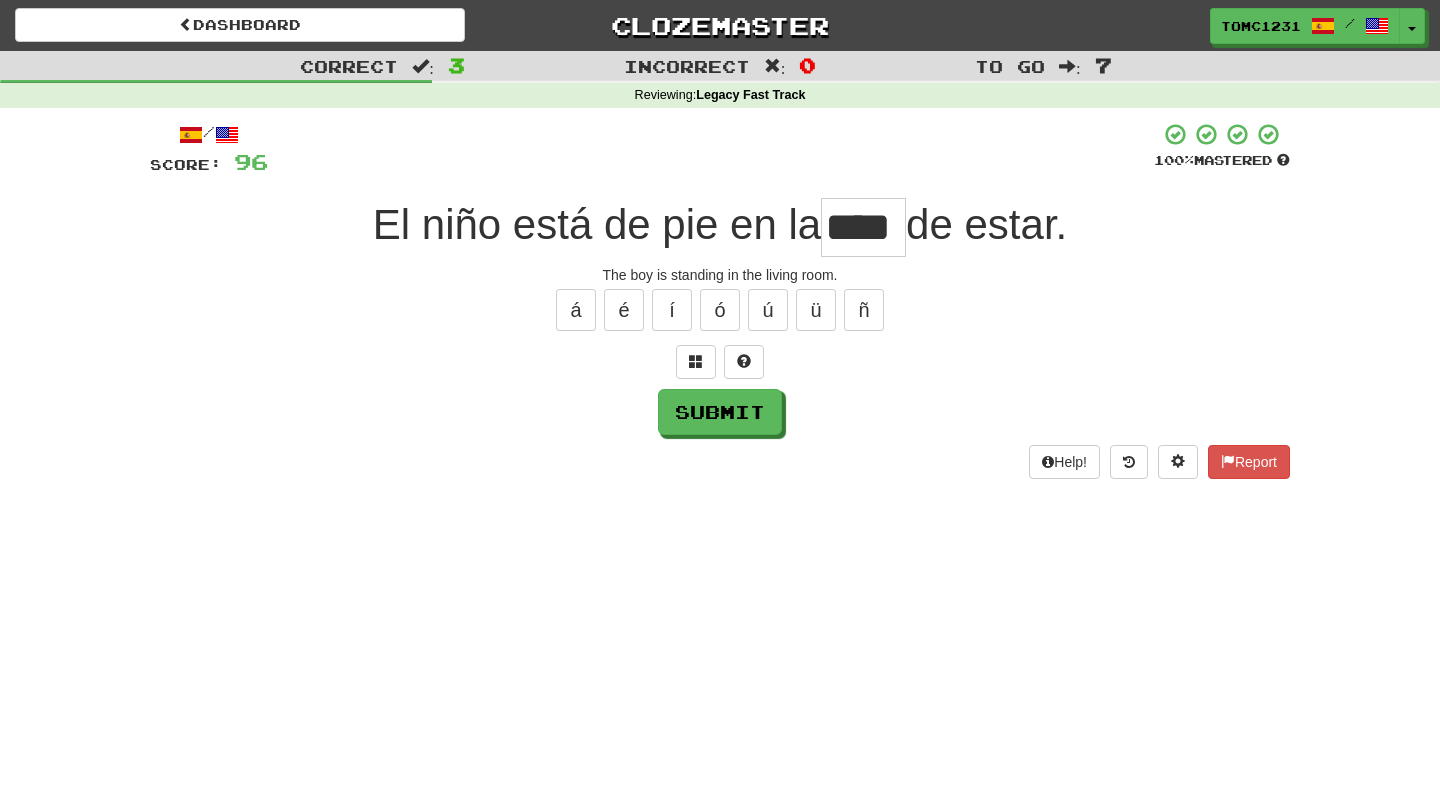 type on "****" 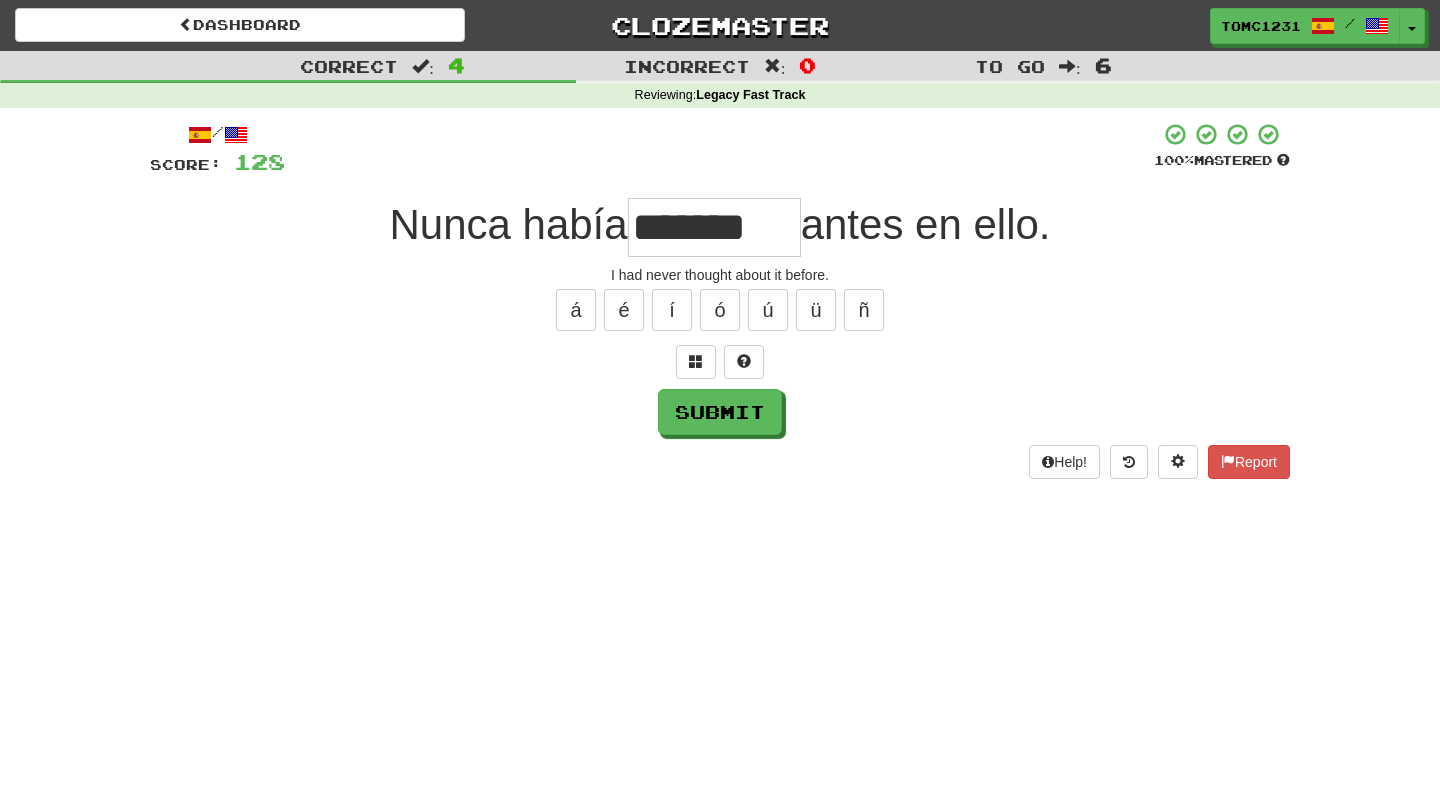 type on "*******" 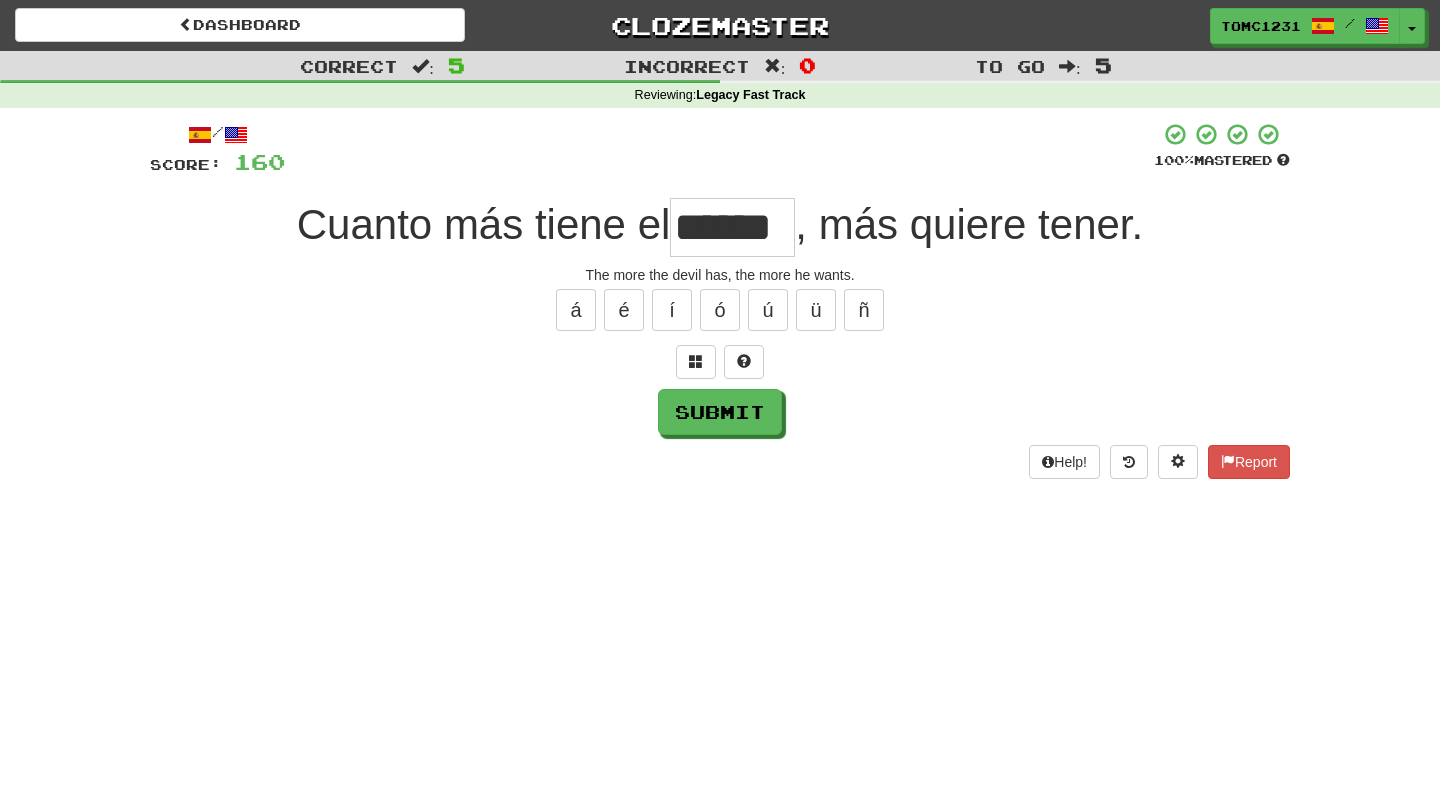 type on "******" 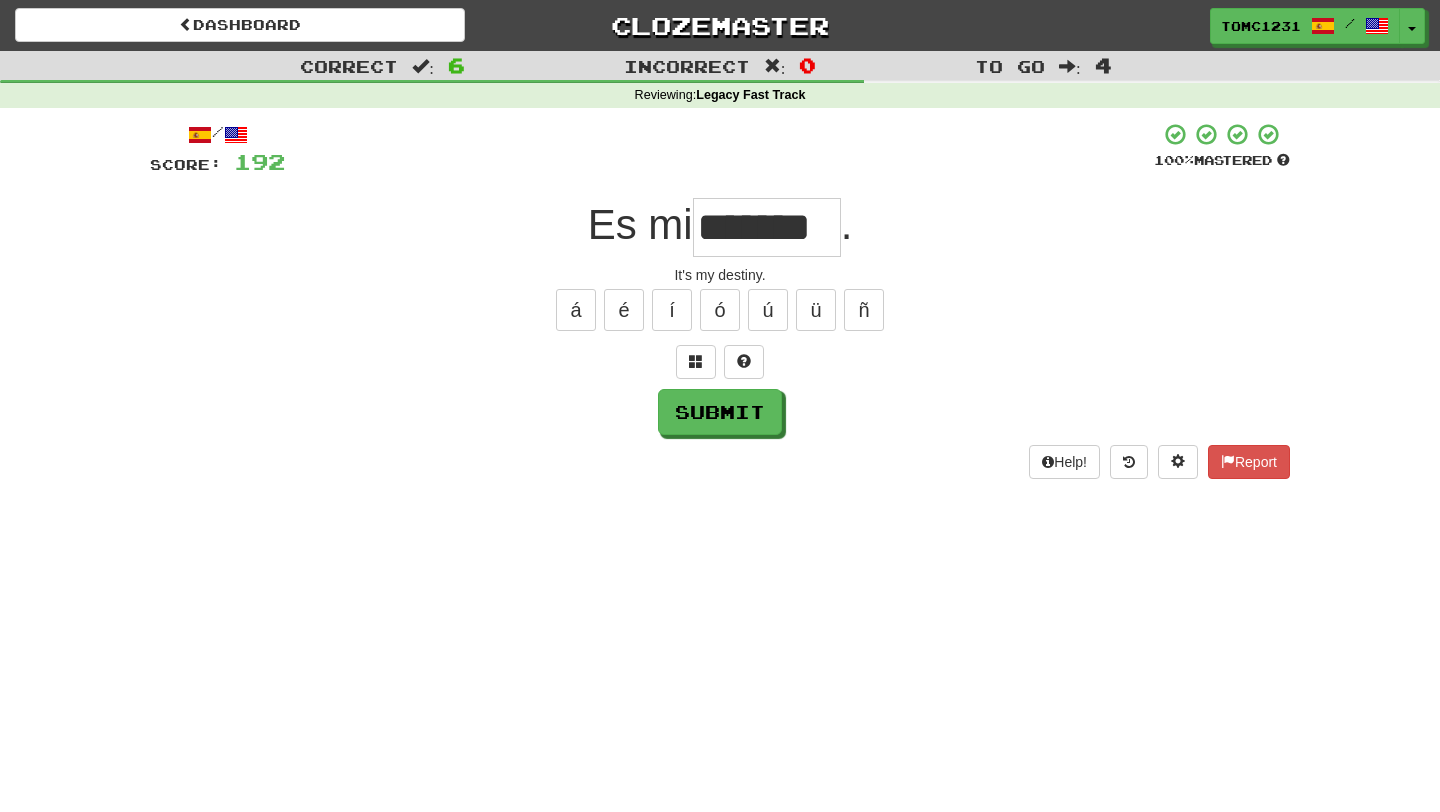 type on "*******" 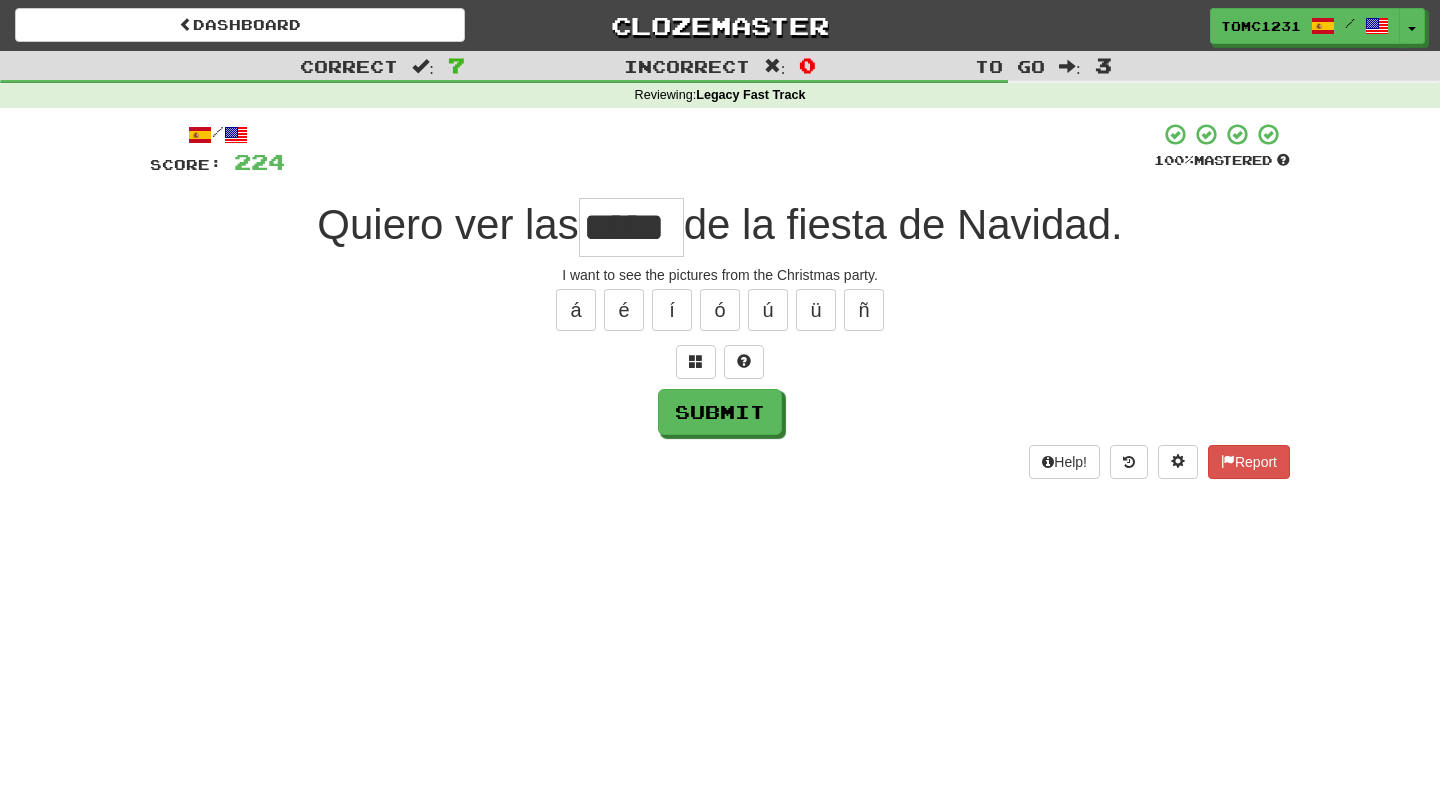 type on "*****" 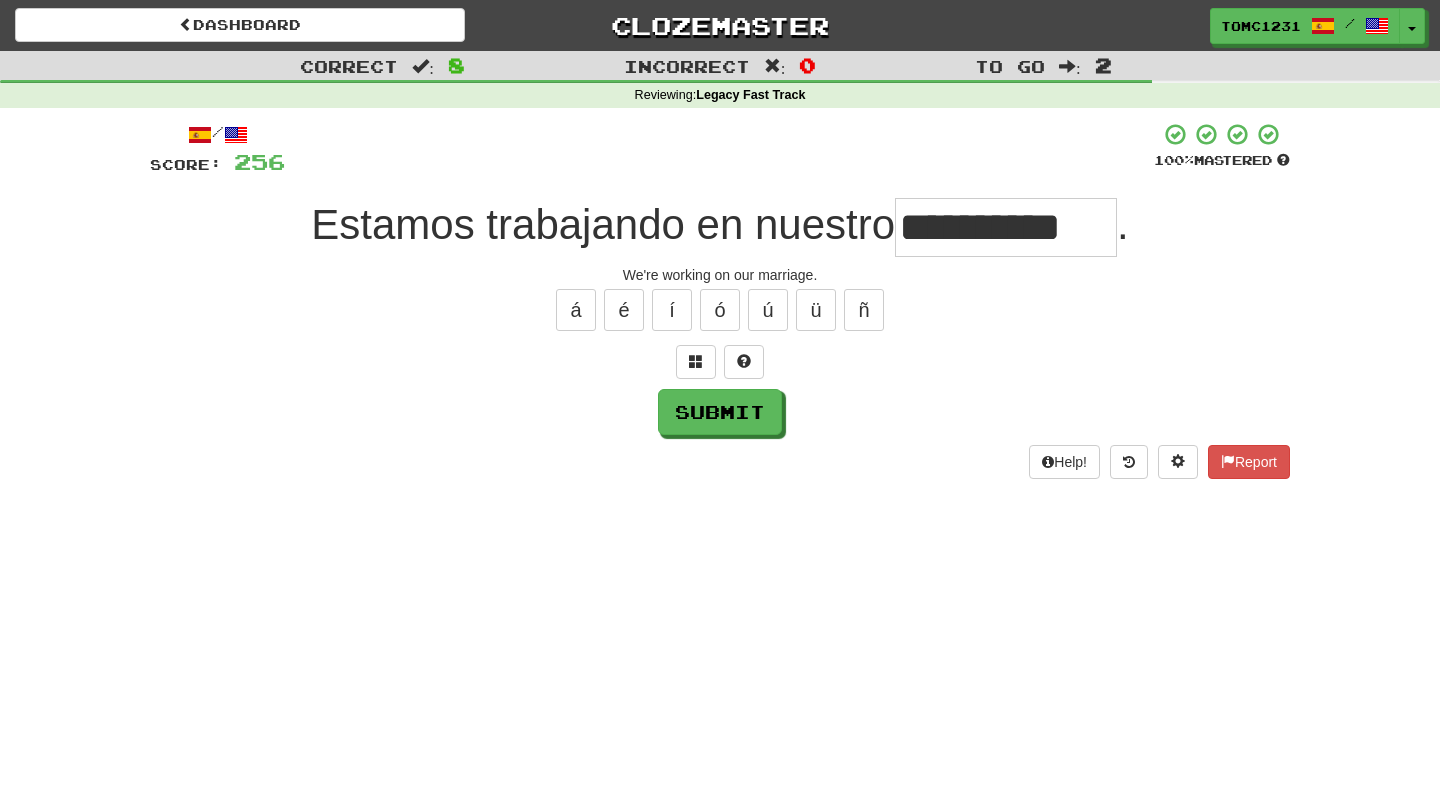 type on "**********" 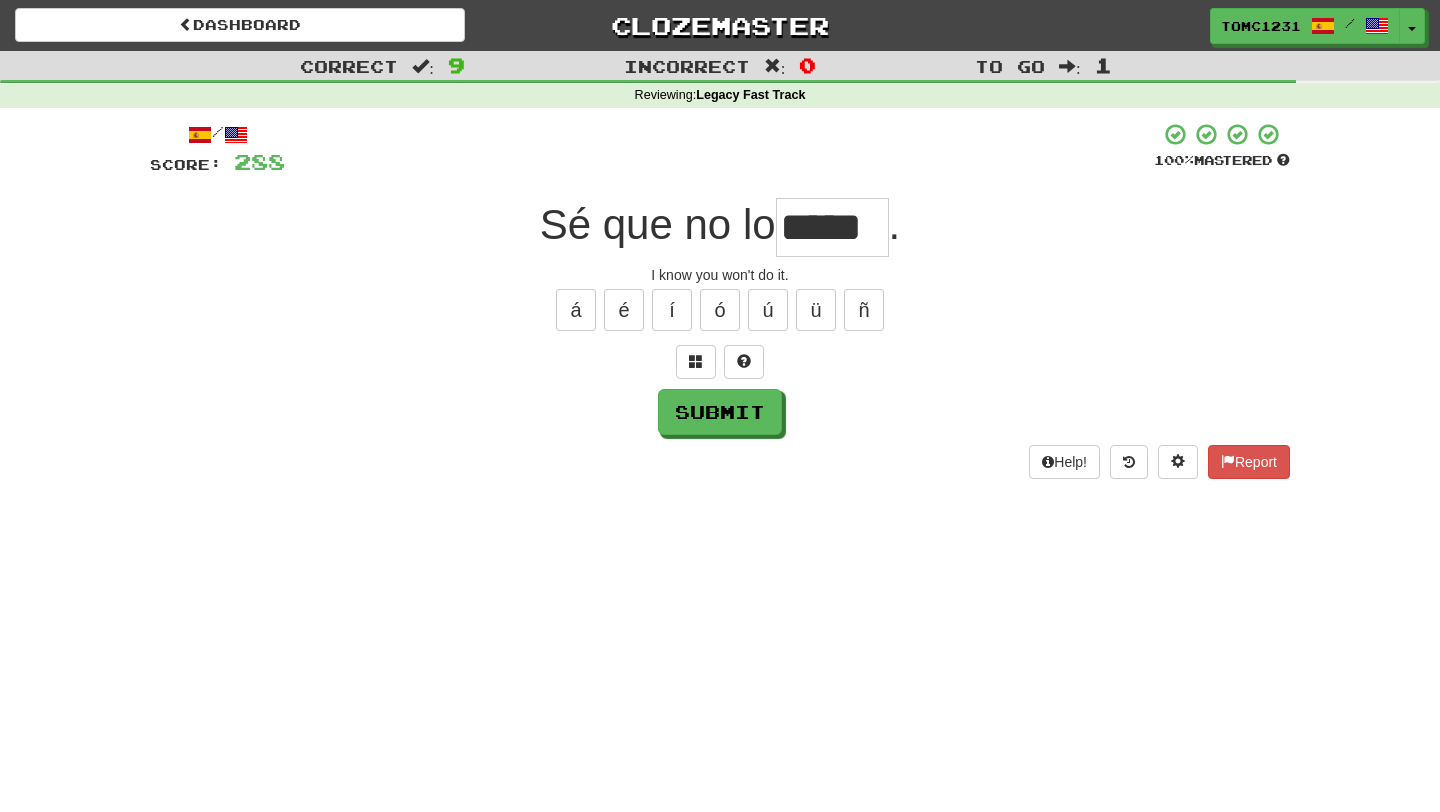 type on "*****" 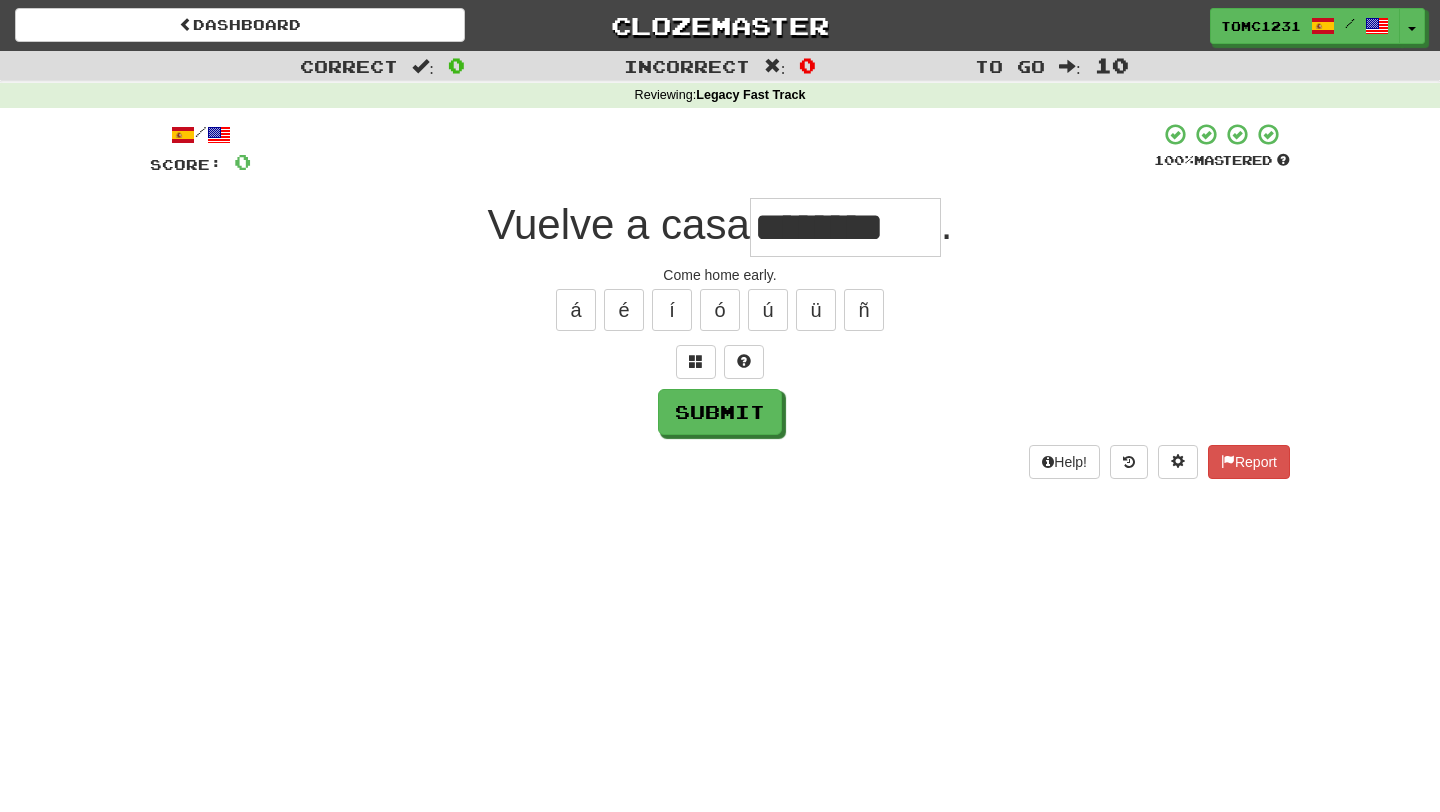 type on "********" 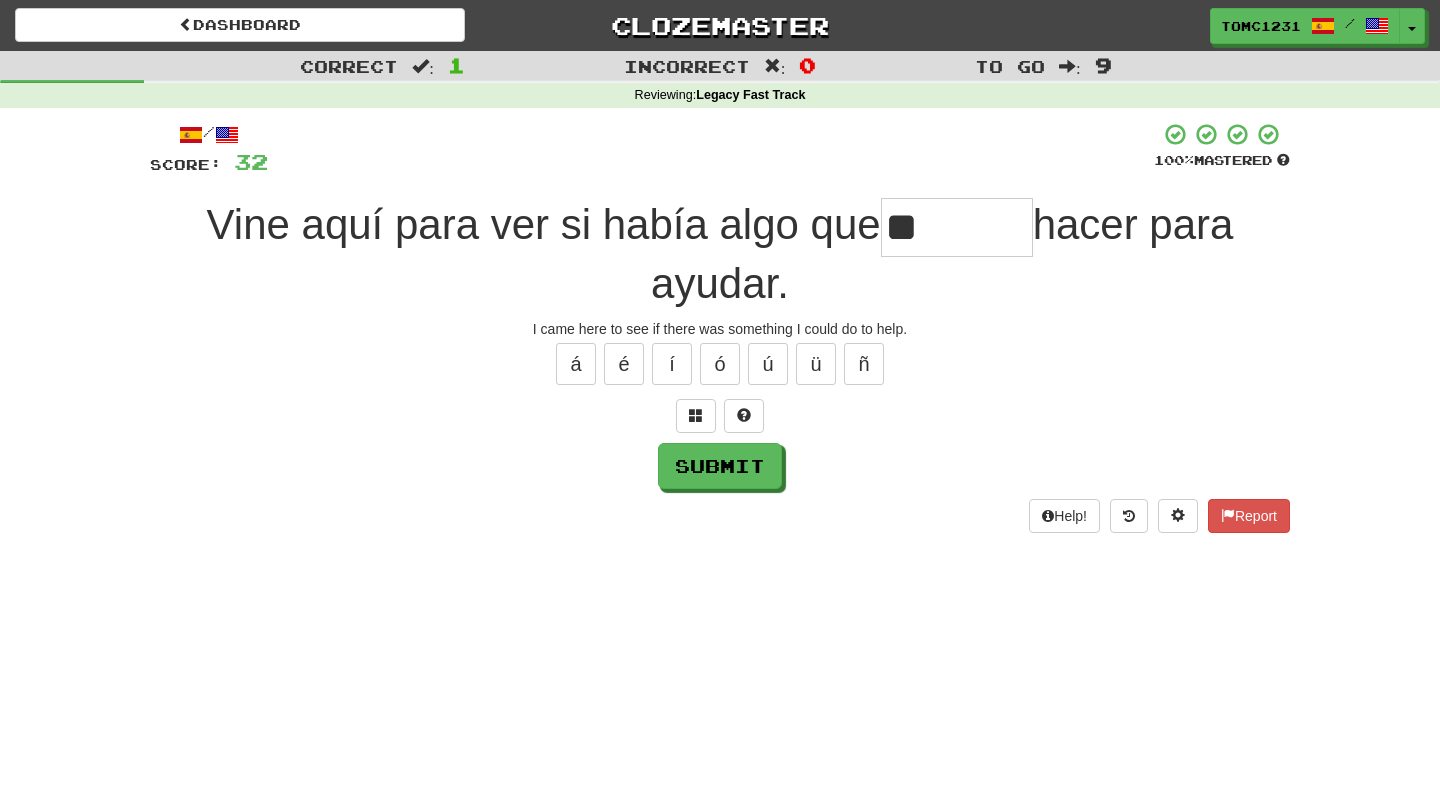 type on "*" 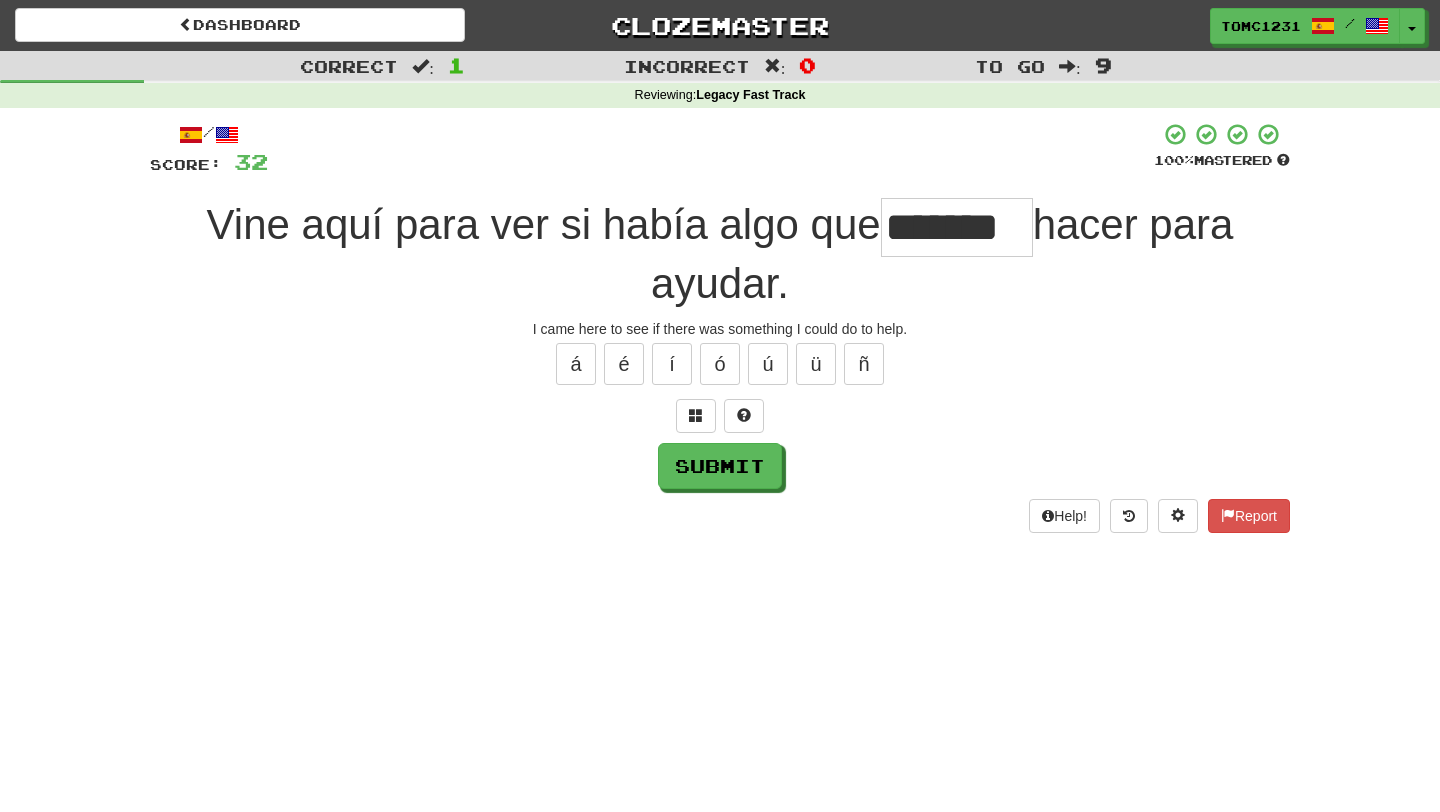 type on "*******" 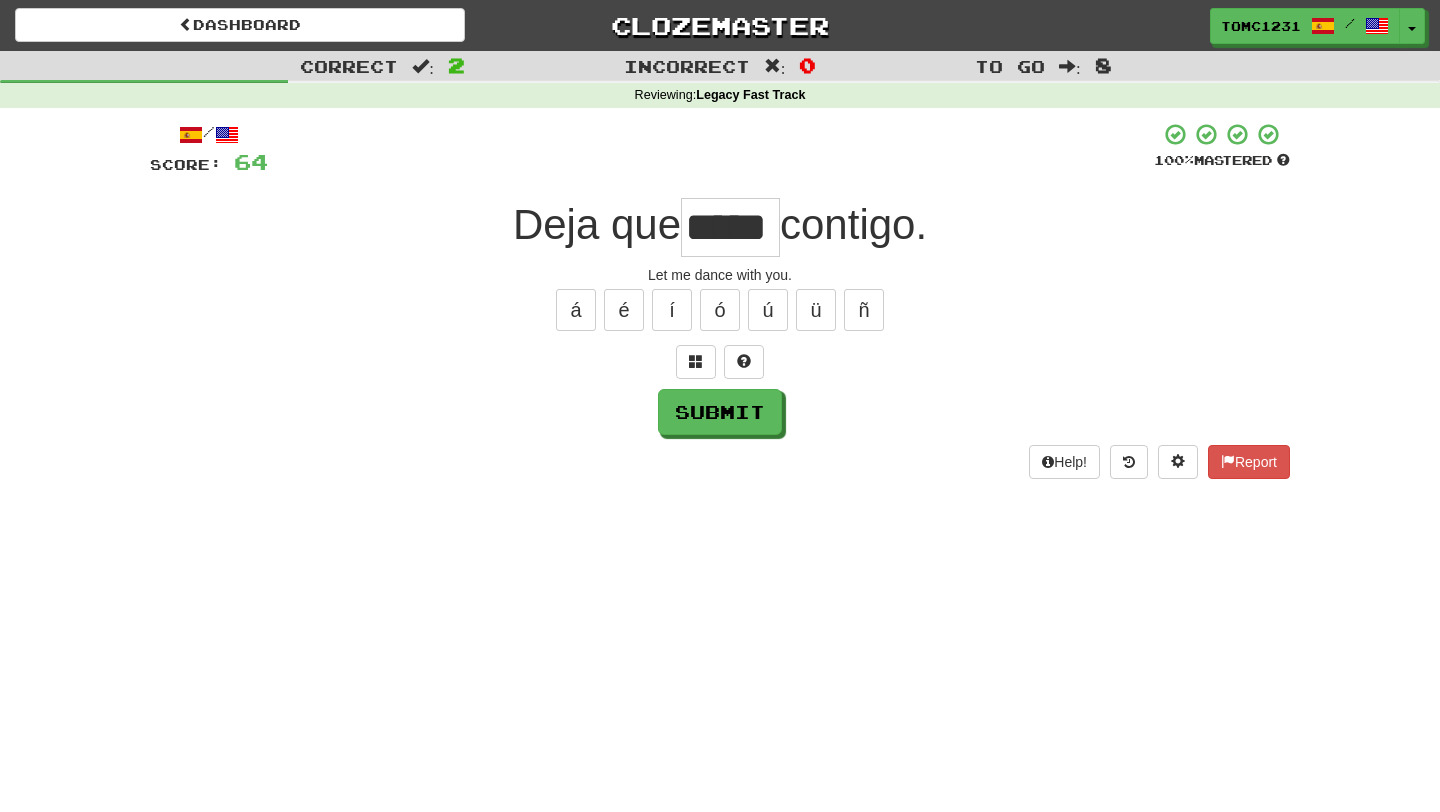 type on "*****" 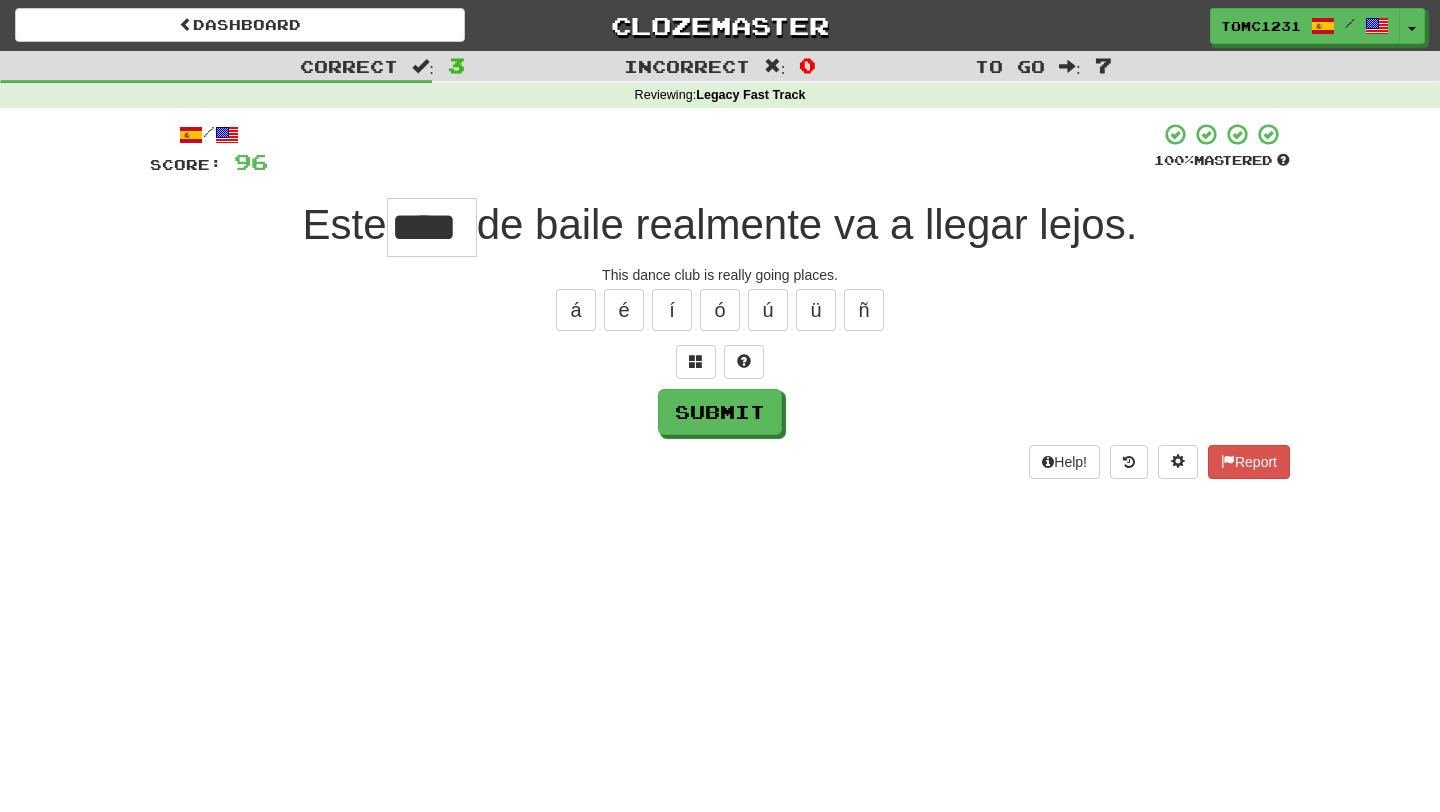 type on "****" 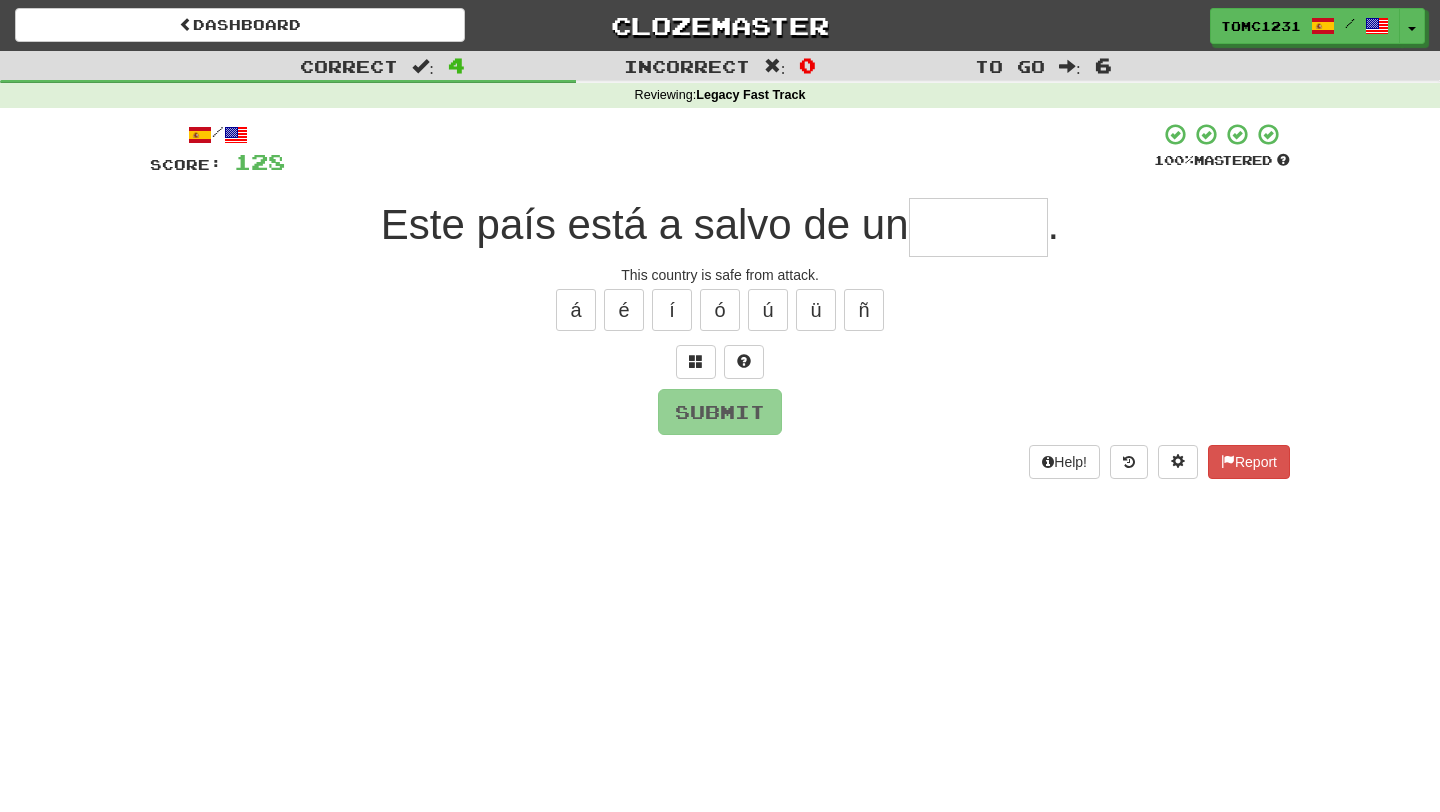 type on "*" 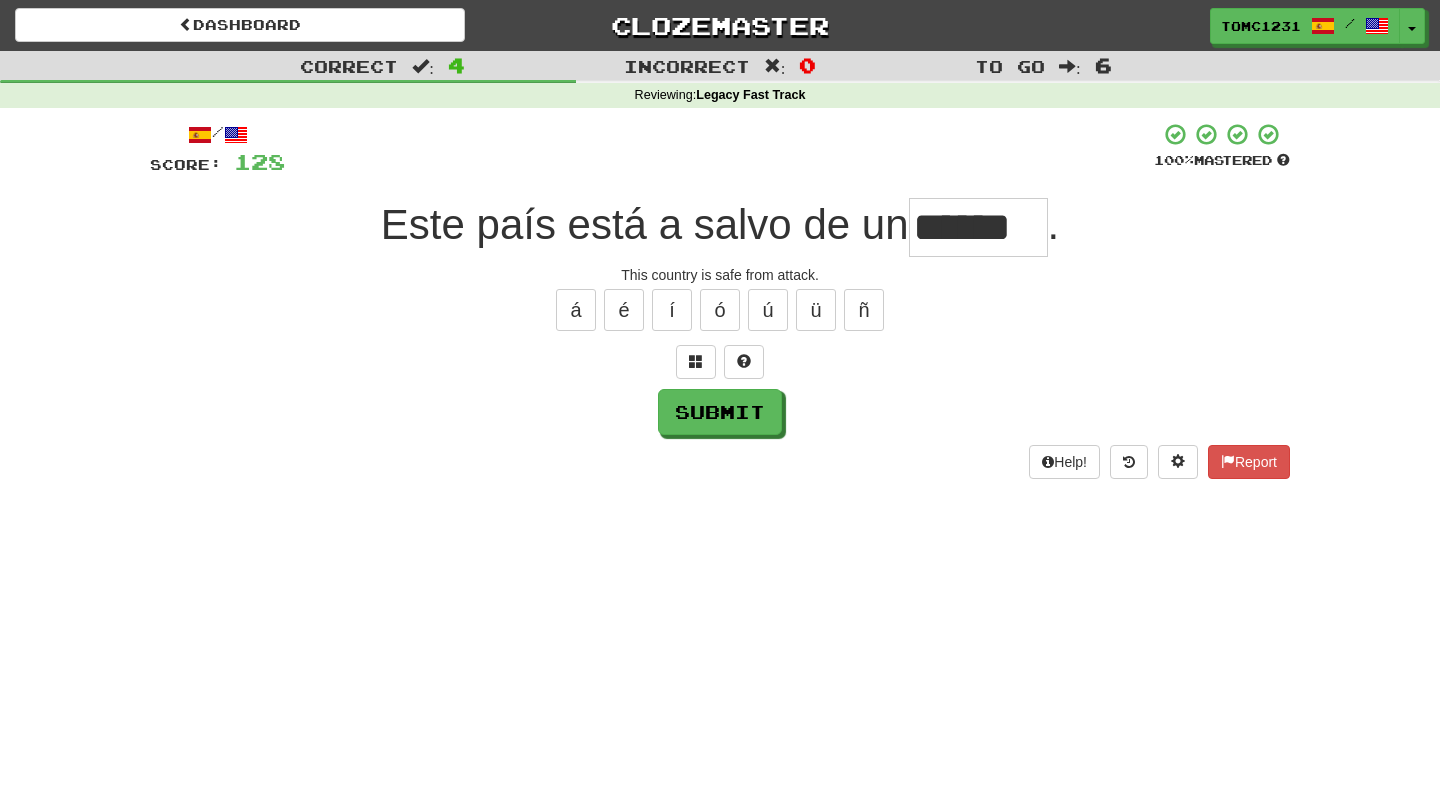 type on "******" 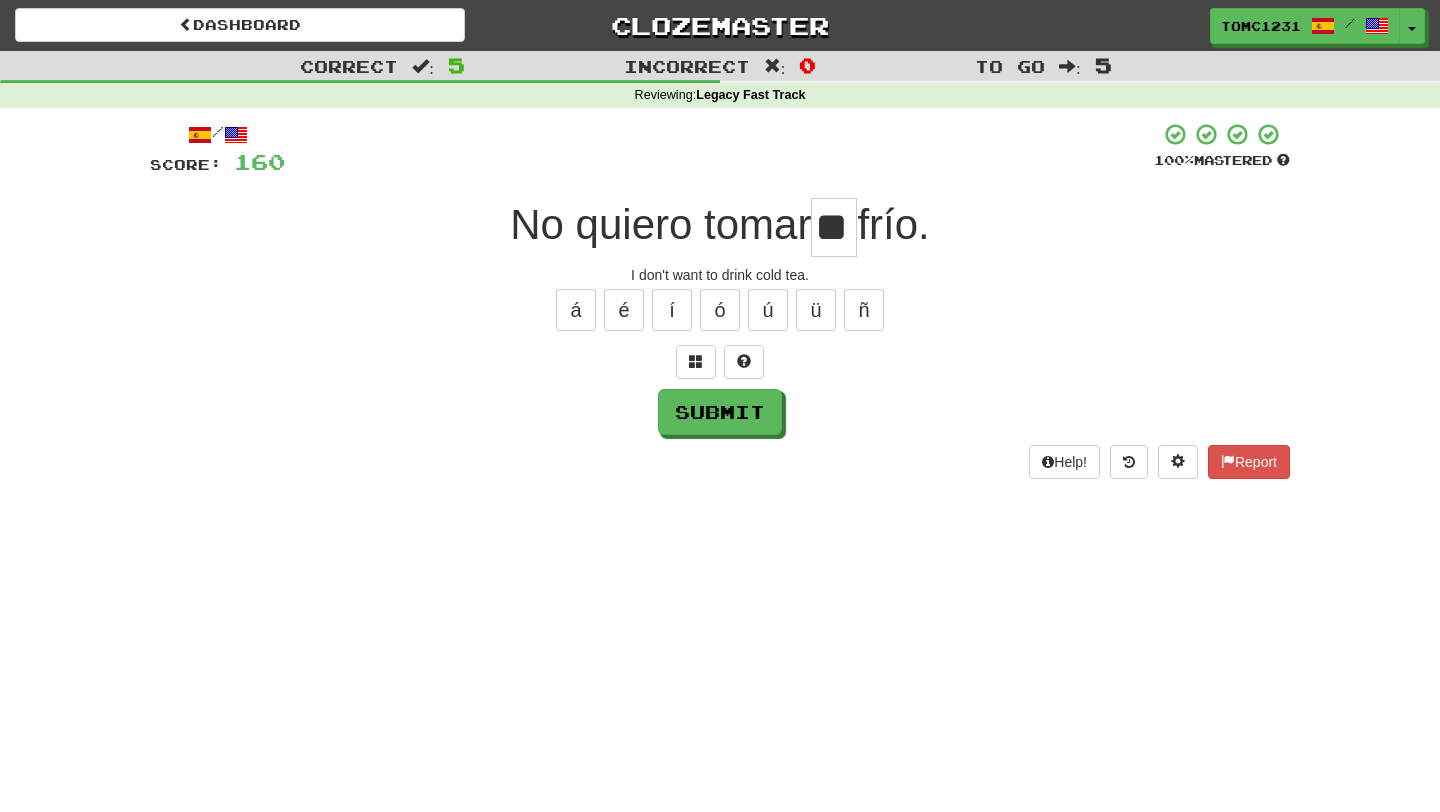 type on "**" 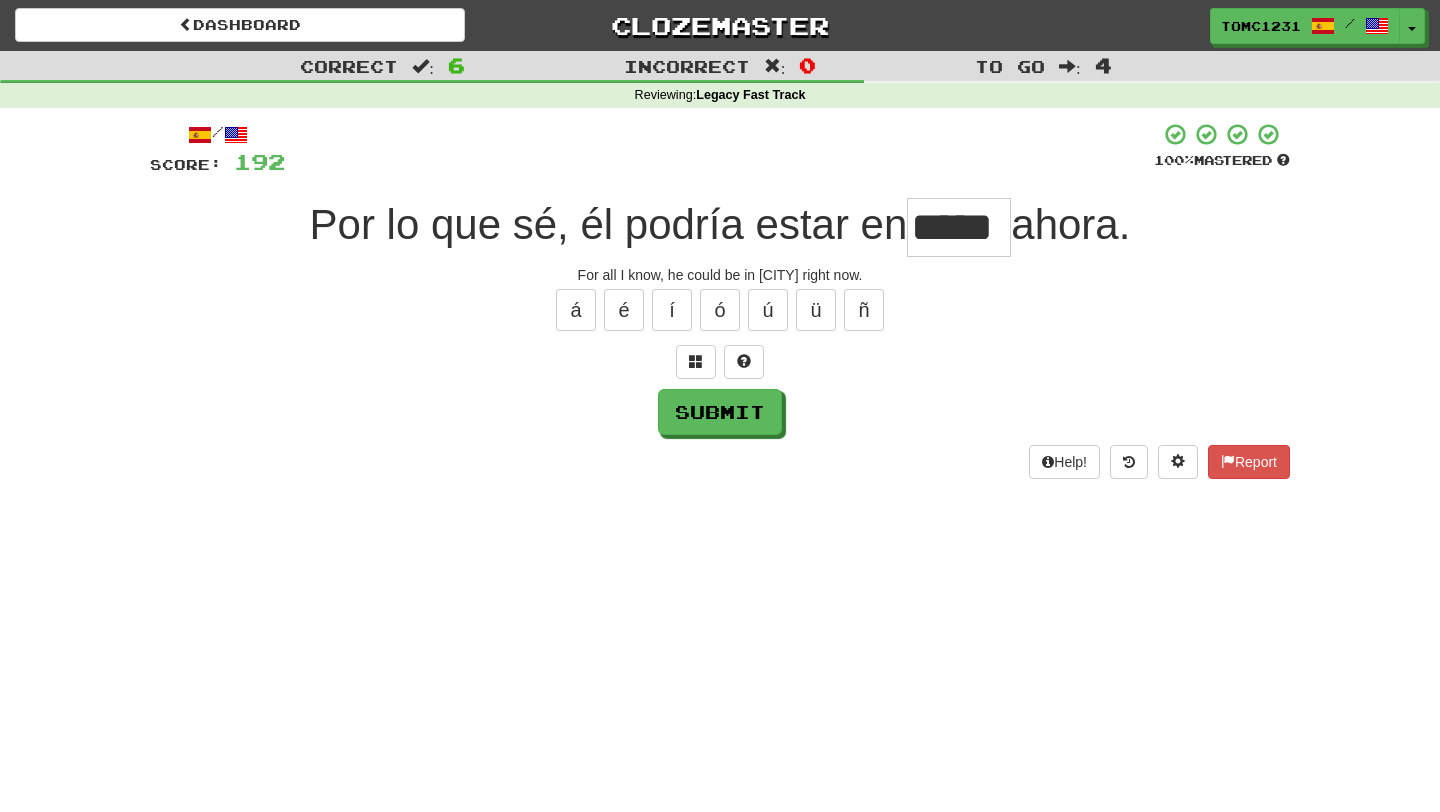 type on "*****" 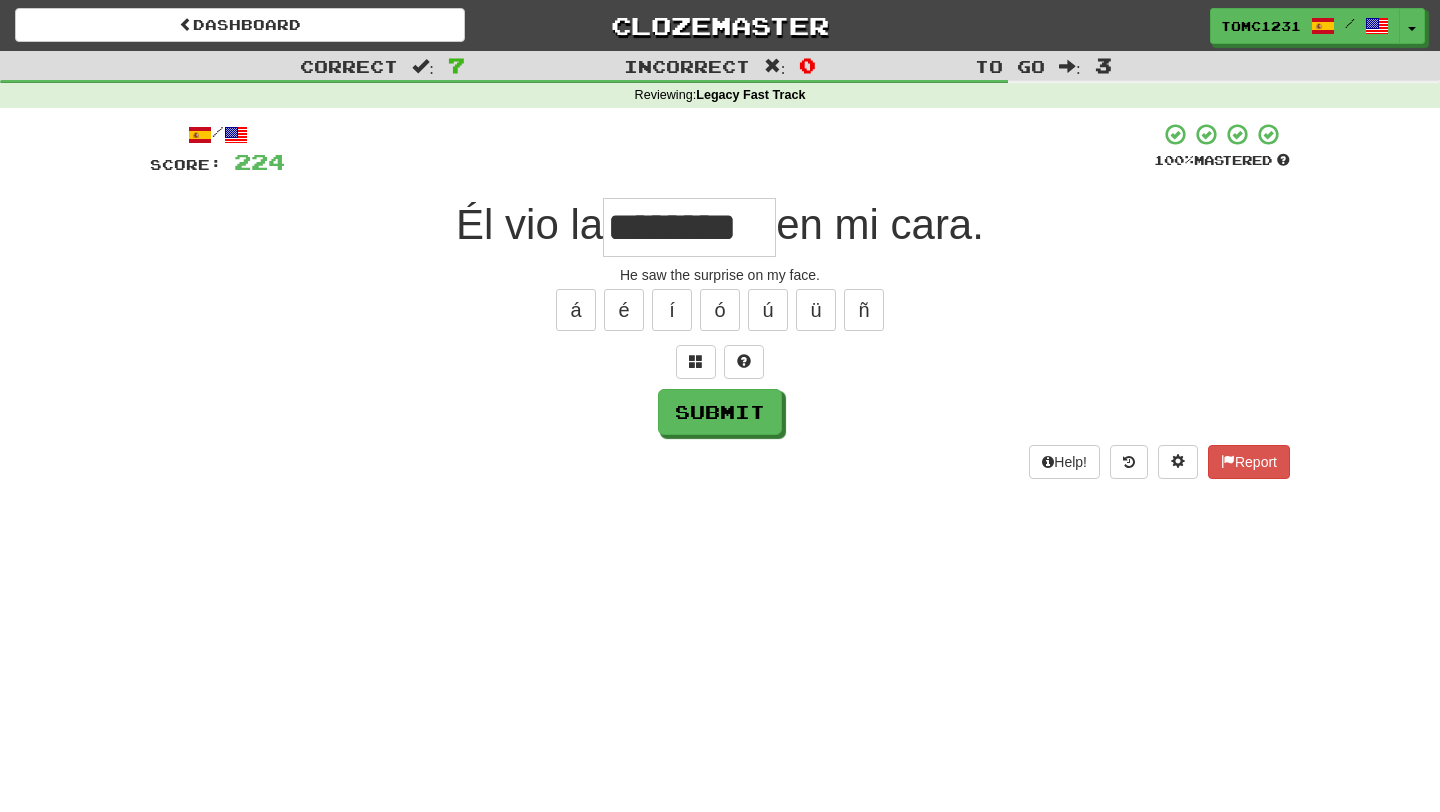 type on "********" 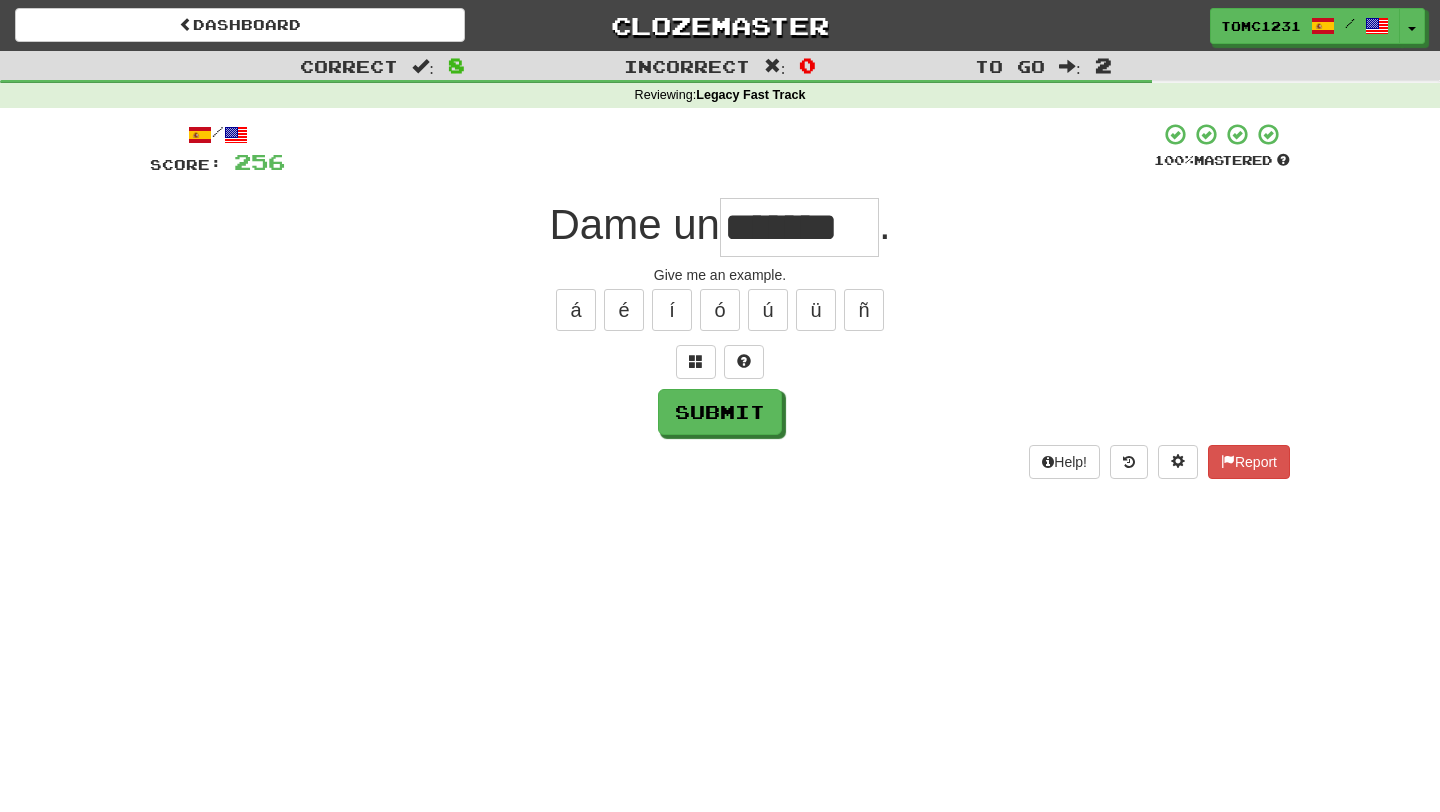 type on "*******" 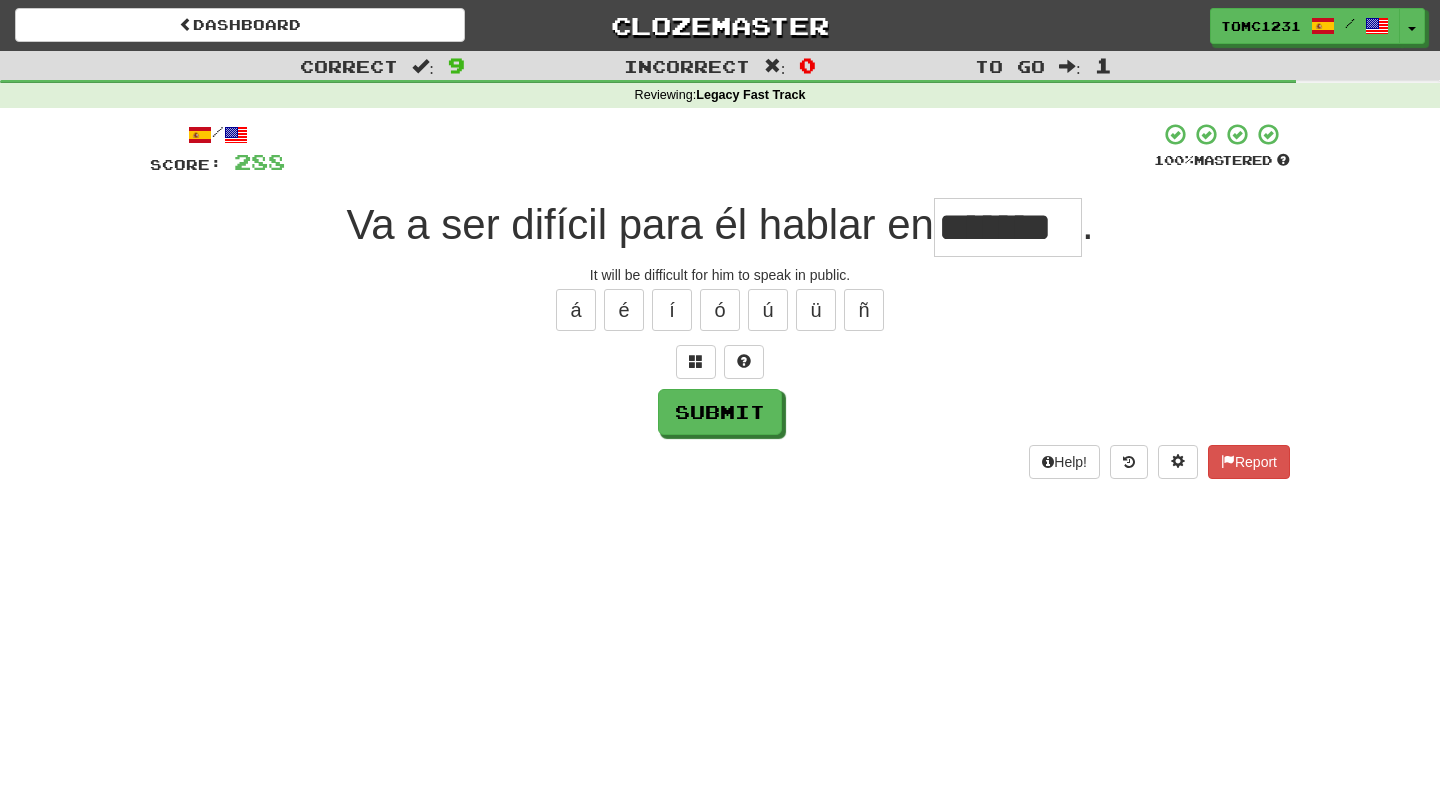 type on "*******" 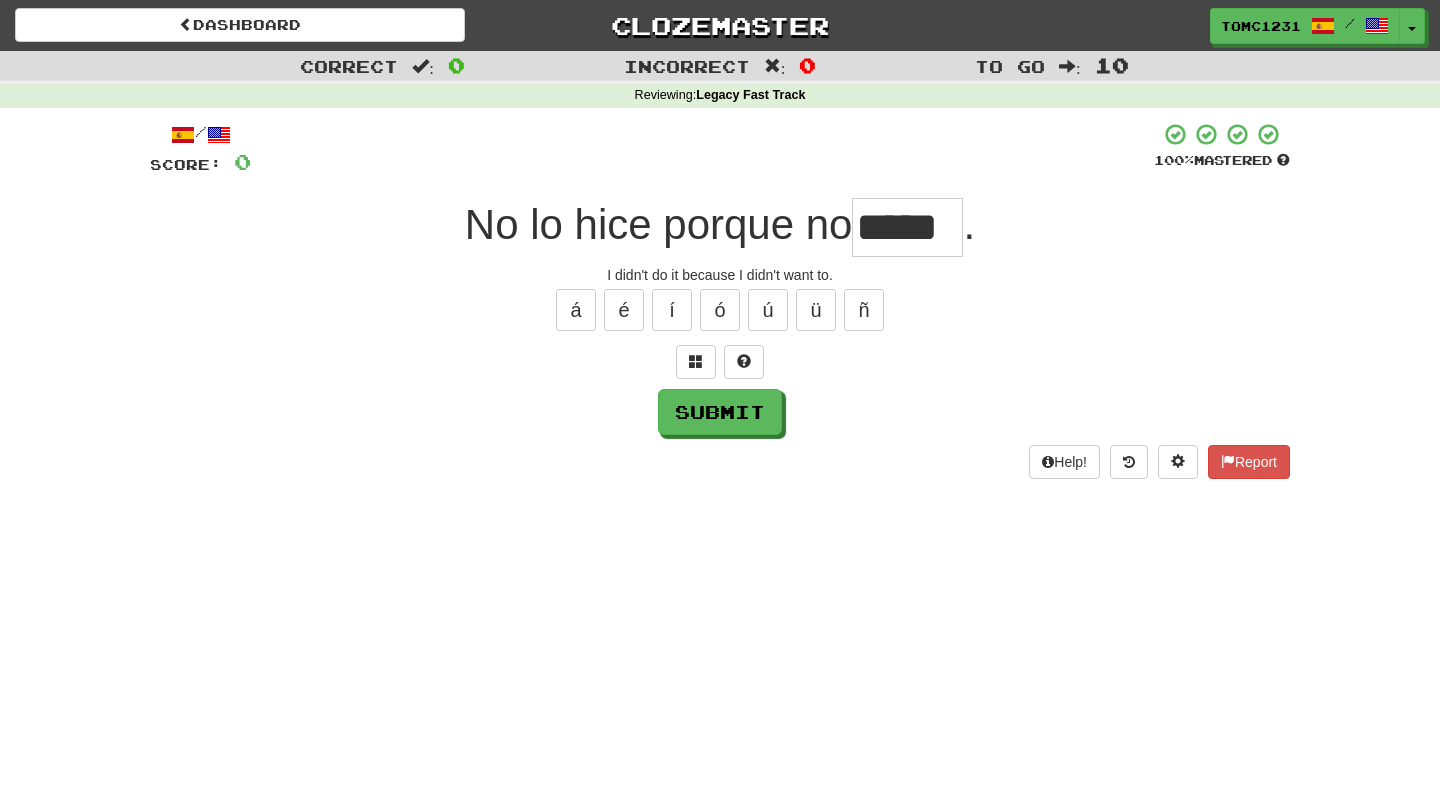 scroll, scrollTop: 0, scrollLeft: 0, axis: both 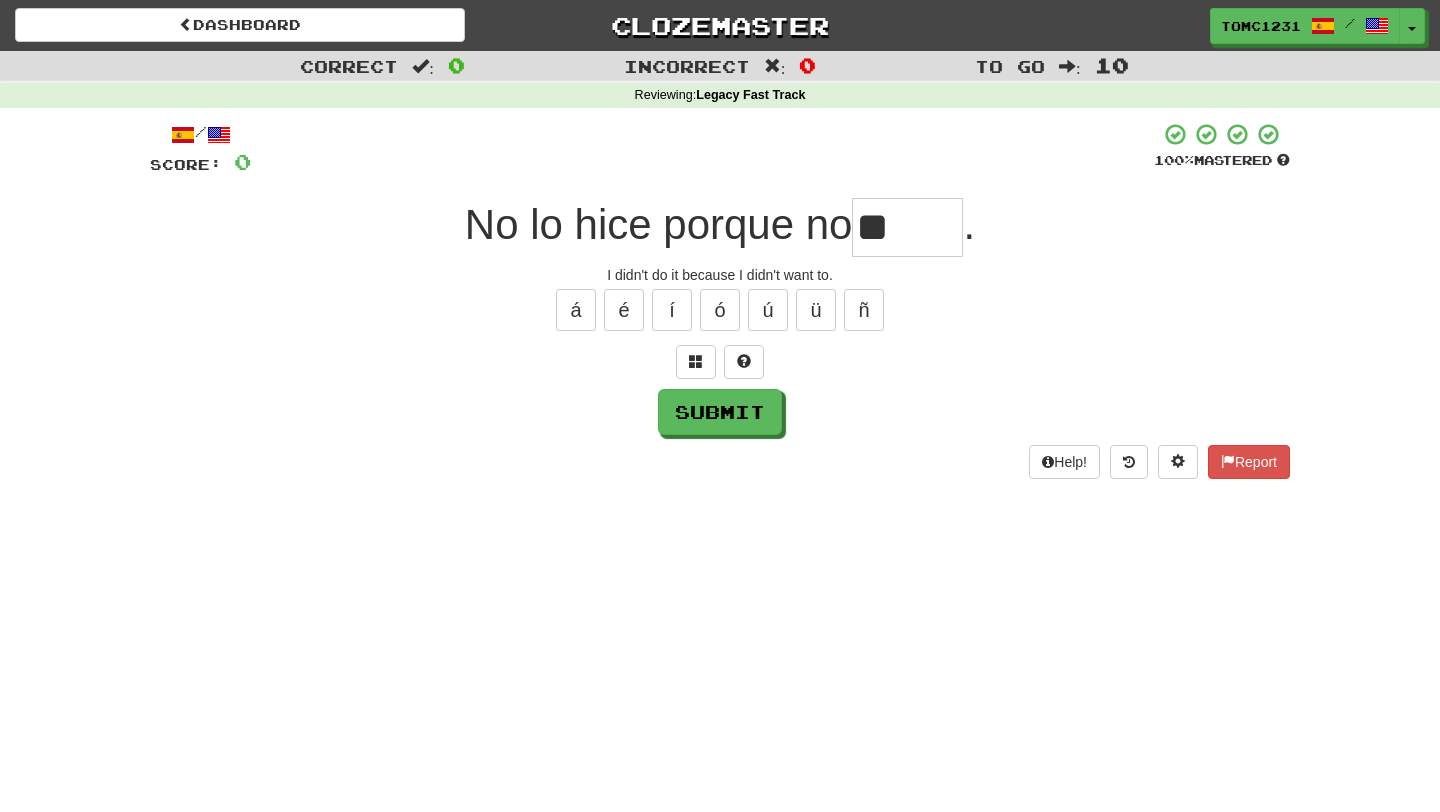 type on "*" 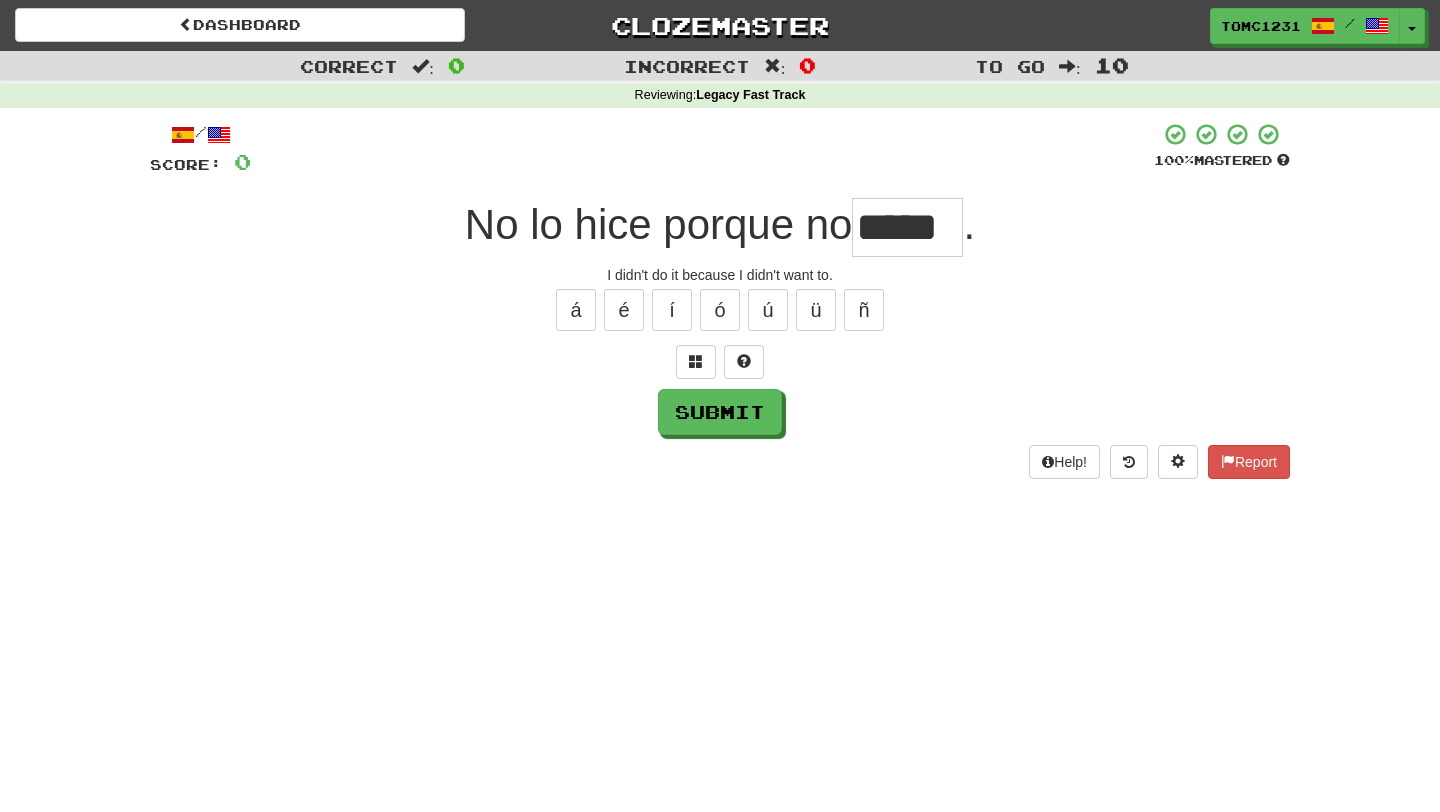 type on "*****" 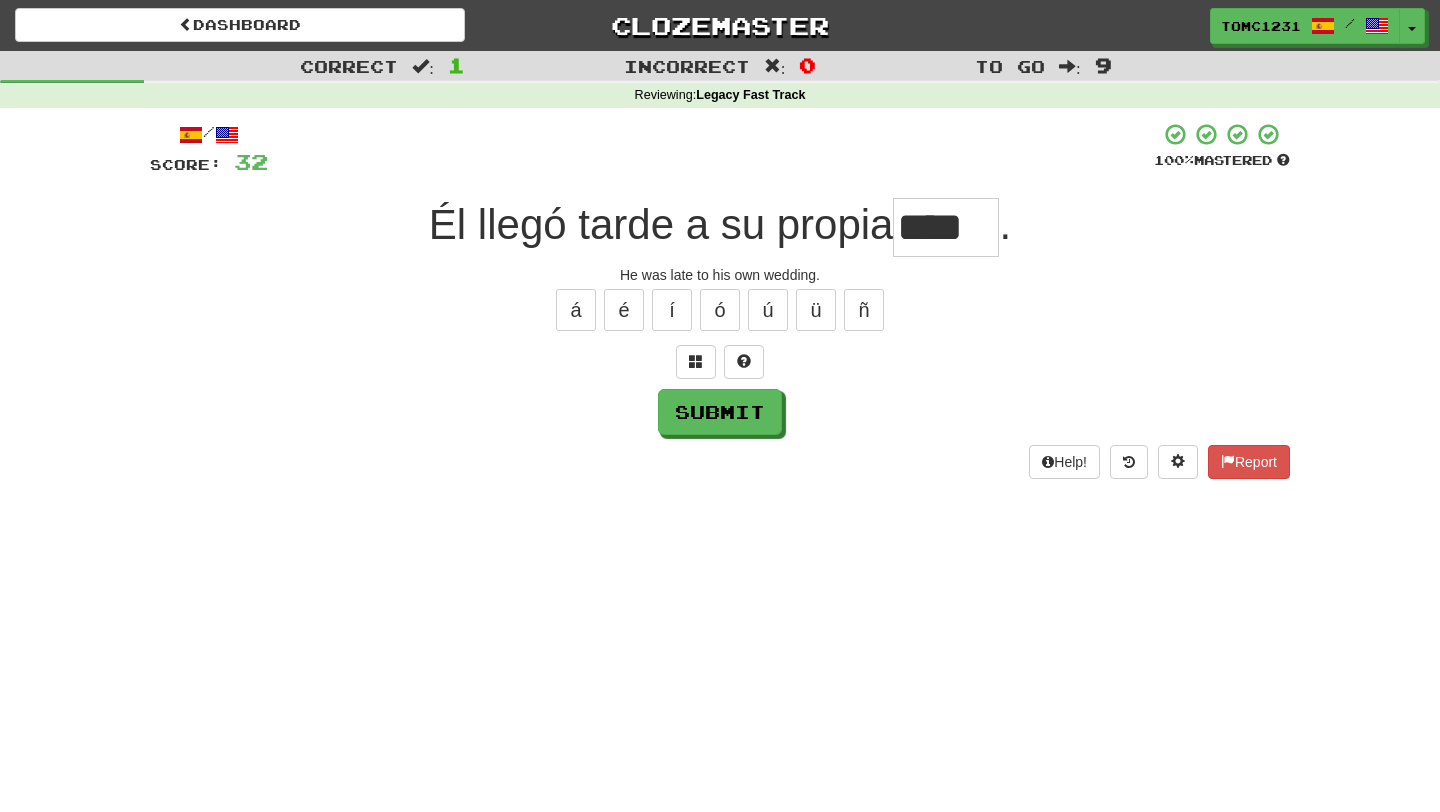 type on "****" 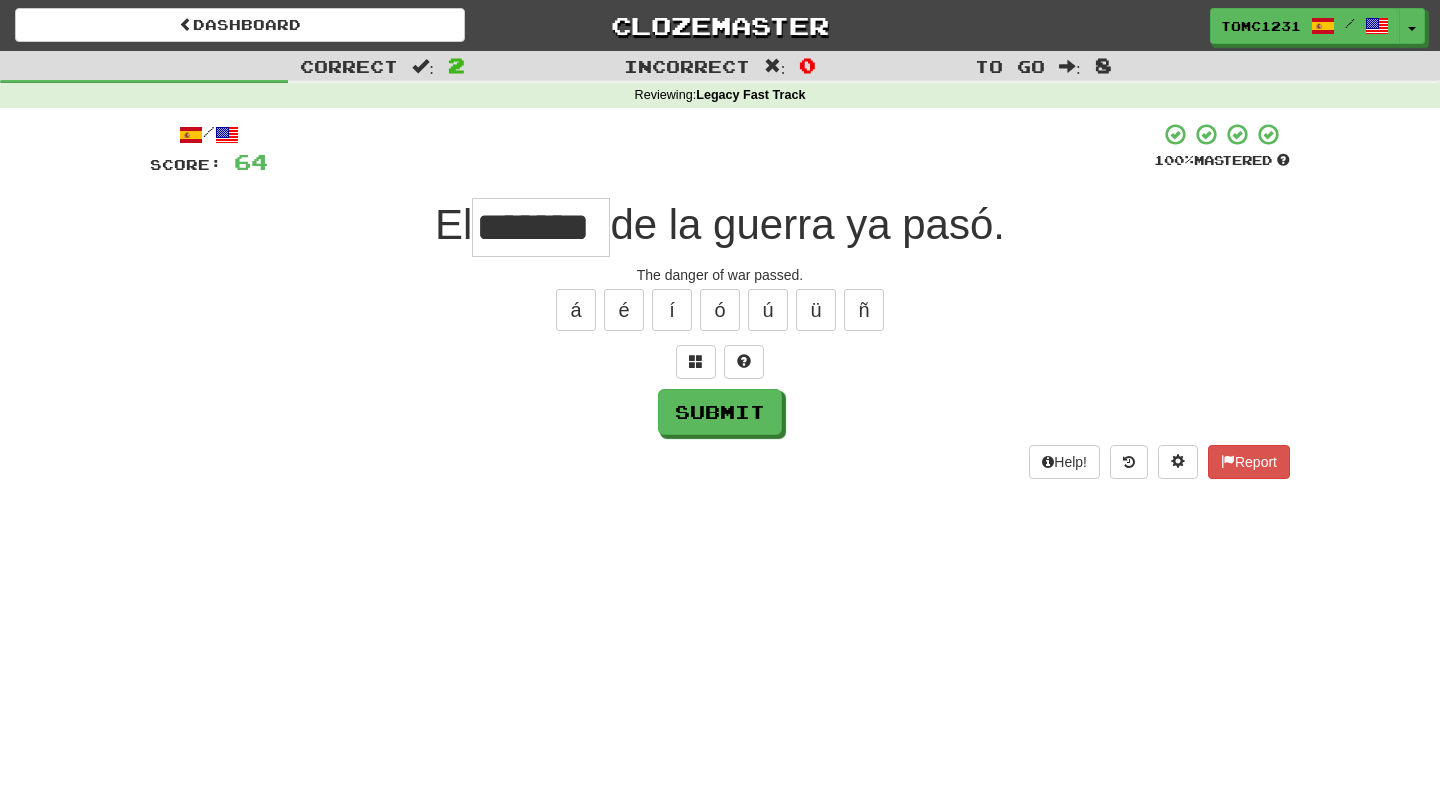 type on "*******" 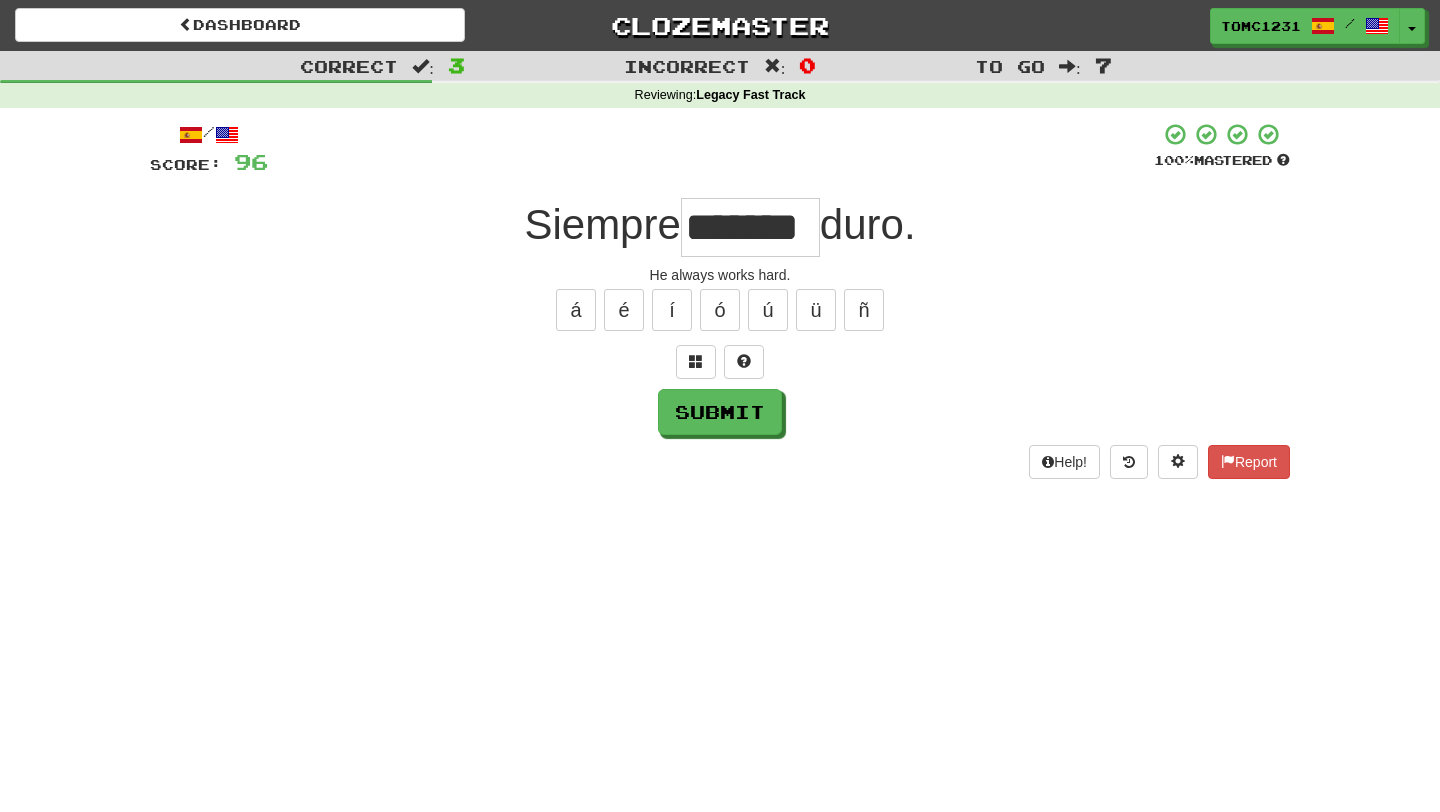 type on "*******" 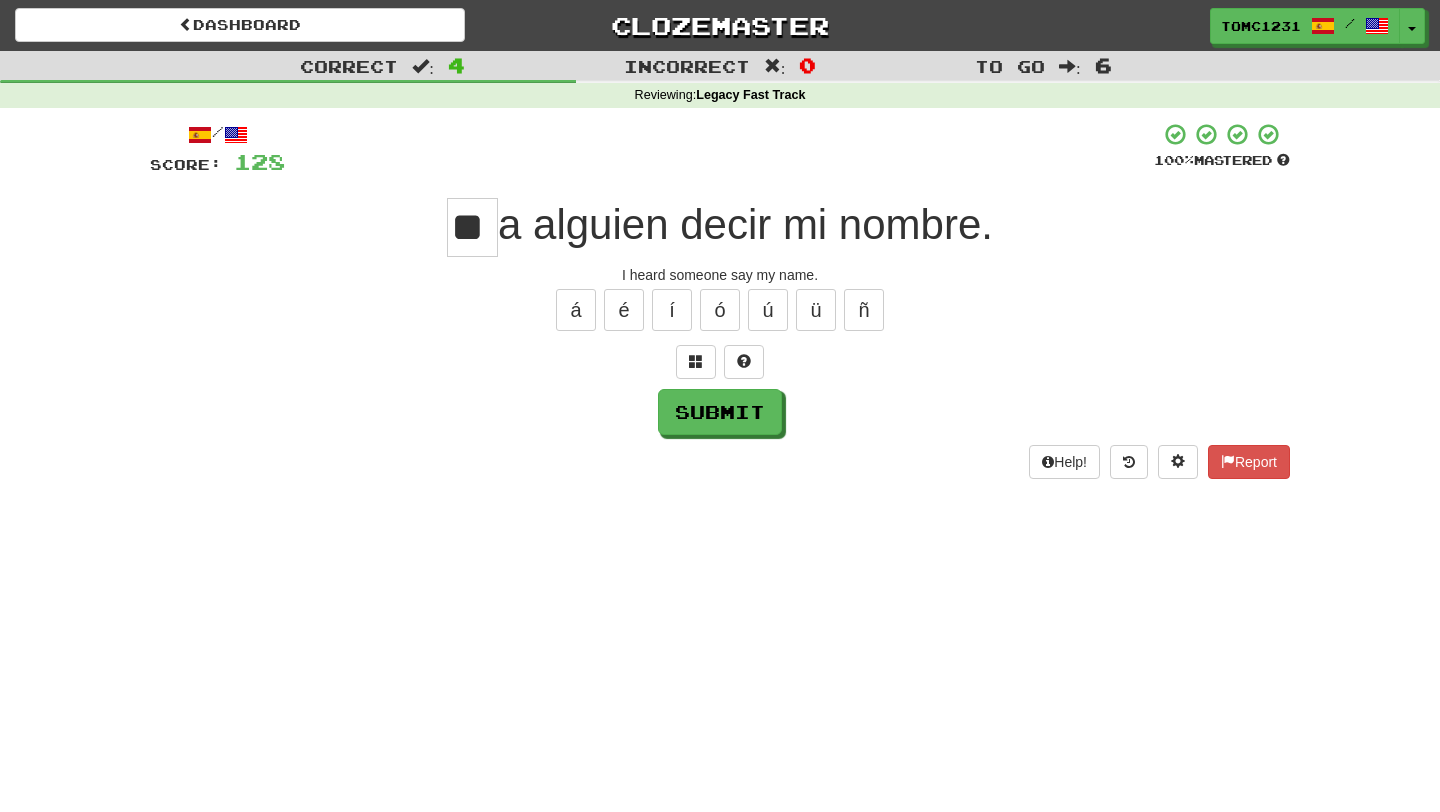 type on "**" 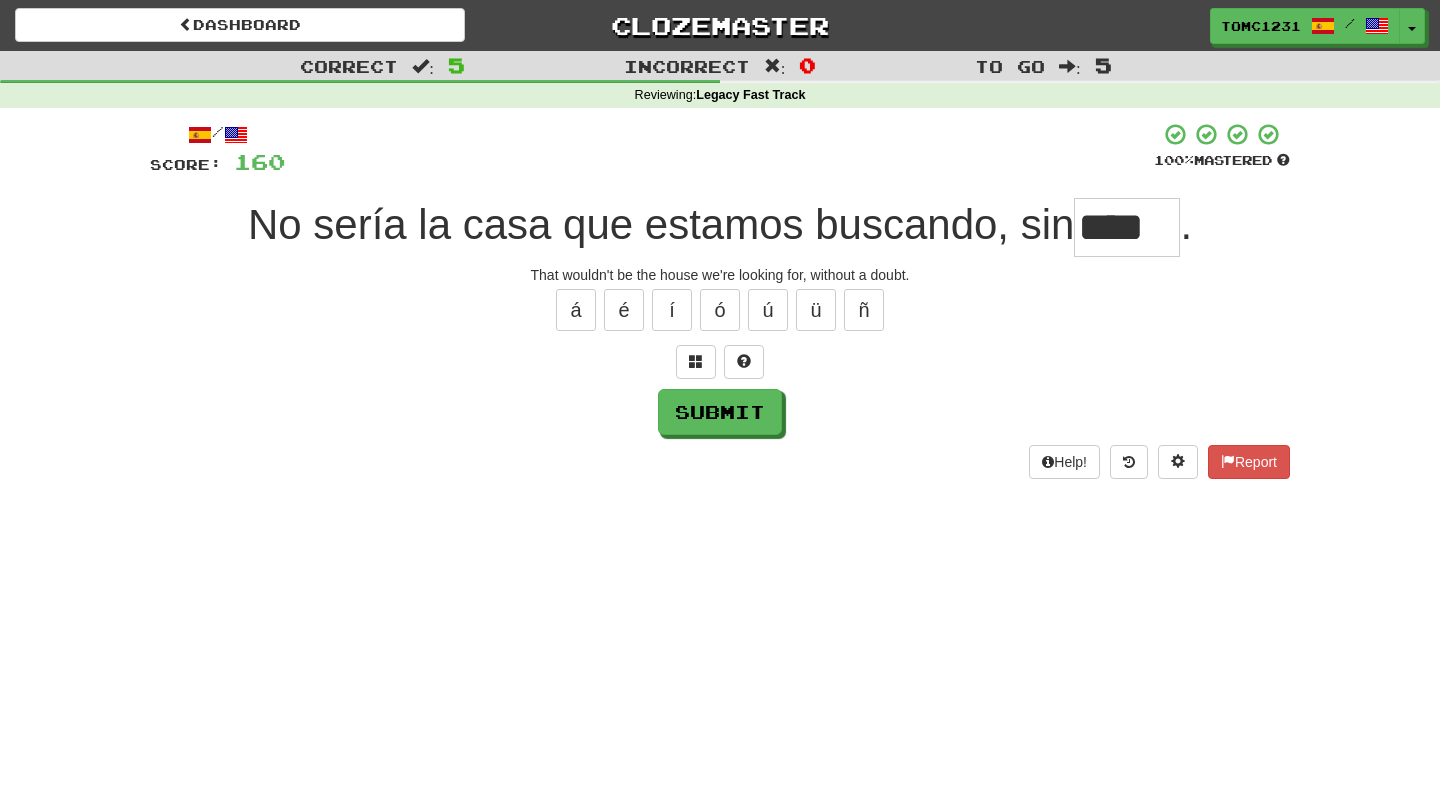scroll, scrollTop: 0, scrollLeft: 0, axis: both 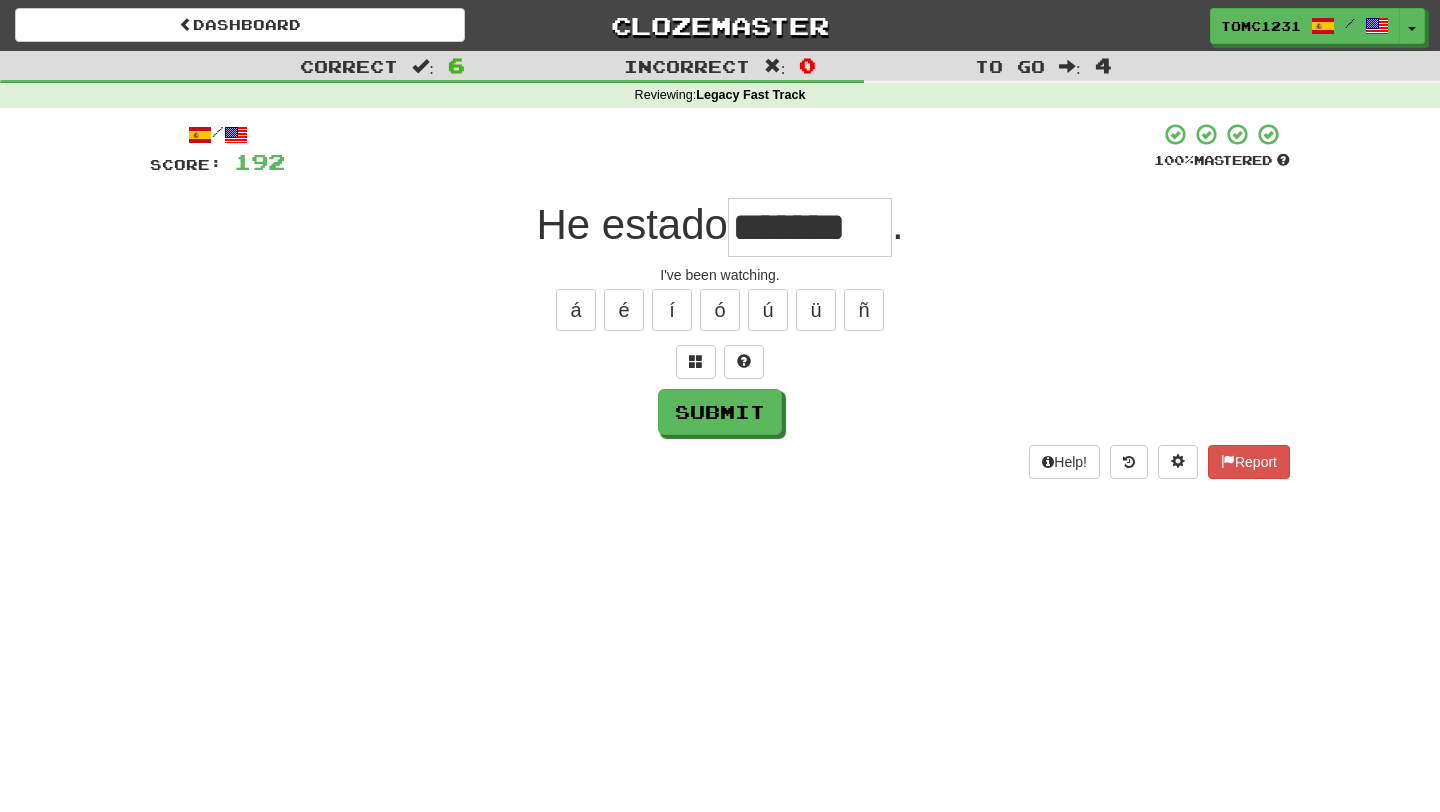 type on "*******" 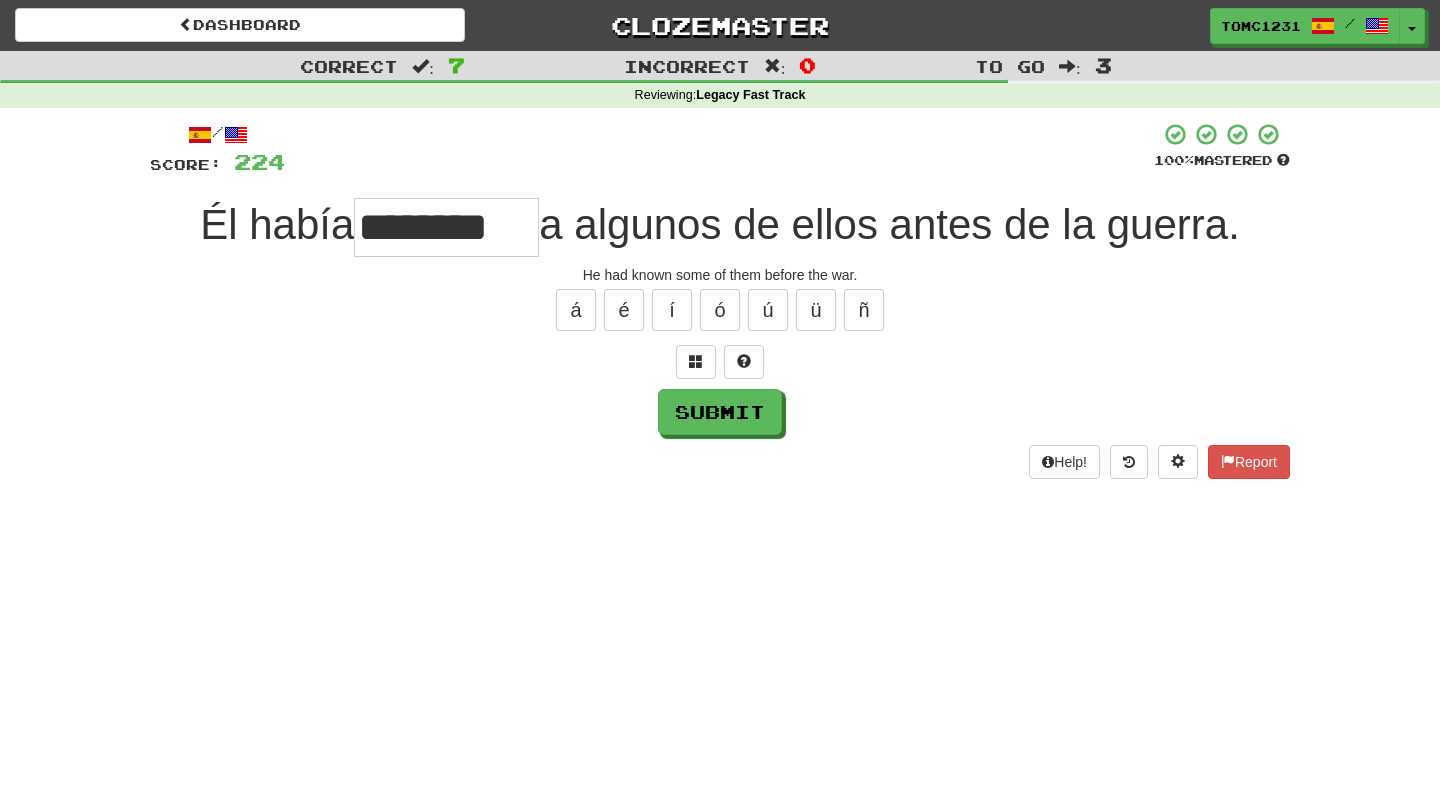 type on "********" 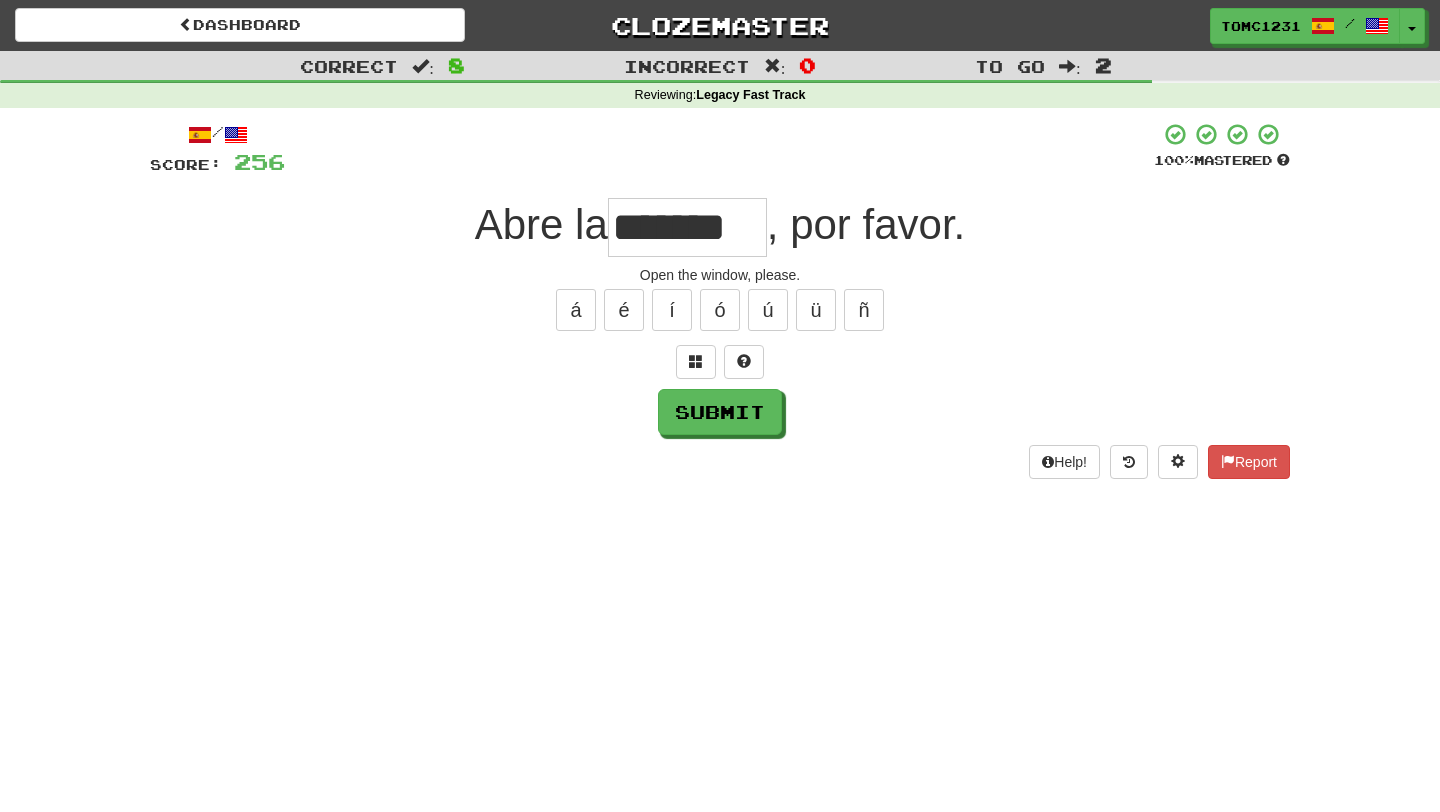 type on "*******" 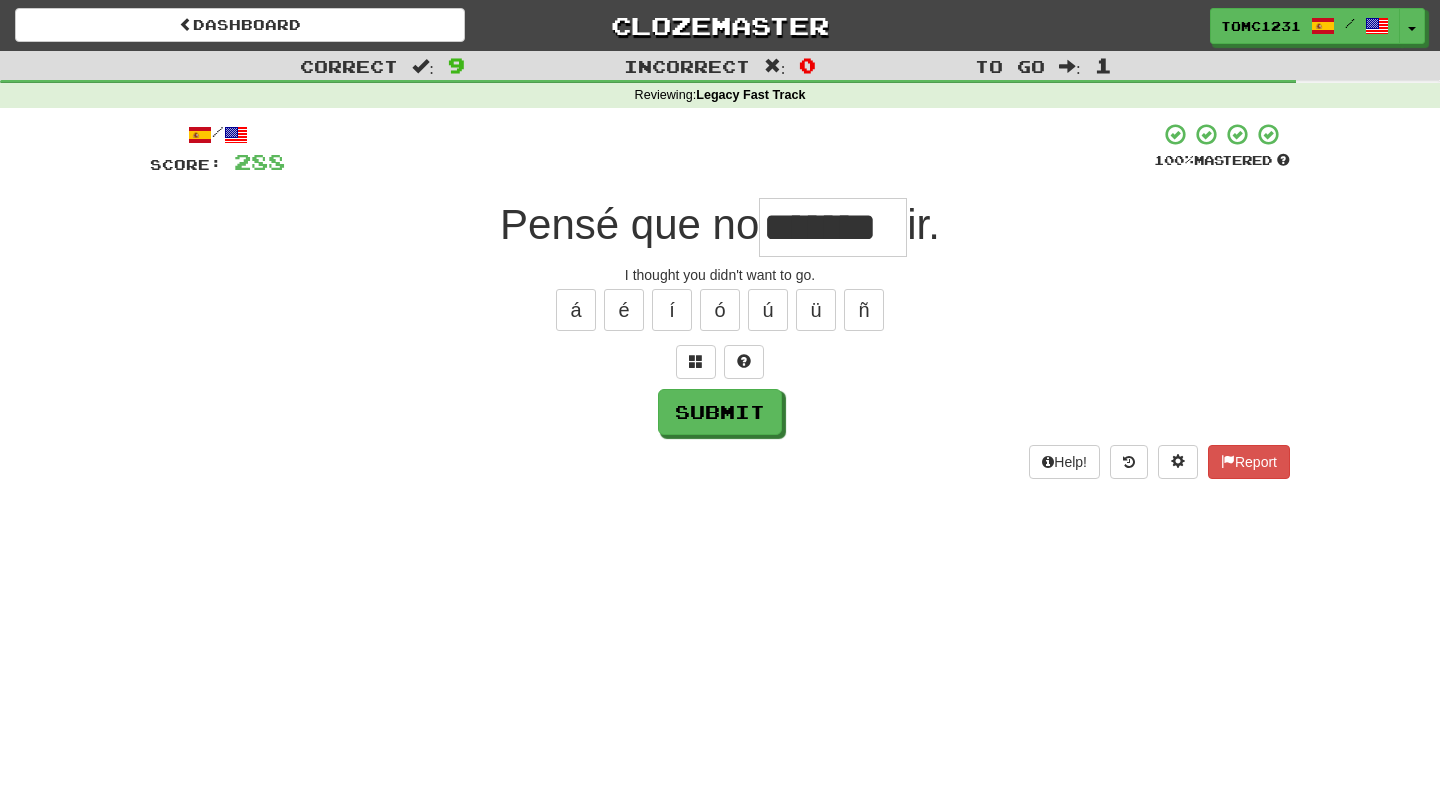type on "*******" 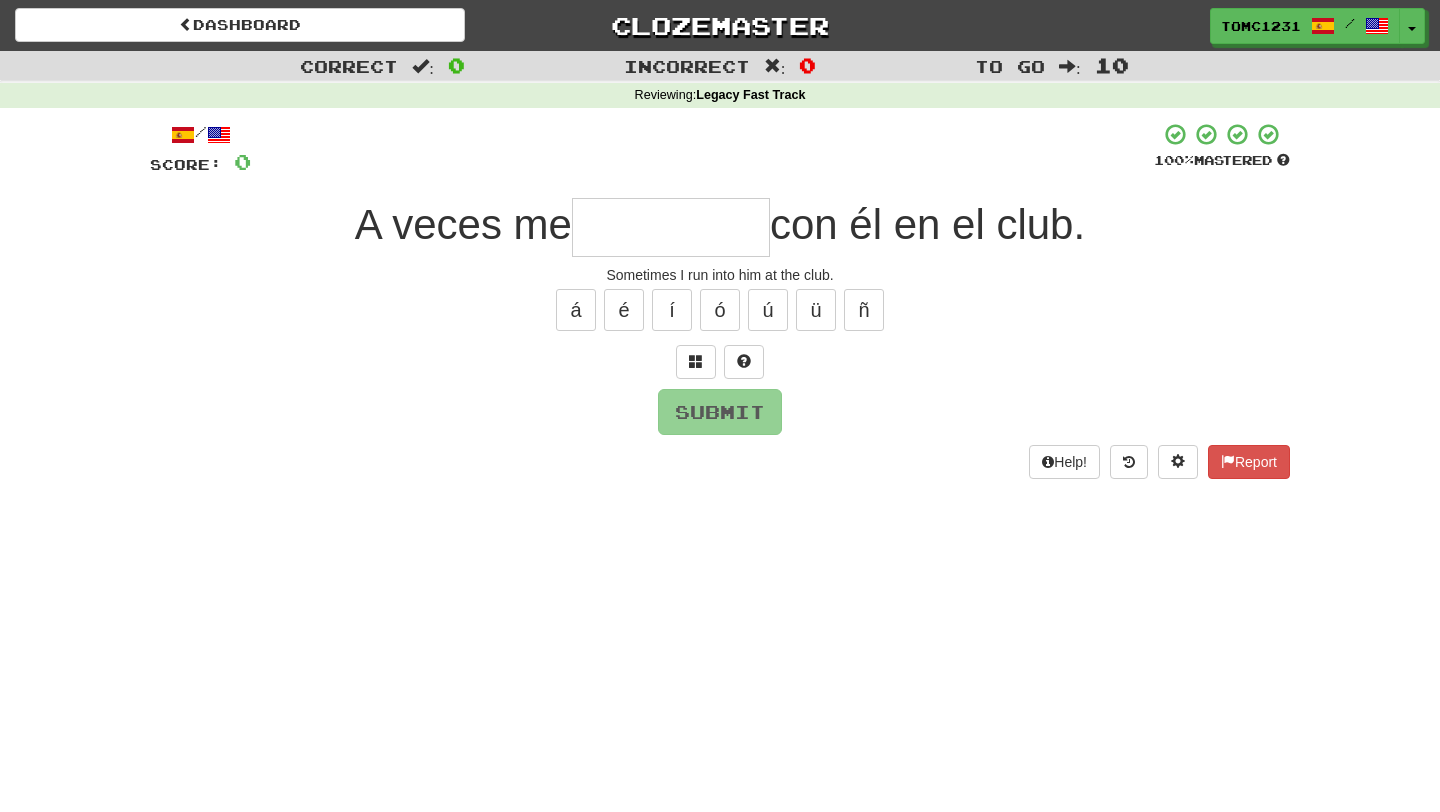 type on "*" 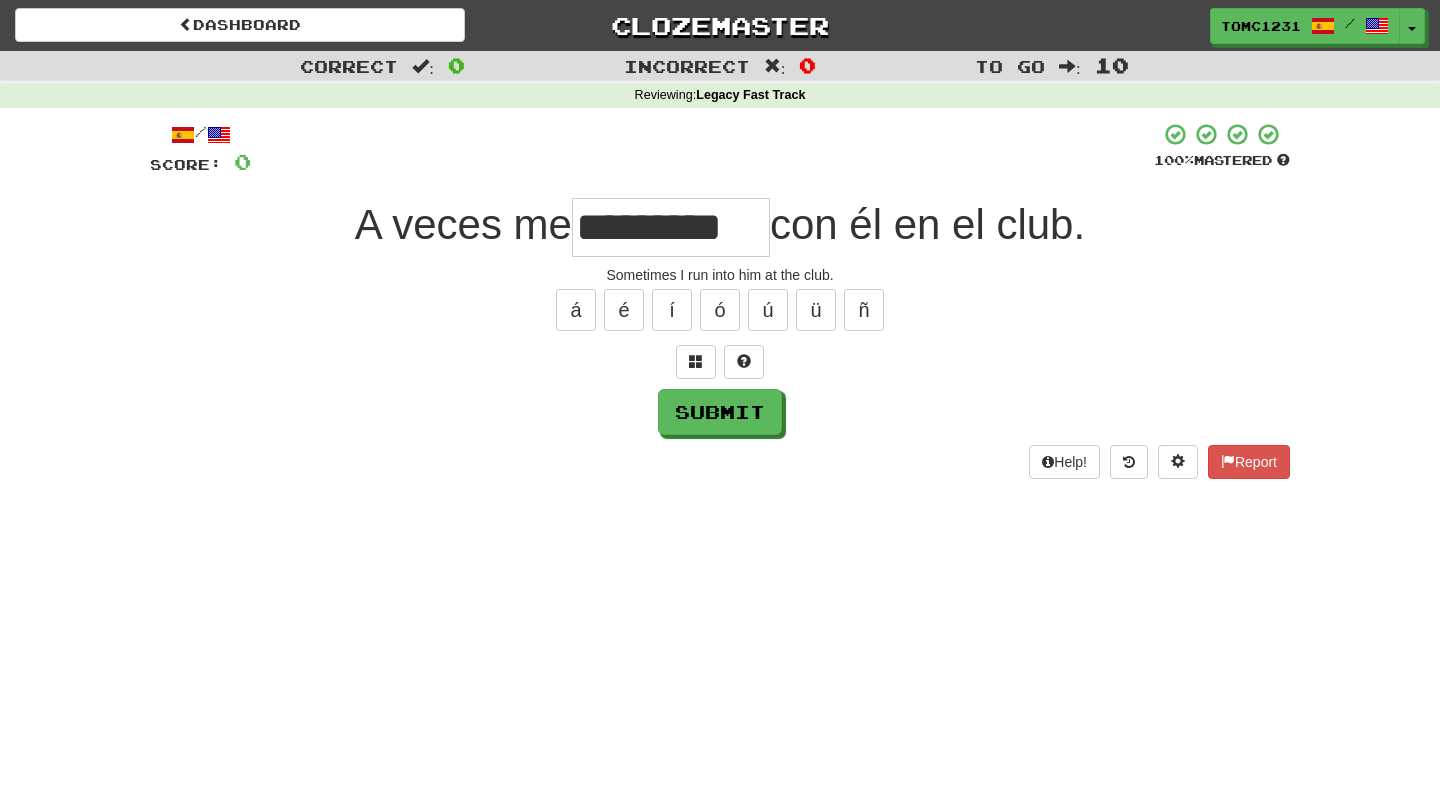 type on "*********" 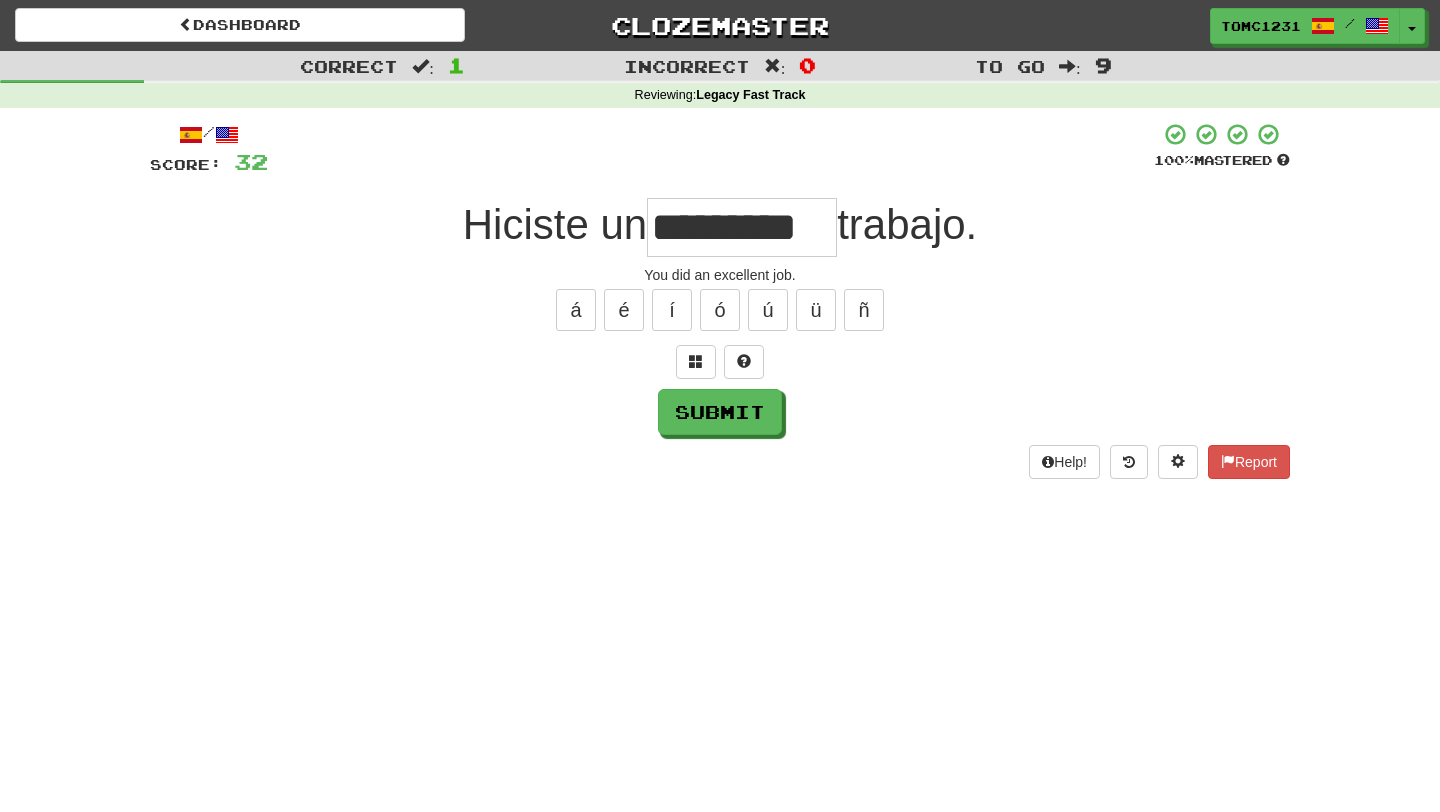 type on "*********" 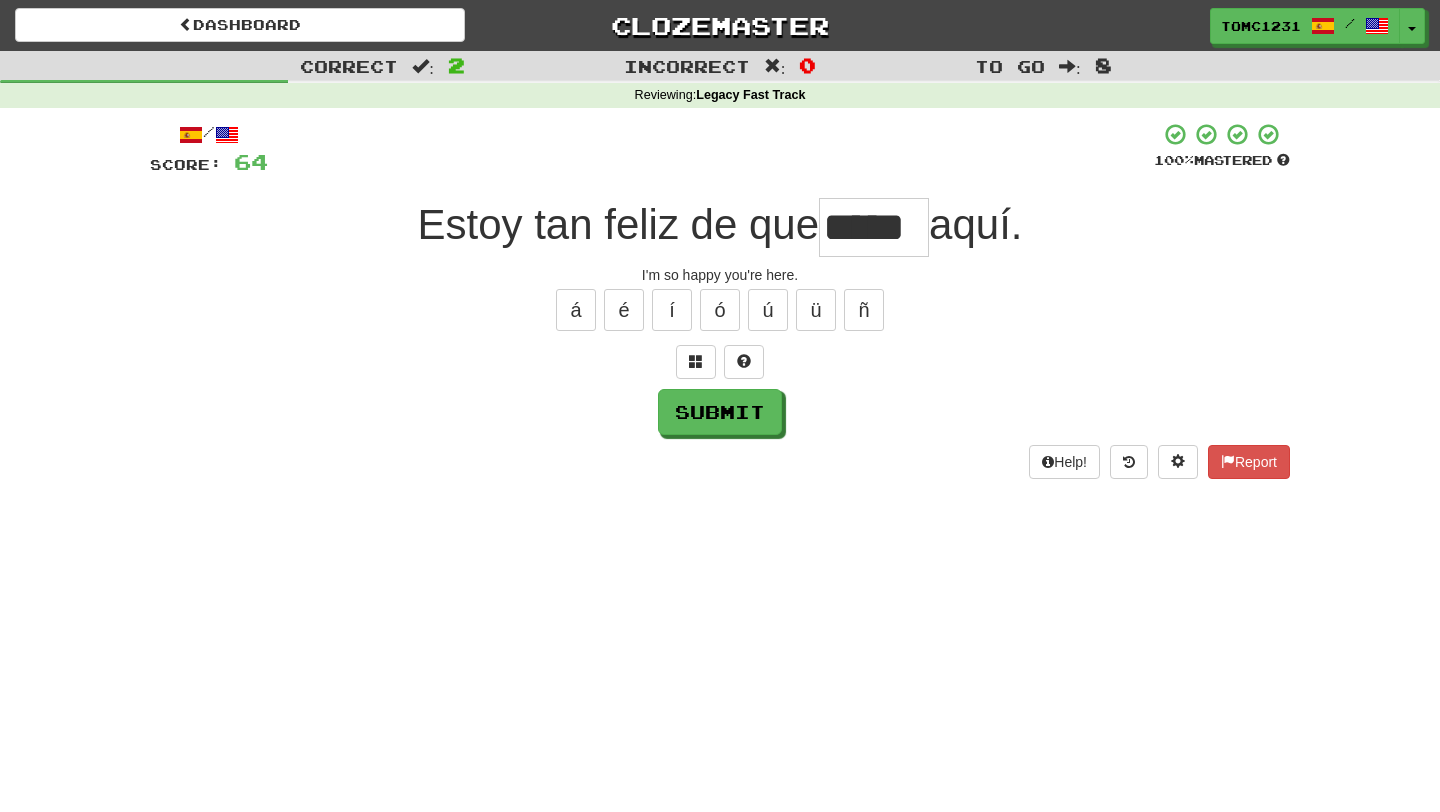 type on "*****" 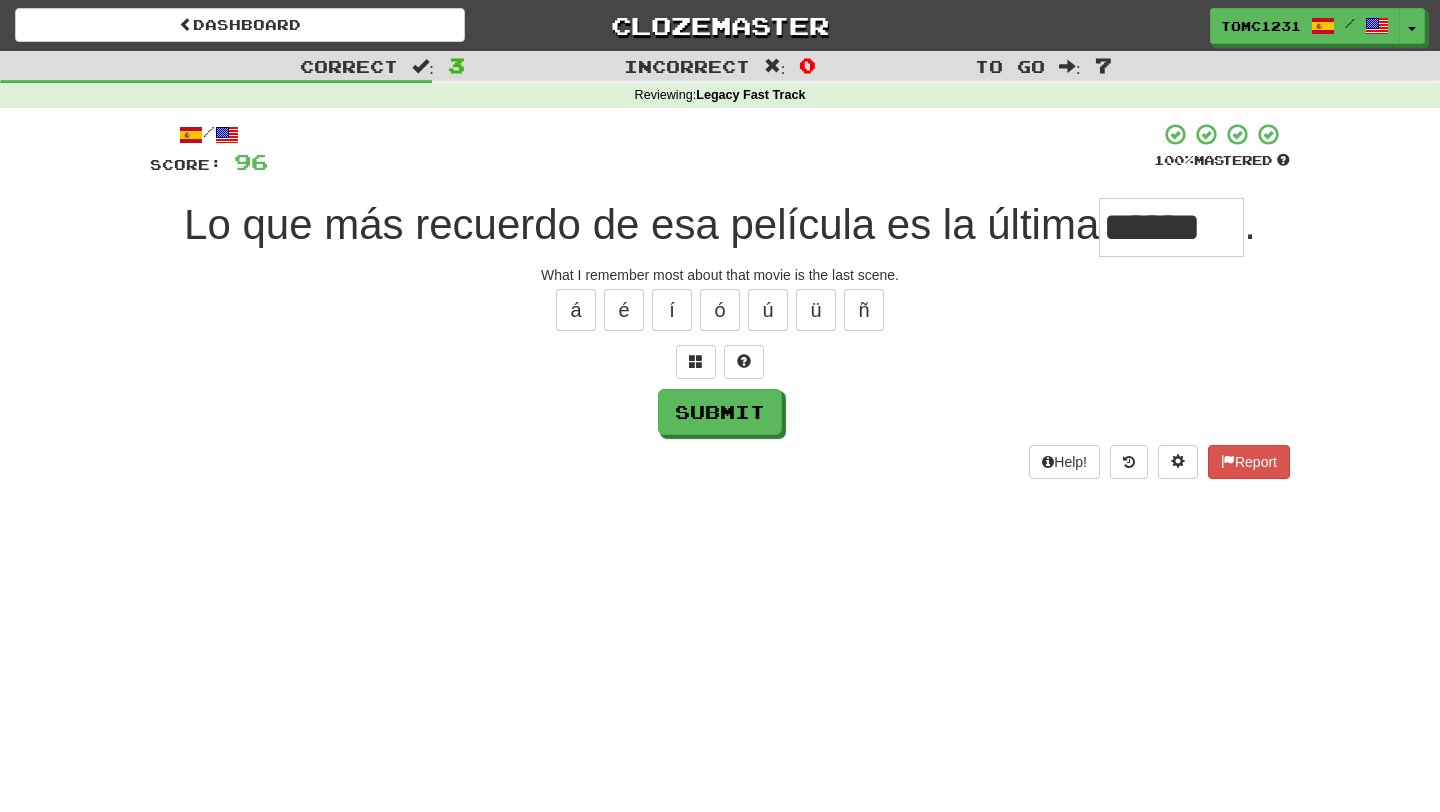 type on "******" 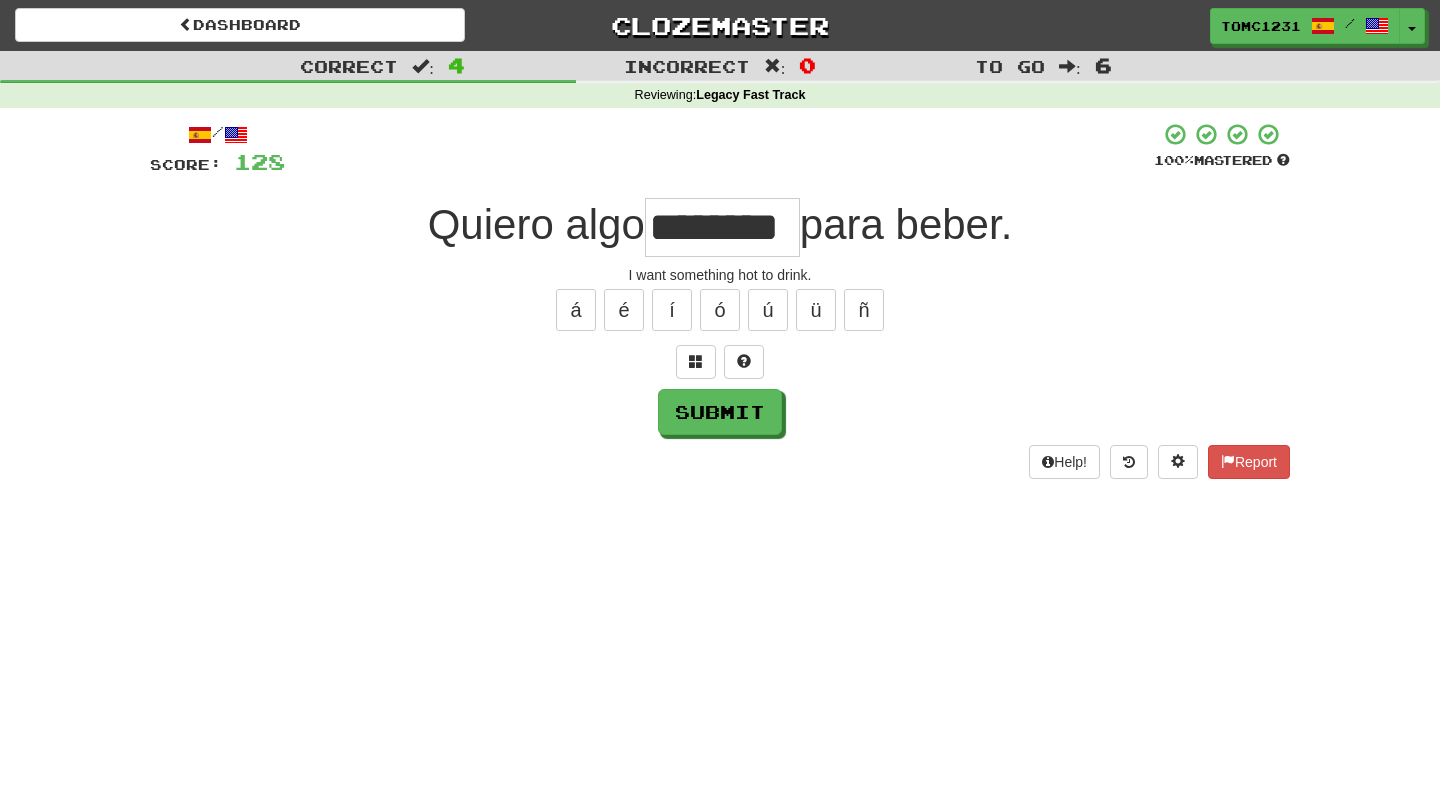 type on "********" 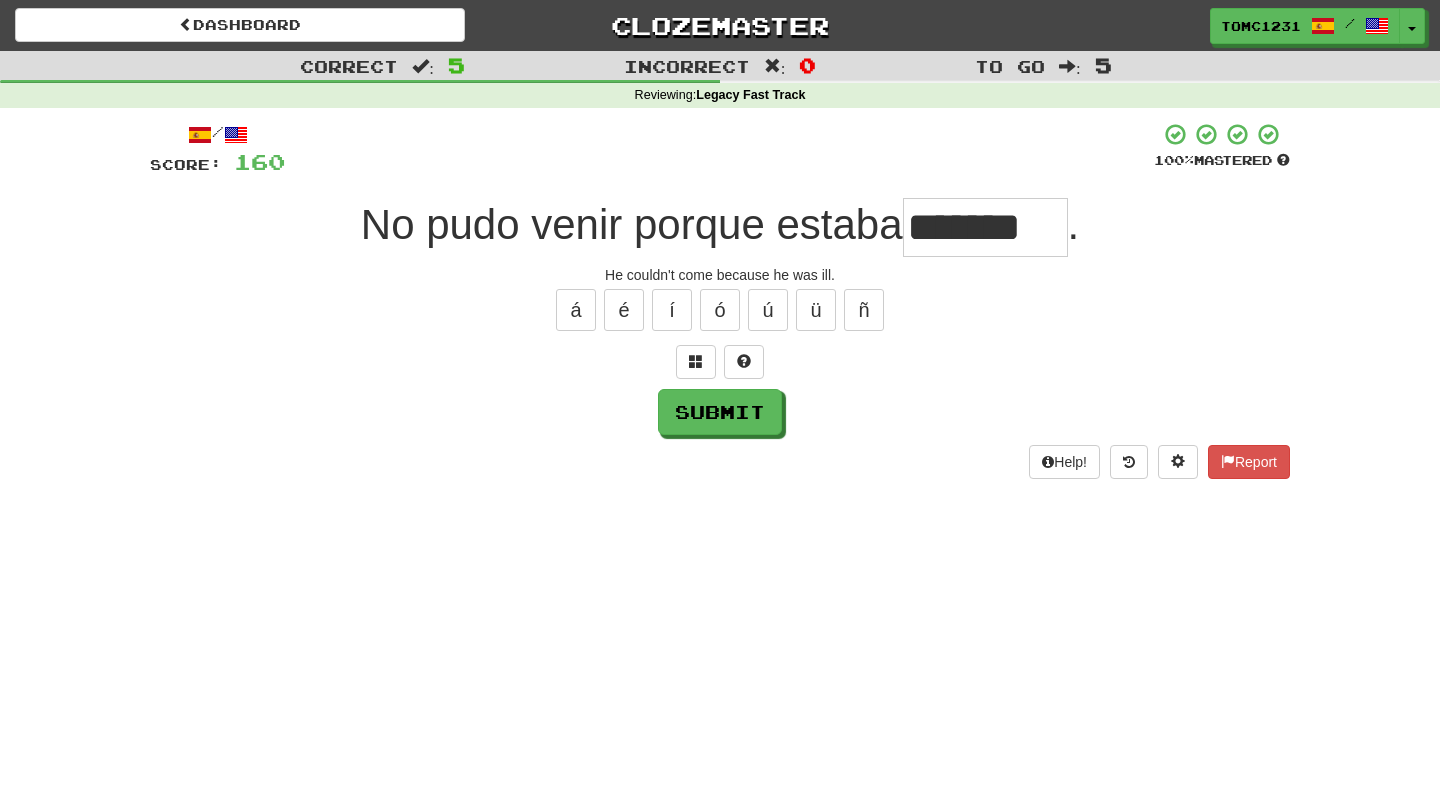 type on "*******" 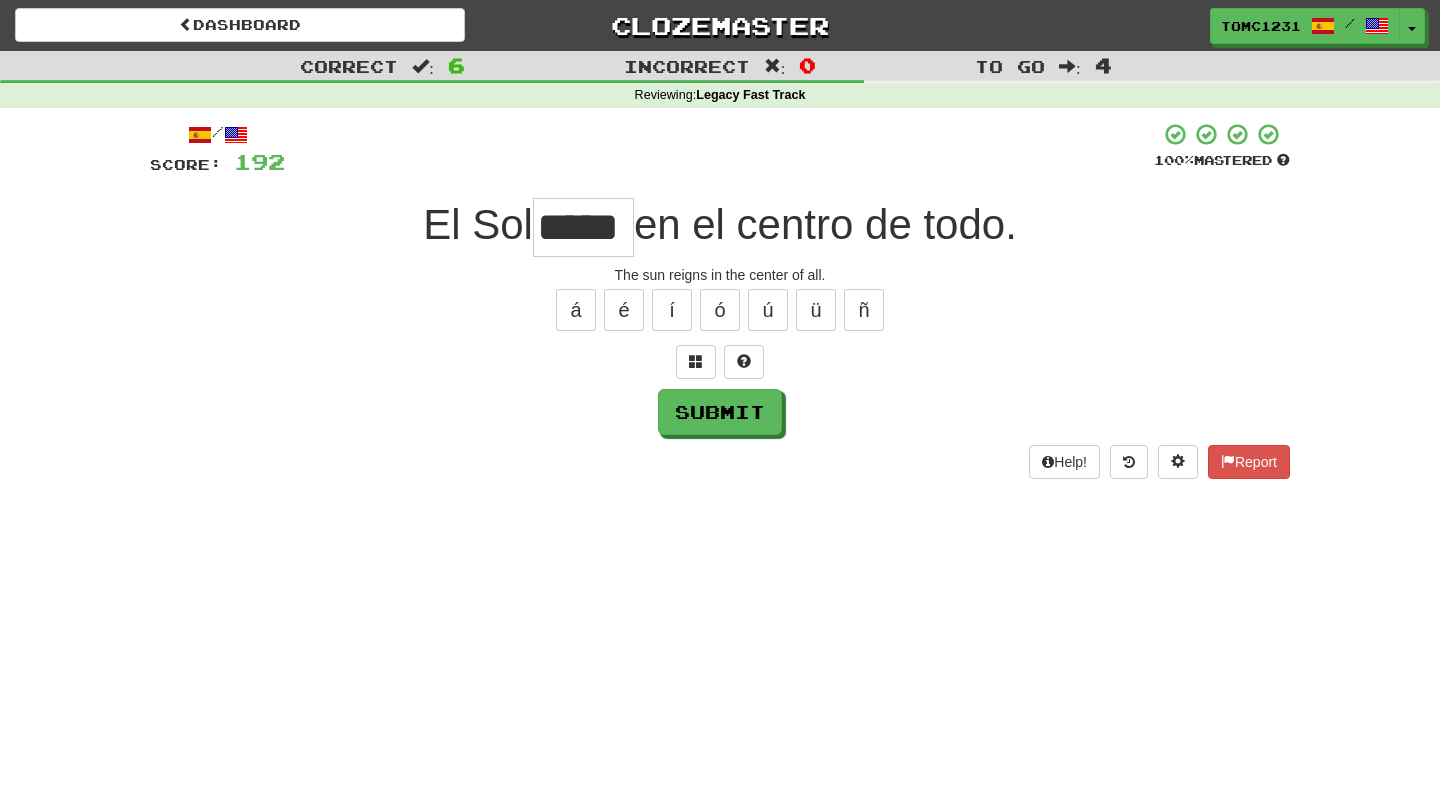 type on "*****" 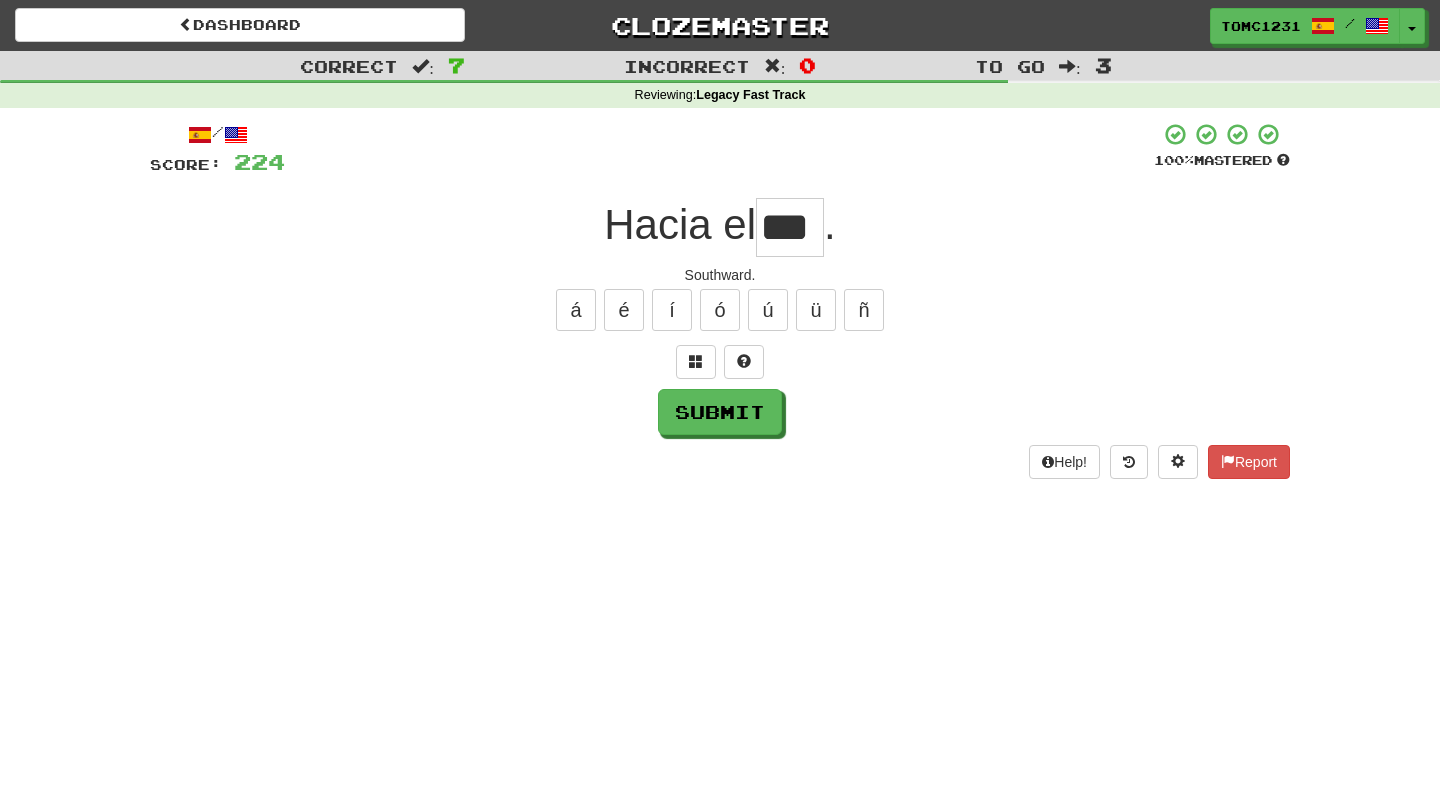 type on "***" 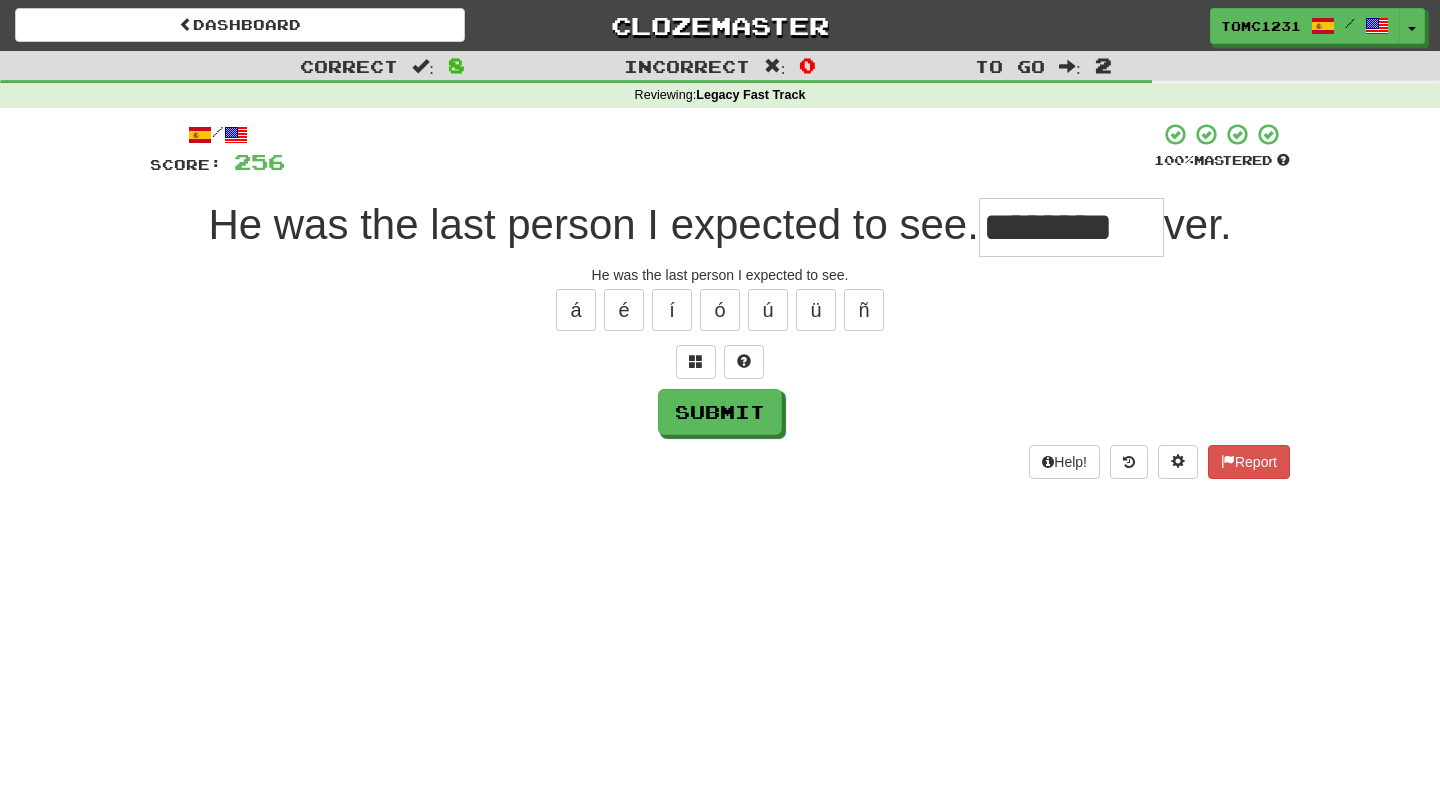 type on "********" 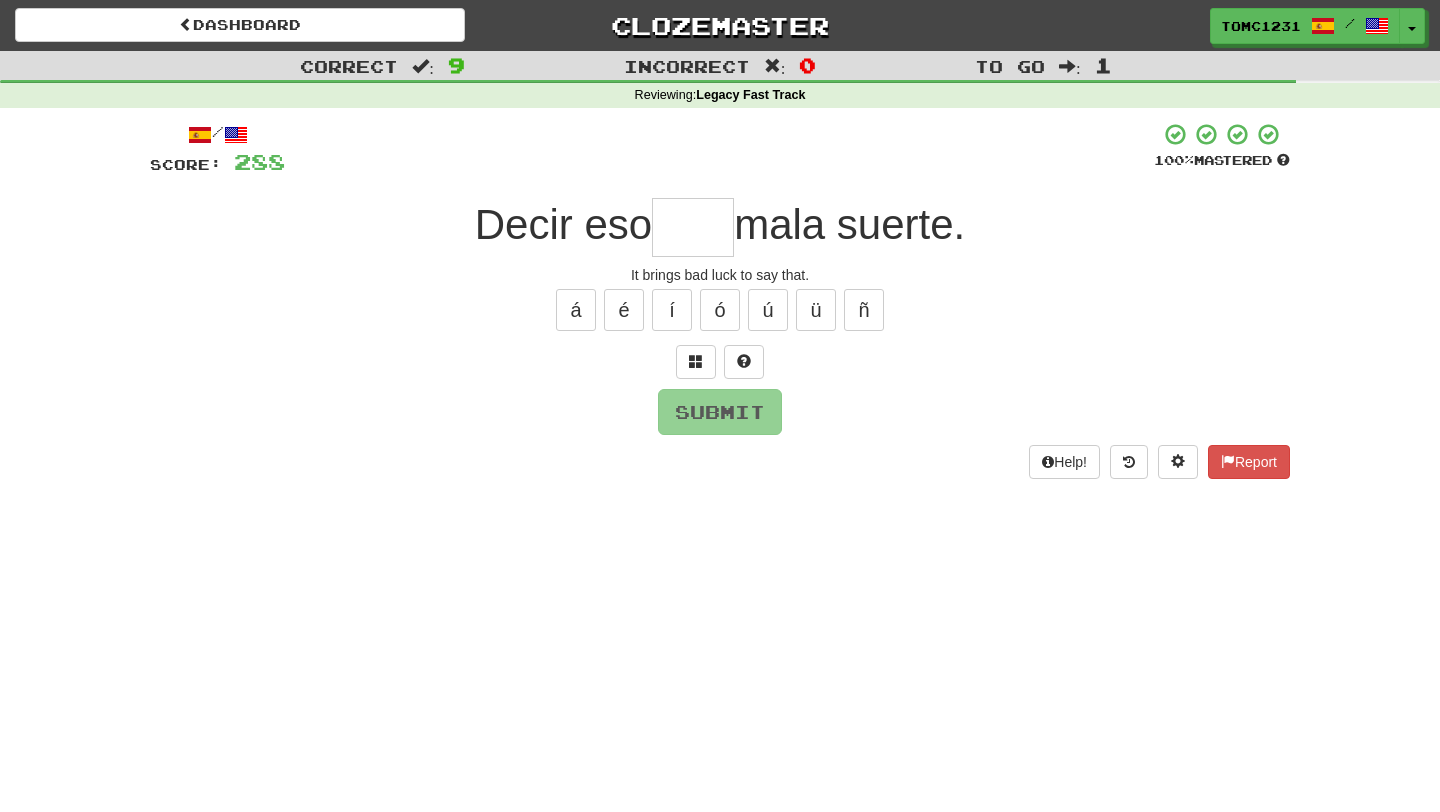 type on "*" 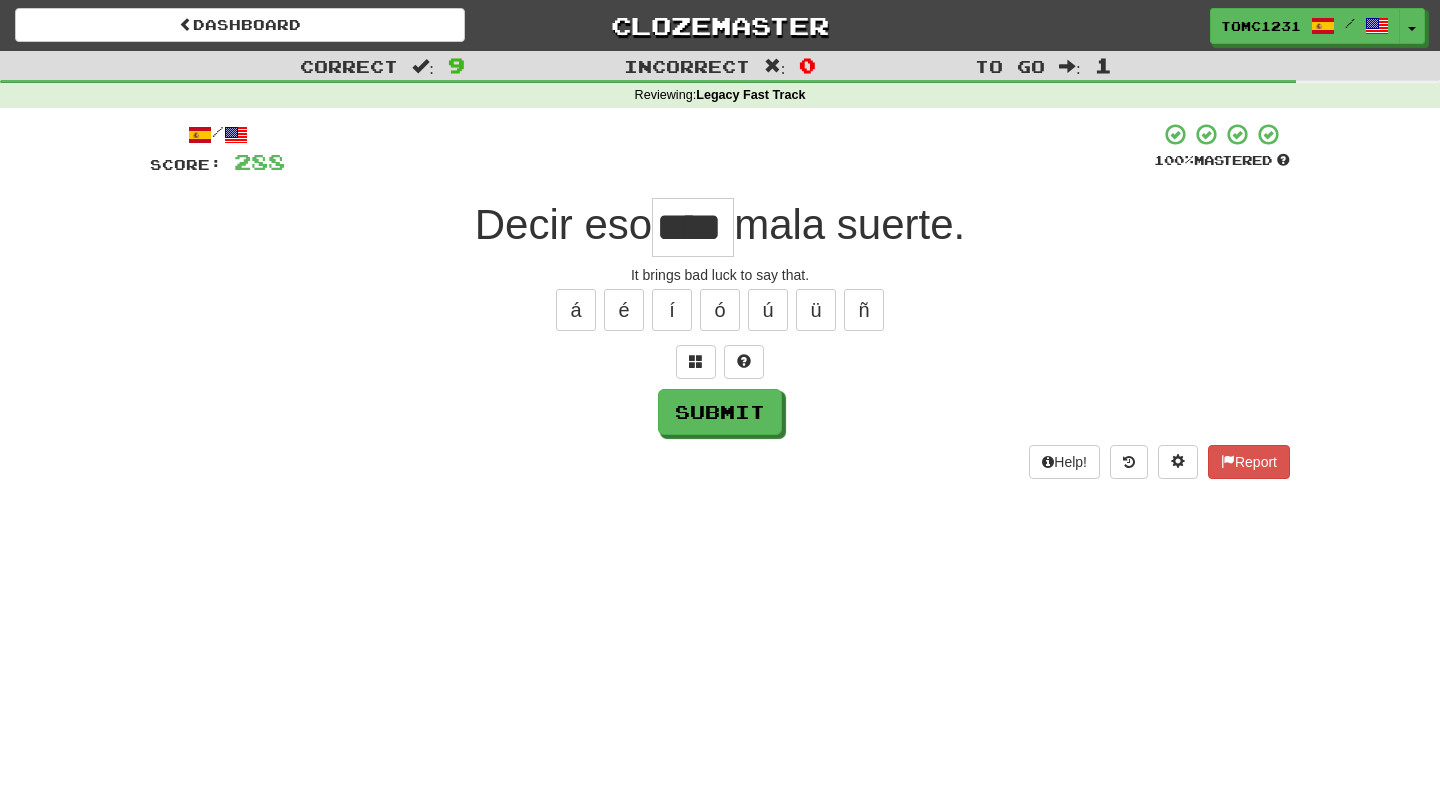 type on "****" 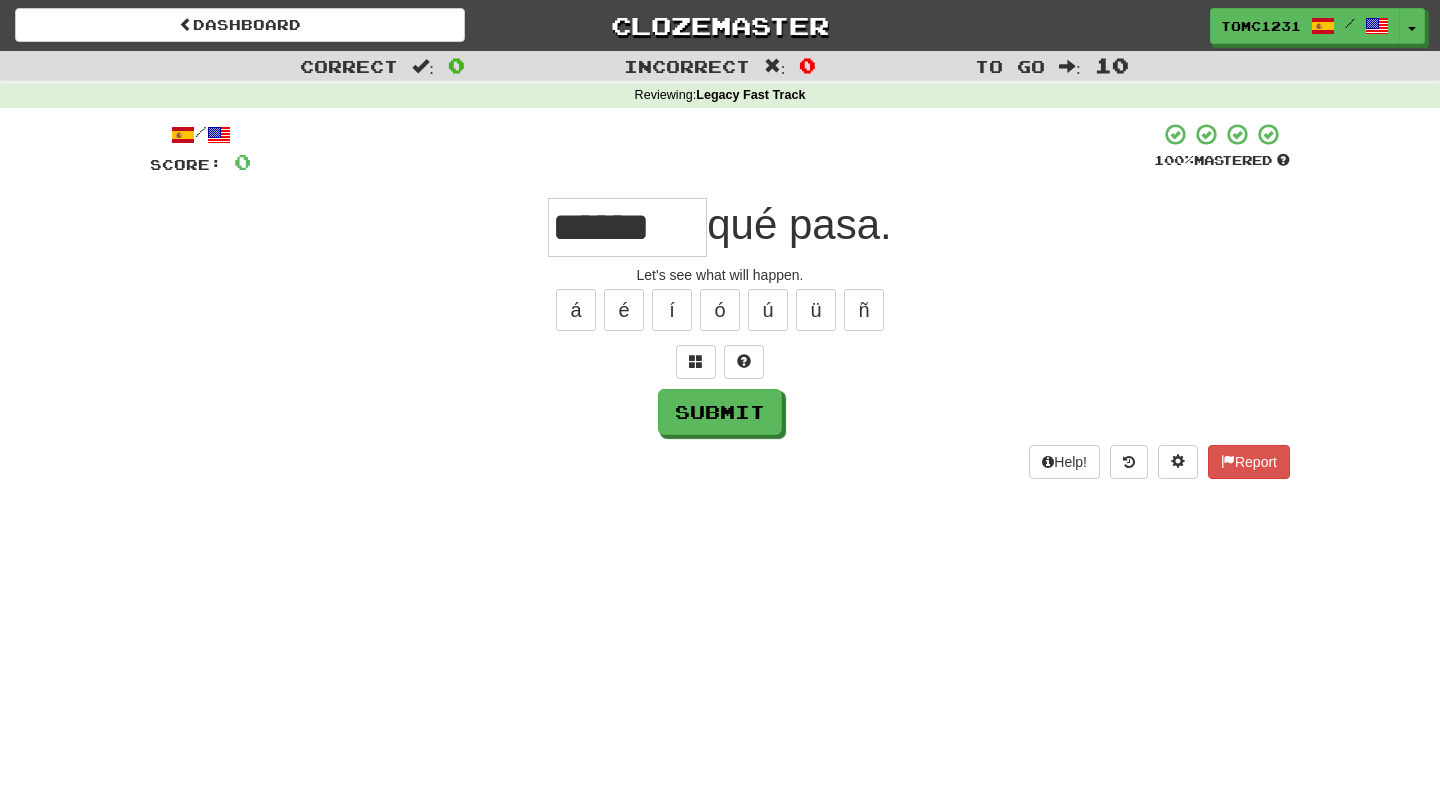 scroll, scrollTop: 0, scrollLeft: 0, axis: both 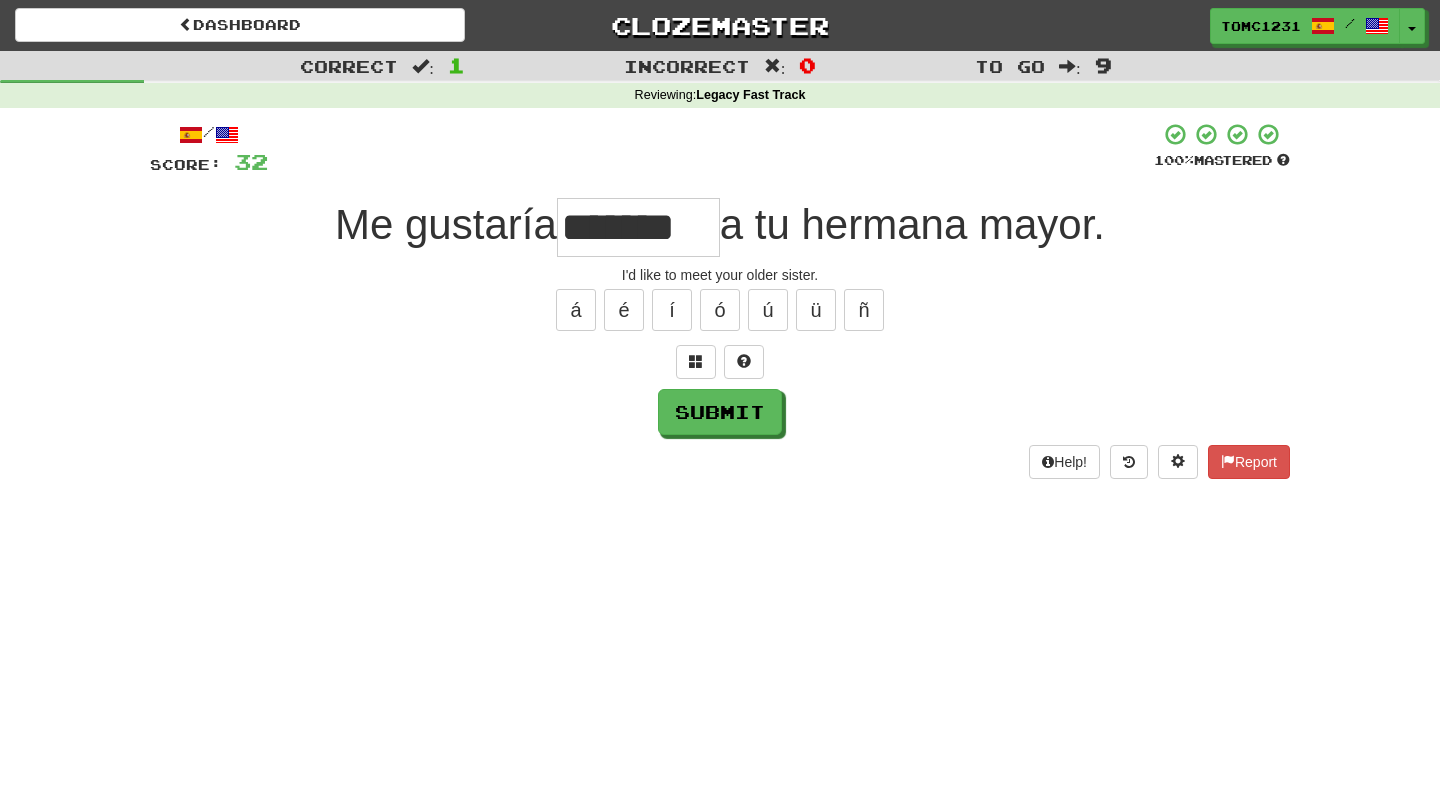 type on "*******" 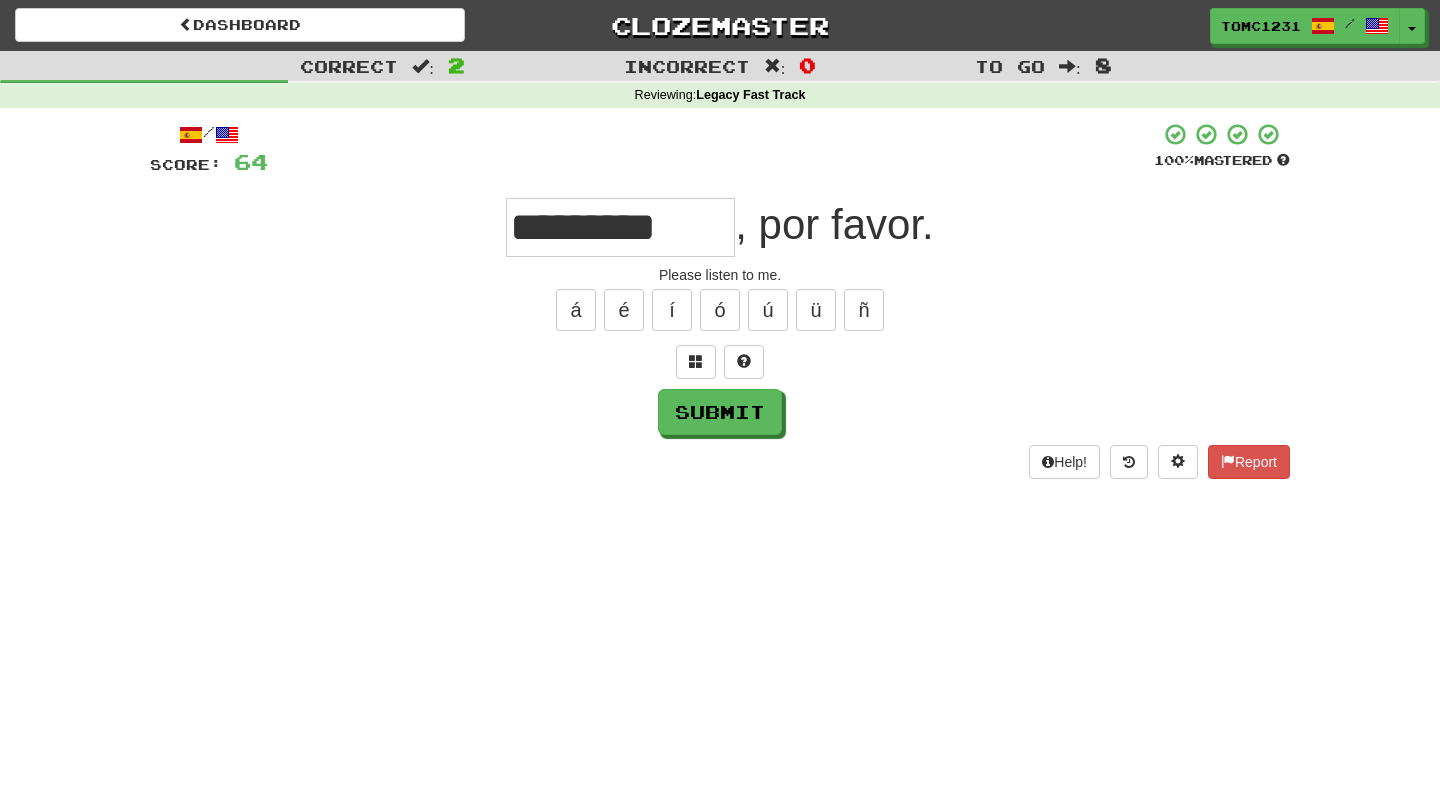 type on "*********" 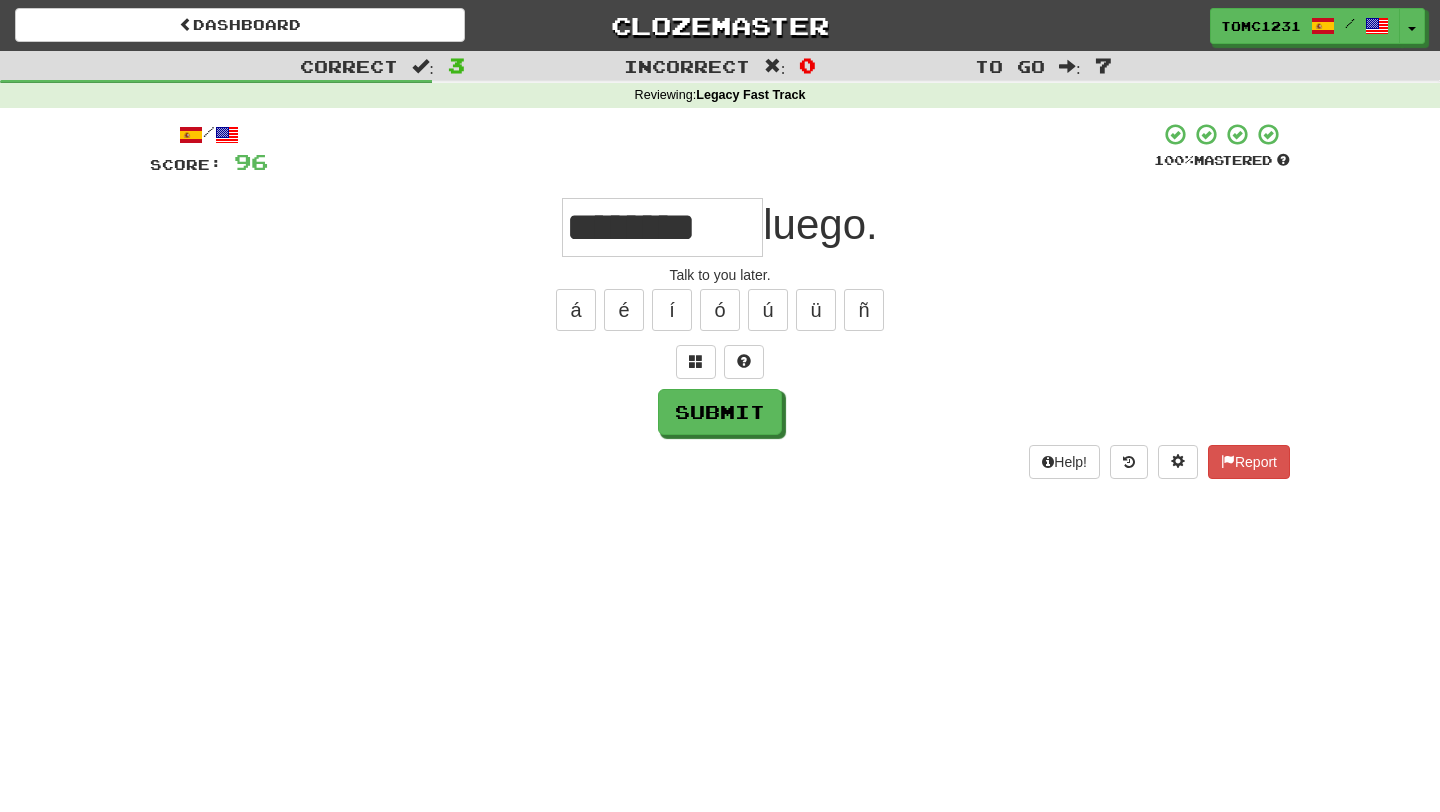 type on "********" 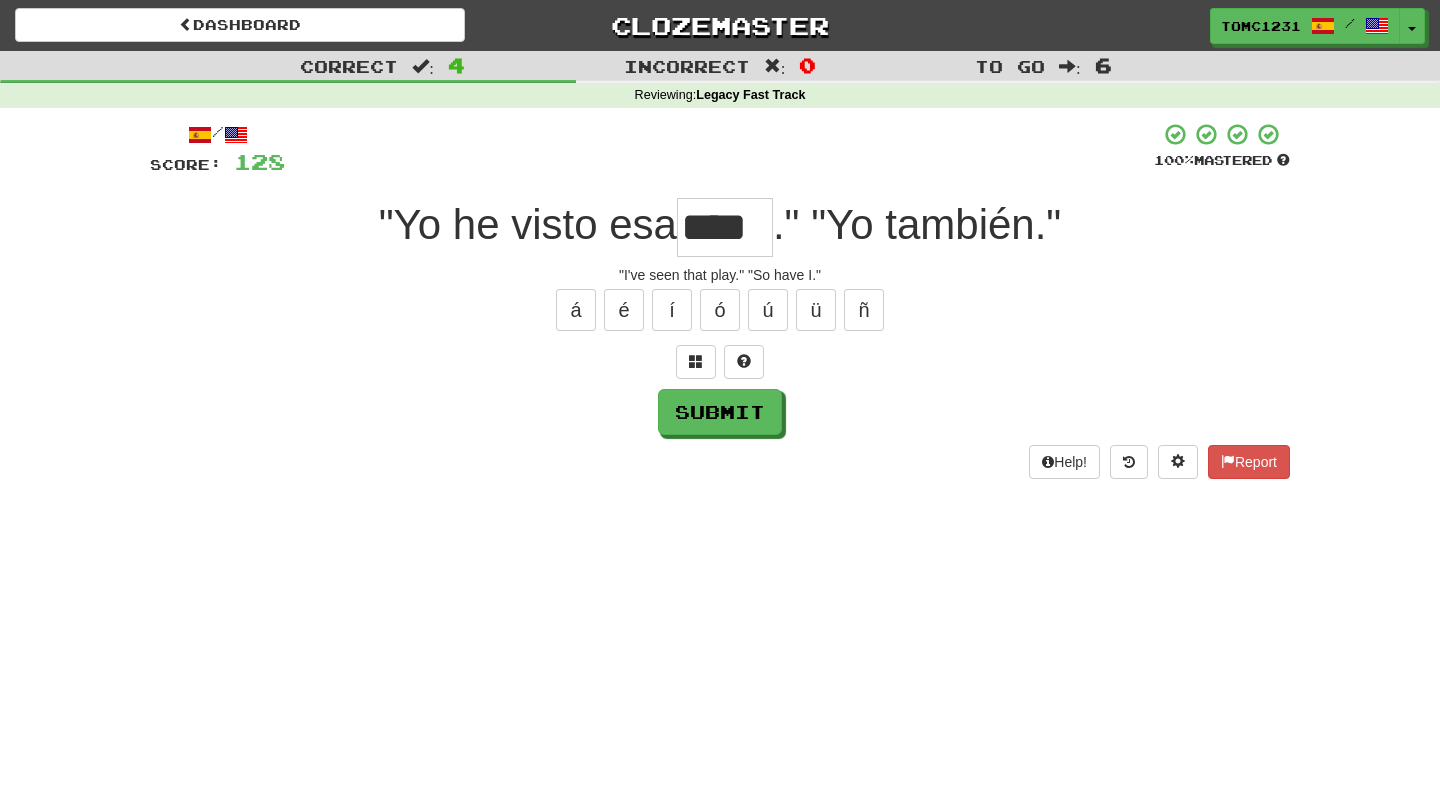 type on "****" 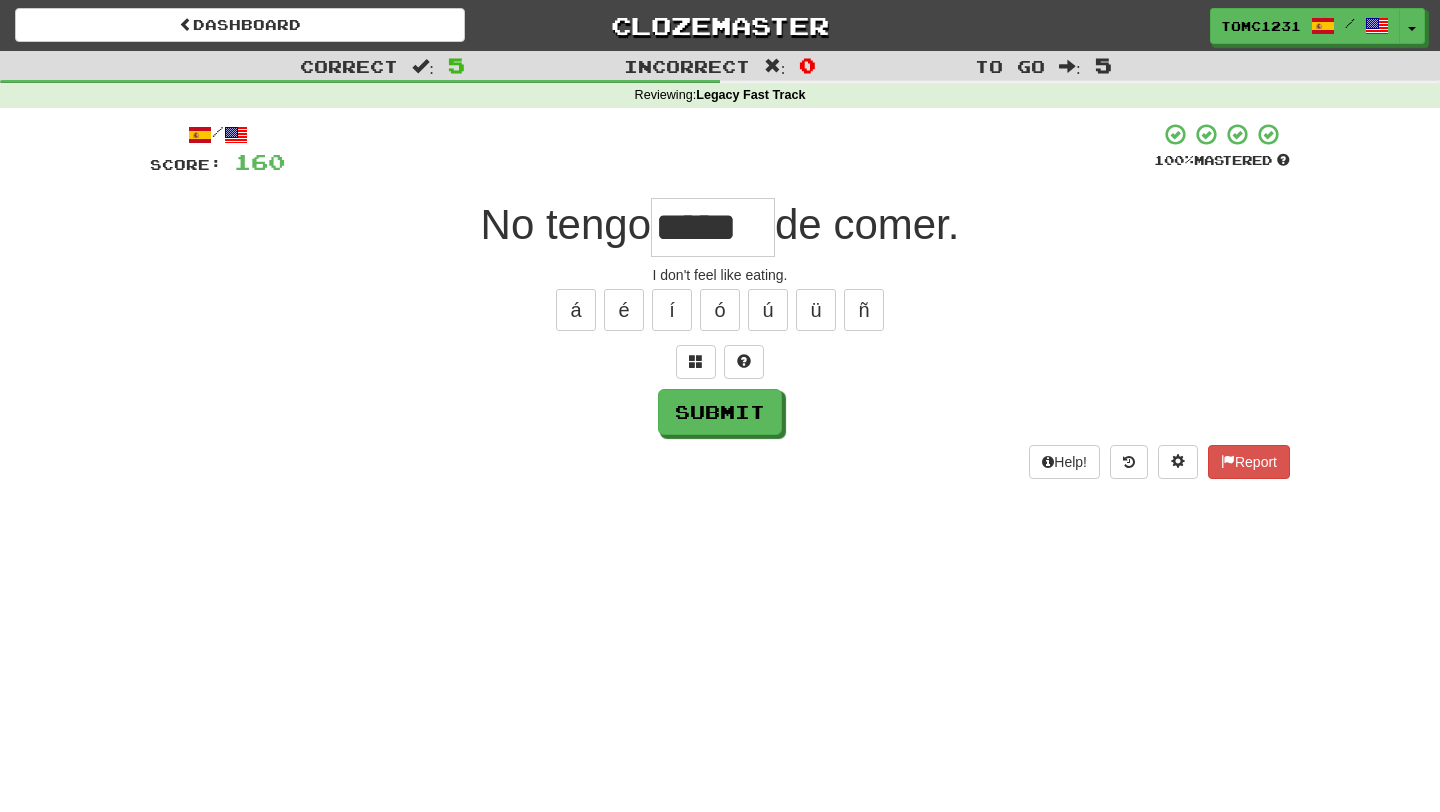 type on "*****" 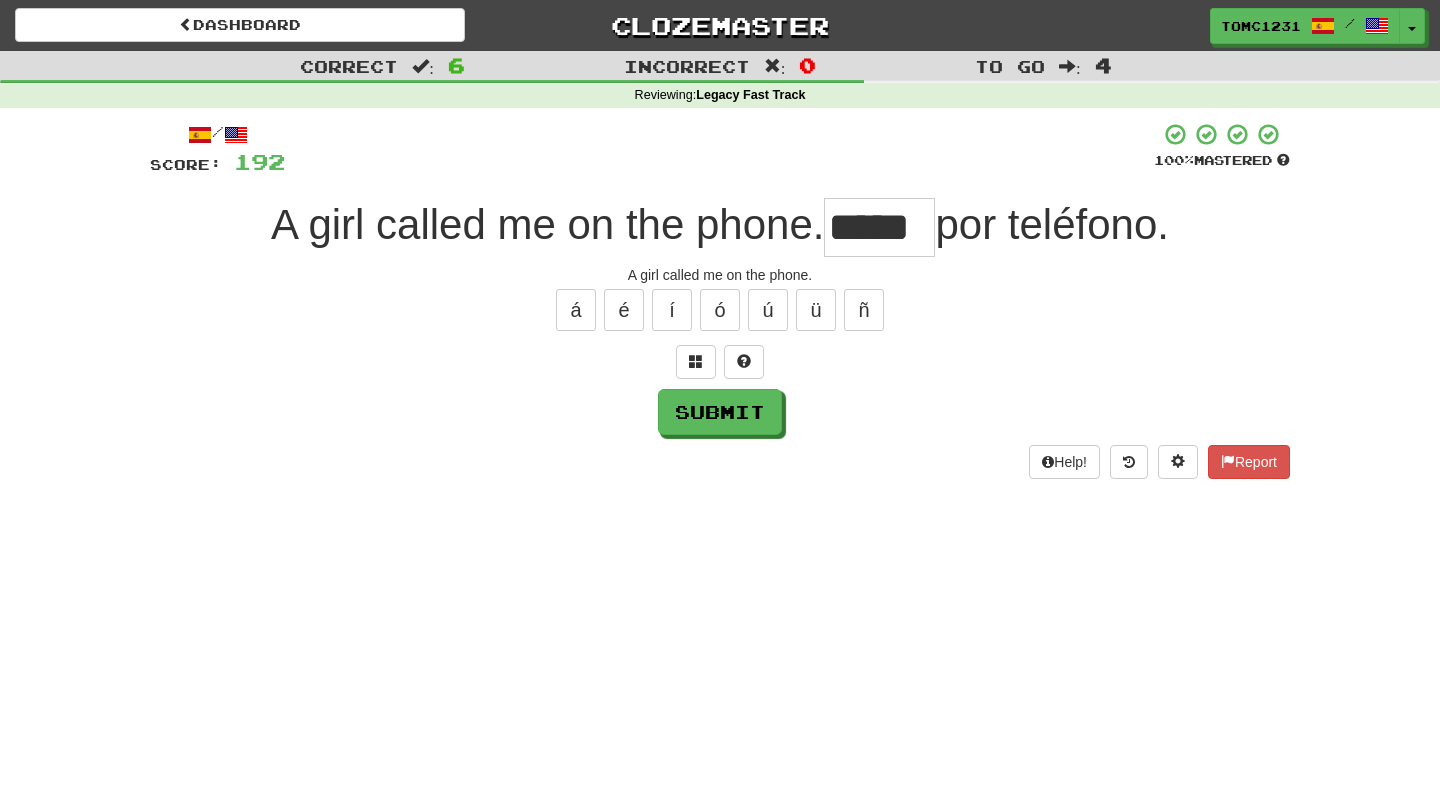 type on "*****" 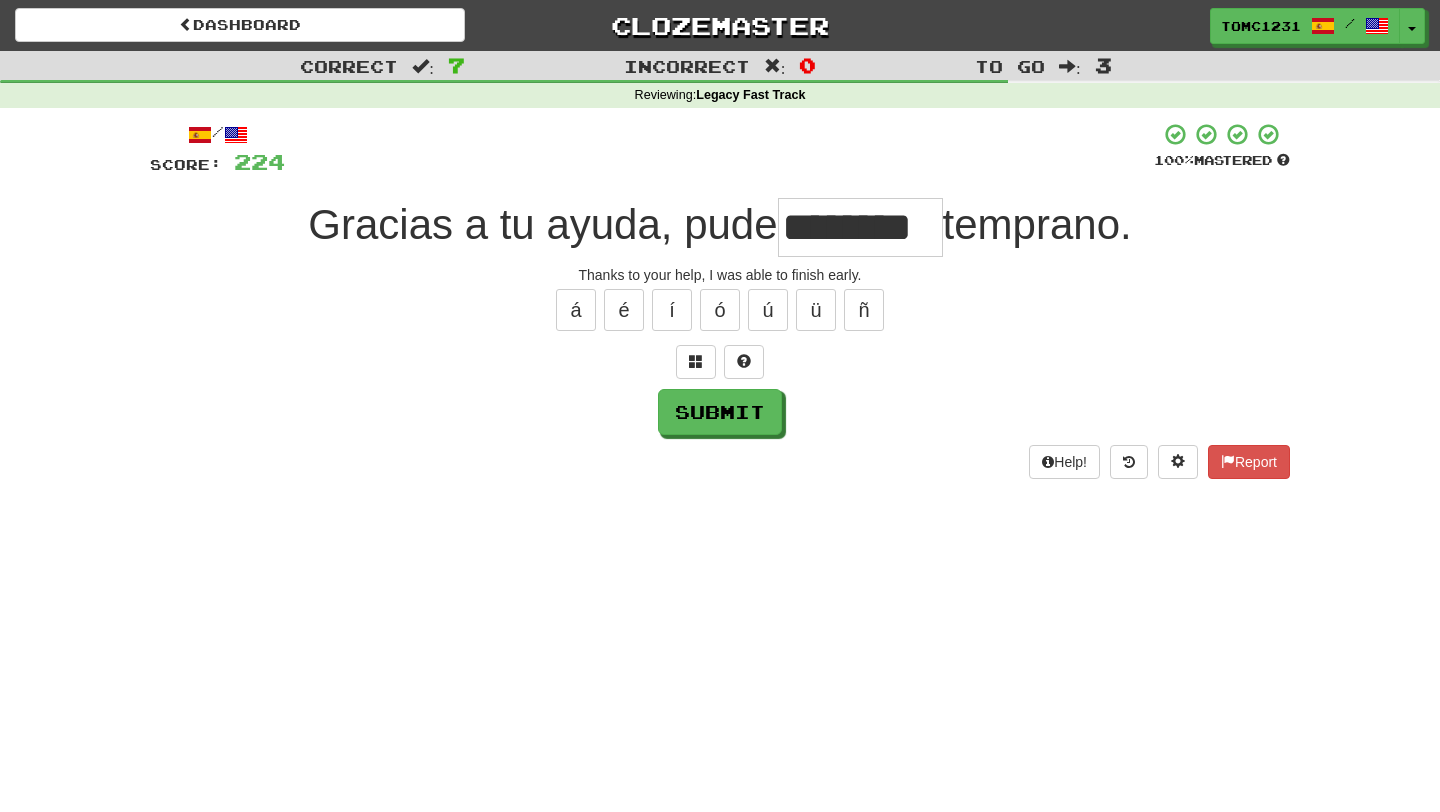 type on "********" 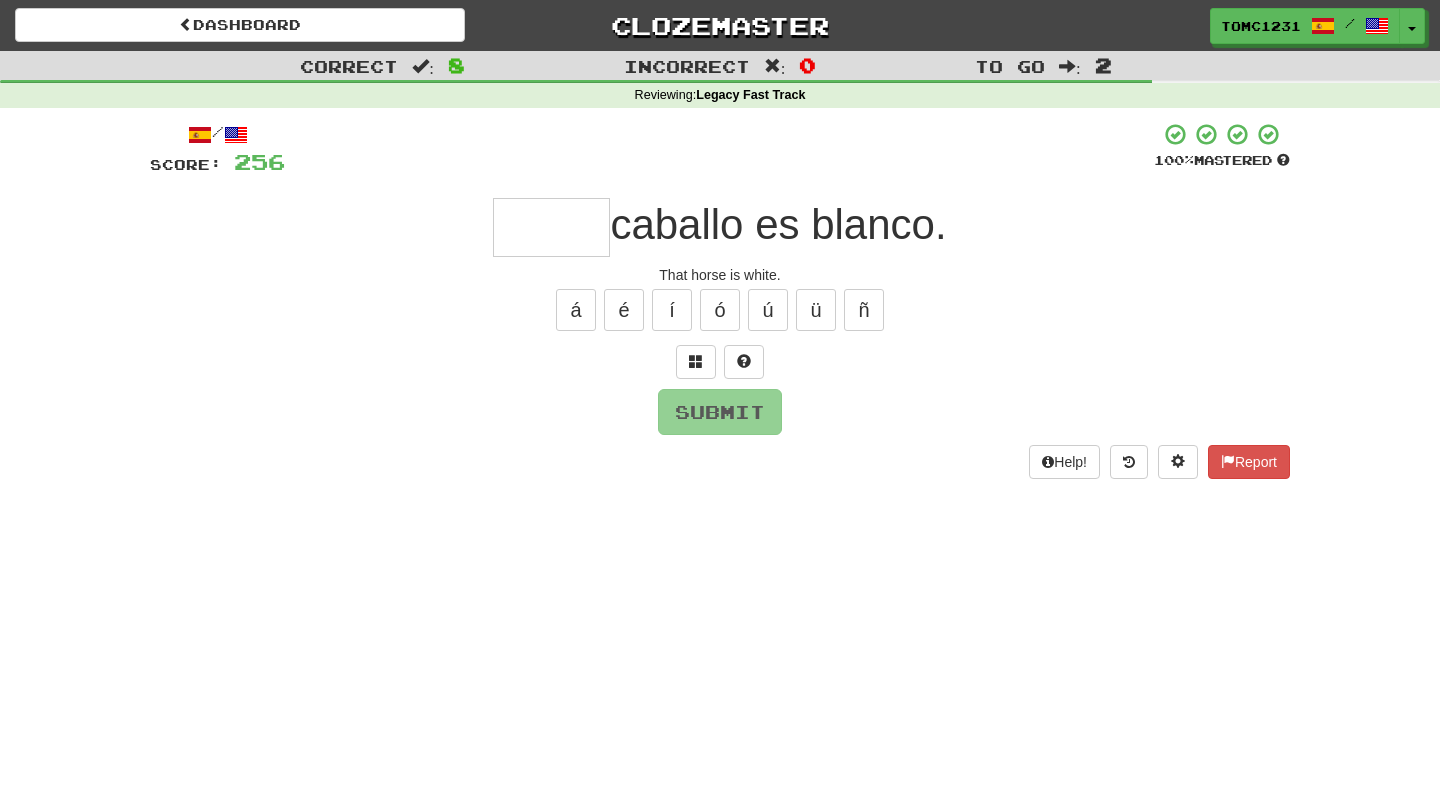 type on "*" 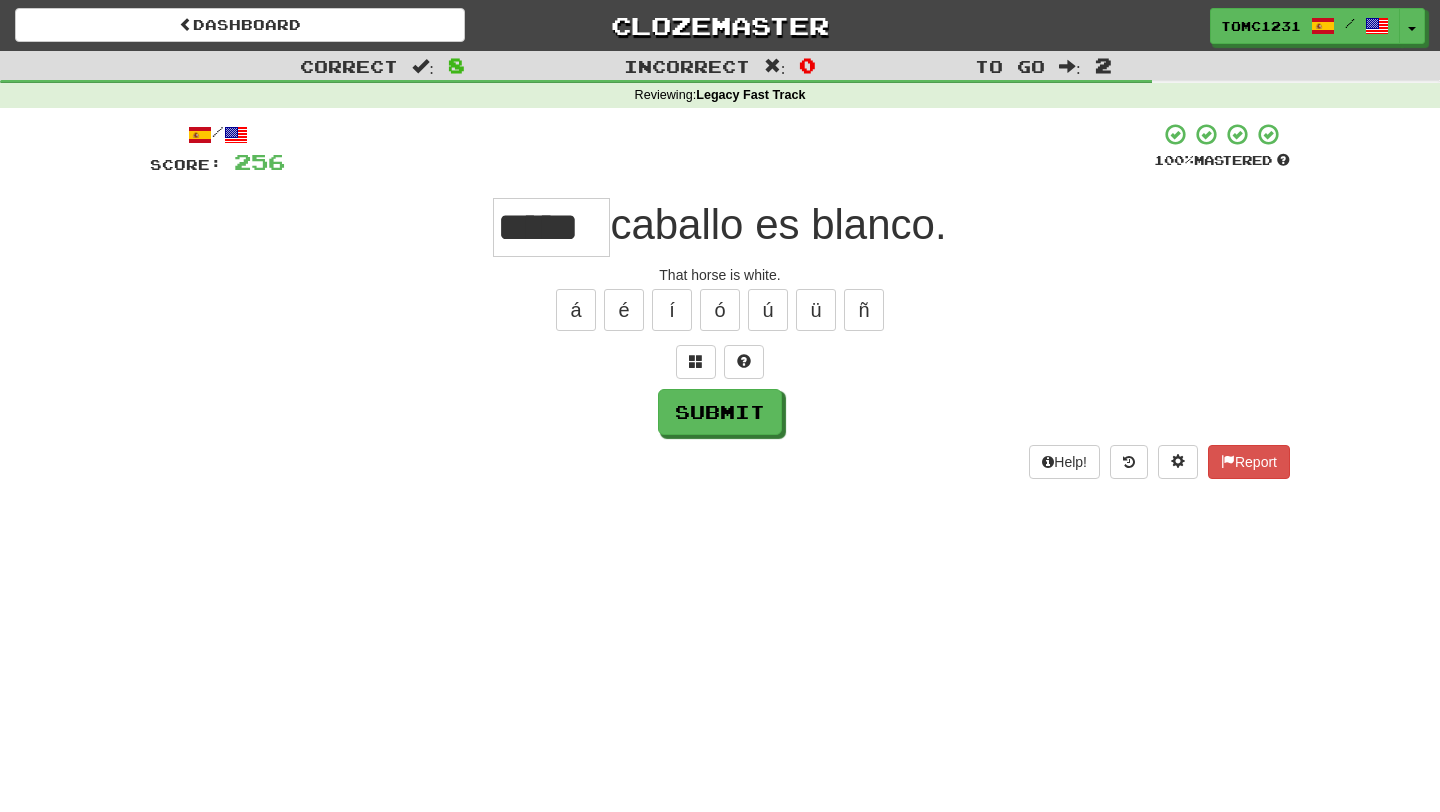 type on "*****" 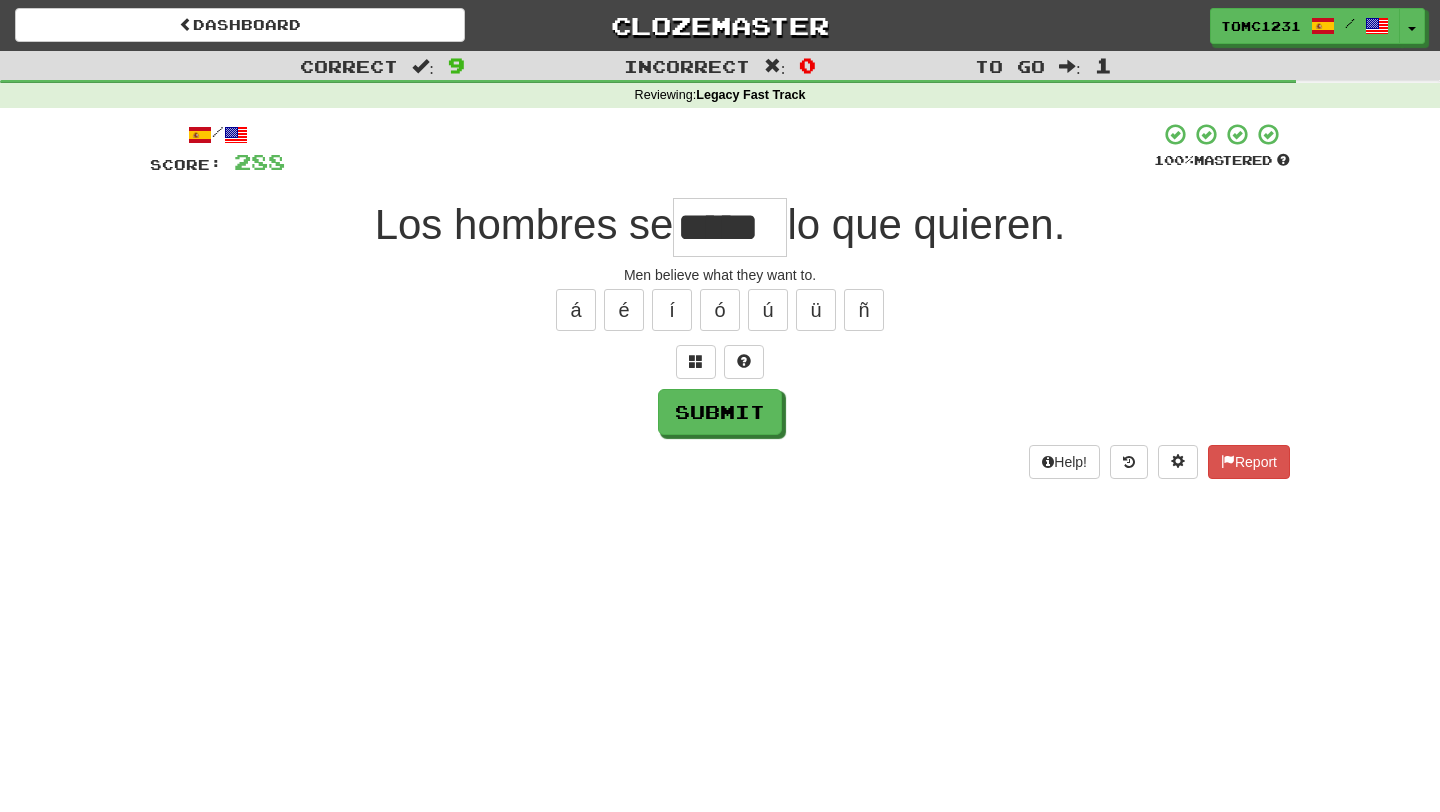 type on "*****" 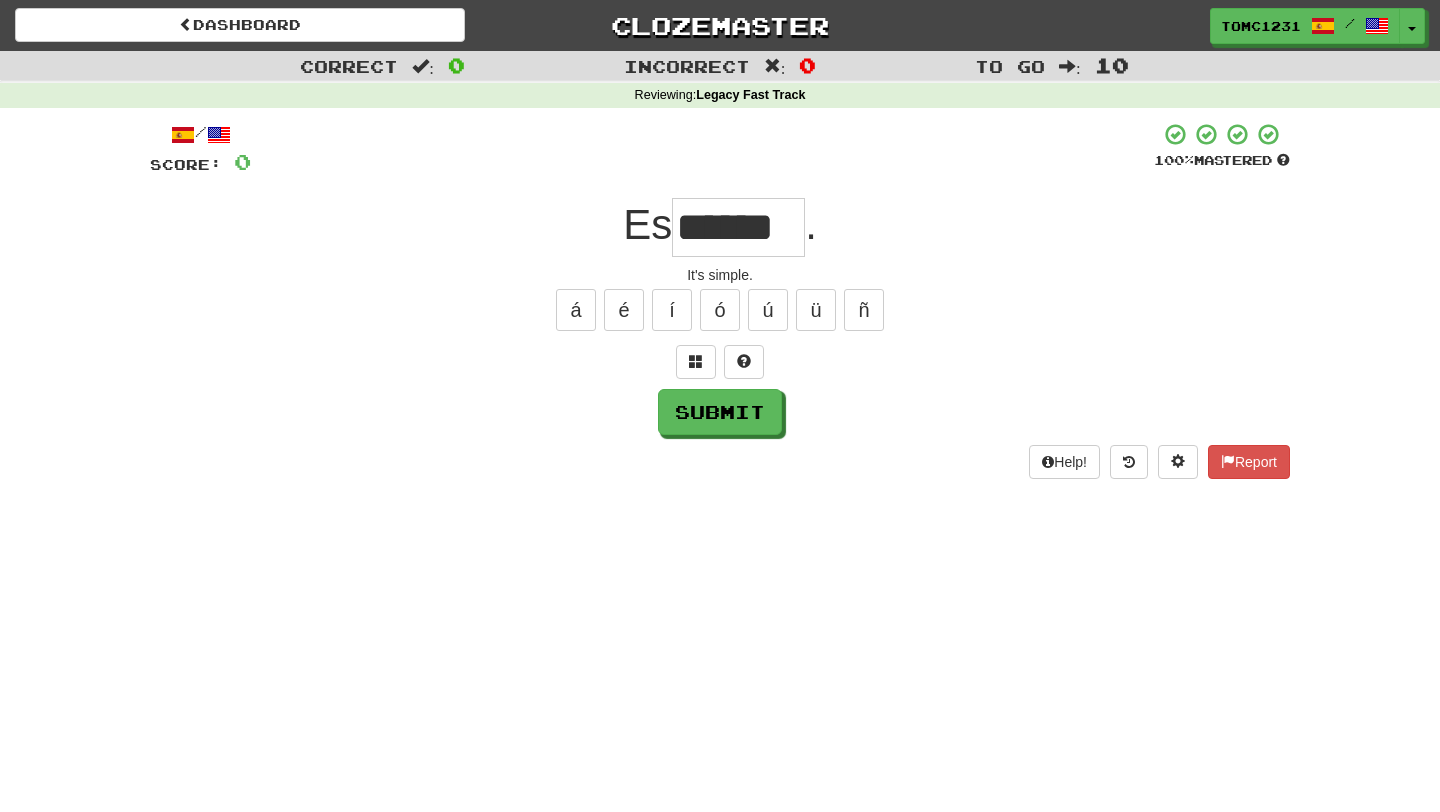 type on "******" 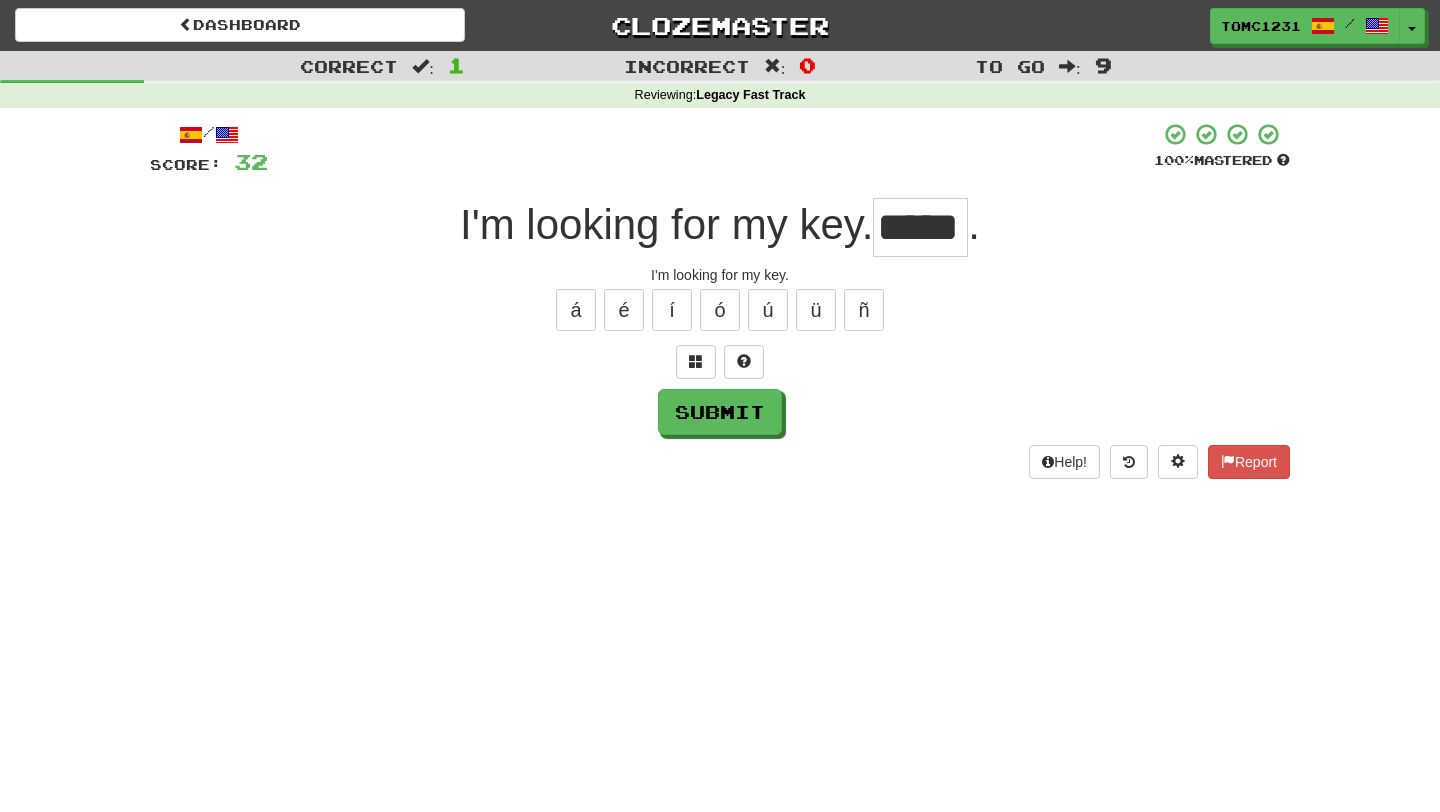 type on "*****" 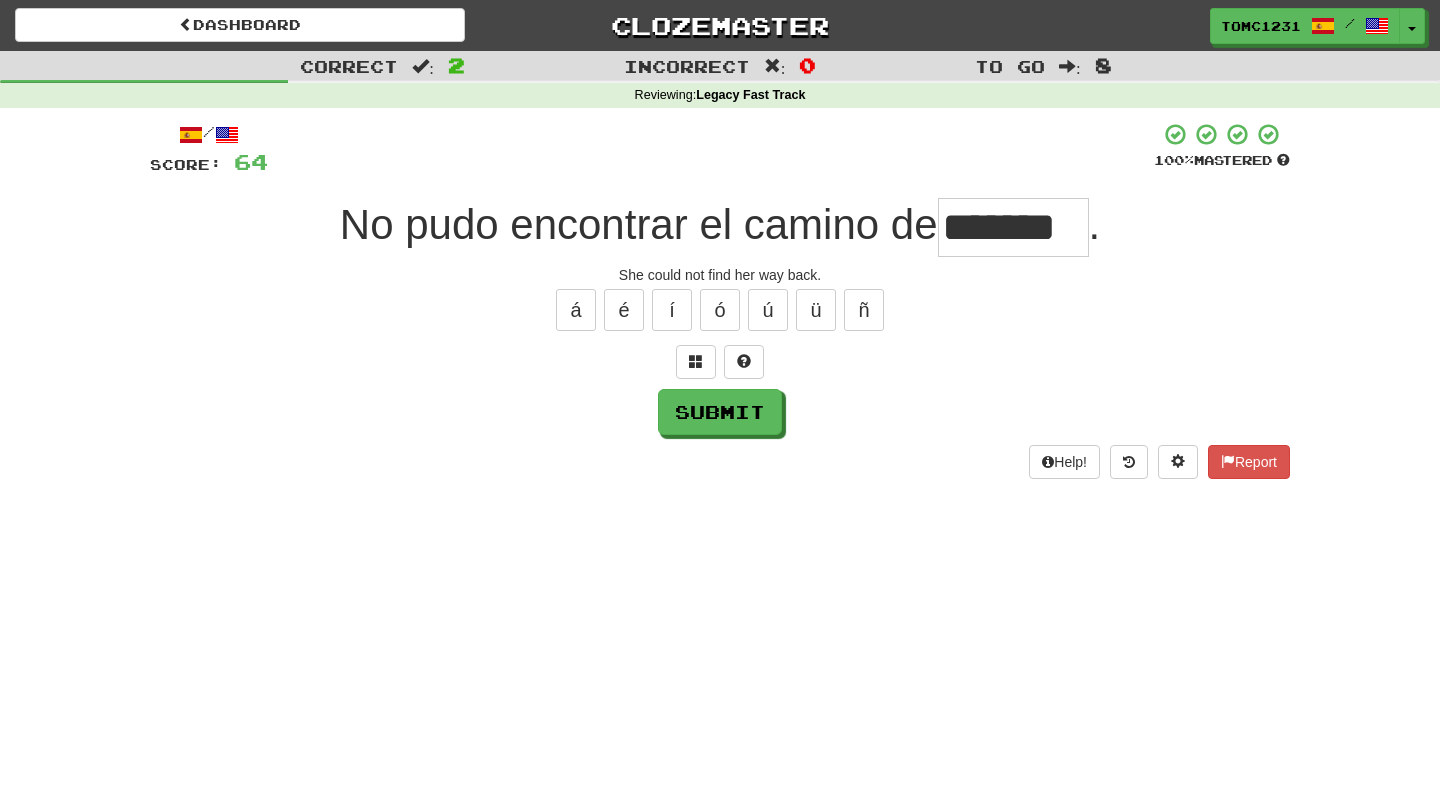 type on "*******" 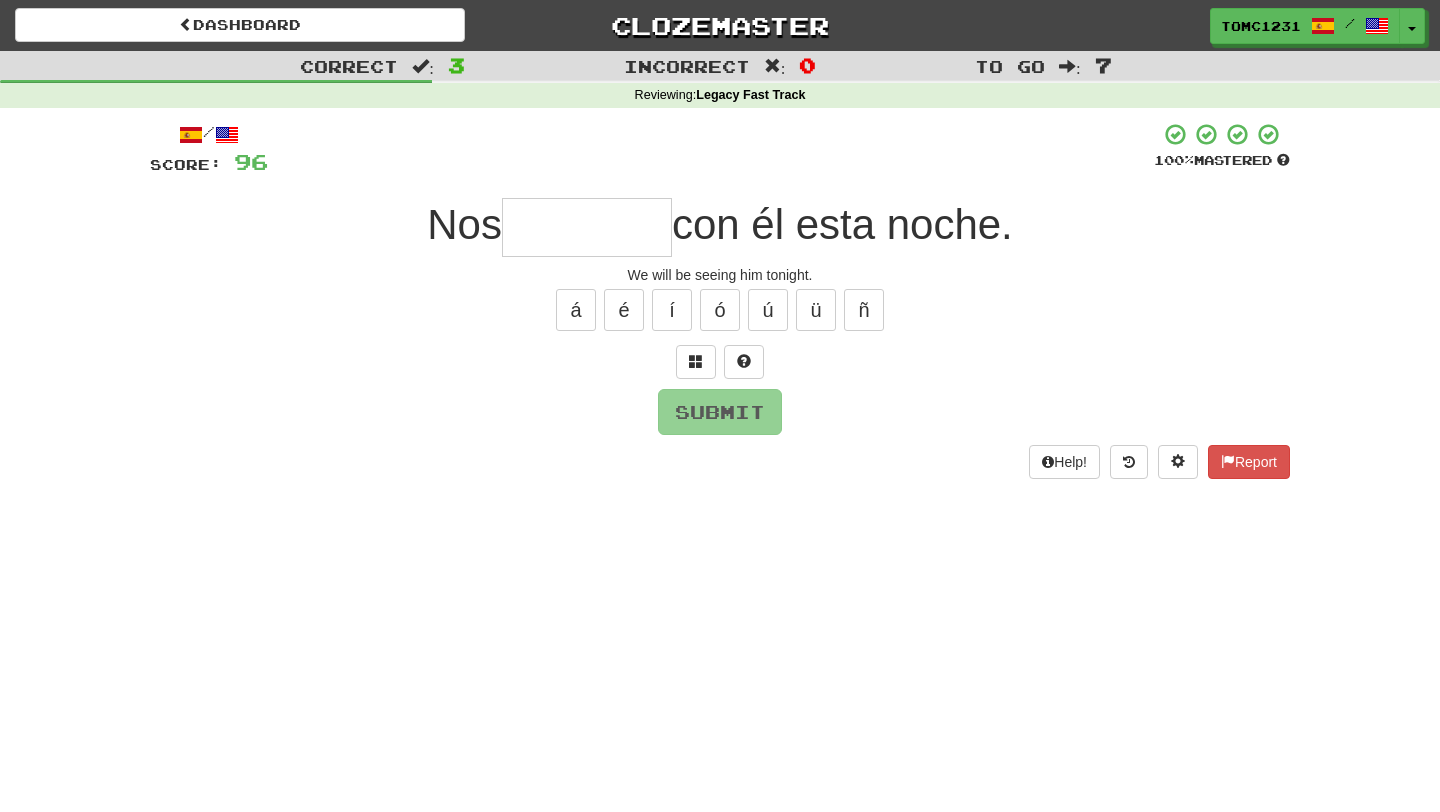 type on "*" 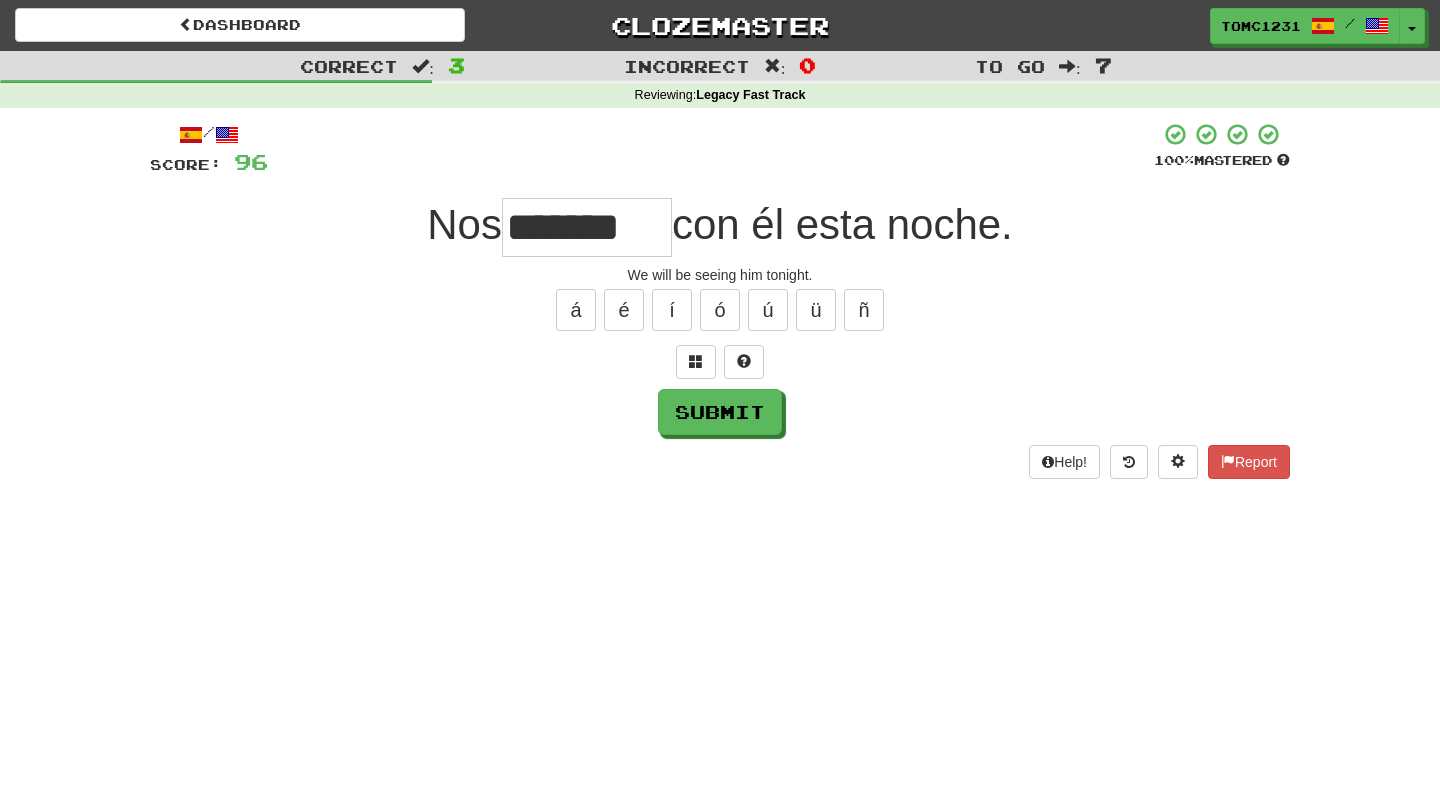 type 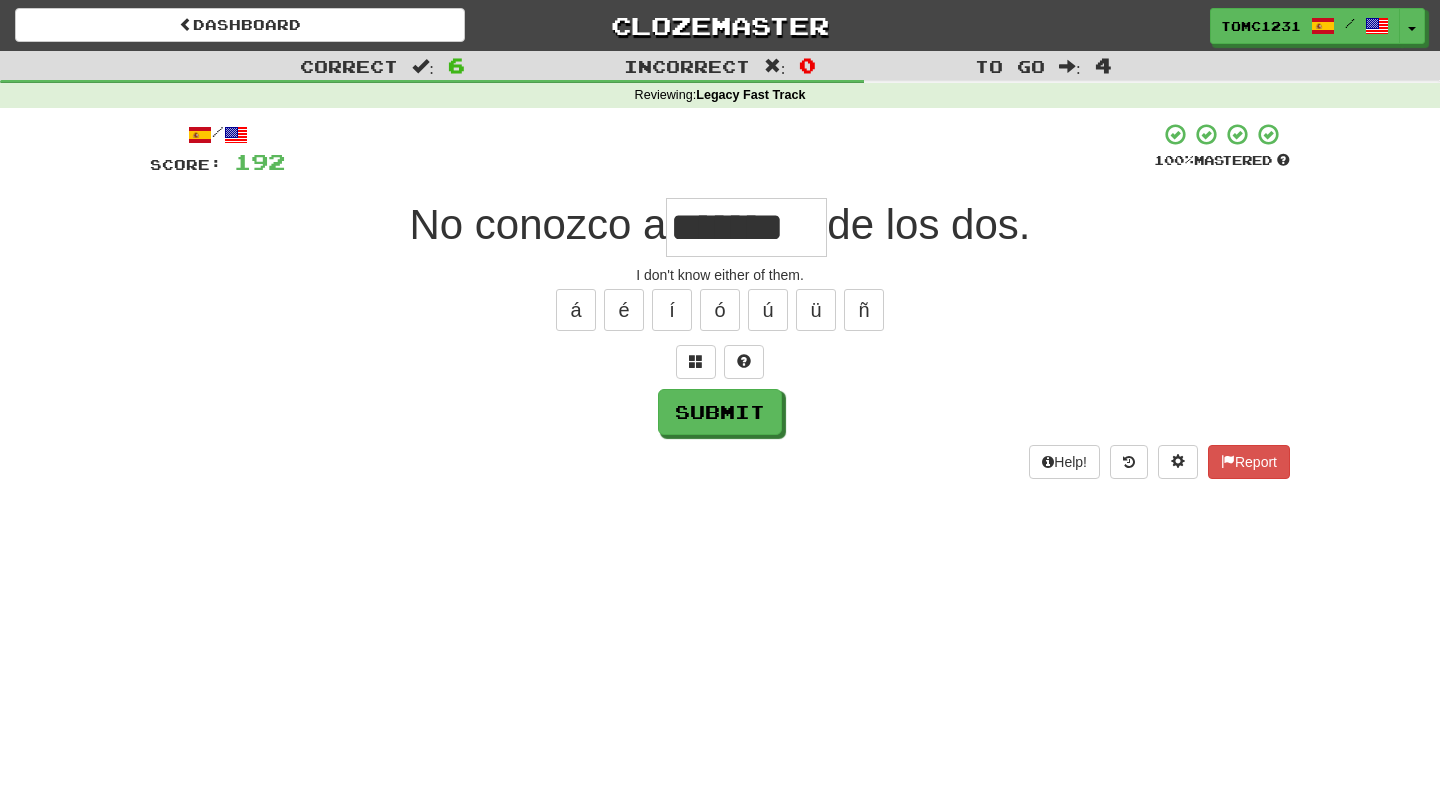 scroll, scrollTop: 0, scrollLeft: 0, axis: both 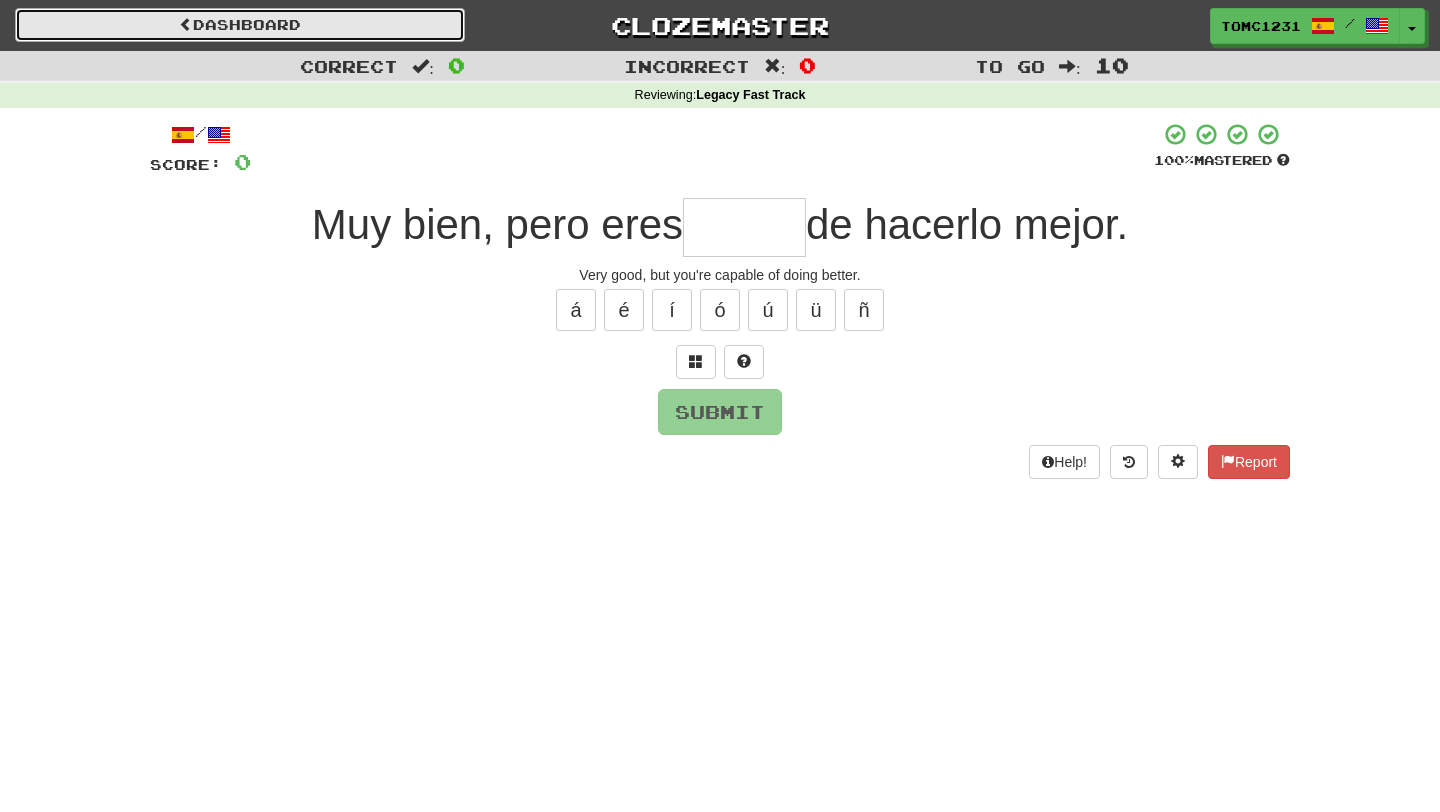 click on "Dashboard" at bounding box center (240, 25) 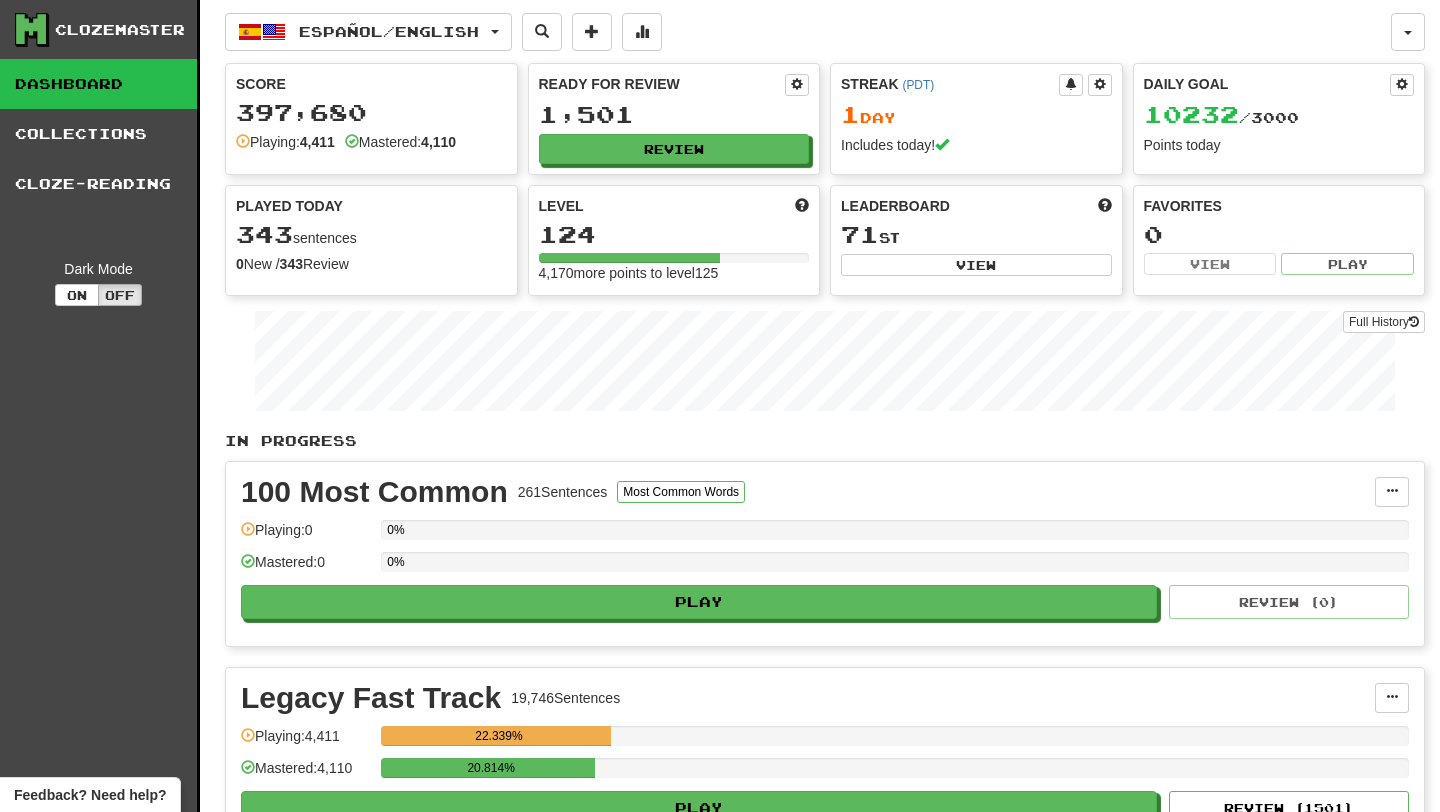 scroll, scrollTop: 0, scrollLeft: 0, axis: both 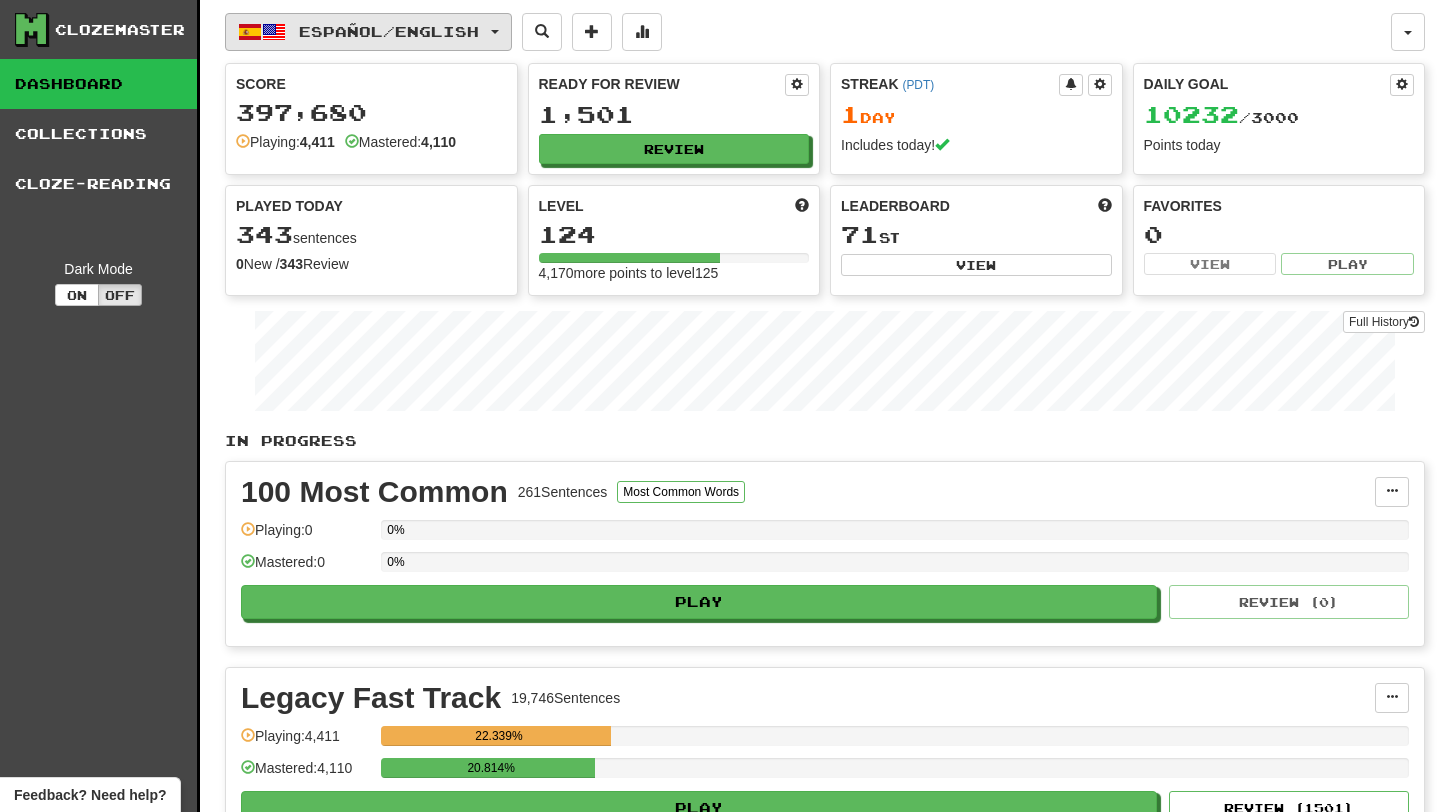 click on "Español  /  English" at bounding box center (389, 31) 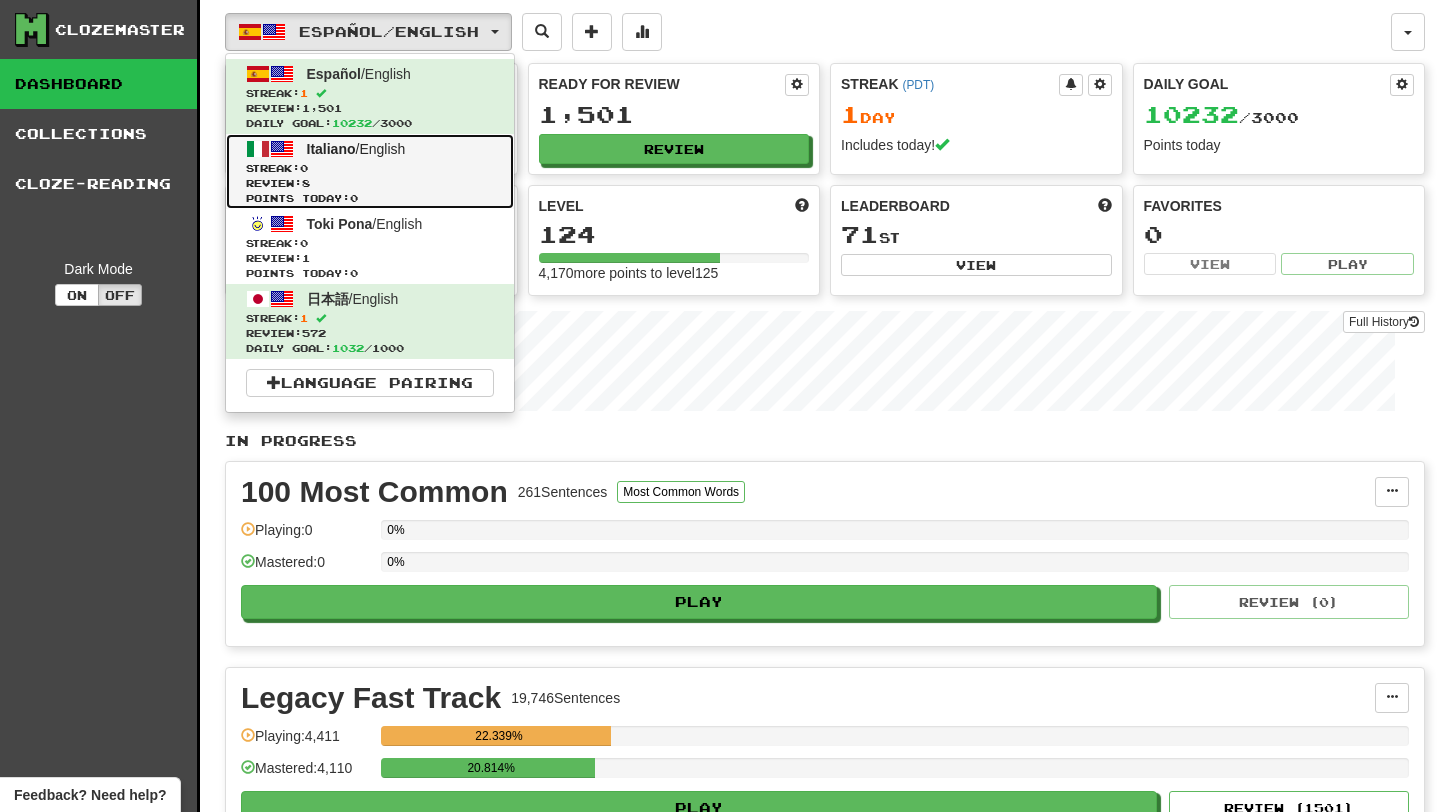 click on "Streak:  0" at bounding box center [370, 168] 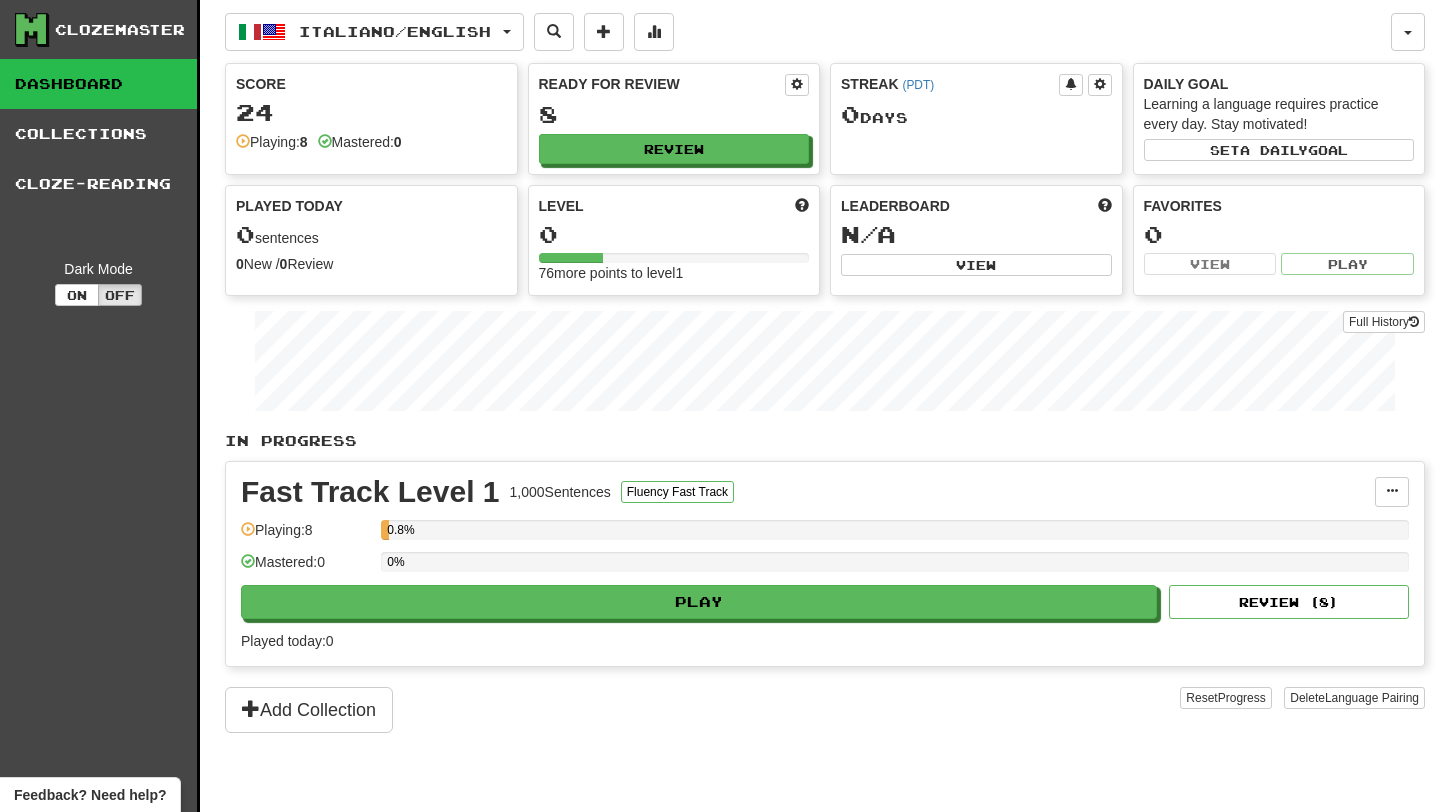 scroll, scrollTop: 0, scrollLeft: 0, axis: both 